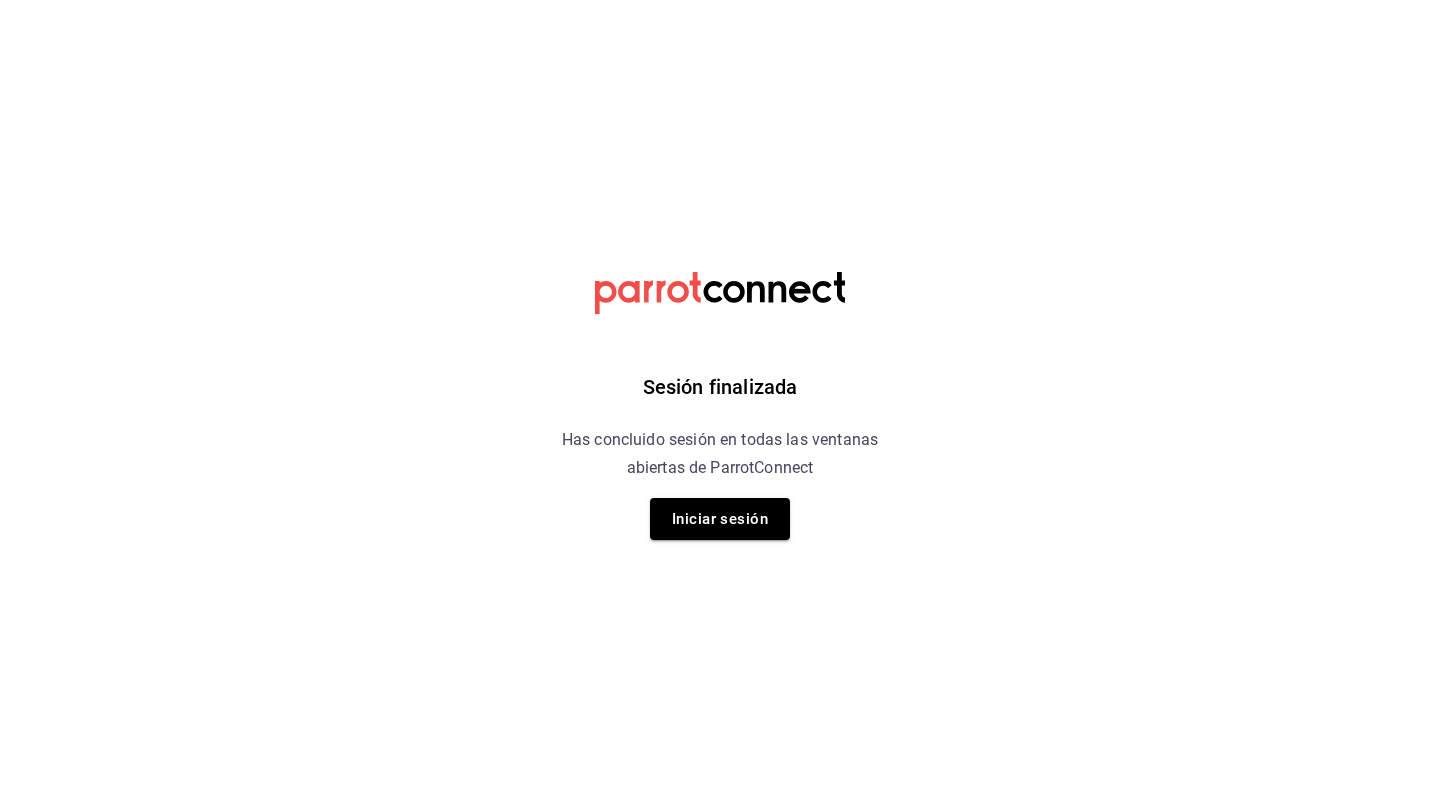 scroll, scrollTop: 0, scrollLeft: 0, axis: both 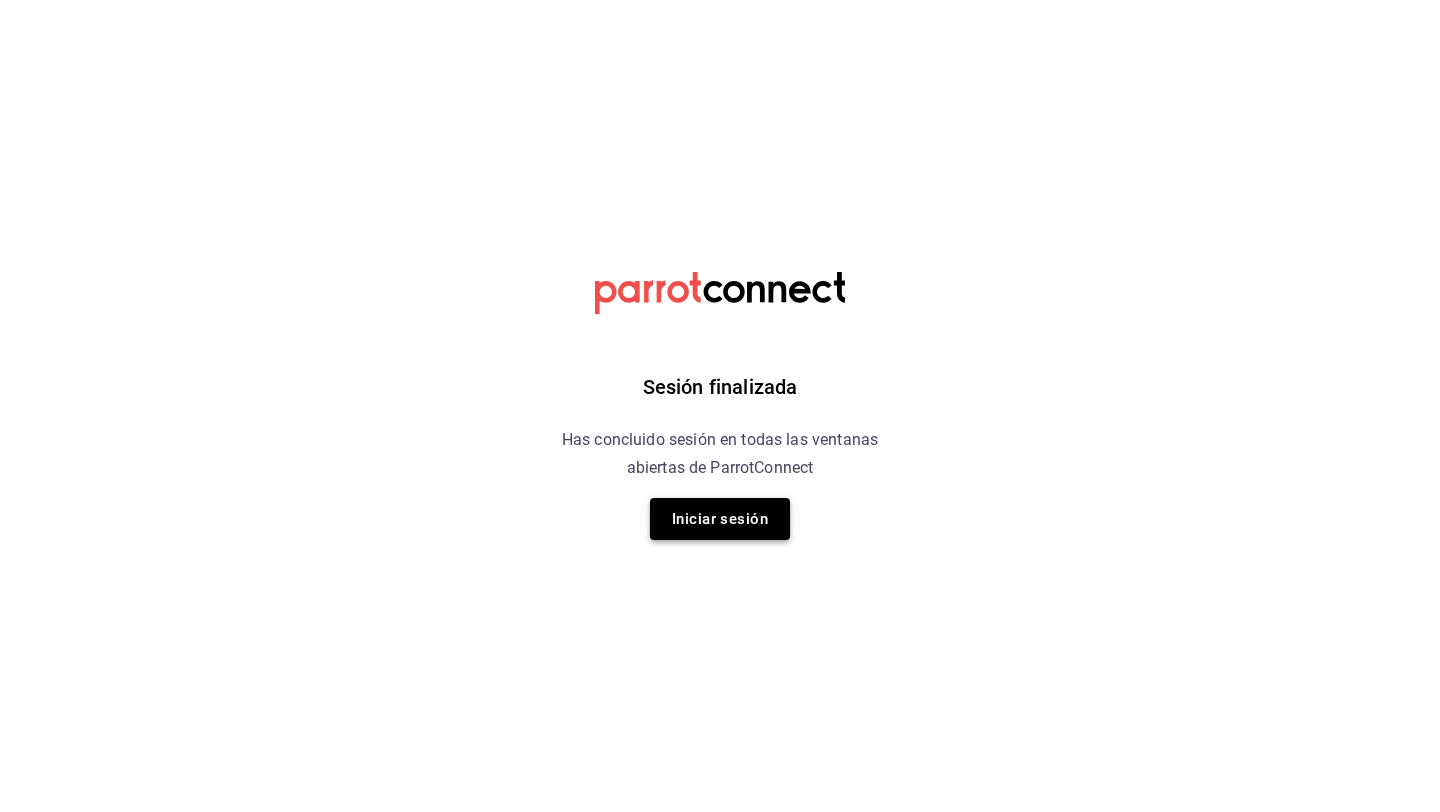 click on "Iniciar sesión" at bounding box center [720, 519] 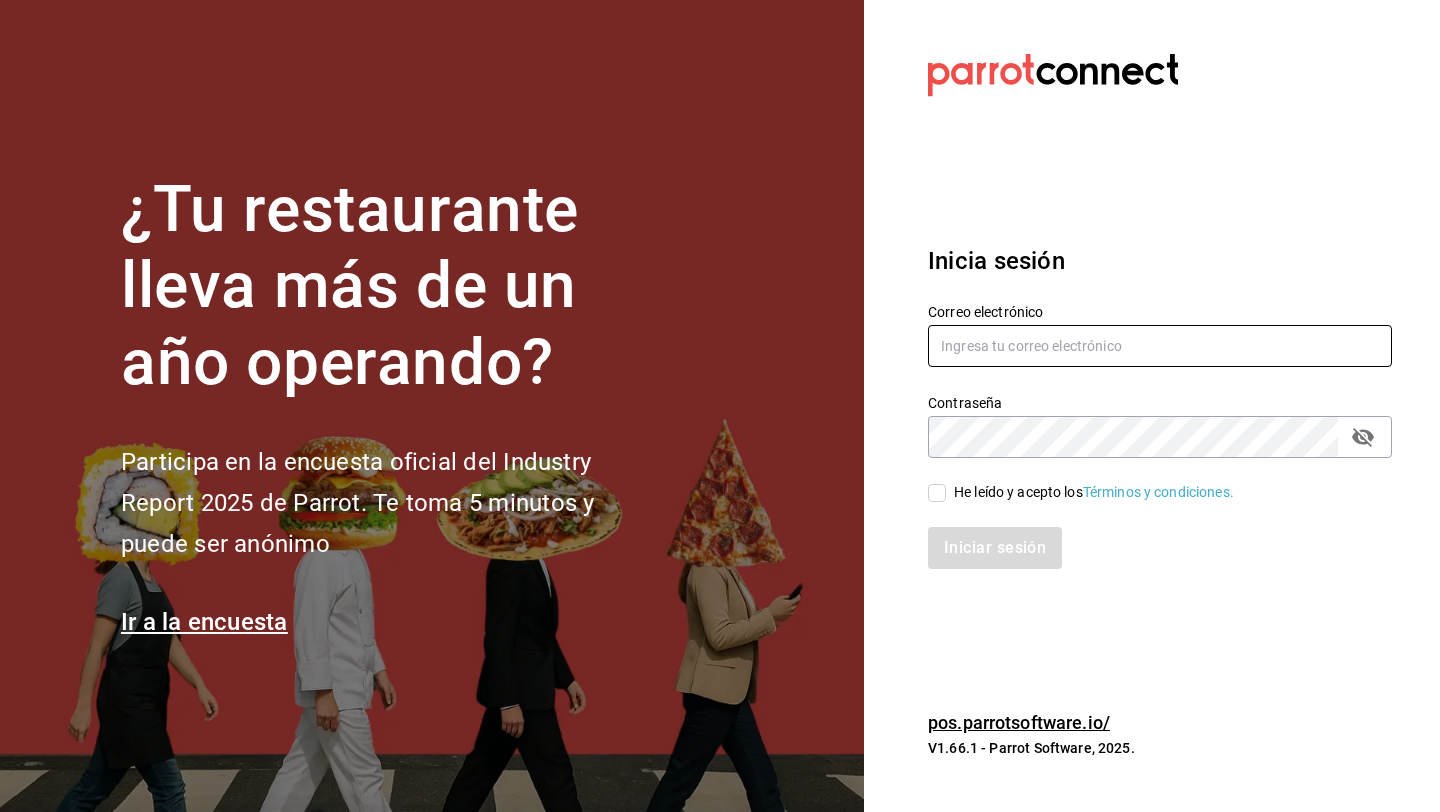 type on "[EMAIL]" 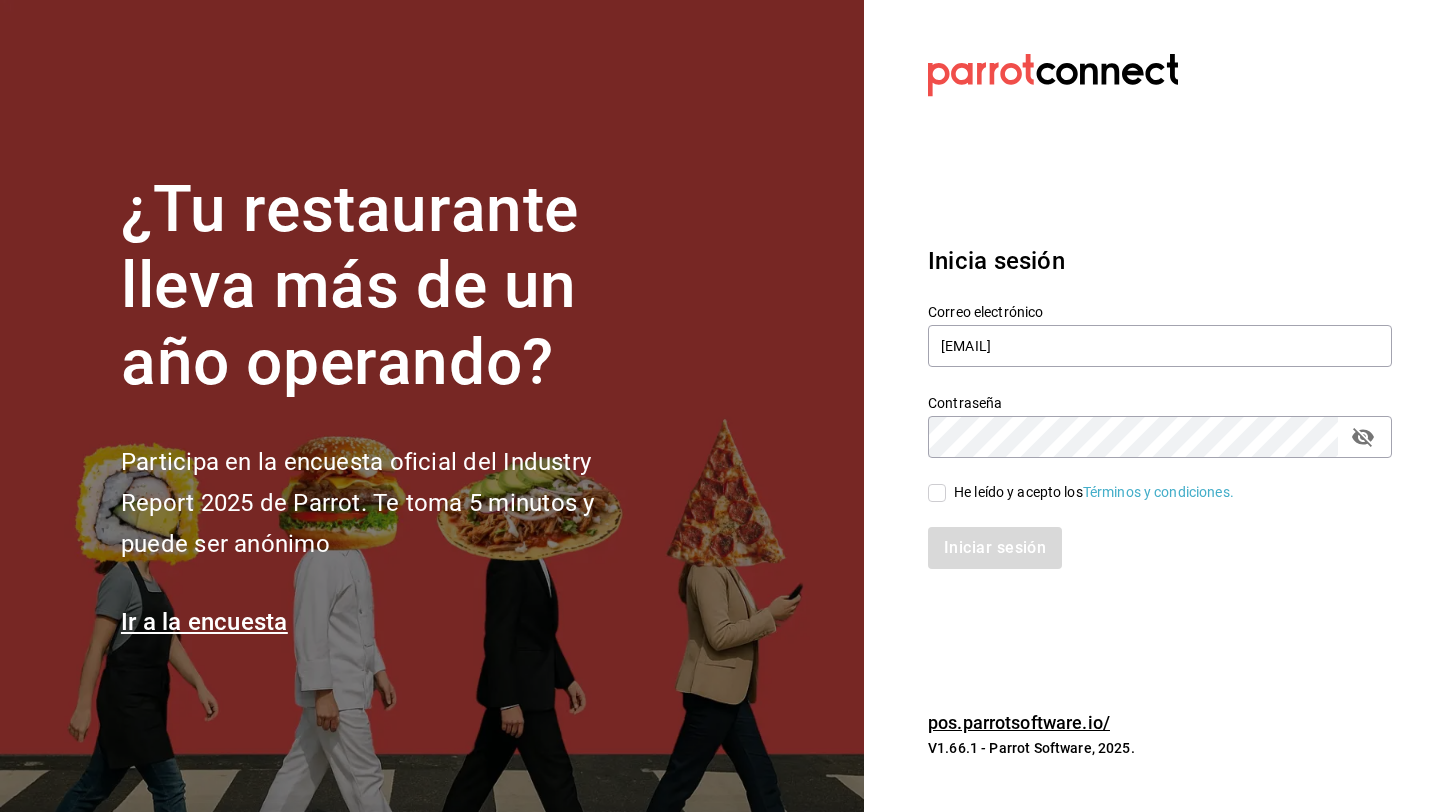 click on "He leído y acepto los  Términos y condiciones." at bounding box center (1081, 492) 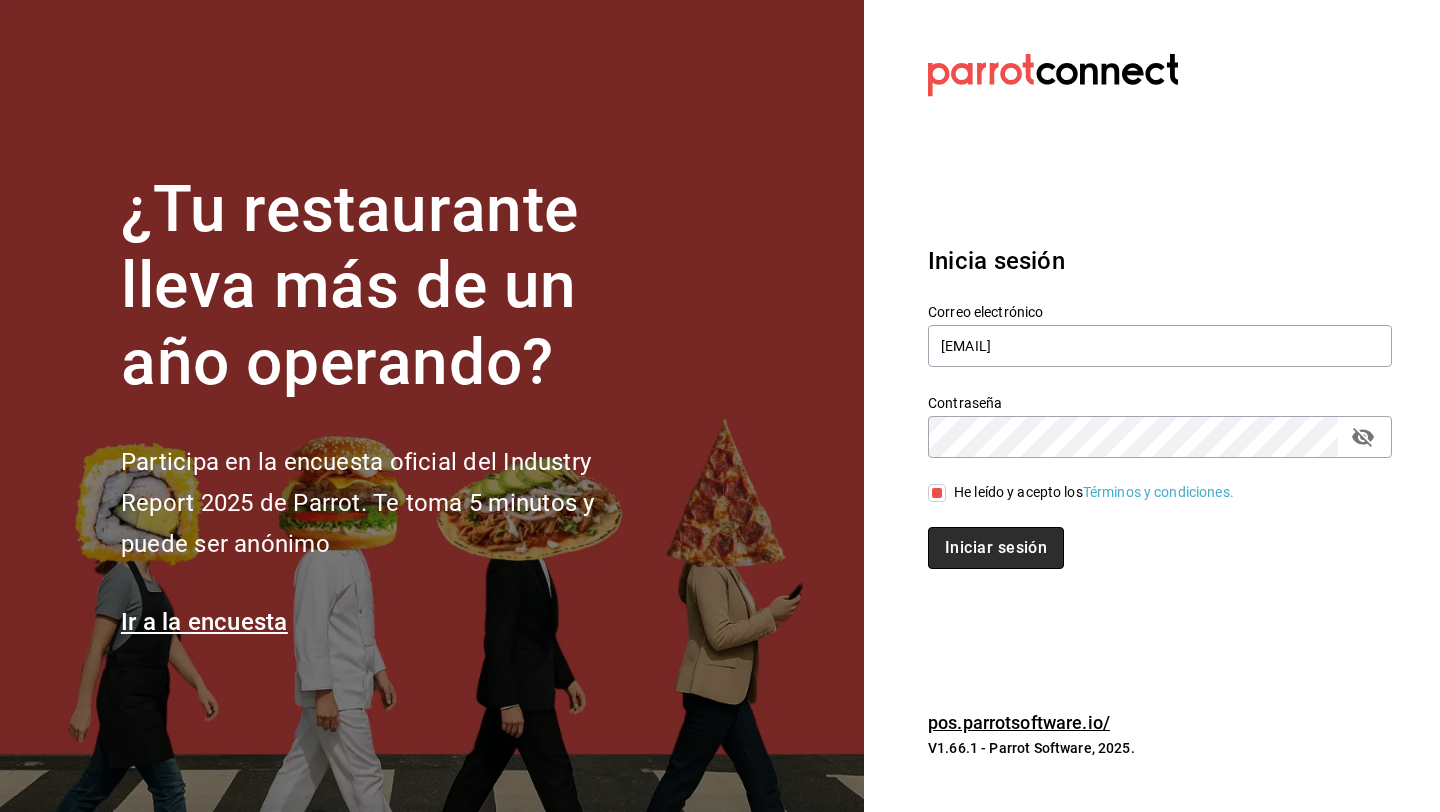 click on "Iniciar sesión" at bounding box center [996, 548] 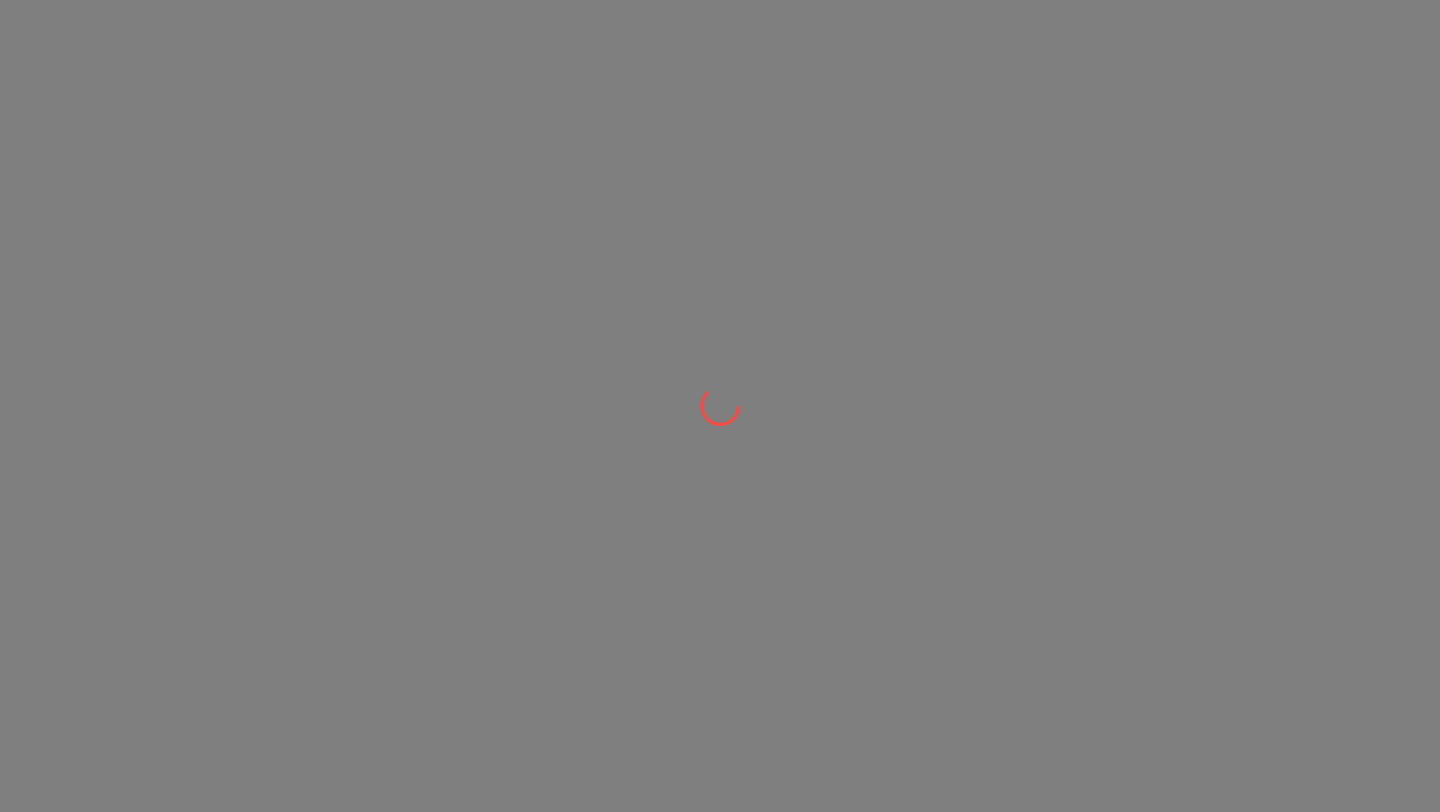 scroll, scrollTop: 0, scrollLeft: 0, axis: both 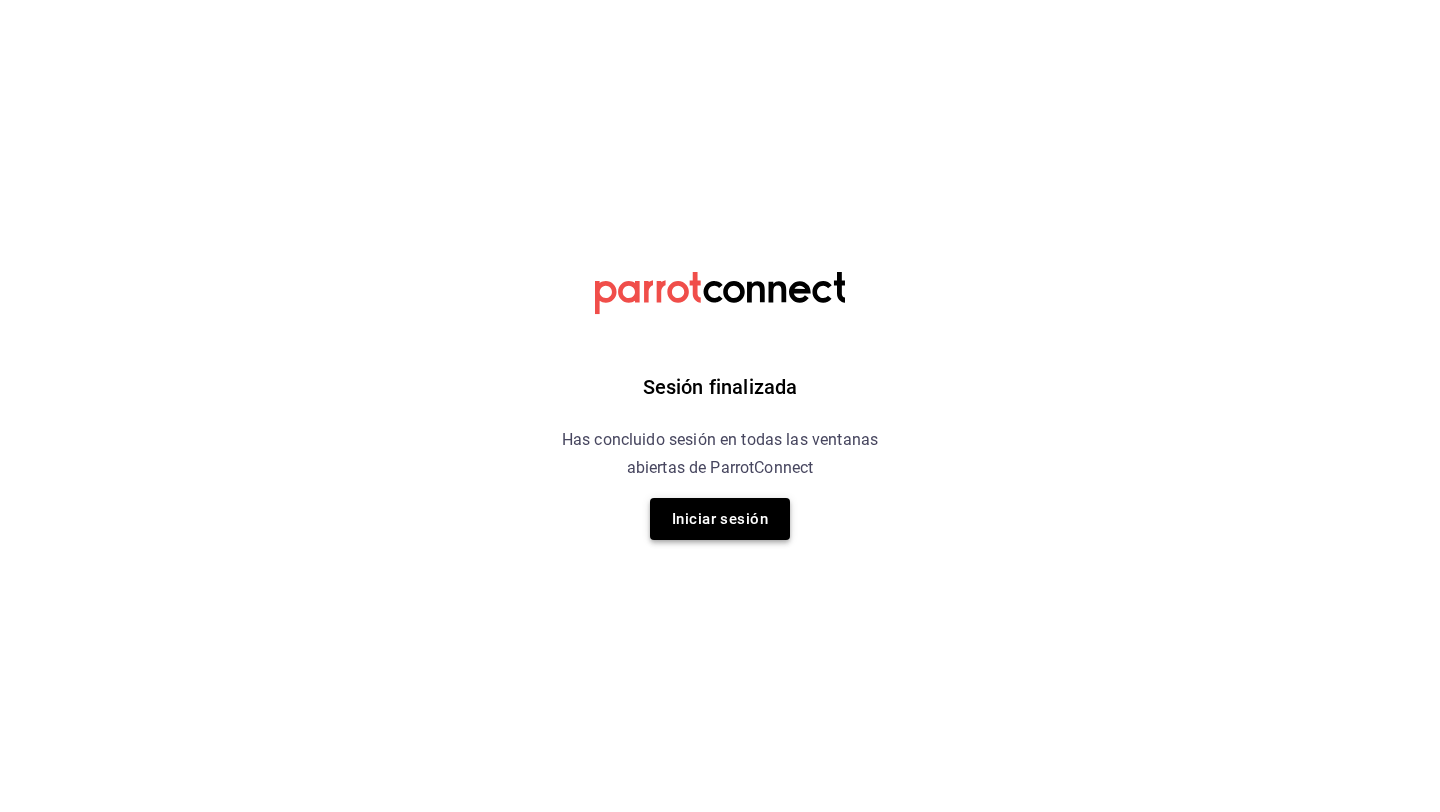 click on "Iniciar sesión" at bounding box center (720, 519) 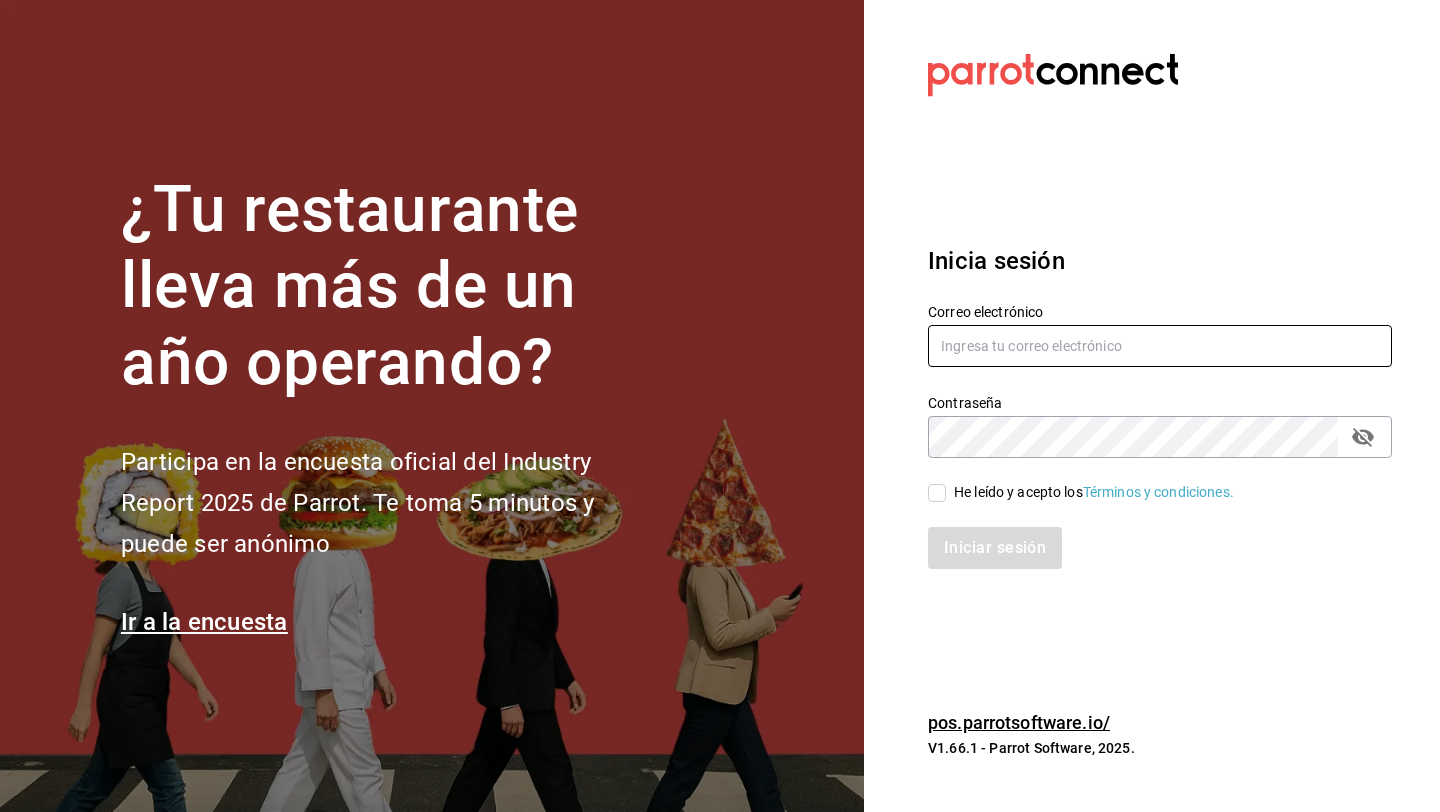 type on "[EMAIL]" 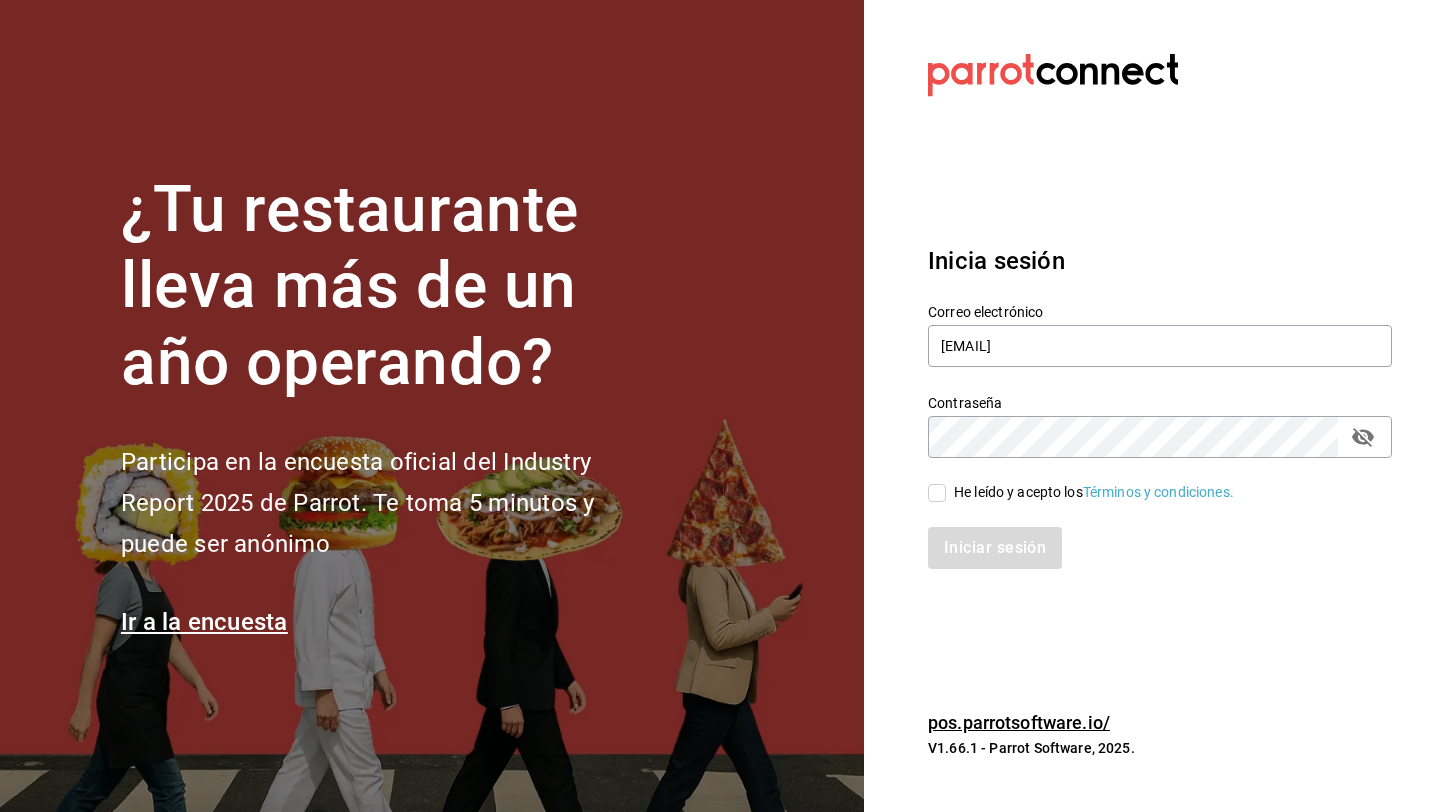 click on "He leído y acepto los  Términos y condiciones." at bounding box center [1148, 481] 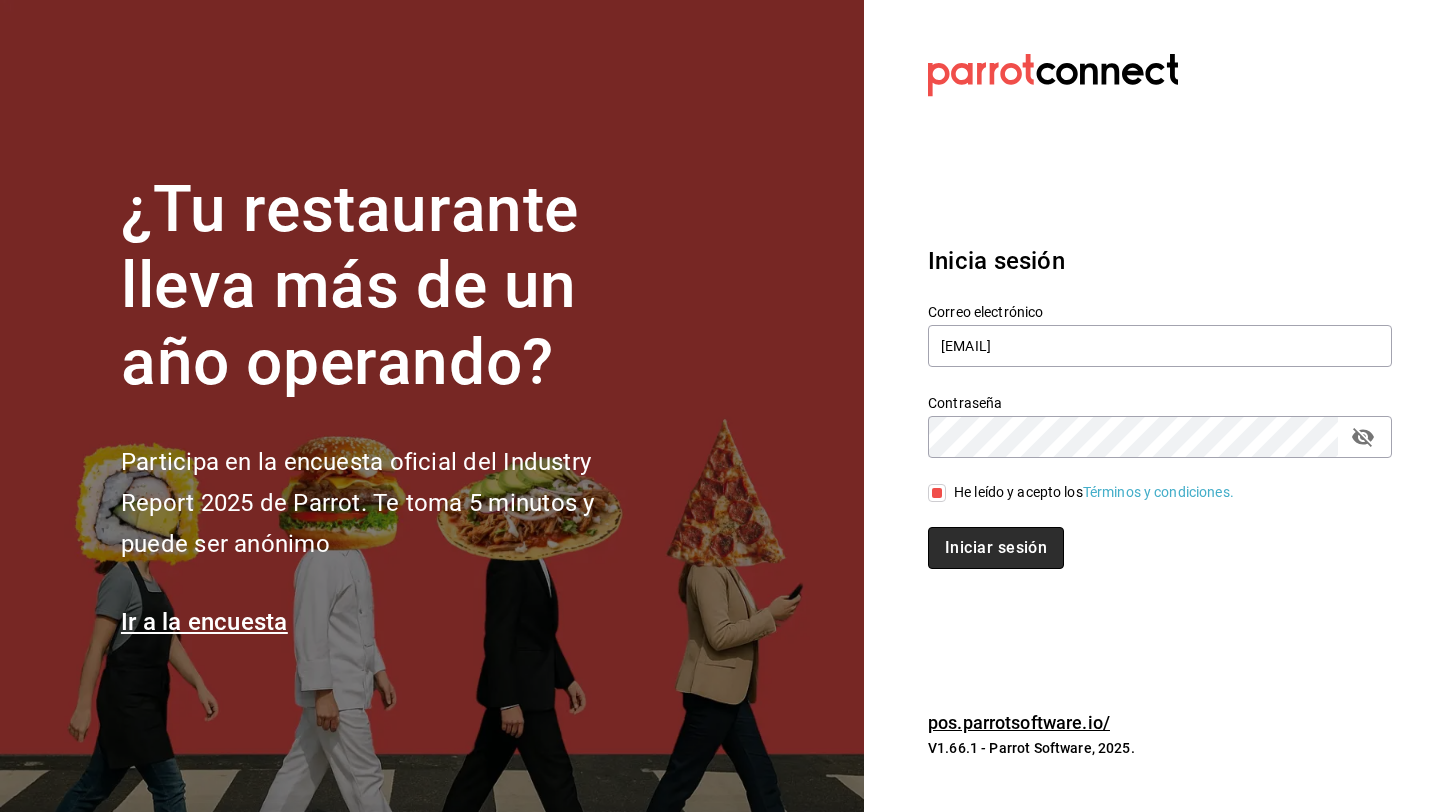 click on "Iniciar sesión" at bounding box center [996, 548] 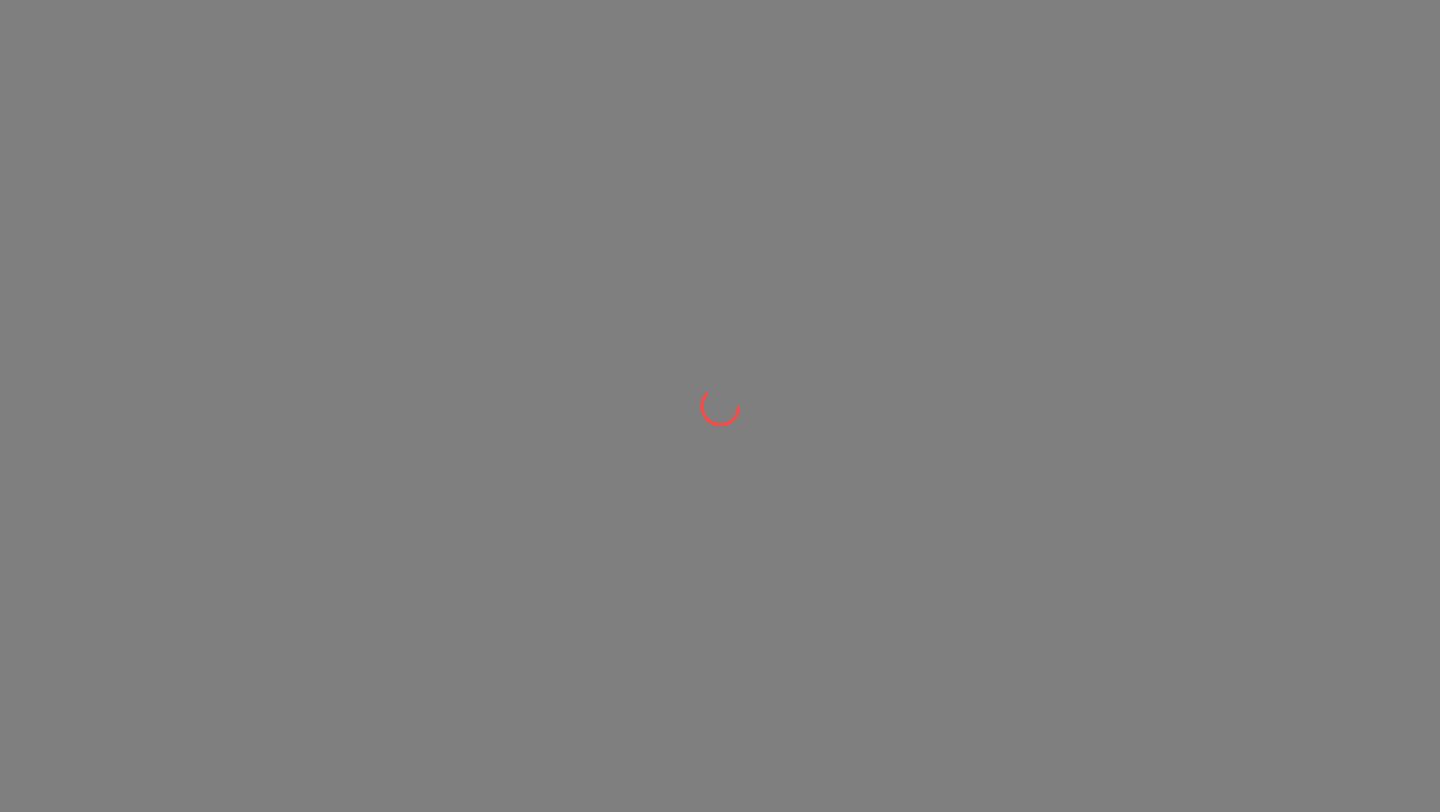 scroll, scrollTop: 0, scrollLeft: 0, axis: both 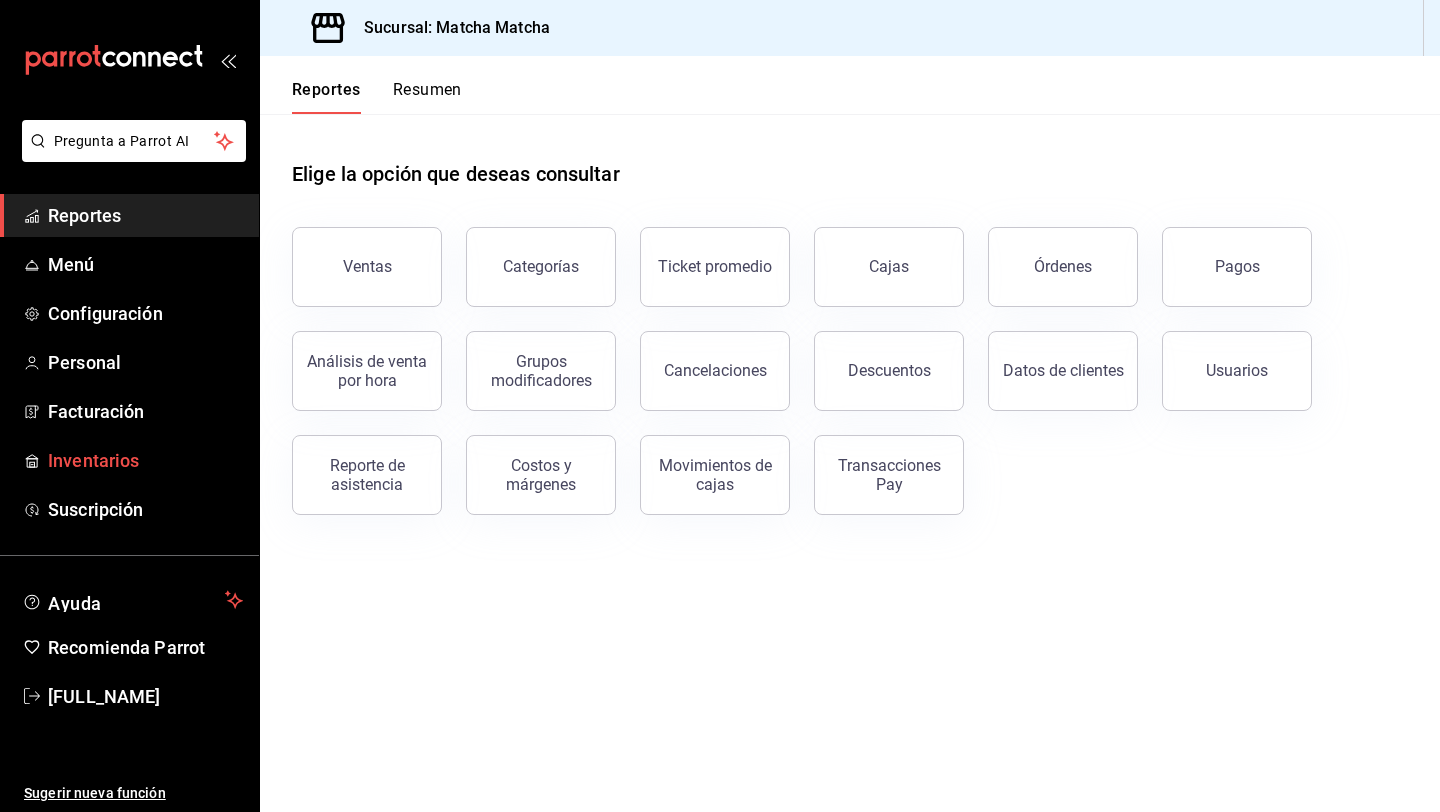 click on "Inventarios" at bounding box center (145, 460) 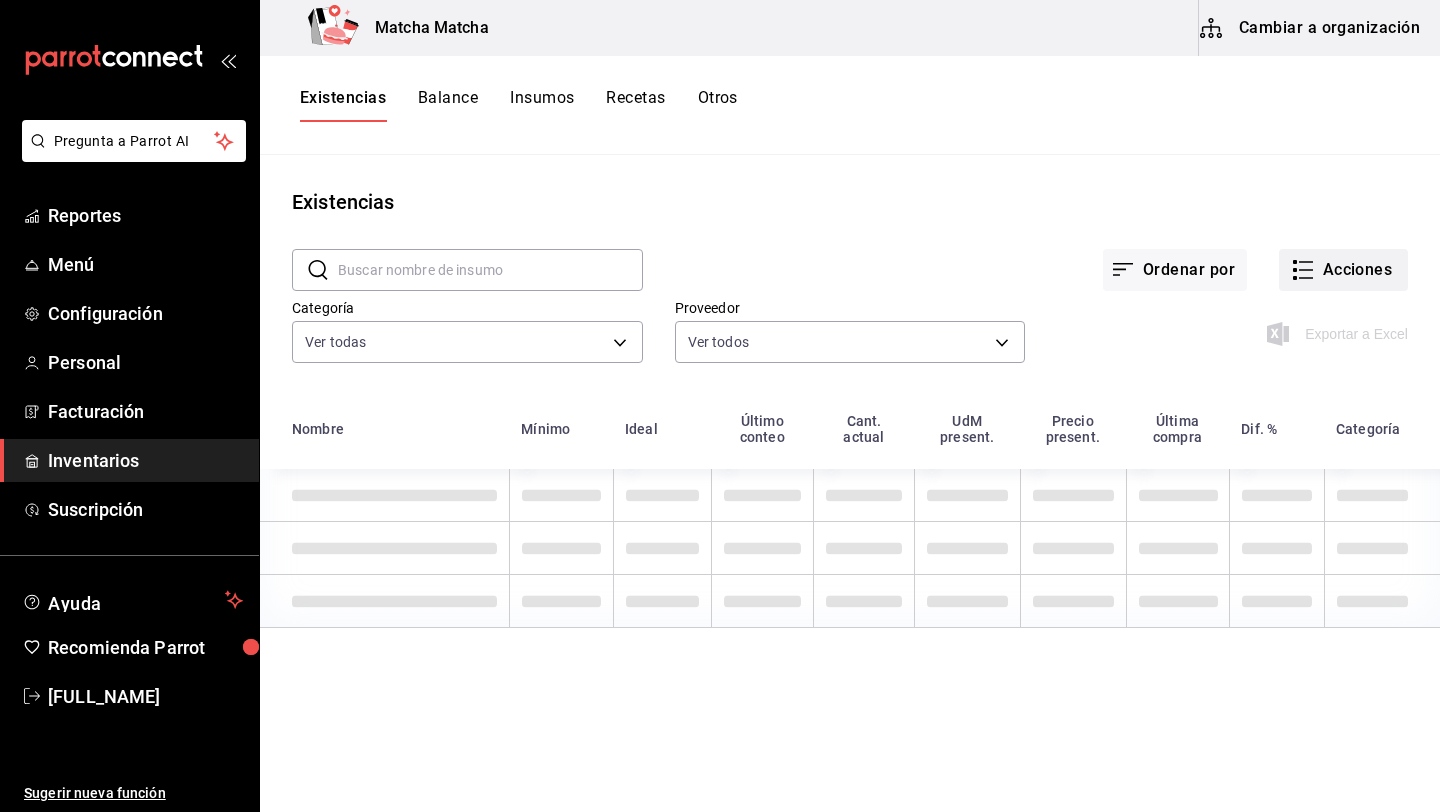 click on "Acciones" at bounding box center (1343, 270) 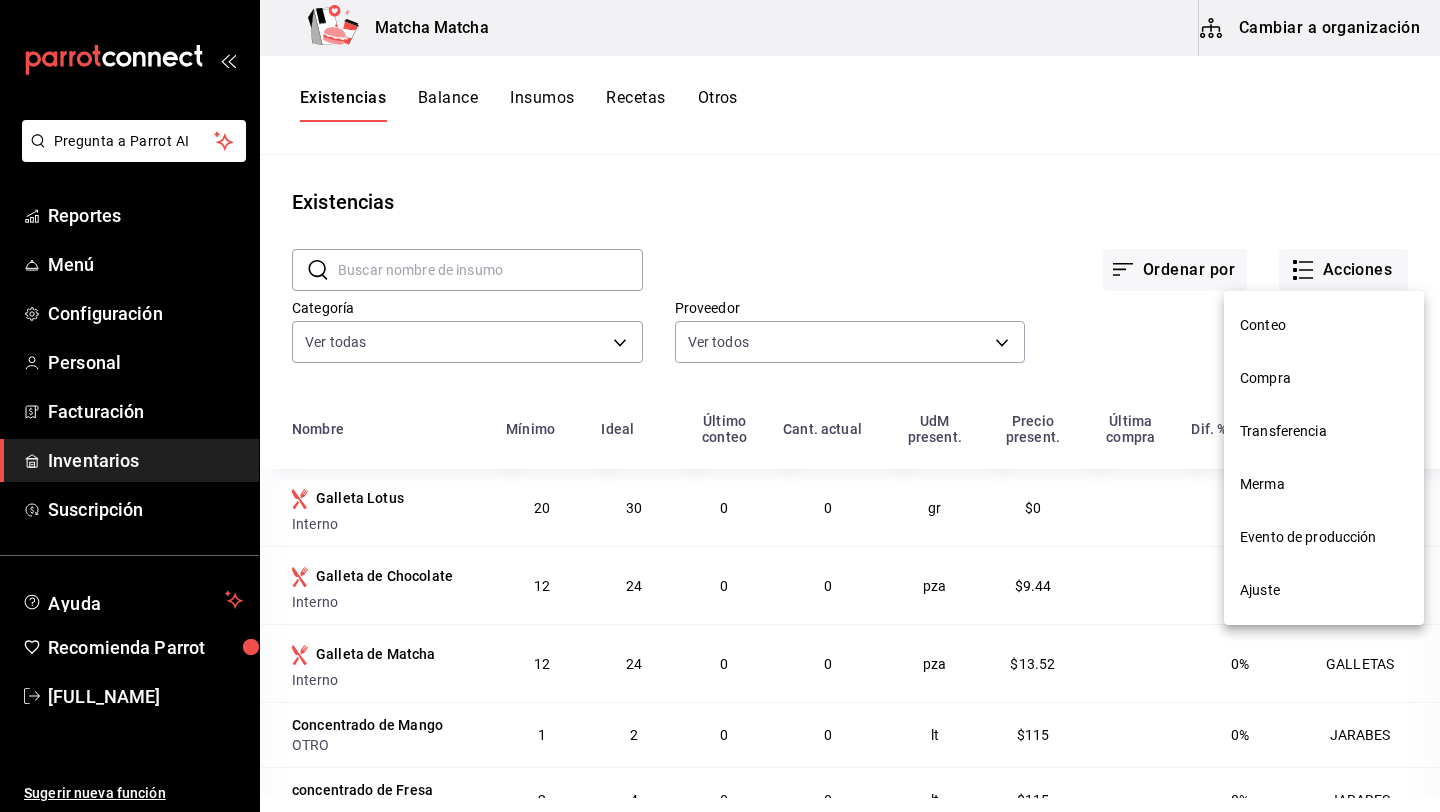 click on "Compra" at bounding box center (1324, 378) 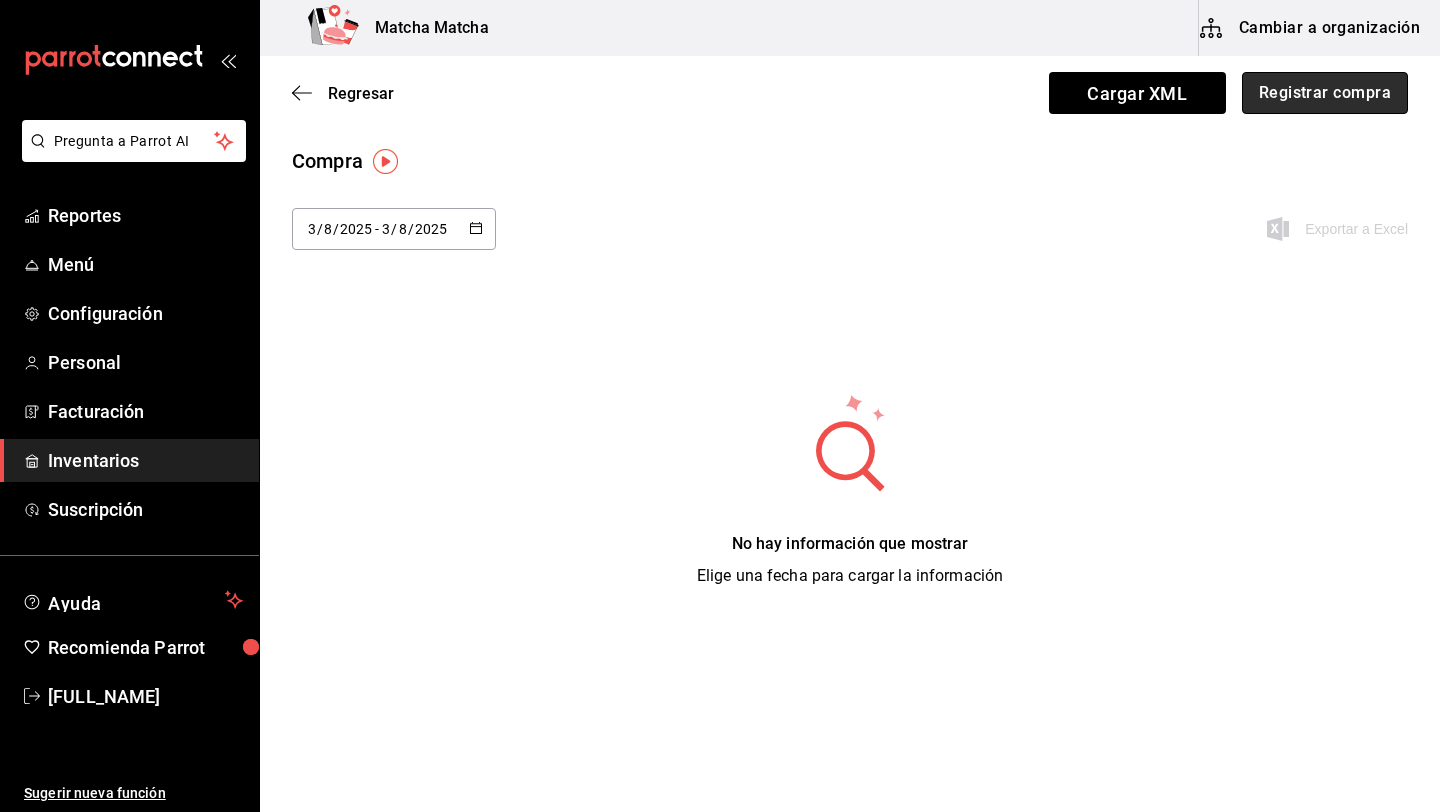 click on "Registrar compra" at bounding box center (1325, 93) 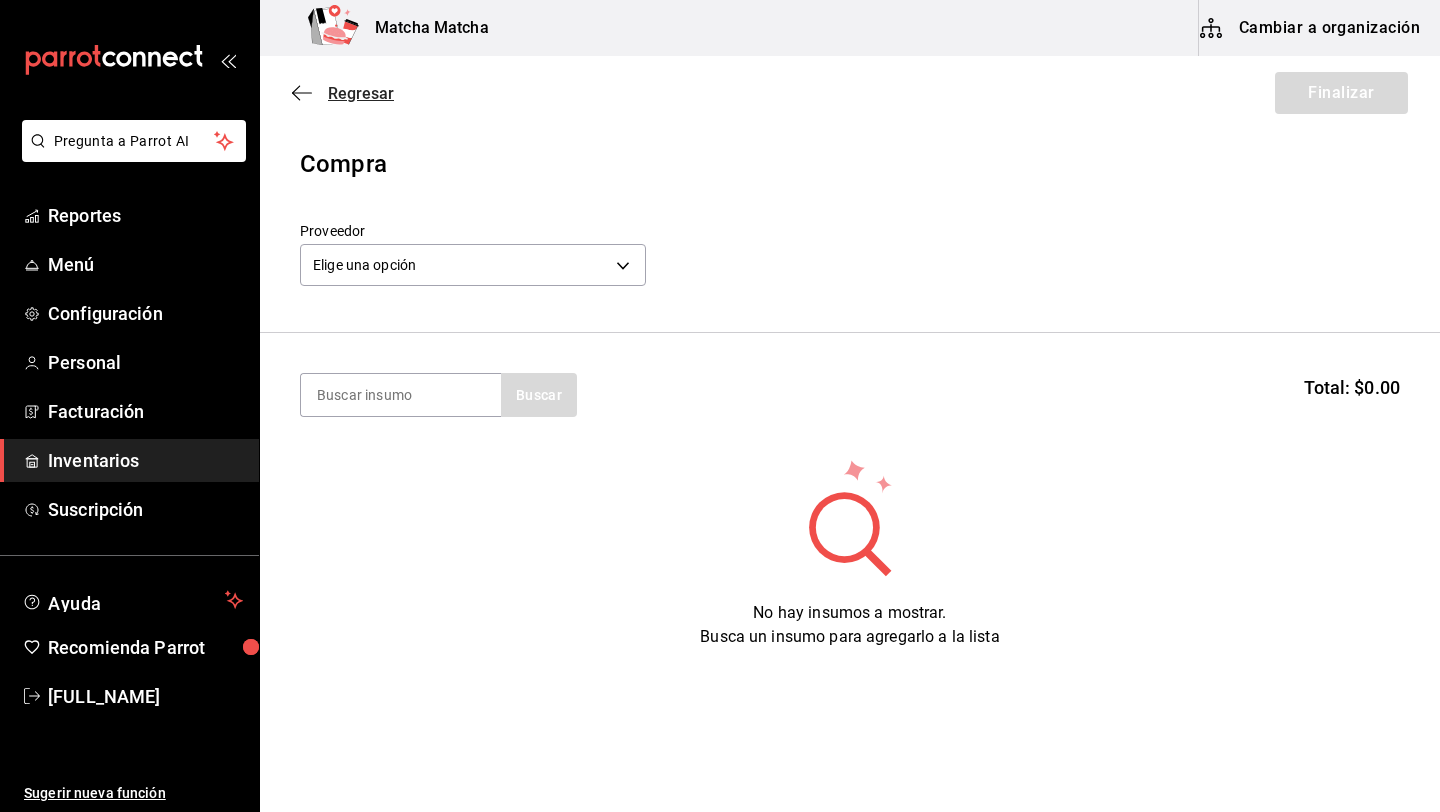click 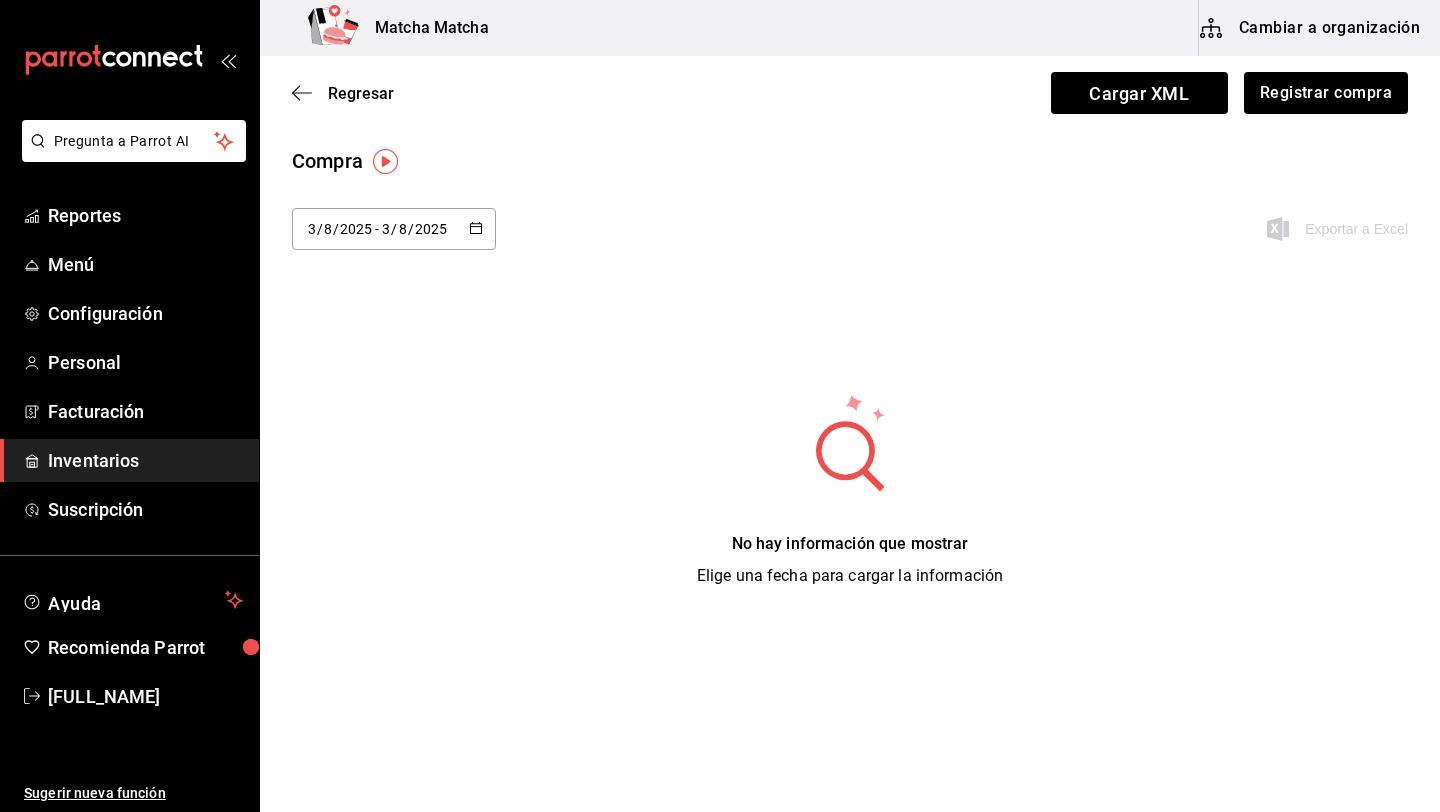 click on "2025-08-03 3 / 8 / 2025 - 2025-08-03 3 / 8 / 2025" at bounding box center [394, 229] 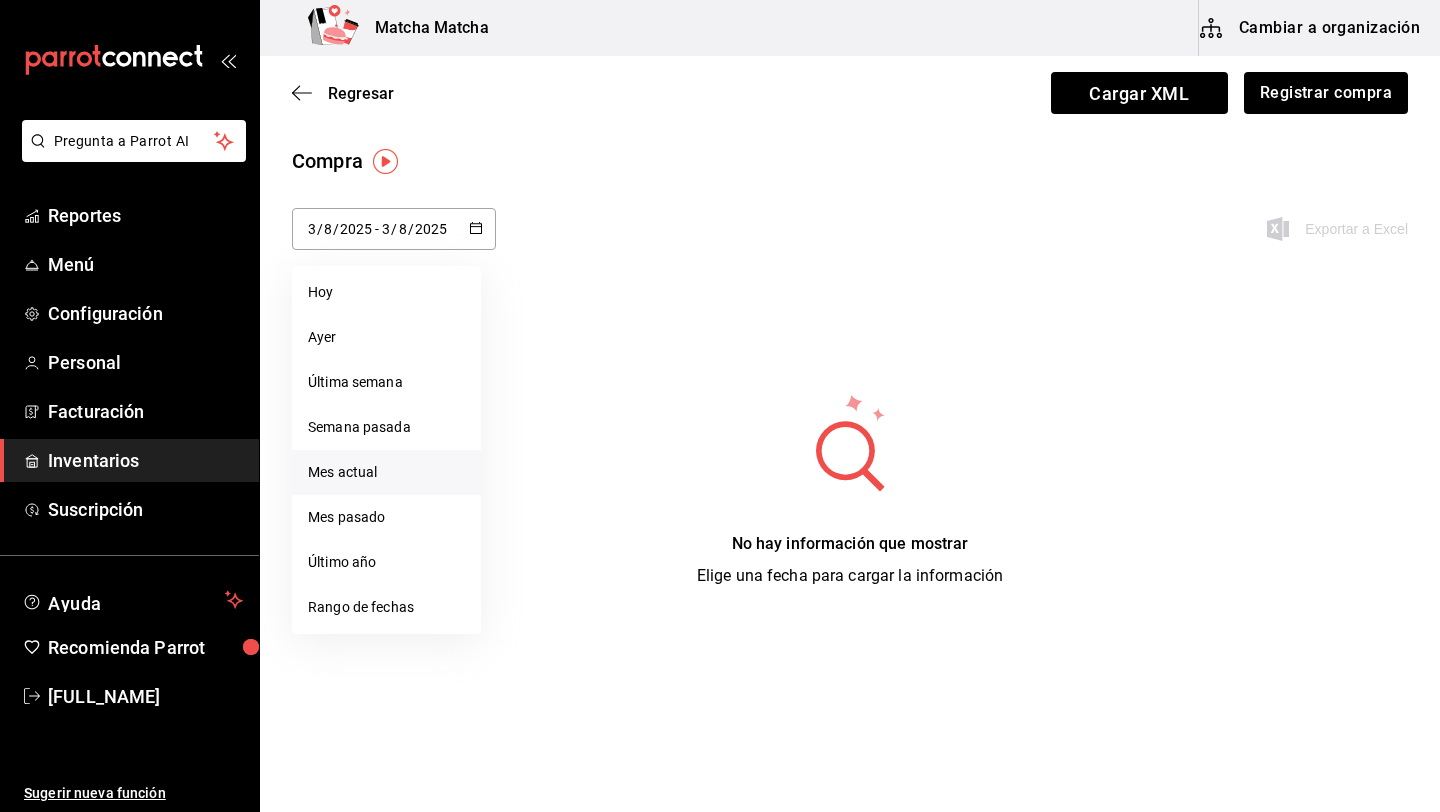 click on "Mes actual" at bounding box center [386, 472] 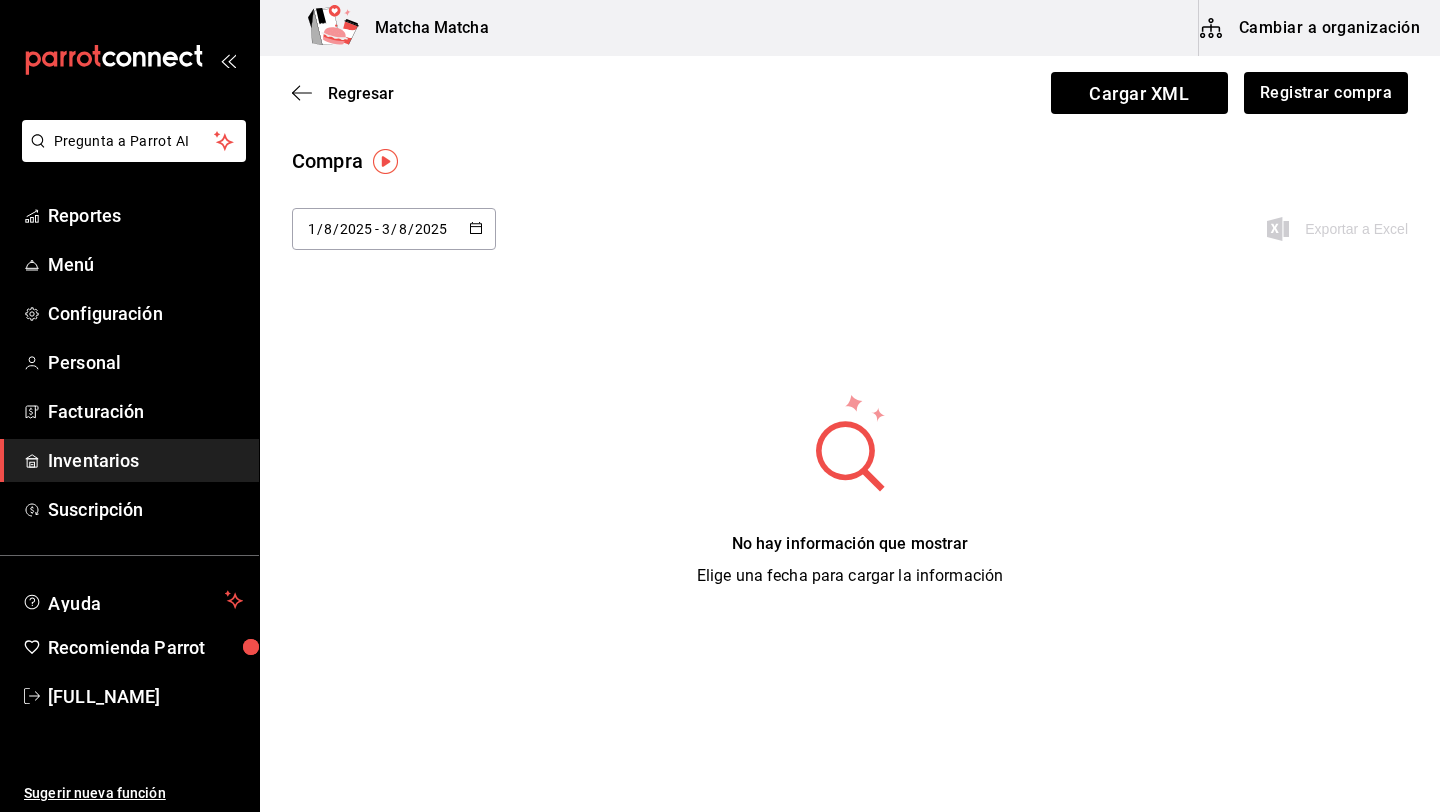 click at bounding box center (476, 229) 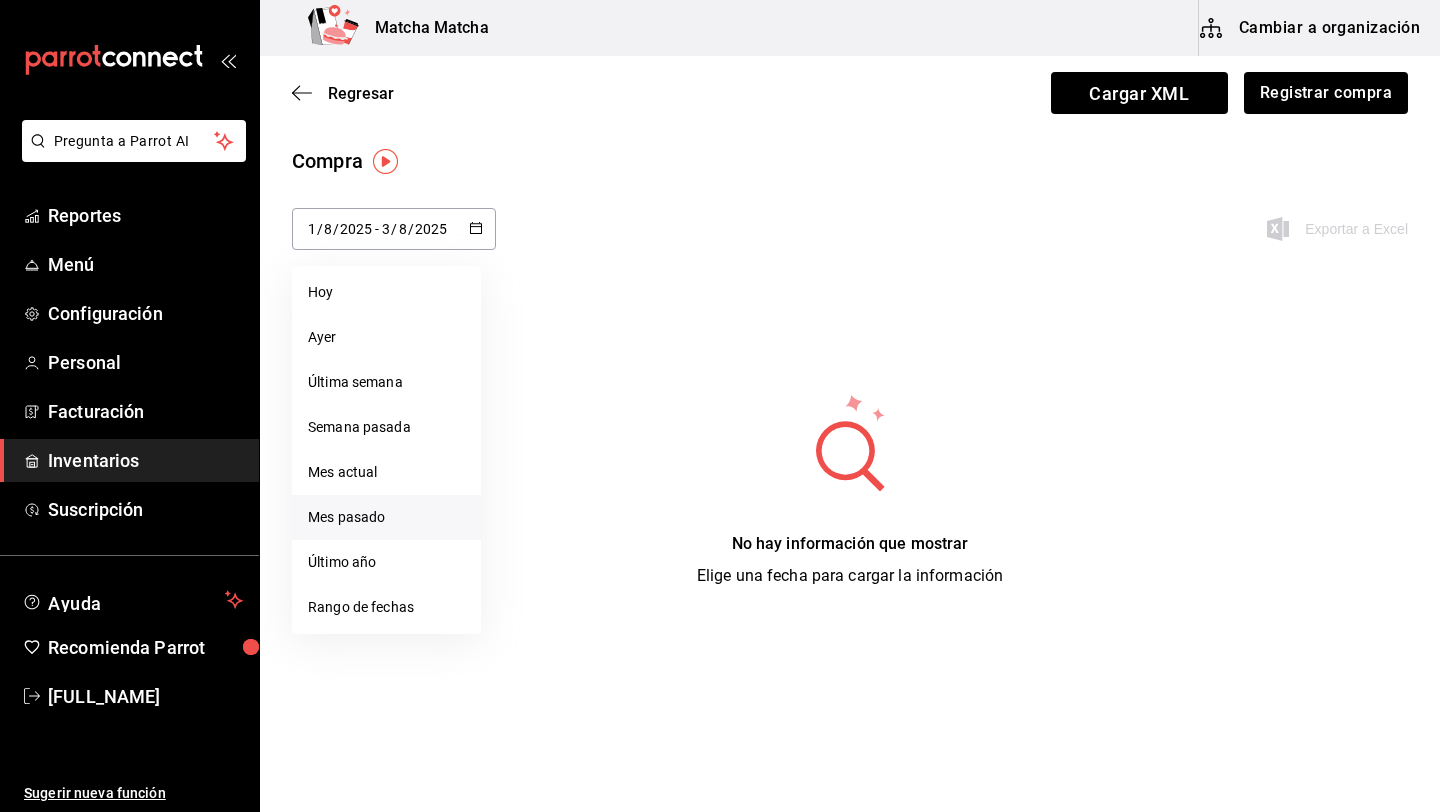click on "Mes pasado" at bounding box center [386, 517] 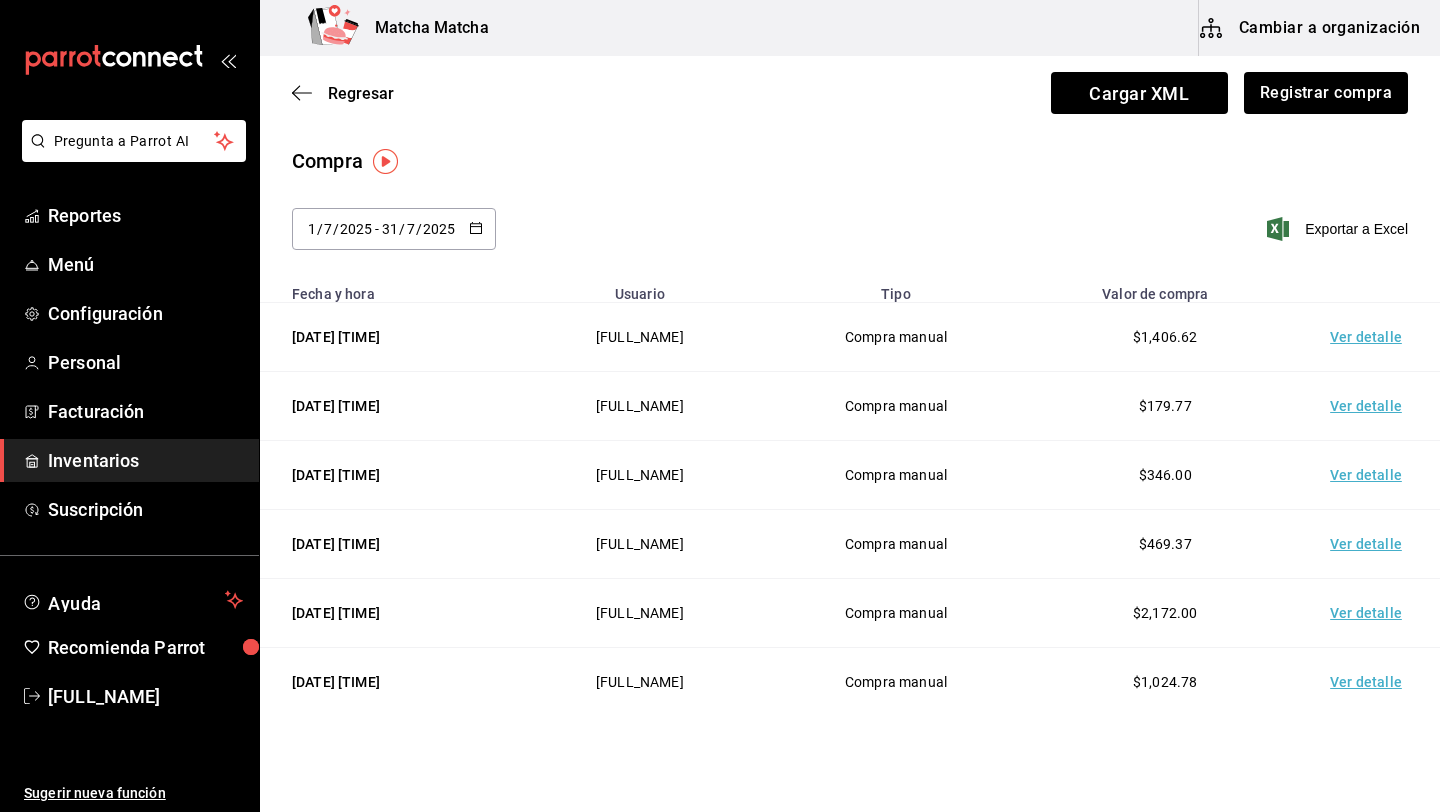 click on "Ver detalle" at bounding box center [1370, 337] 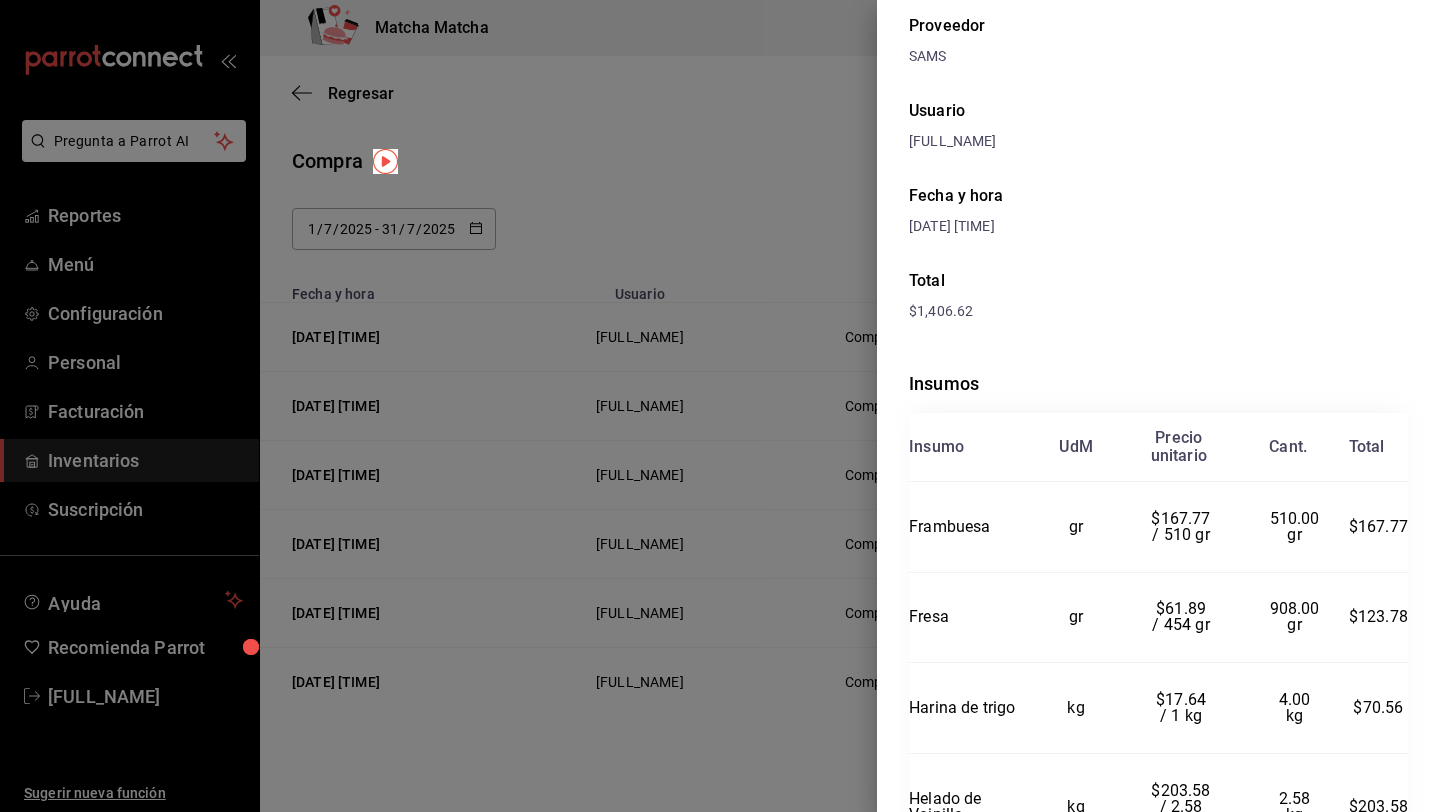 scroll, scrollTop: 0, scrollLeft: 0, axis: both 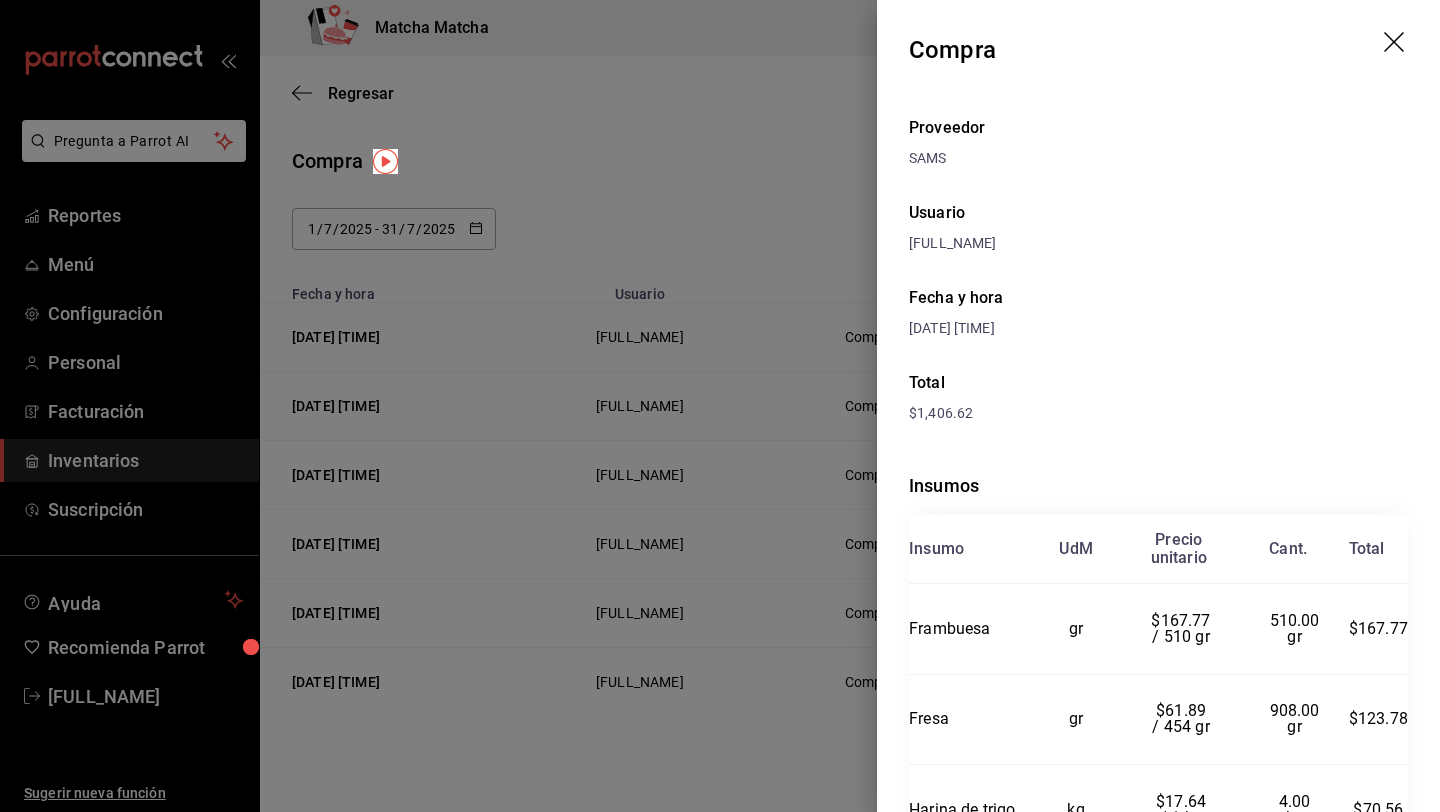 click on "Compra" at bounding box center [1158, 50] 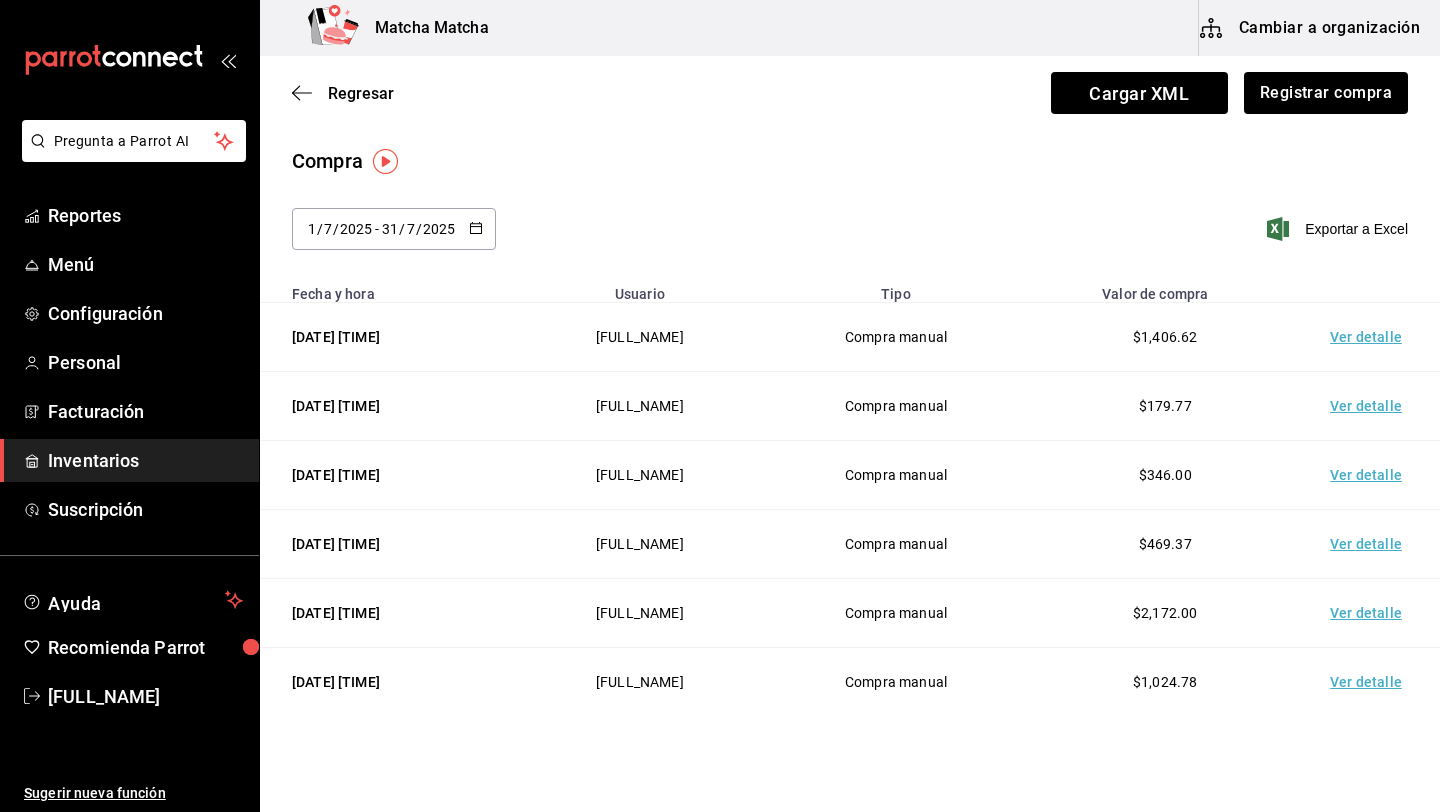 click on "Ver detalle" at bounding box center [1370, 406] 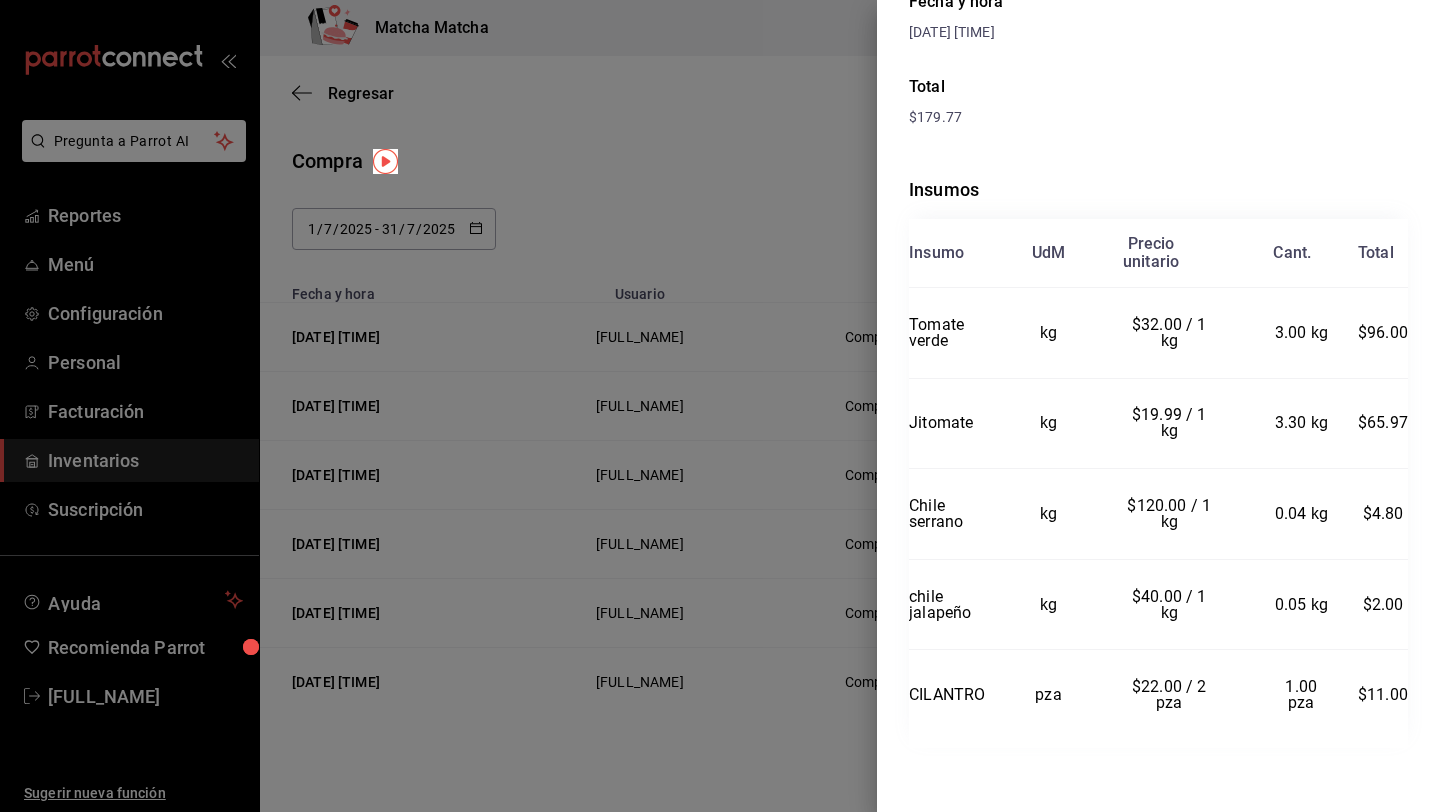 scroll, scrollTop: 0, scrollLeft: 0, axis: both 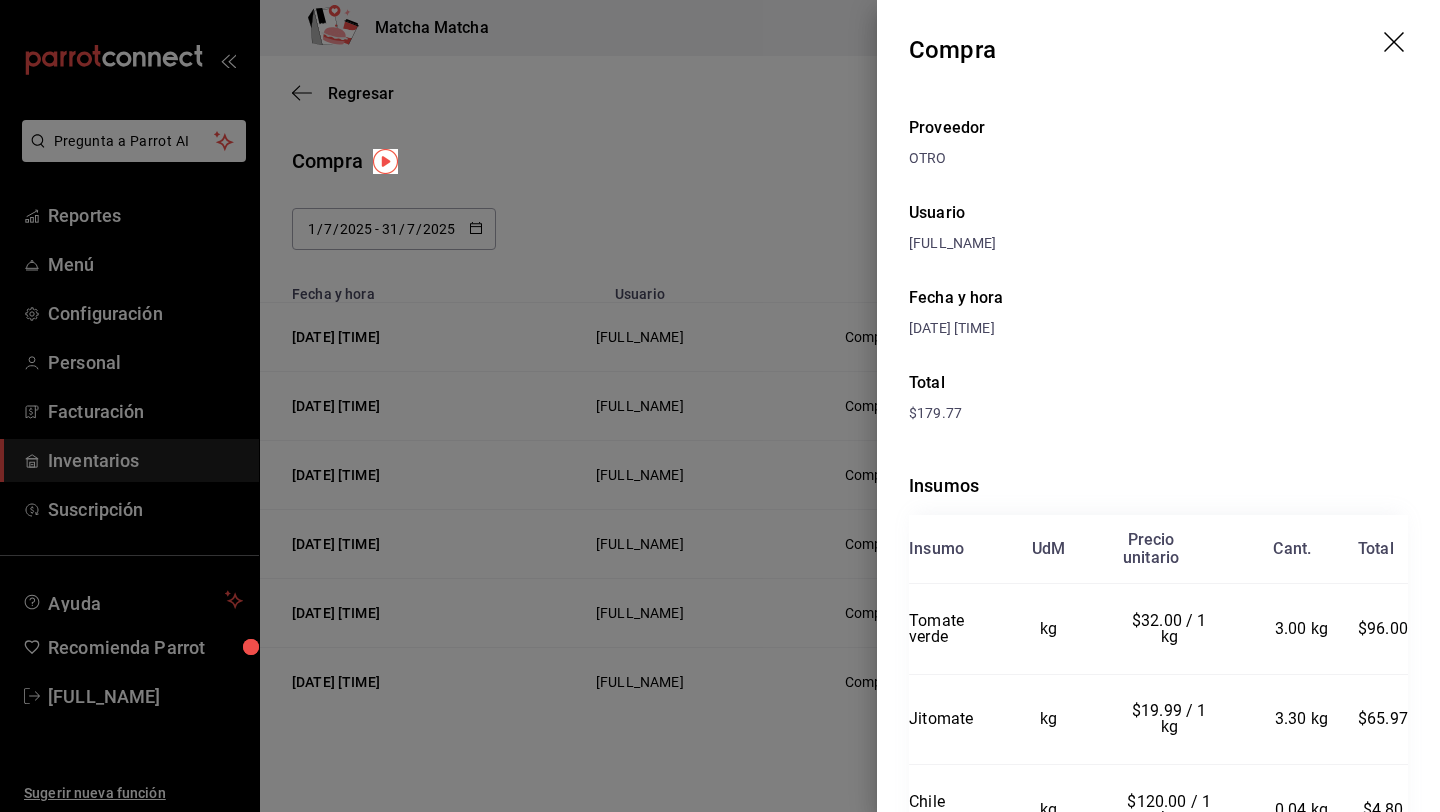 click 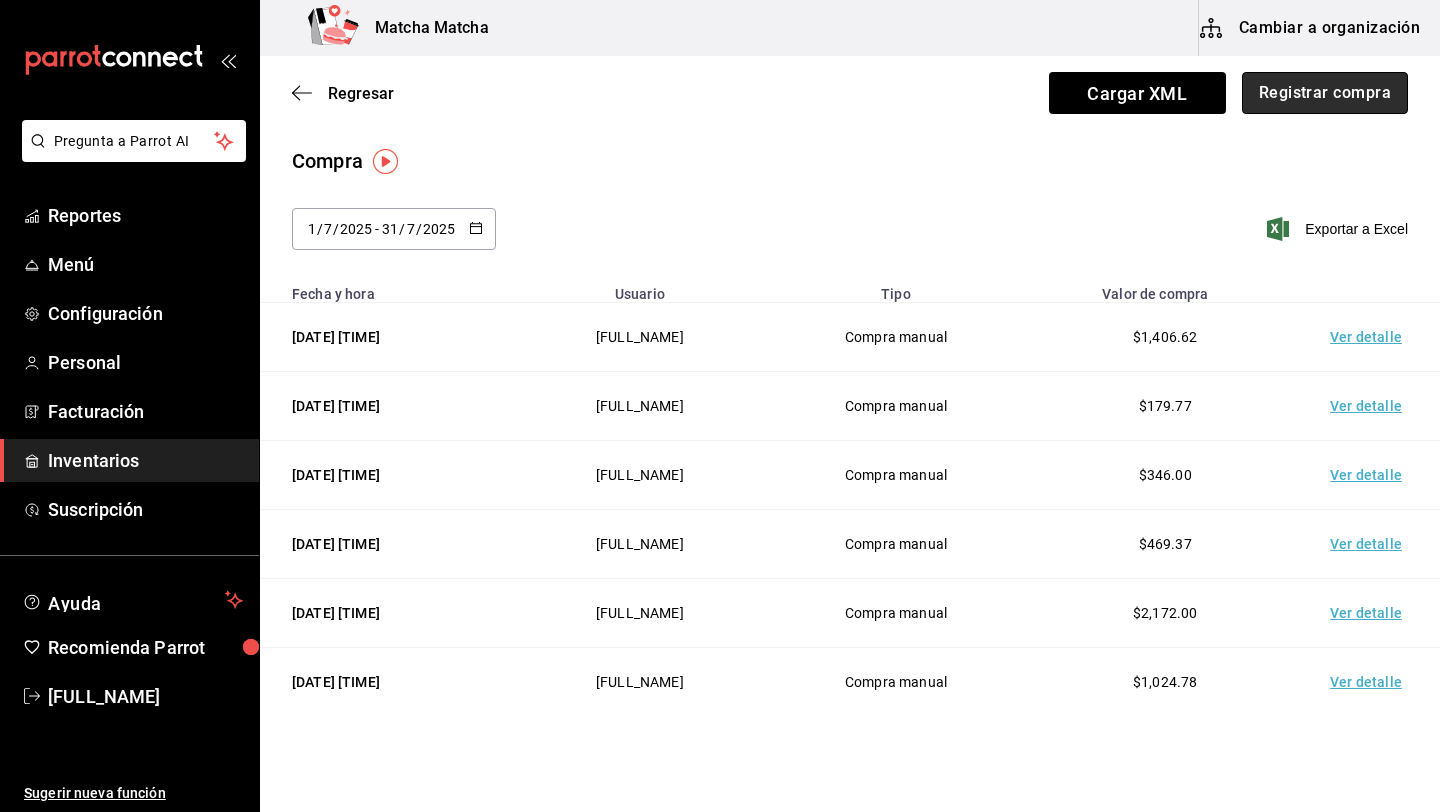 click on "Registrar compra" at bounding box center (1325, 93) 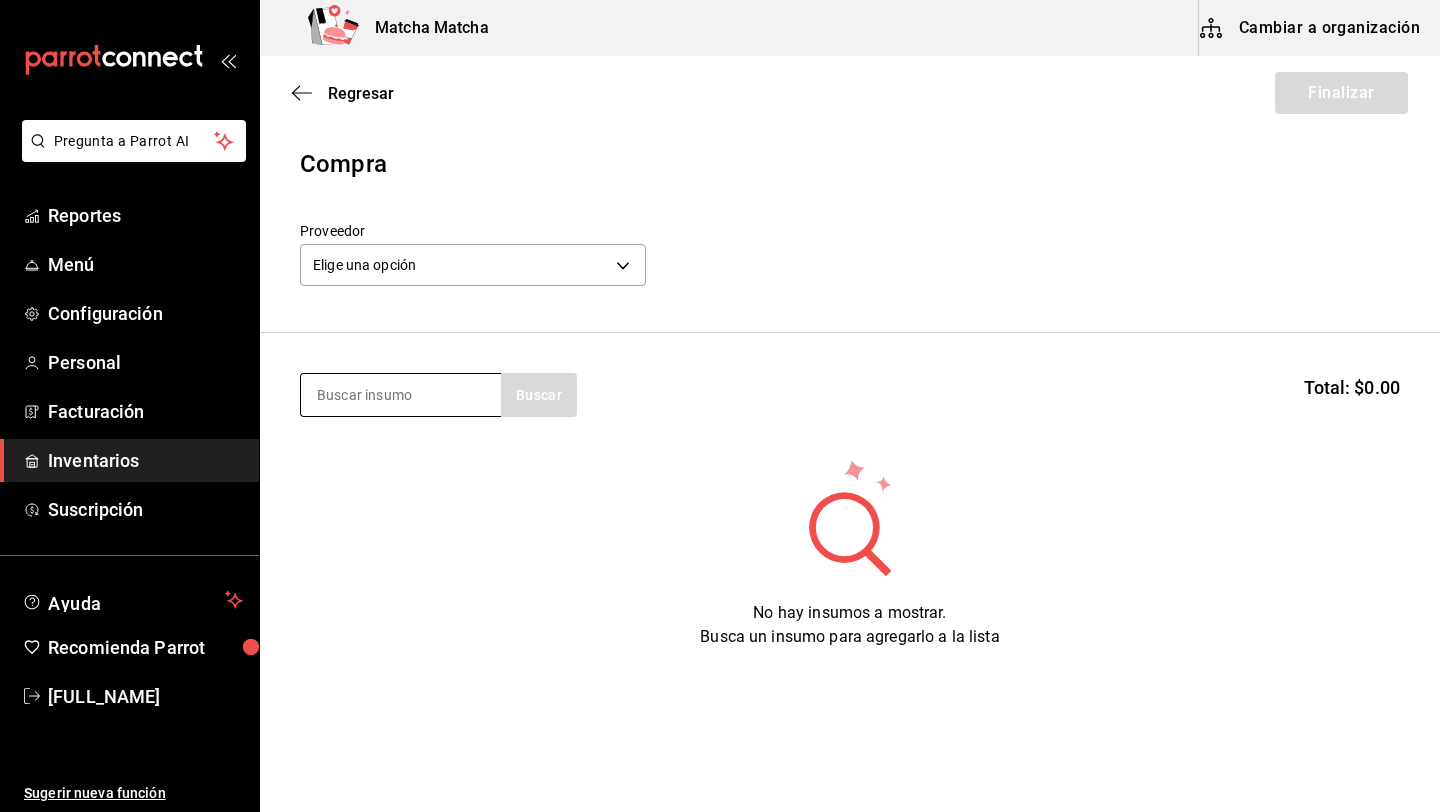 click at bounding box center [401, 395] 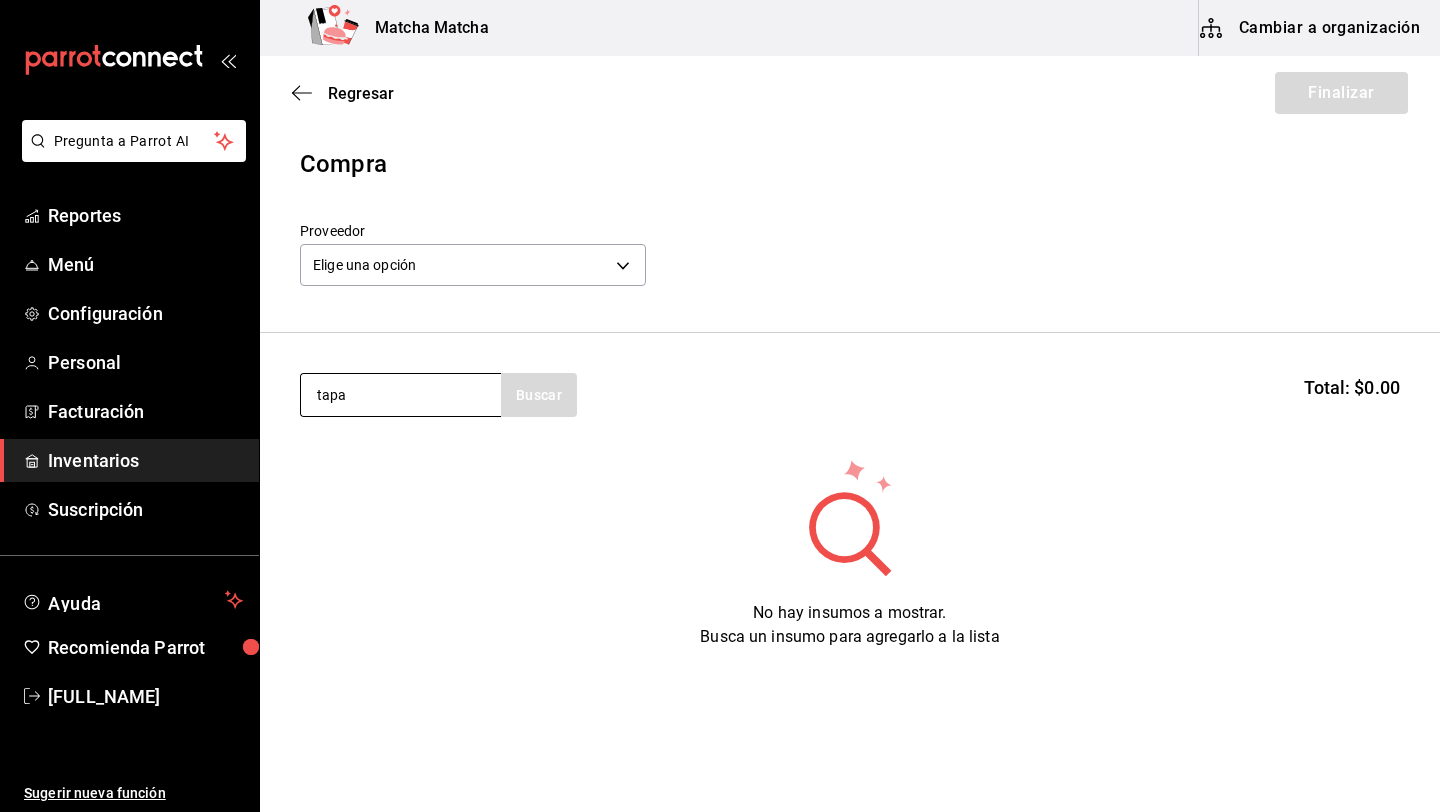 type on "tapa" 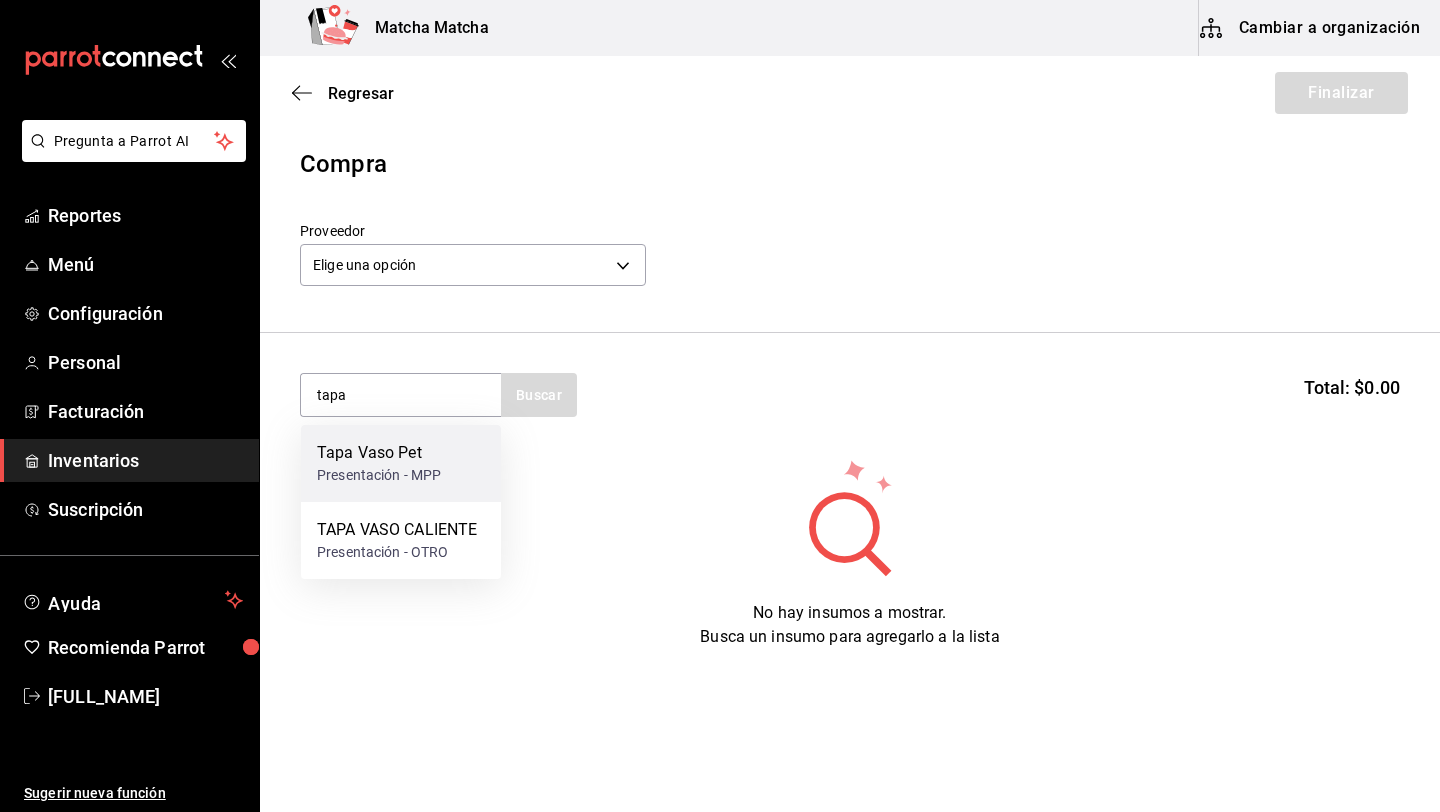 click on "Tapa Vaso Pet" at bounding box center [379, 453] 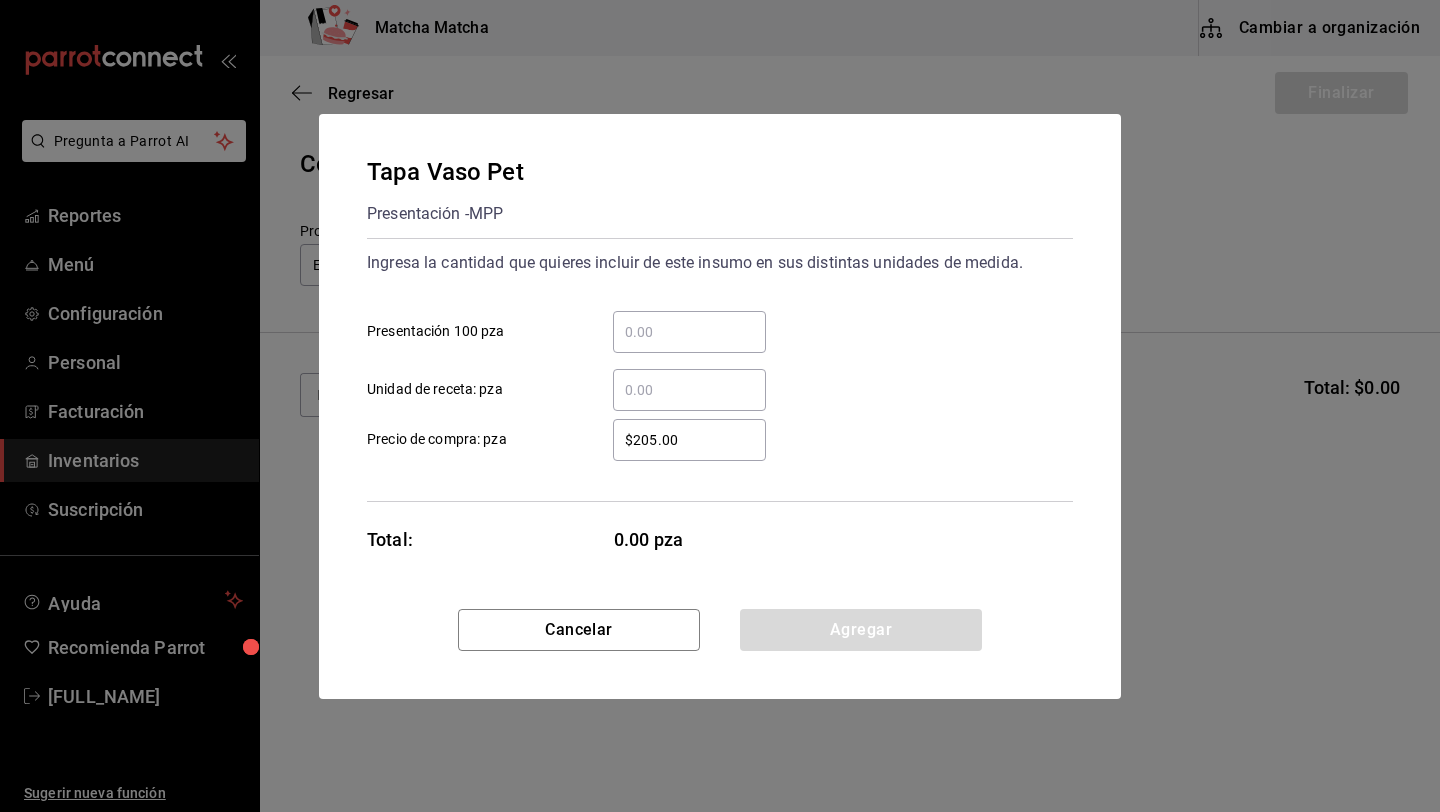 click on "​ Presentación 100 pza" at bounding box center [689, 332] 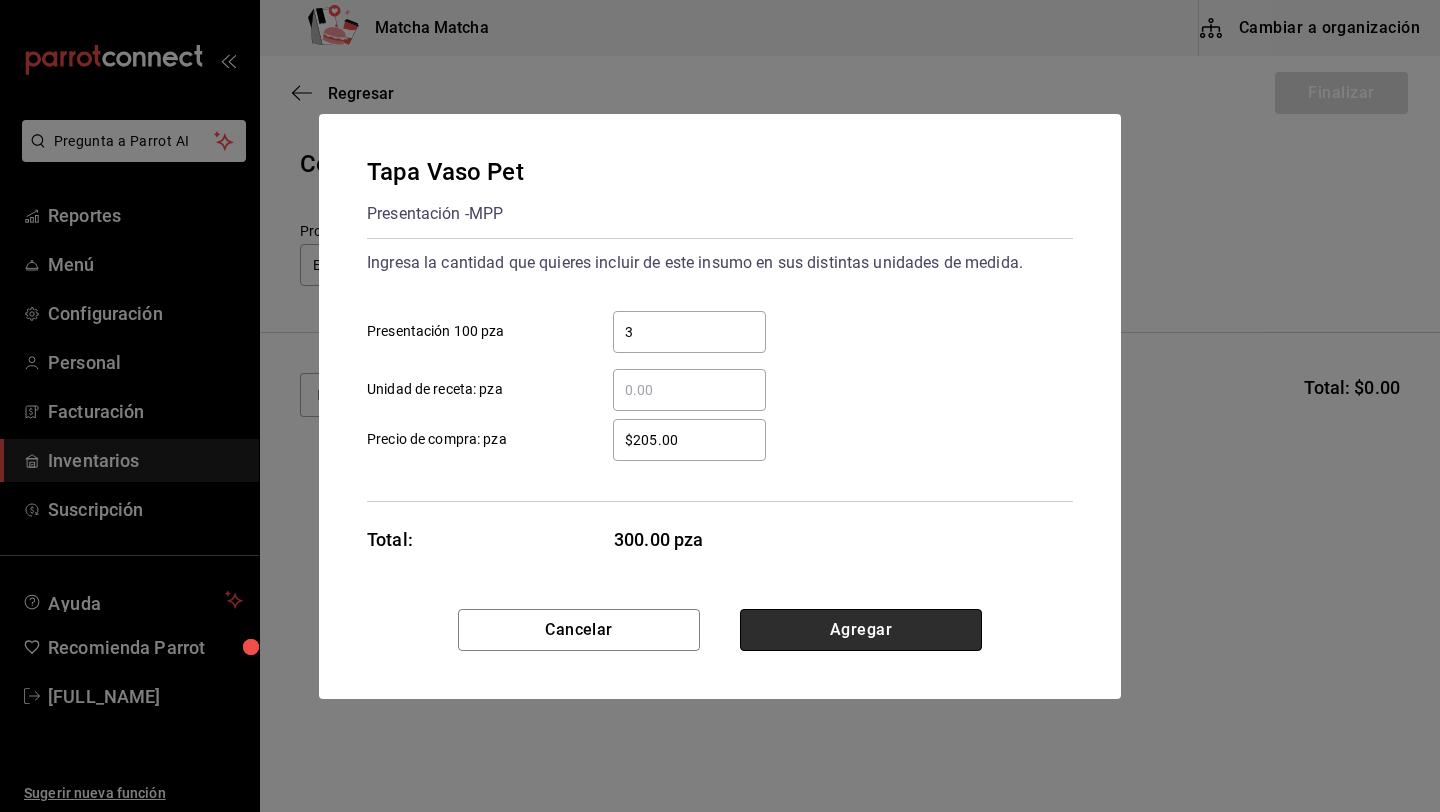 click on "Agregar" at bounding box center (861, 630) 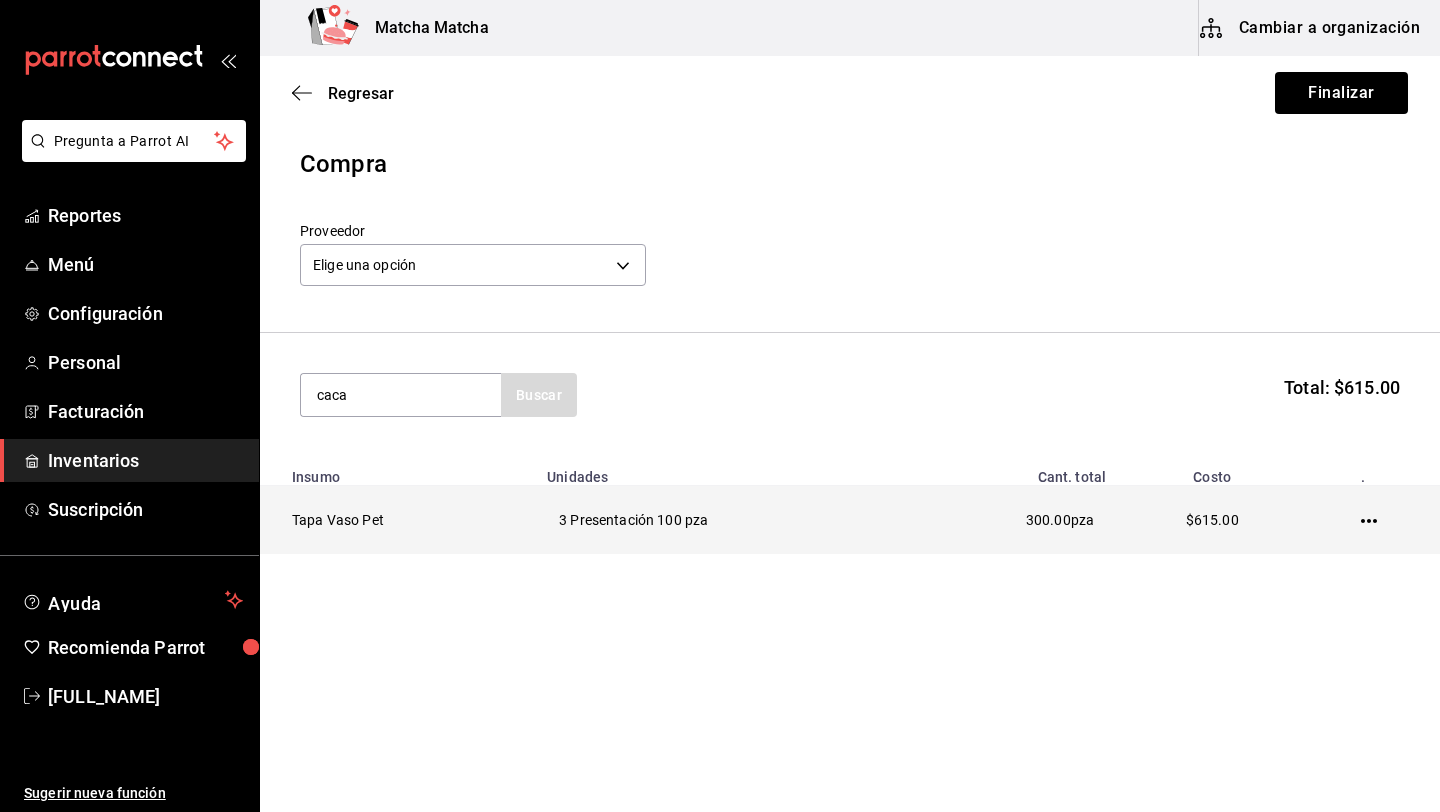 type on "caca" 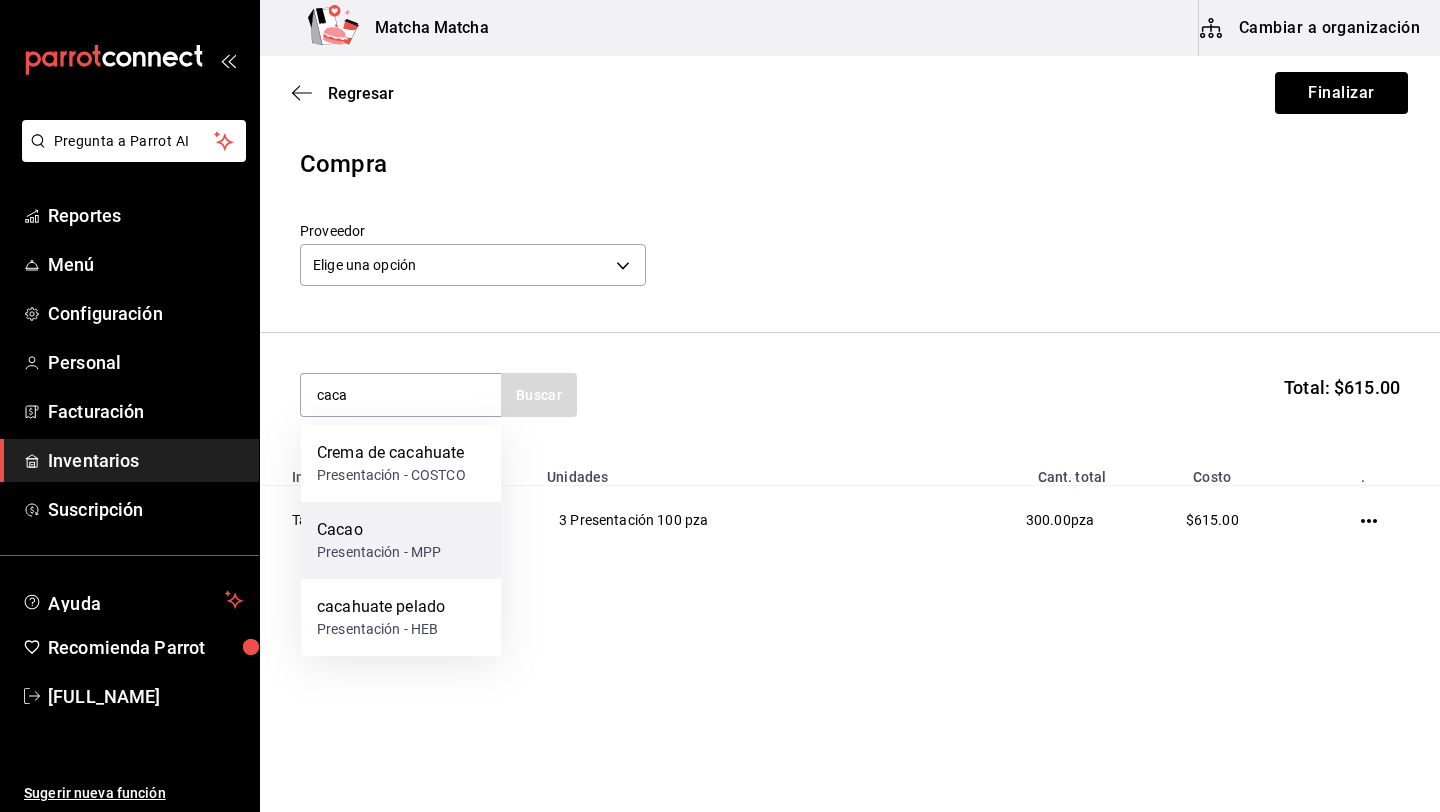 click on "Presentación - MPP" at bounding box center [379, 552] 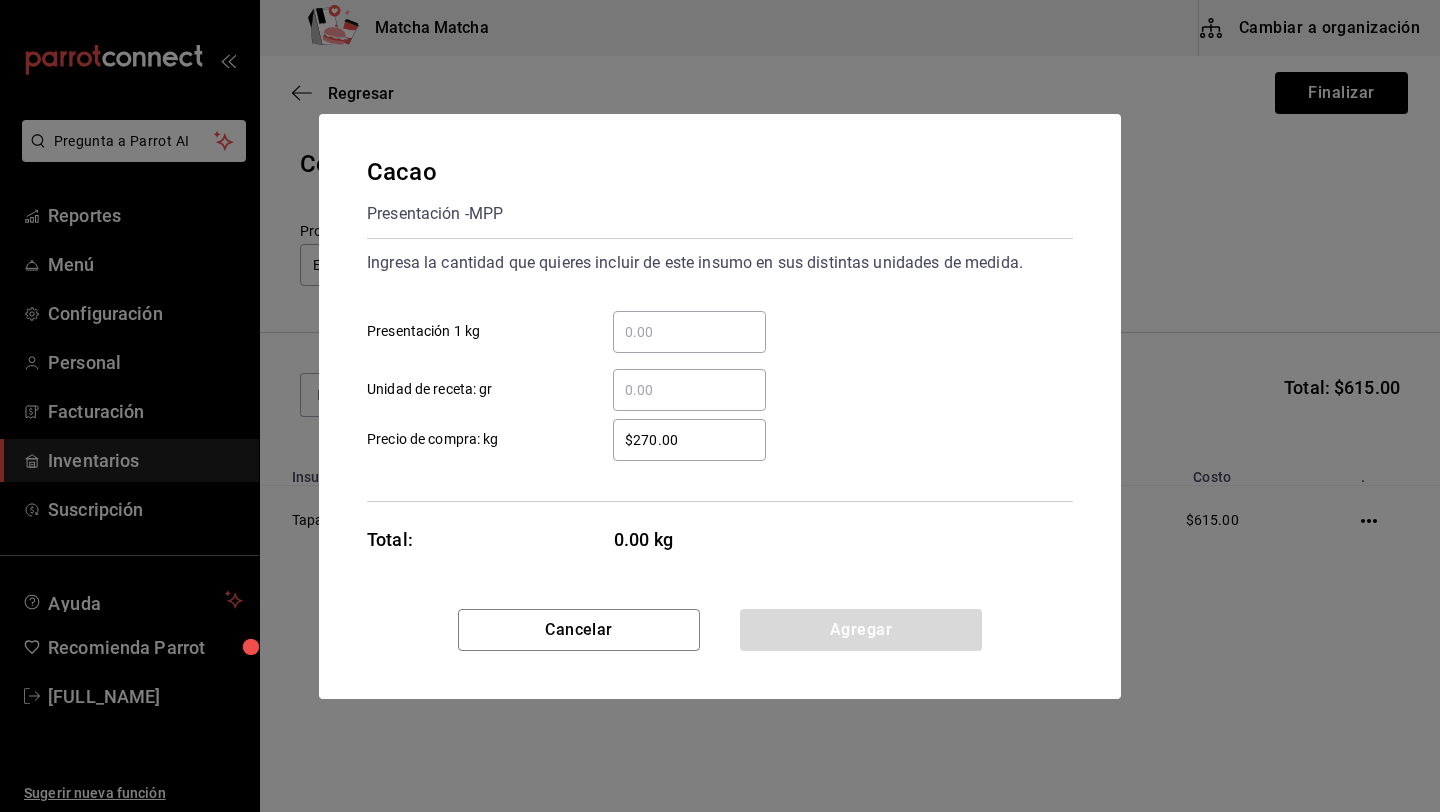 click on "​ Unidad de receta: gr" at bounding box center (689, 390) 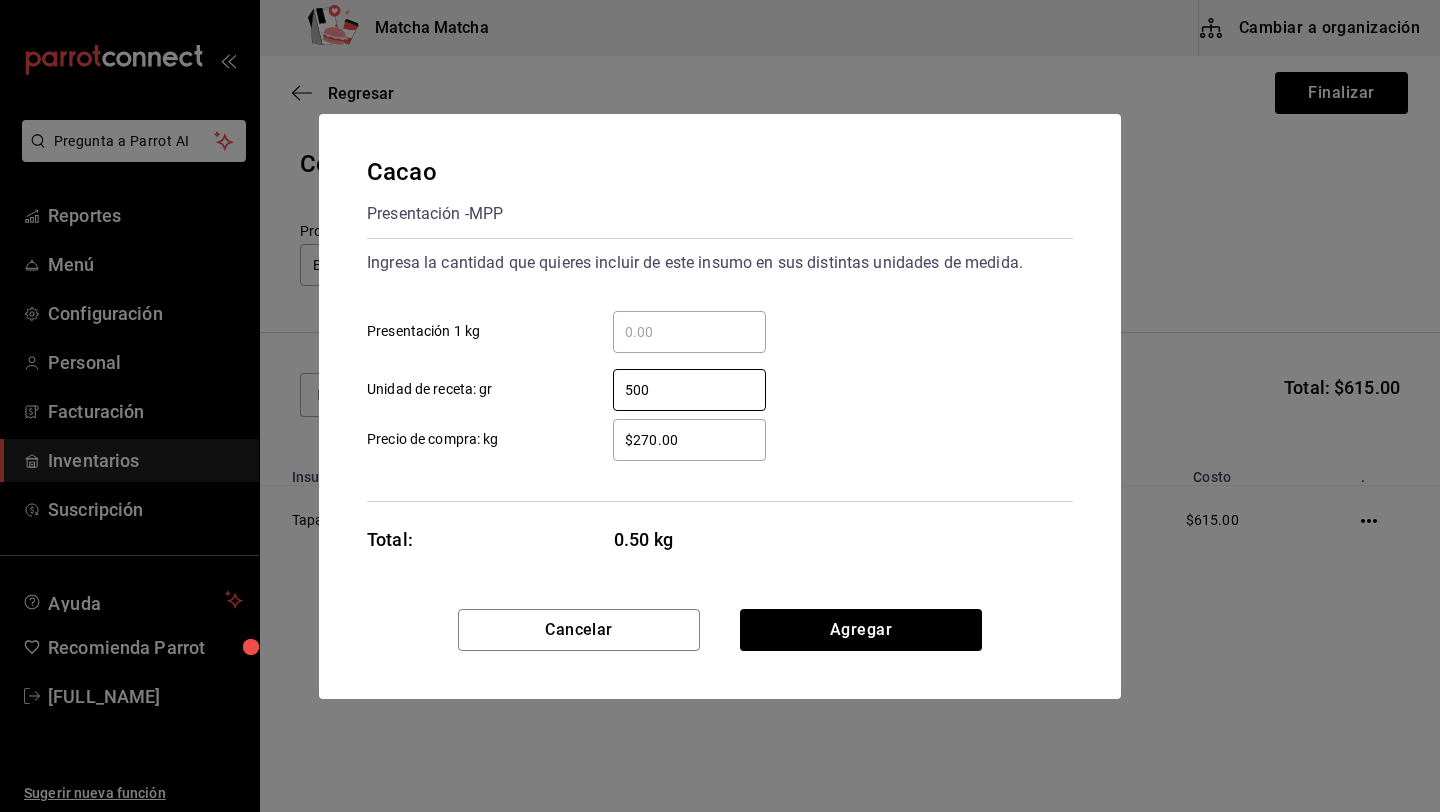 type on "500" 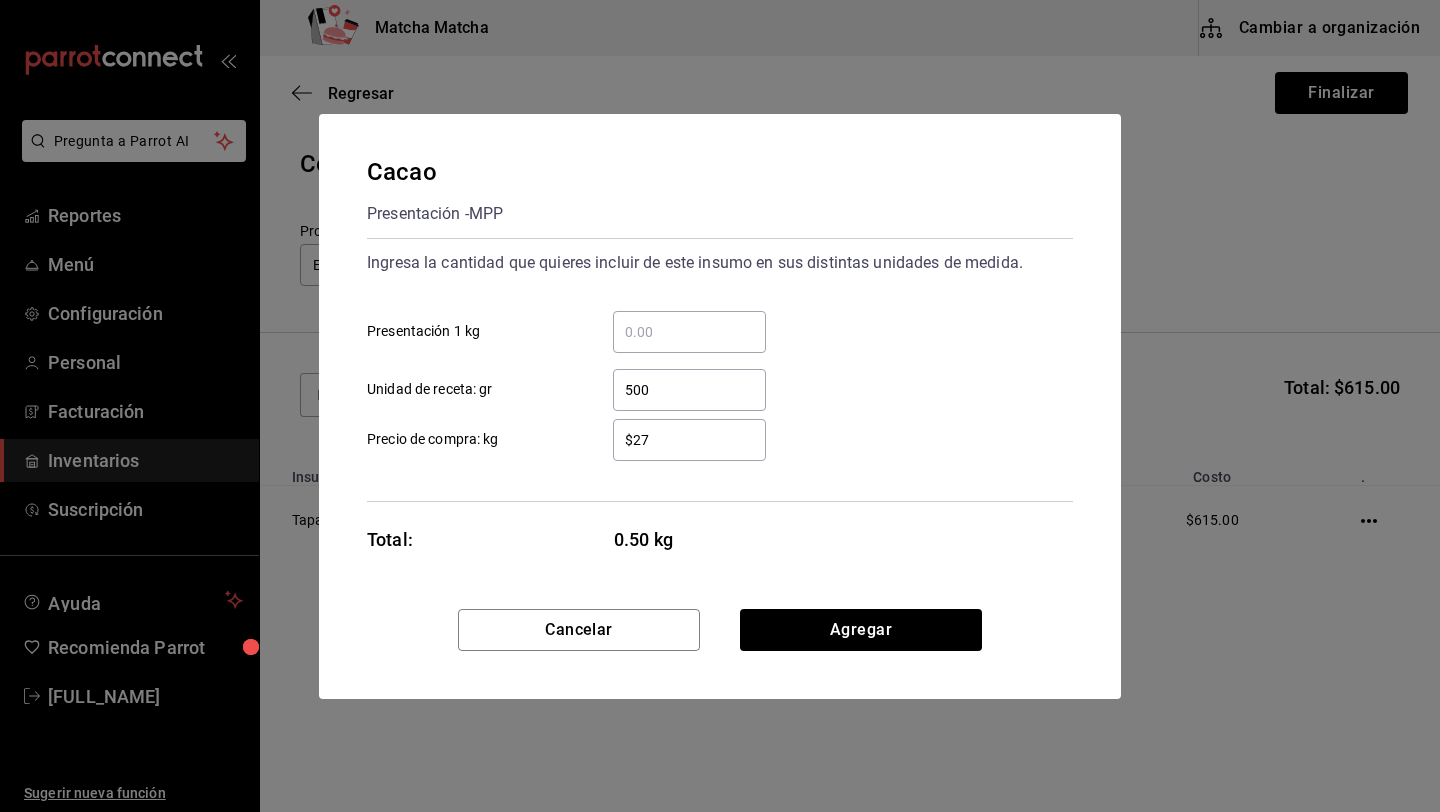 type on "$2" 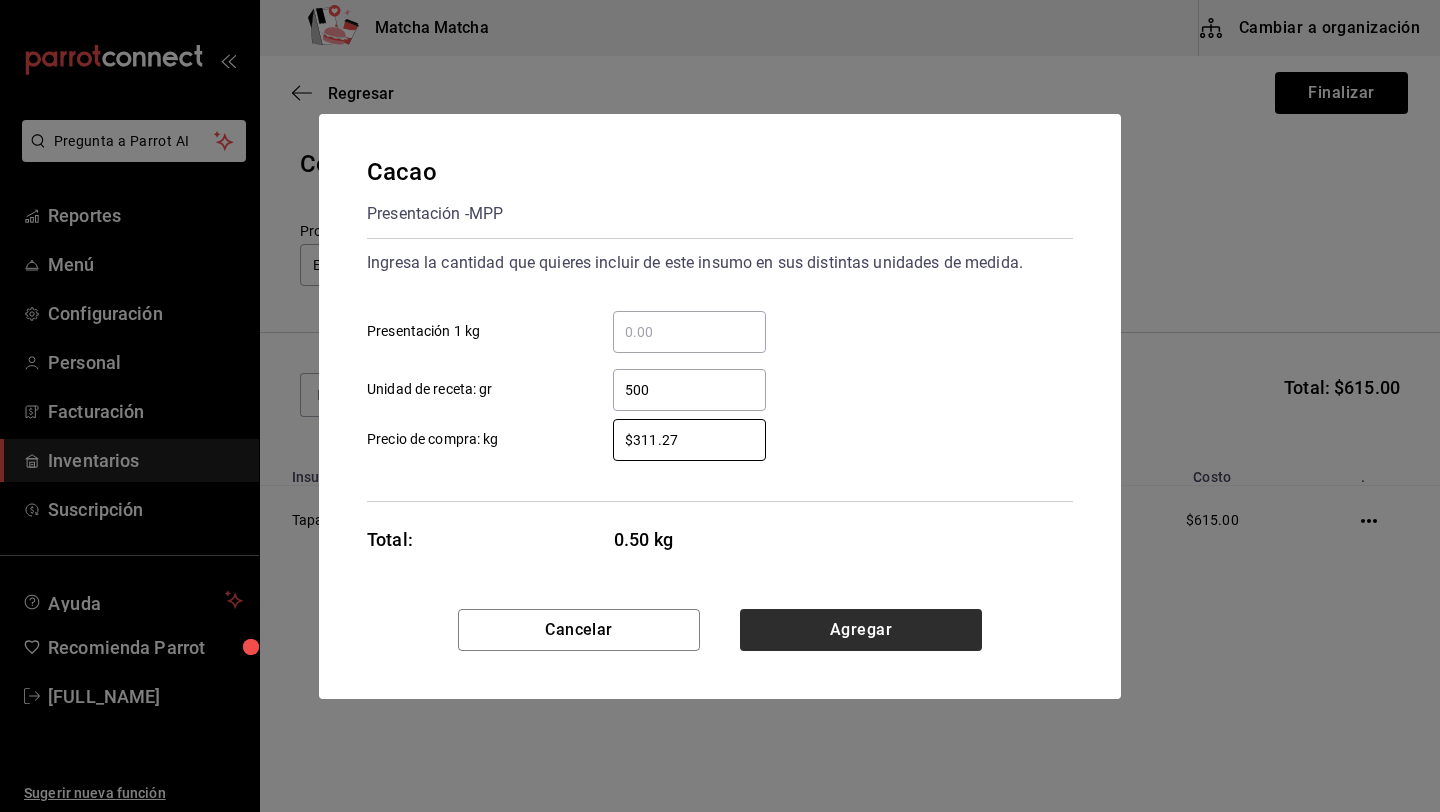 type on "$311.27" 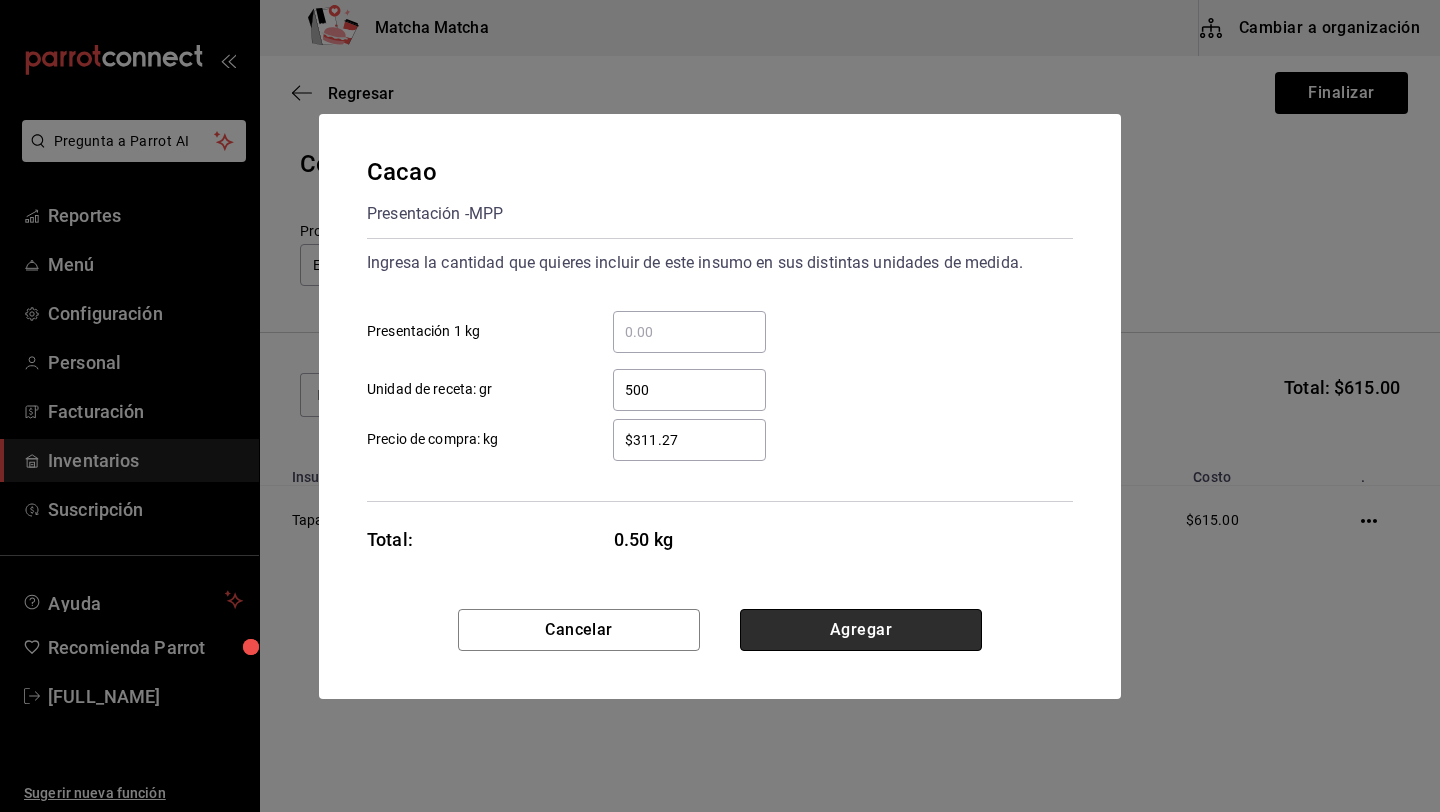 click on "Agregar" at bounding box center [861, 630] 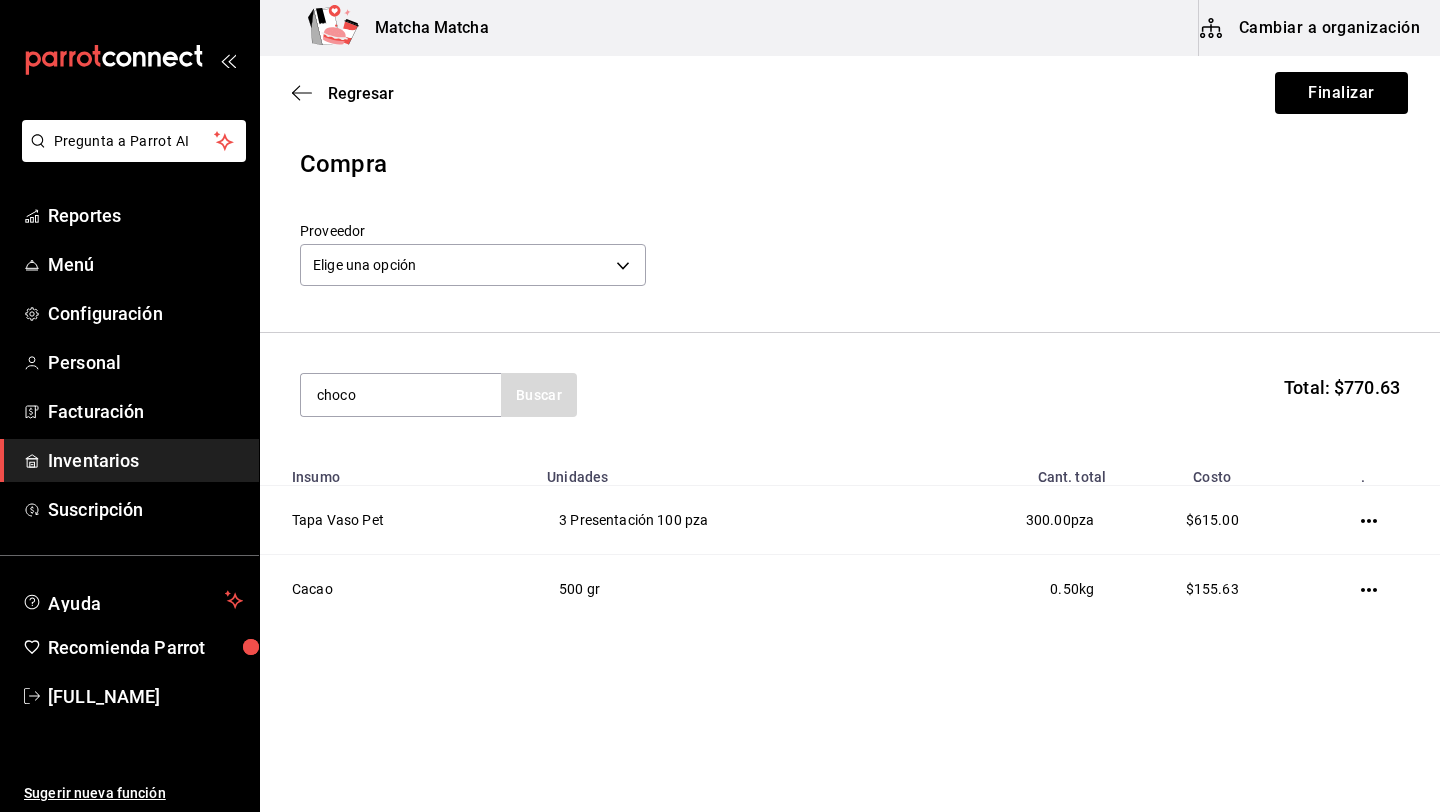 type on "choco" 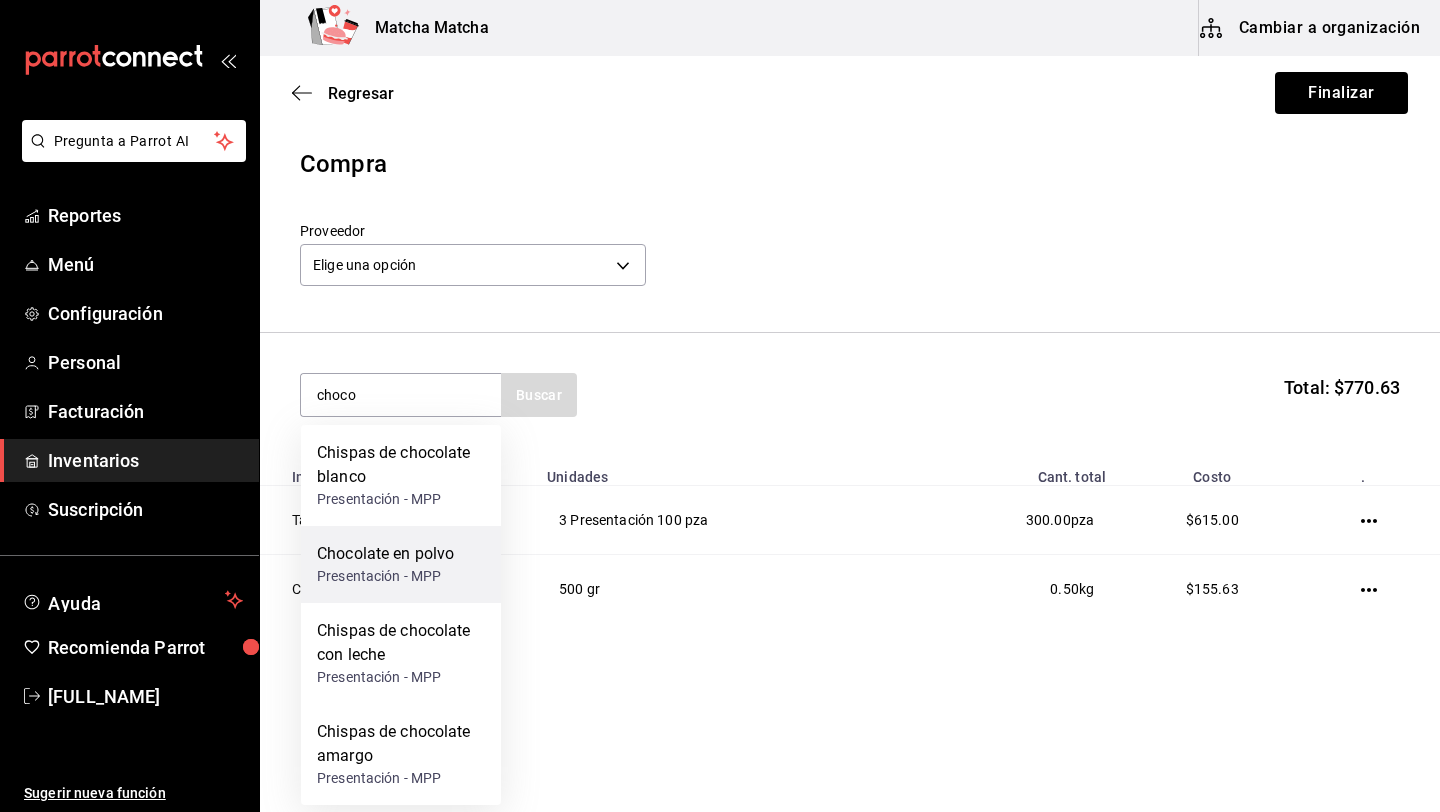click on "Presentación - MPP" at bounding box center (385, 576) 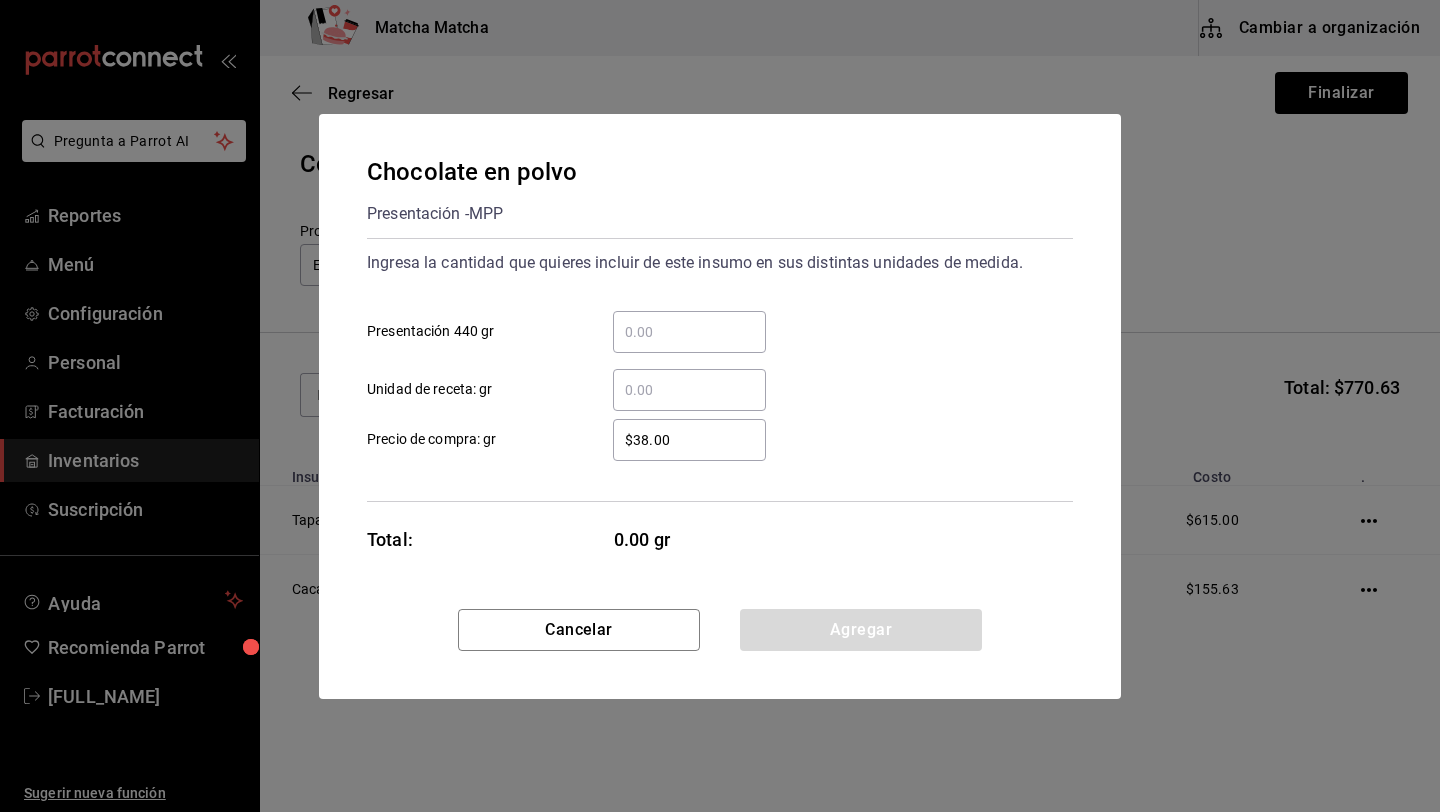 click on "​ Presentación 440 gr" at bounding box center [689, 332] 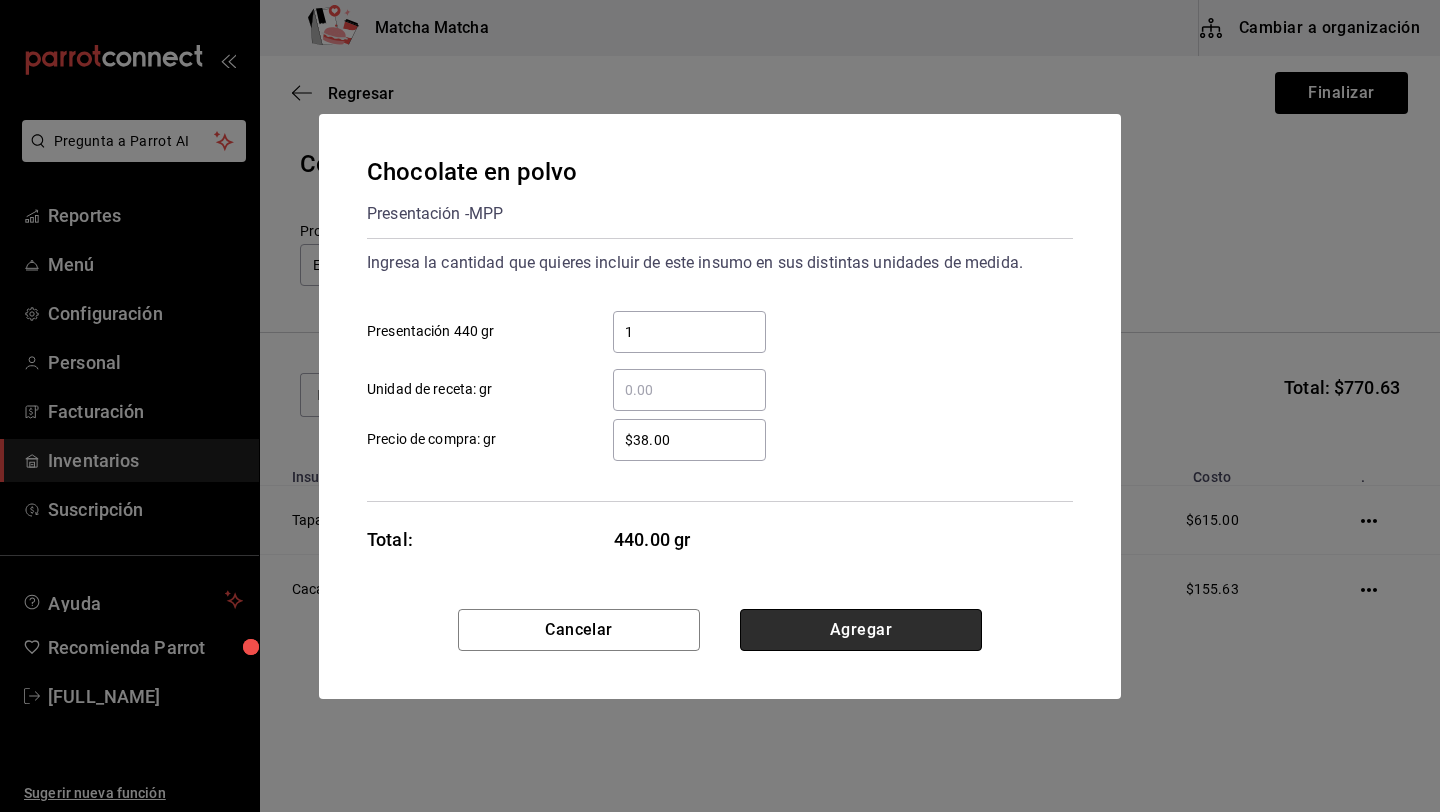 click on "Agregar" at bounding box center [861, 630] 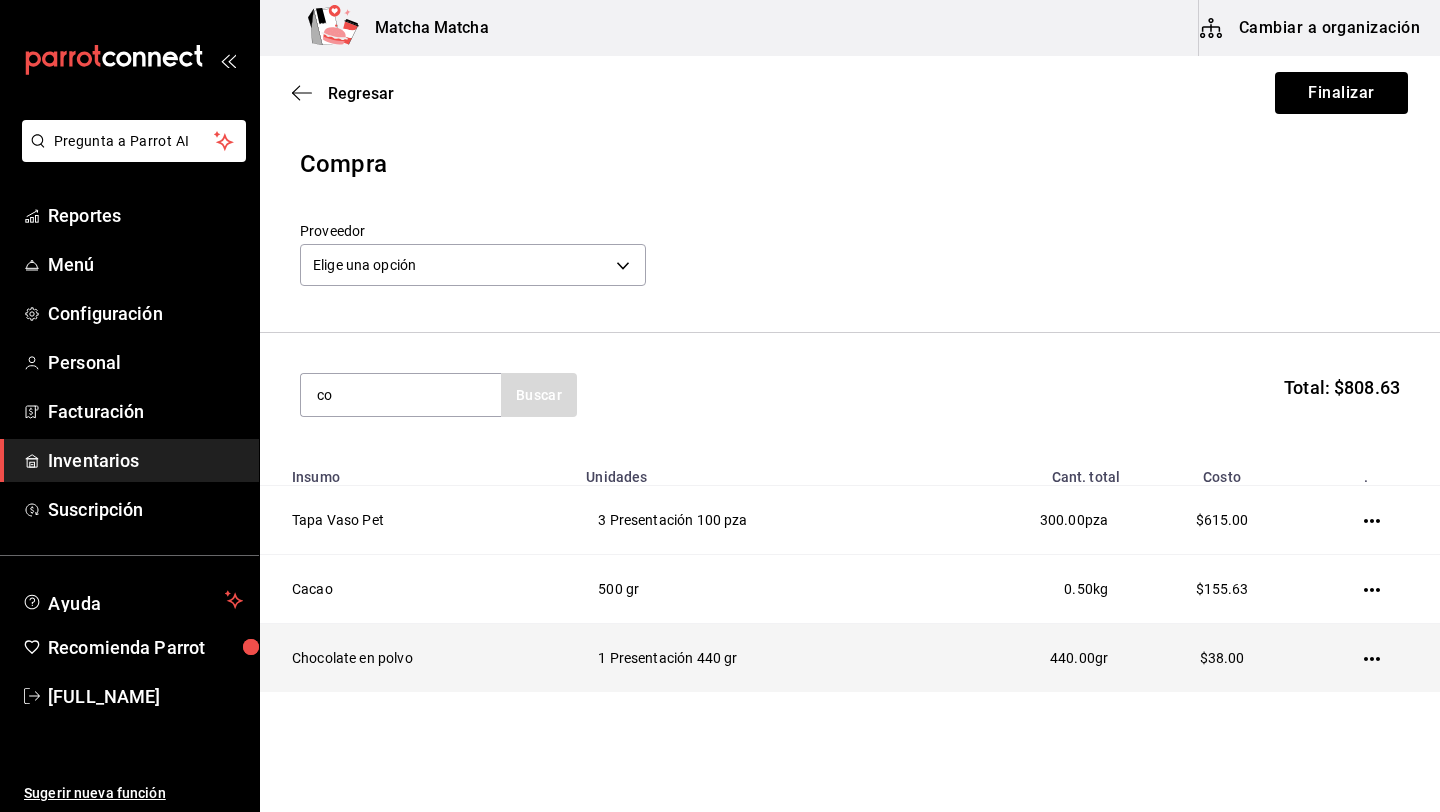 type on "c" 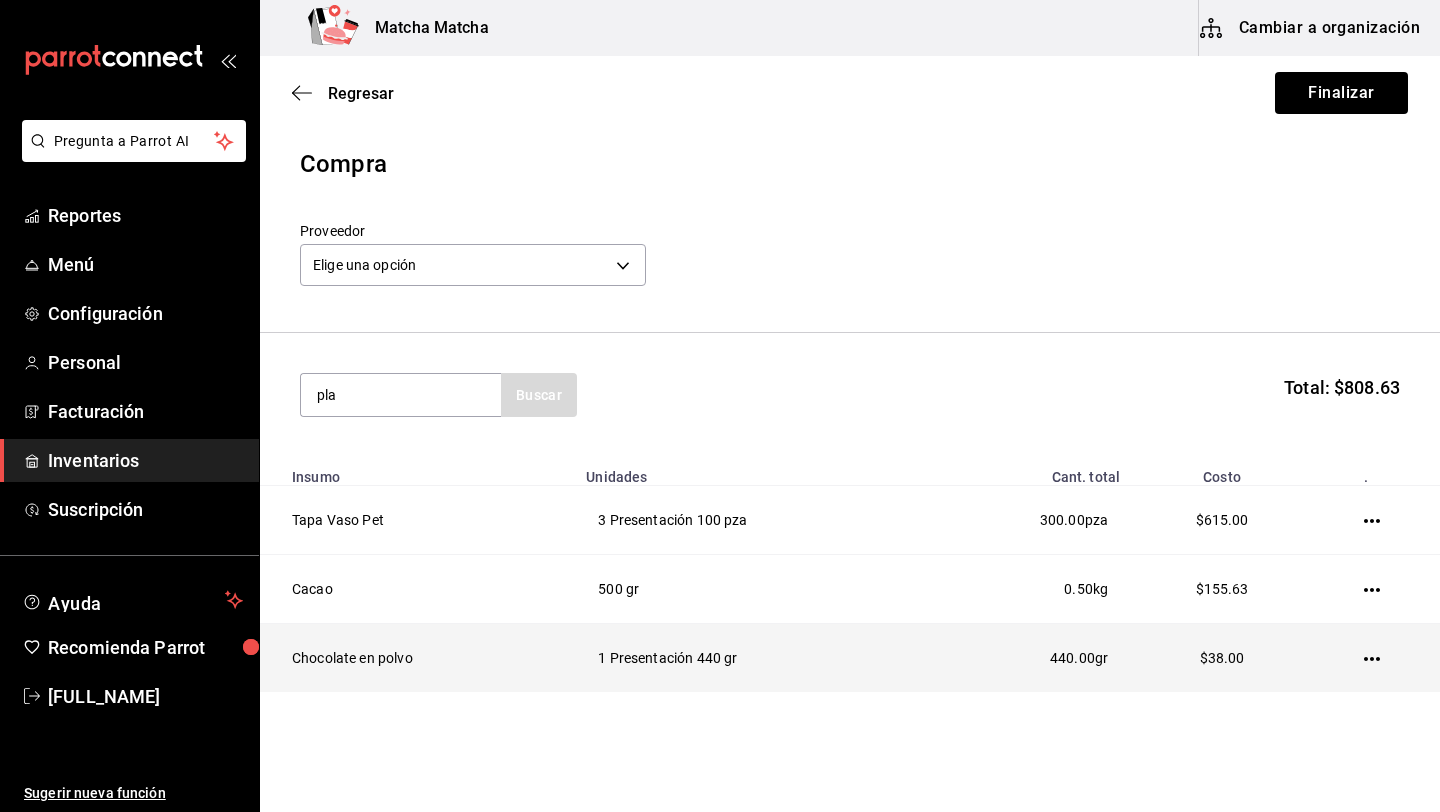 type on "pla" 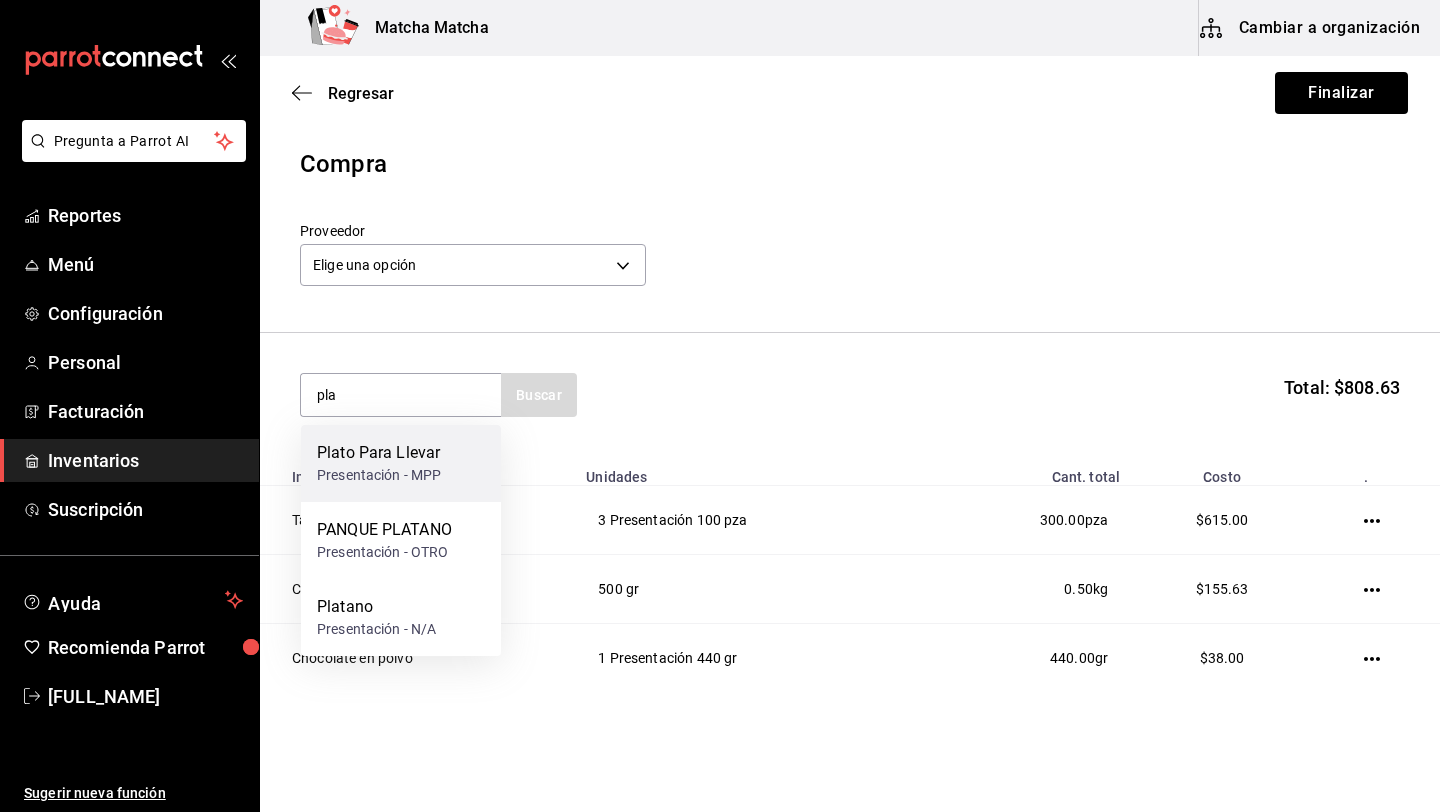 click on "Plato para Llevar Presentación - MPP" at bounding box center [401, 463] 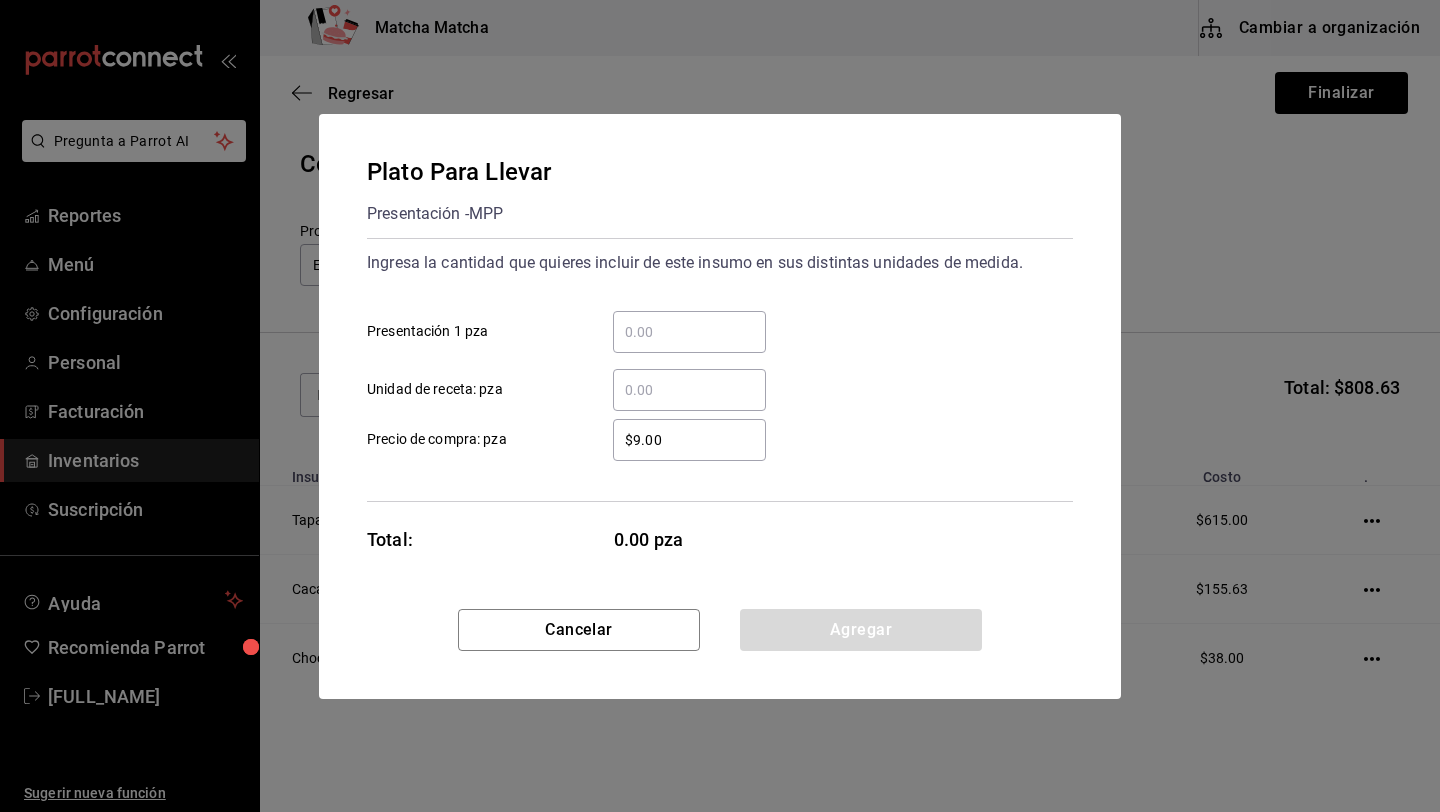 click on "​ Presentación 1 pza" at bounding box center (689, 332) 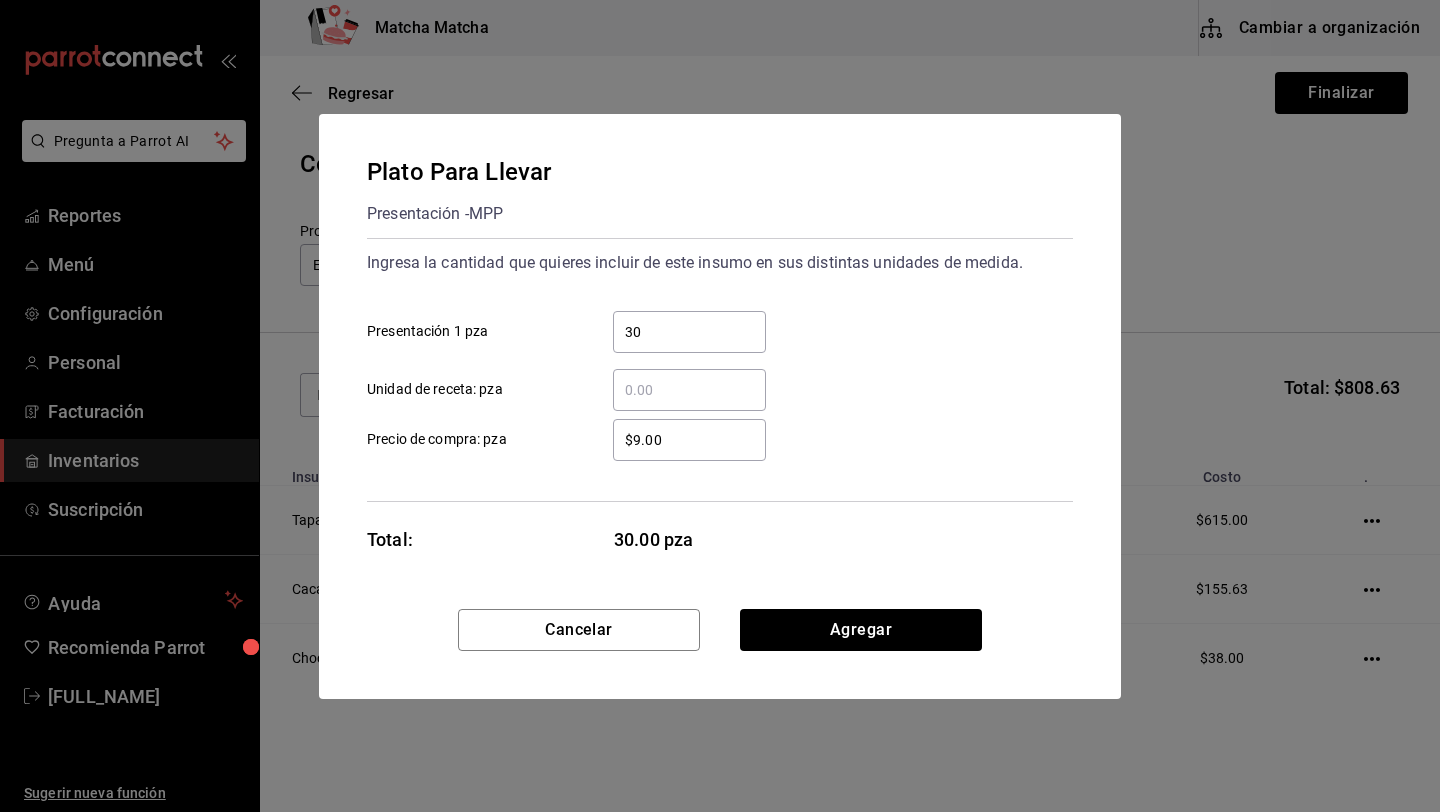 type on "3" 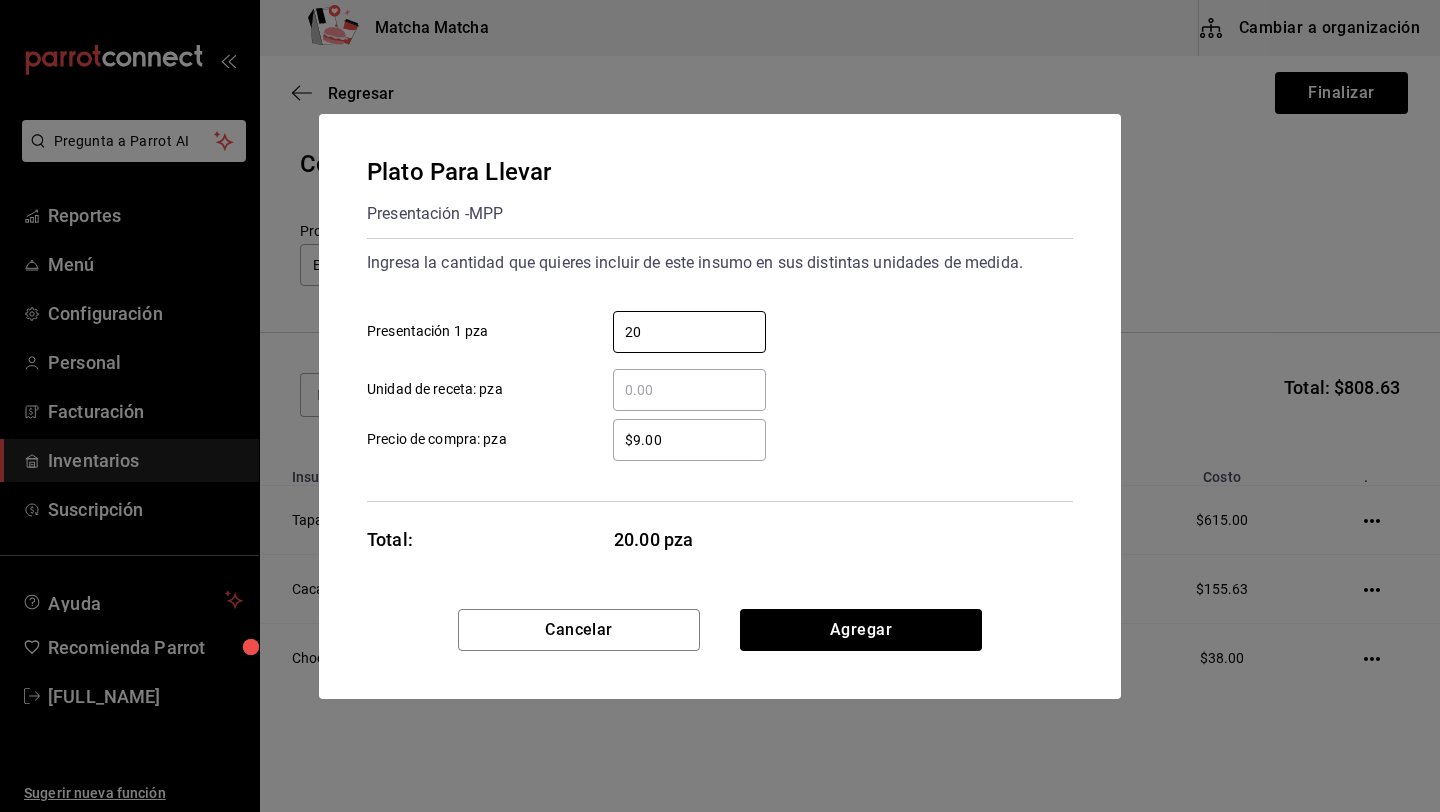 type on "20" 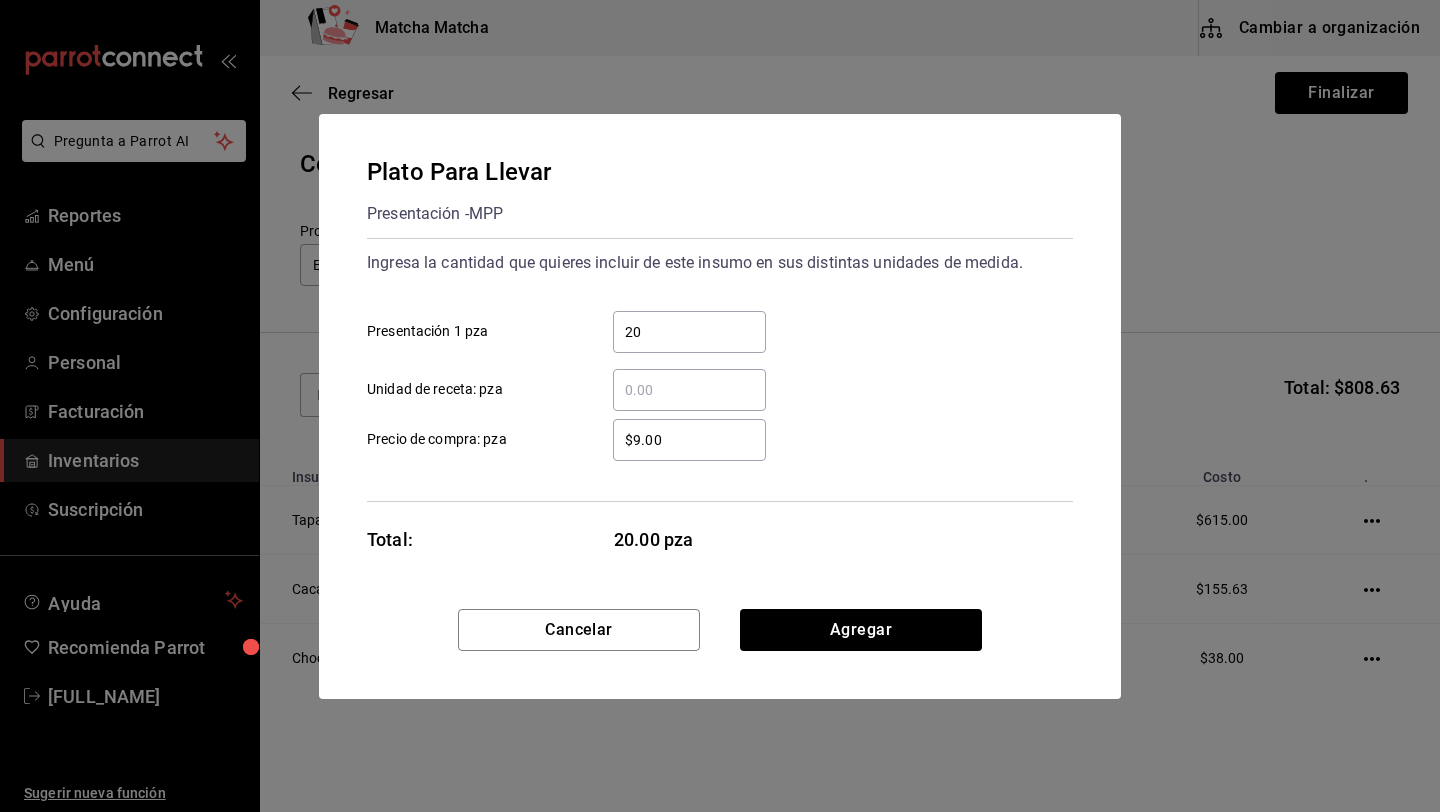 click on "$9.00" at bounding box center (689, 440) 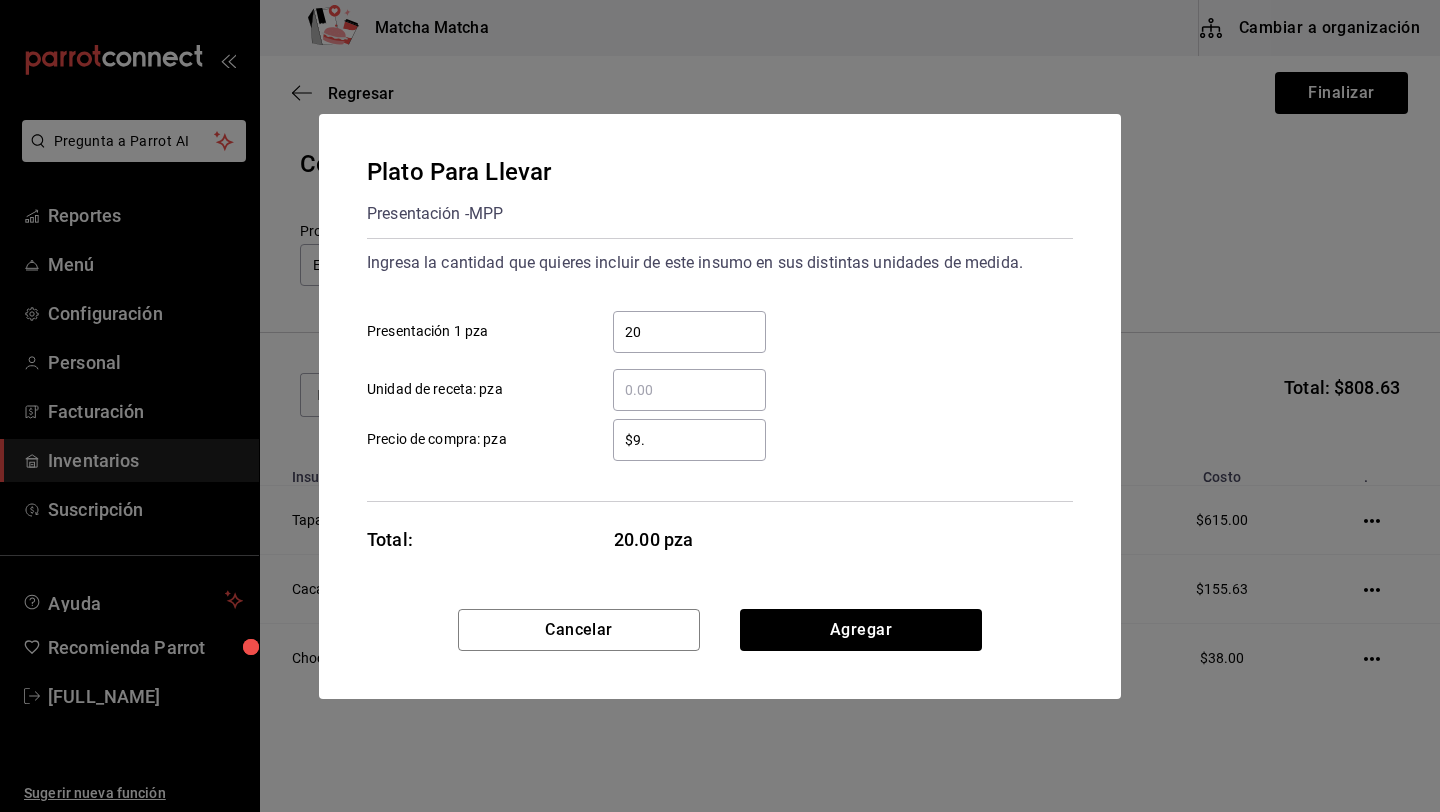 type on "$9" 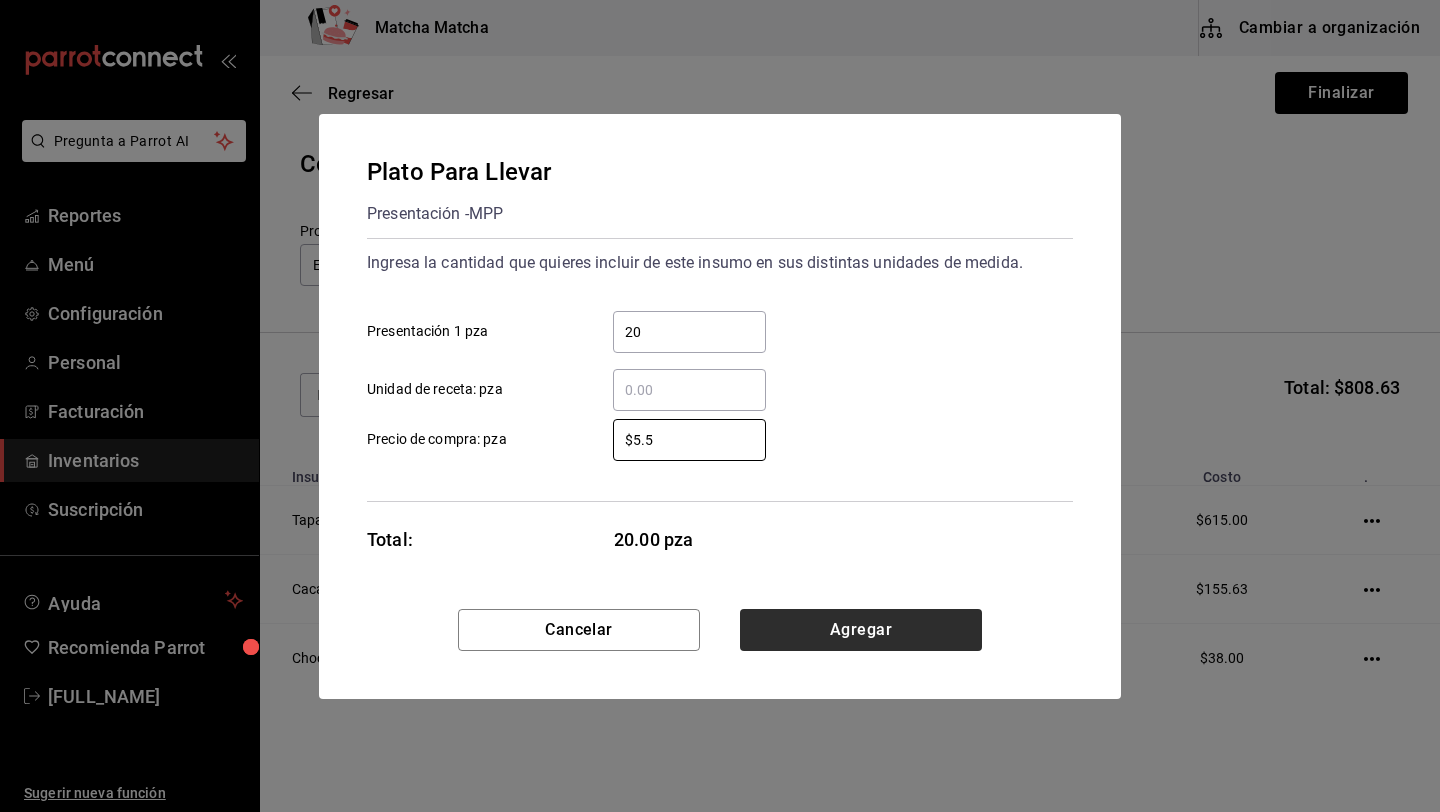 type on "$5.5" 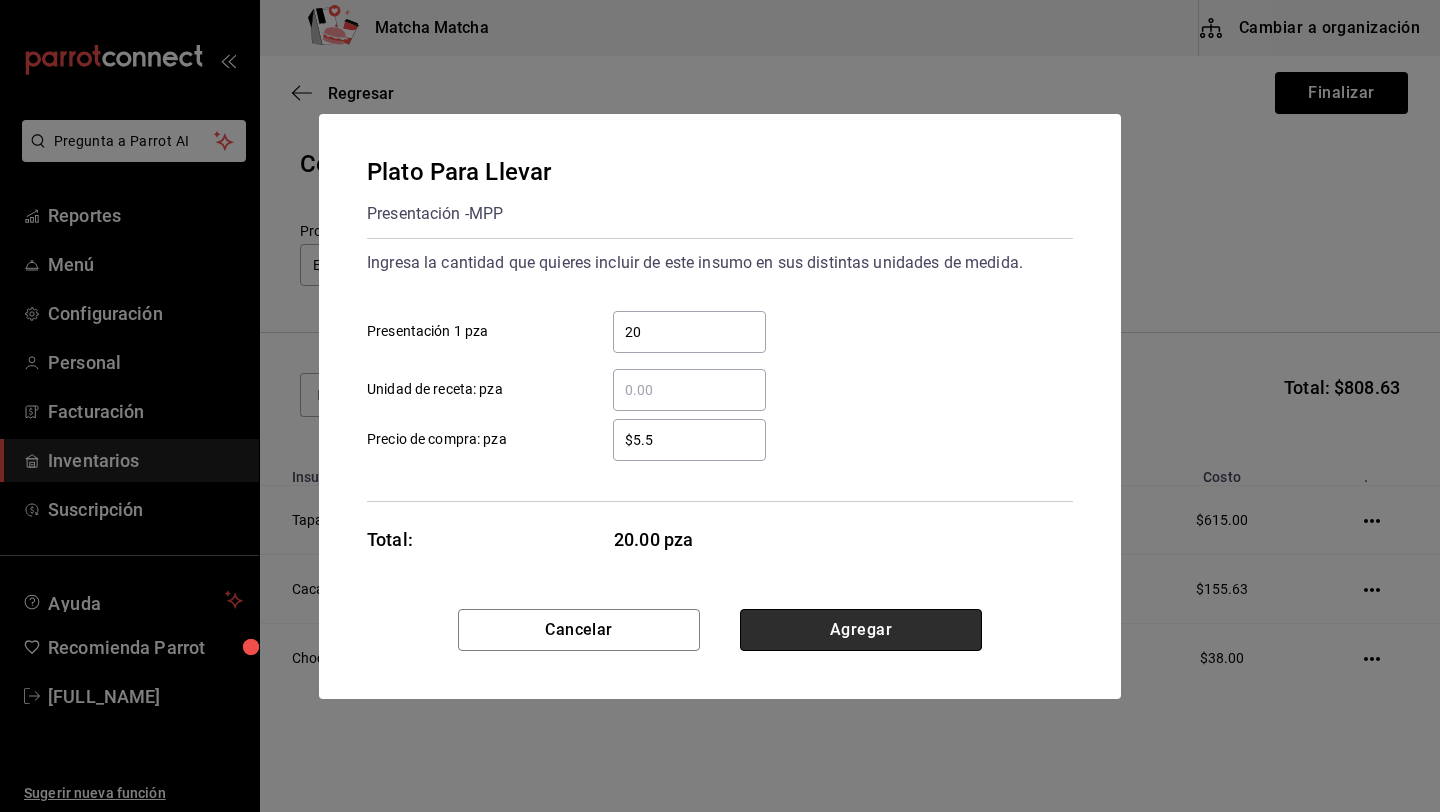 click on "Agregar" at bounding box center [861, 630] 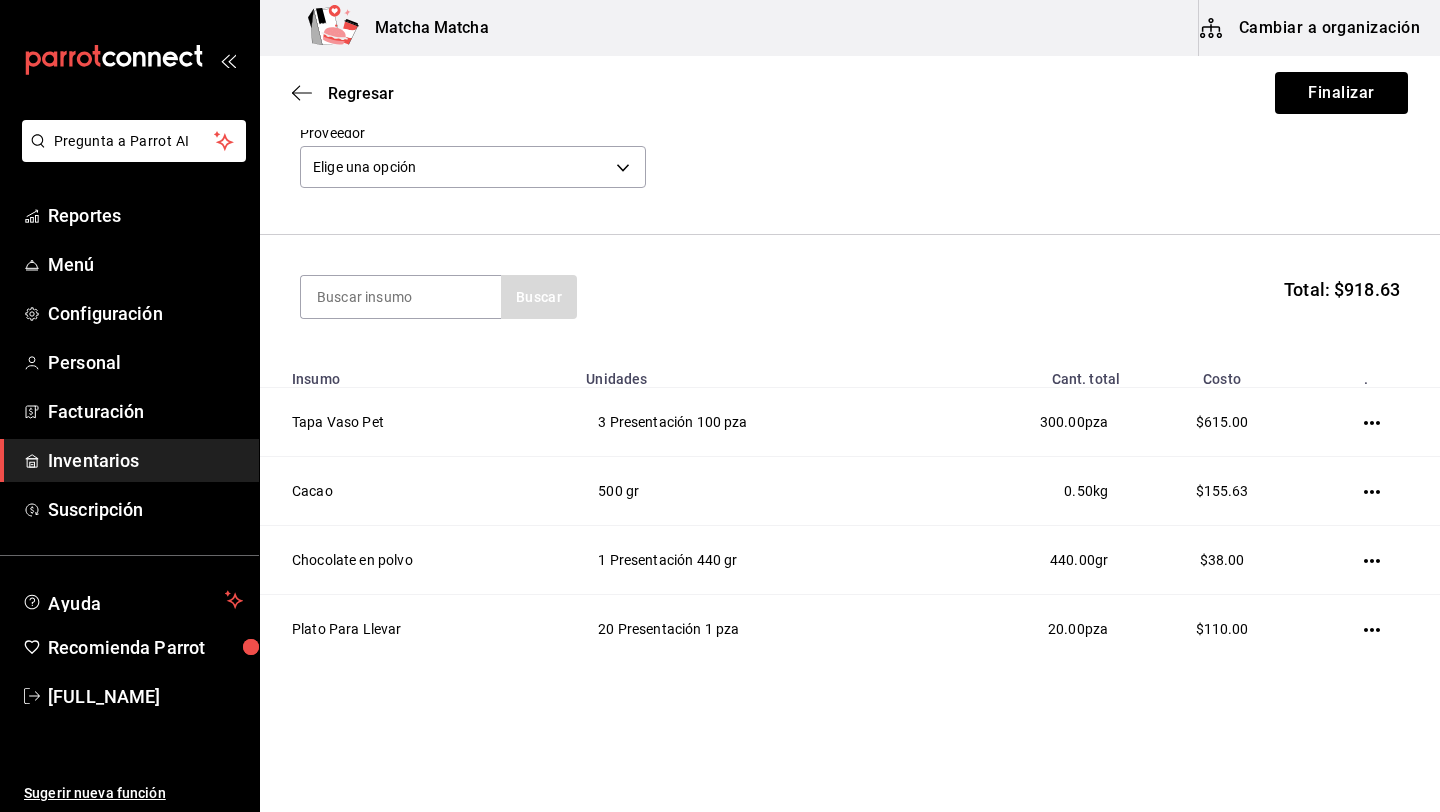 scroll, scrollTop: 97, scrollLeft: 0, axis: vertical 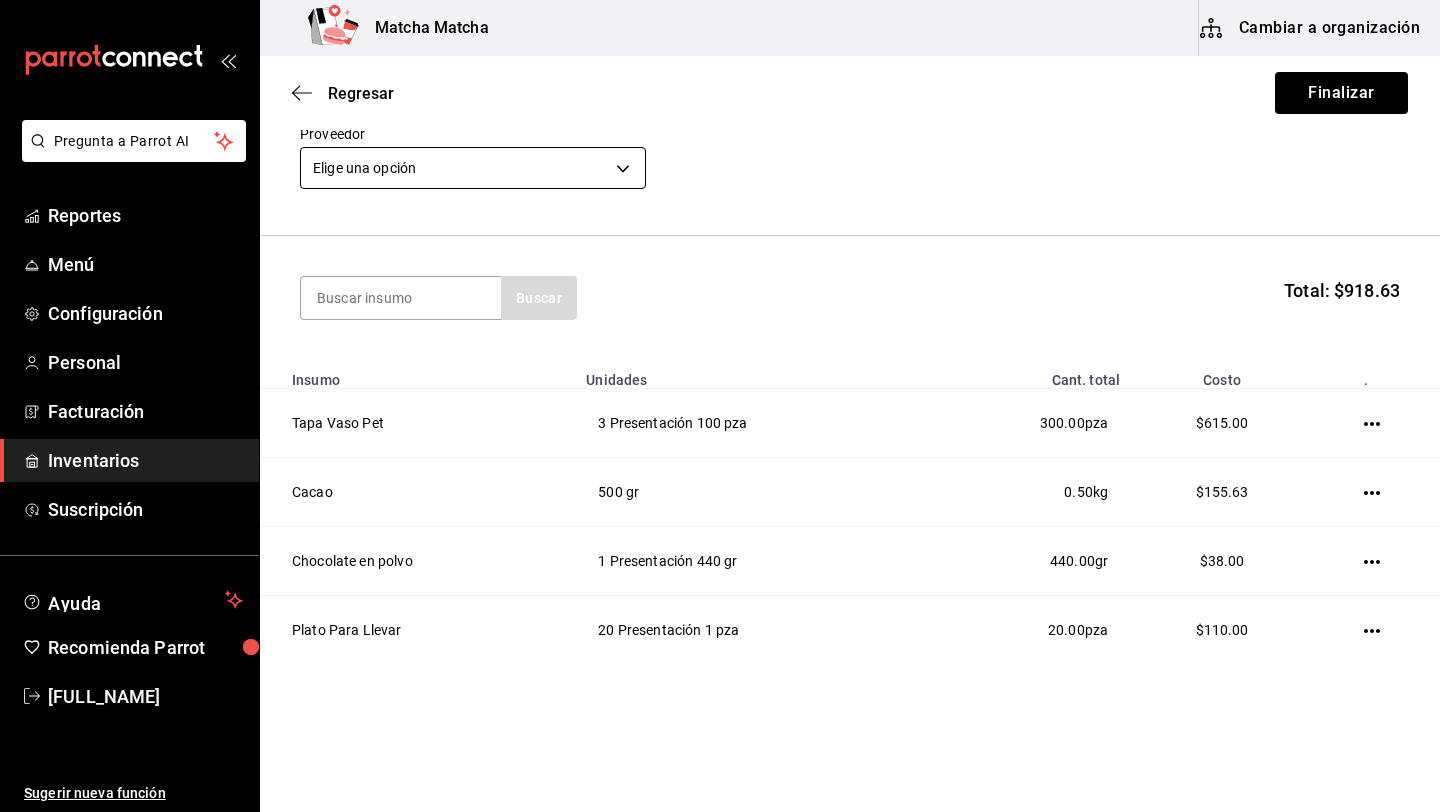 click on "Pregunta a Parrot AI Reportes   Menú   Configuración   Personal   Facturación   Inventarios   Suscripción   Ayuda Recomienda Parrot   [FULL_NAME]   Sugerir nueva función   Matcha Matcha Cambiar a organización Regresar Finalizar Compra Proveedor Elige una opción default Buscar Total: $918.63 Insumo Unidades Cant. total Costo  .  Tapa Vaso Pet 3 Presentación 100 pza 300.00  pza $615.00 Cacao 500 gr 0.50  kg $155.63 Chocolate en polvo 1 Presentación 440 gr 440.00  gr $38.00 Plato Para Llevar 20 Presentación 1 pza 20.00  pza $110.00 GANA 1 MES GRATIS EN TU SUSCRIPCIÓN AQUÍ ¿Recuerdas cómo empezó tu restaurante?
Hoy puedes ayudar a un colega a tener el mismo cambio que tú viviste.
Recomienda Parrot directamente desde tu Portal Administrador.
Es fácil y rápido.
🎁 Por cada restaurante que se una, ganas 1 mes gratis. Ver video tutorial Ir a video Pregunta a Parrot AI Reportes   Menú   Configuración   Personal   Facturación   Inventarios   Suscripción   Ayuda Recomienda Parrot" at bounding box center (720, 349) 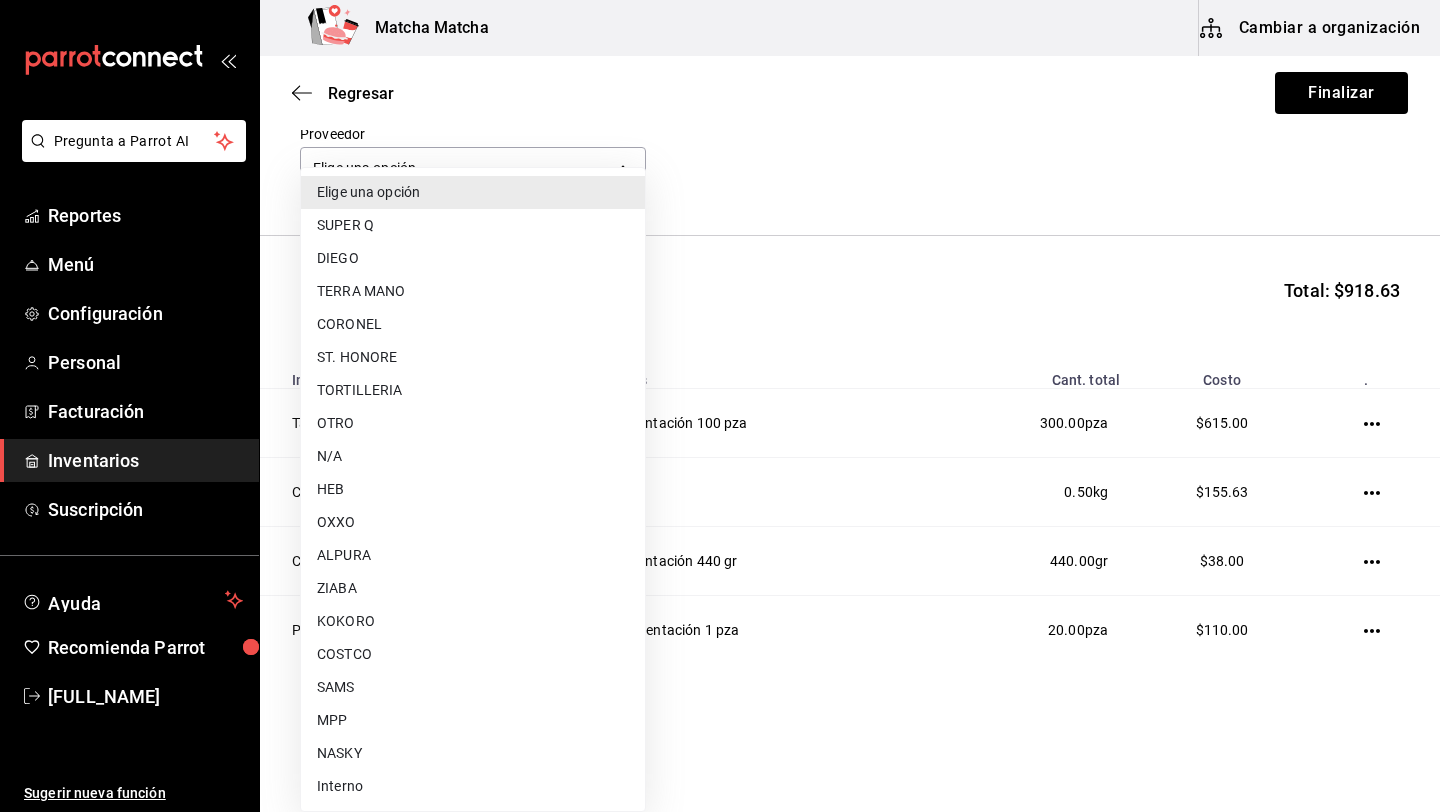click on "MPP" at bounding box center [473, 720] 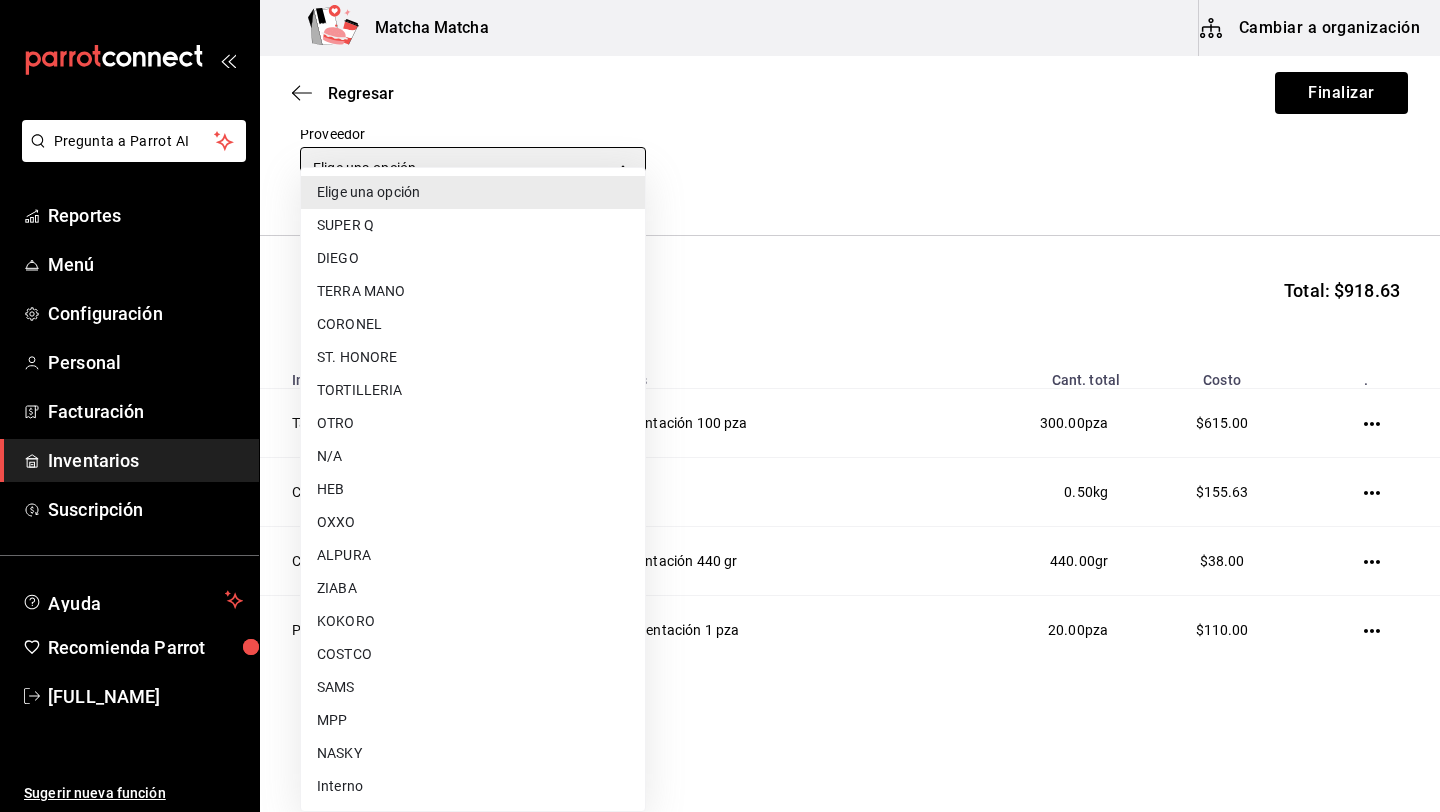 type on "84debb34-c551-4d24-a38b-565de0ffb383" 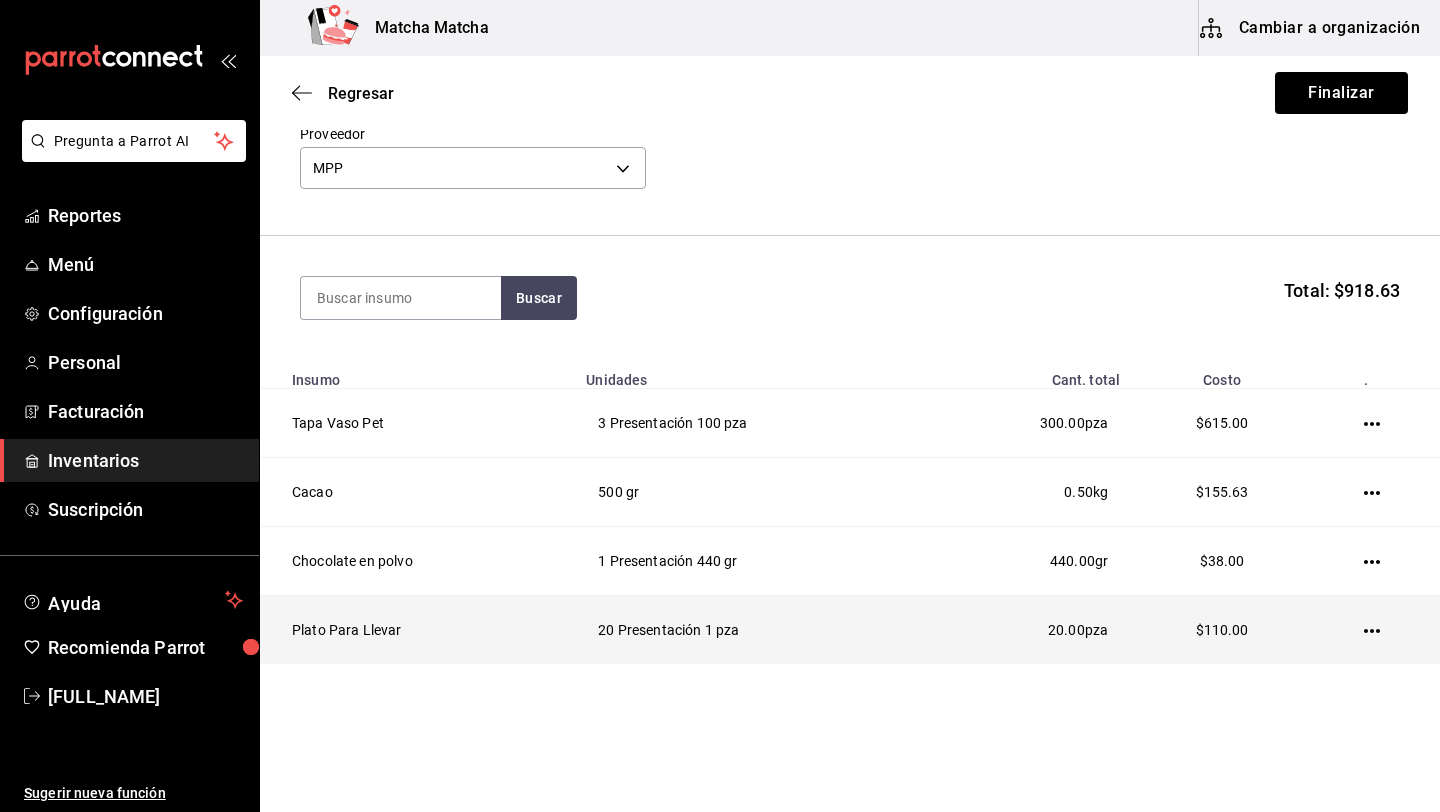 click 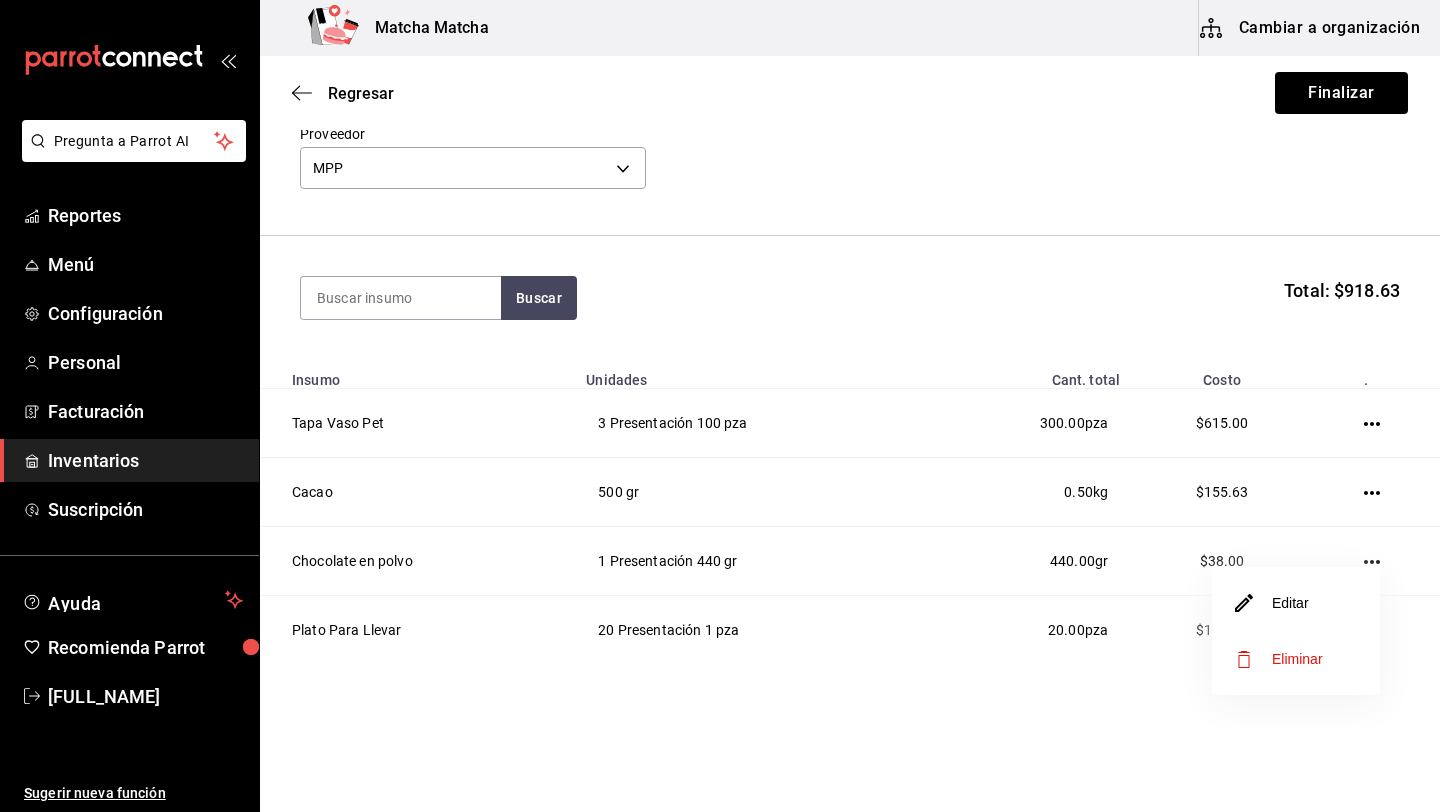 click on "Editar" at bounding box center (1296, 603) 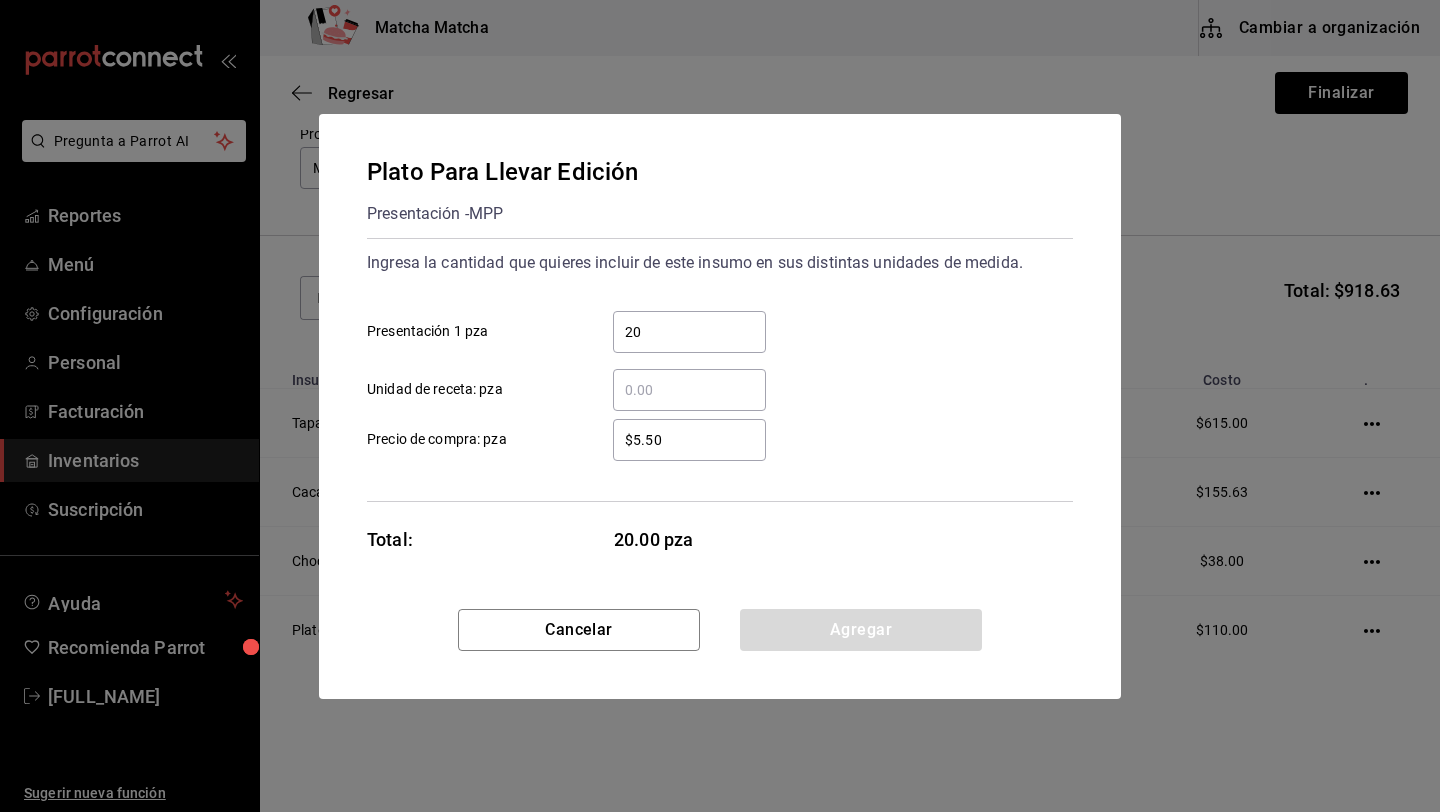 click on "20" at bounding box center [689, 332] 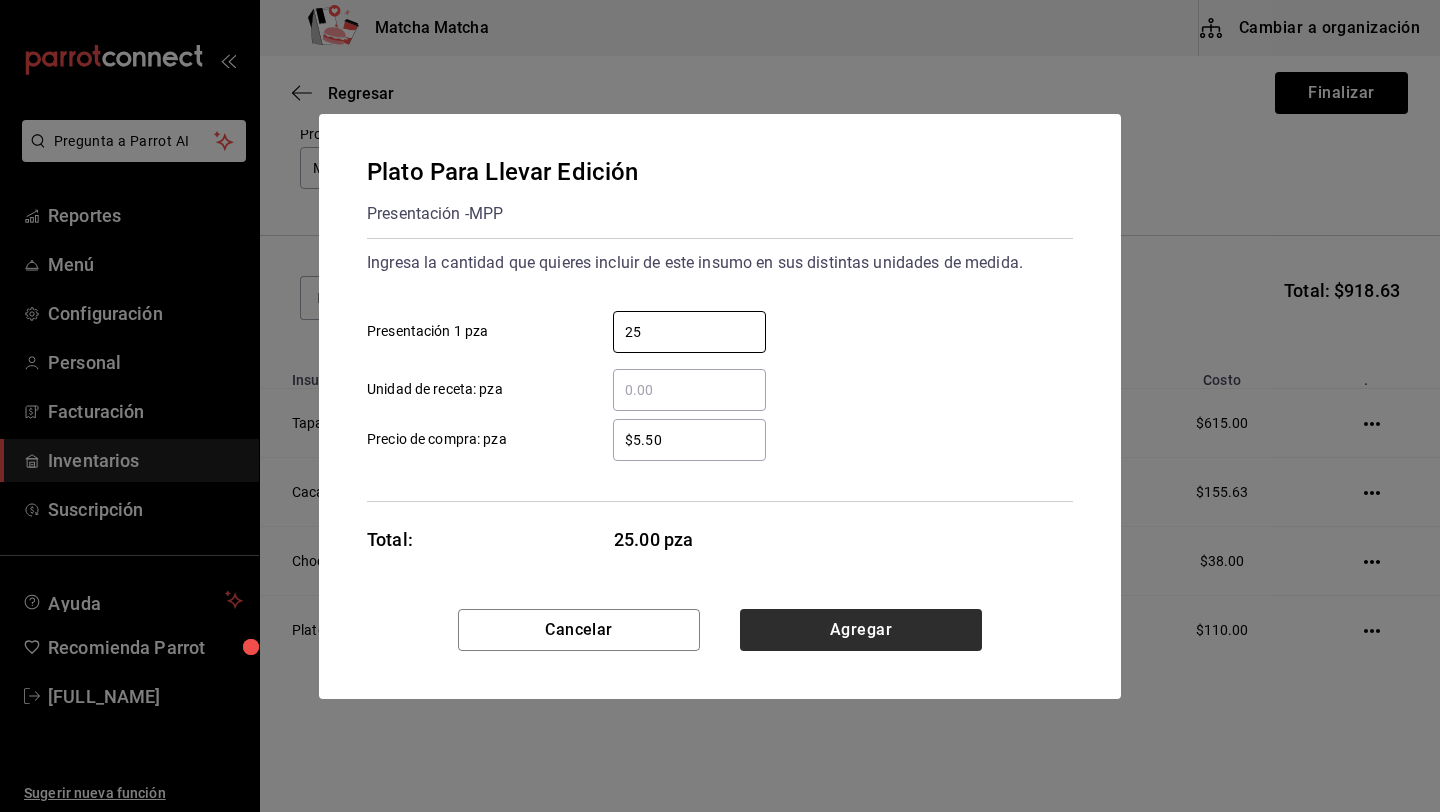 type on "25" 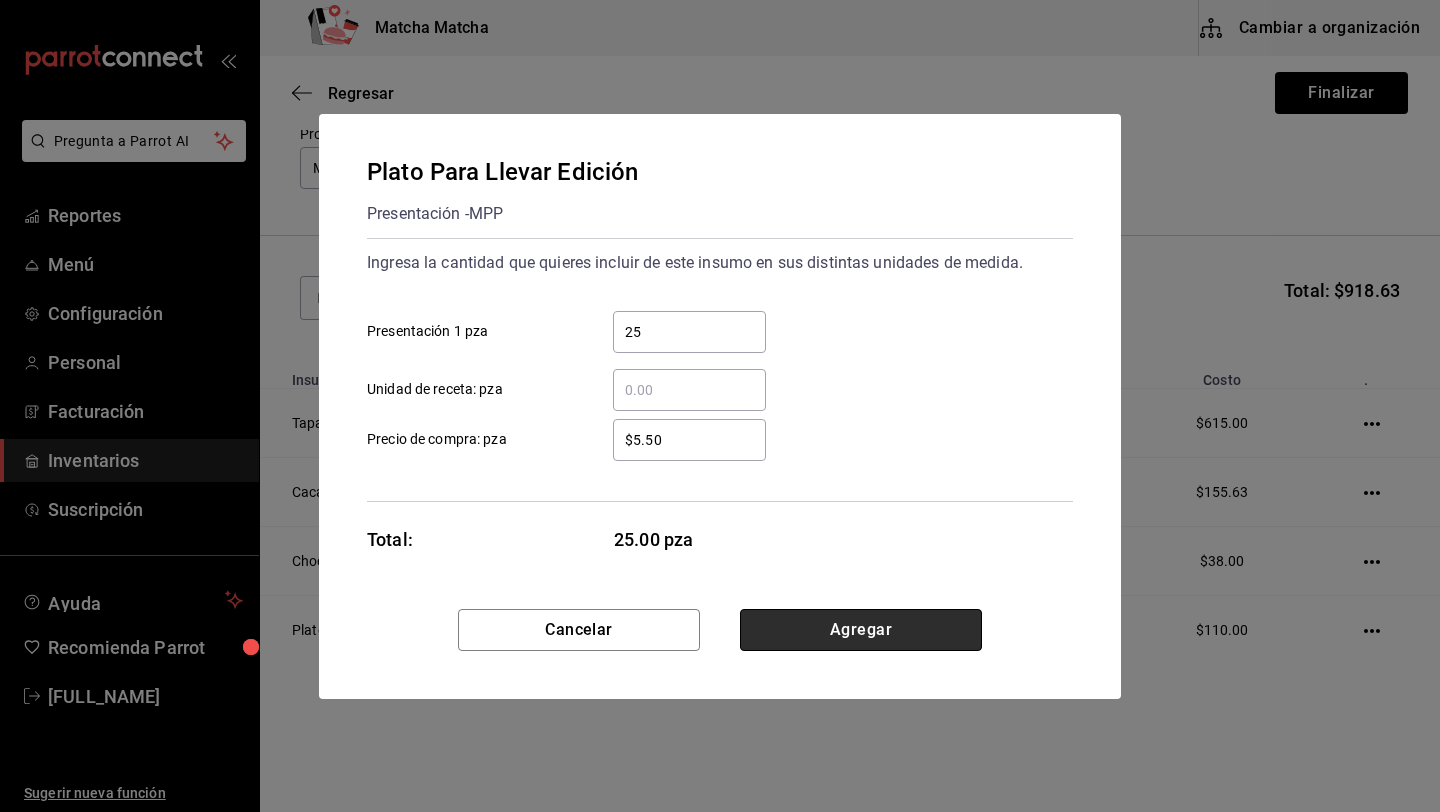 click on "Agregar" at bounding box center (861, 630) 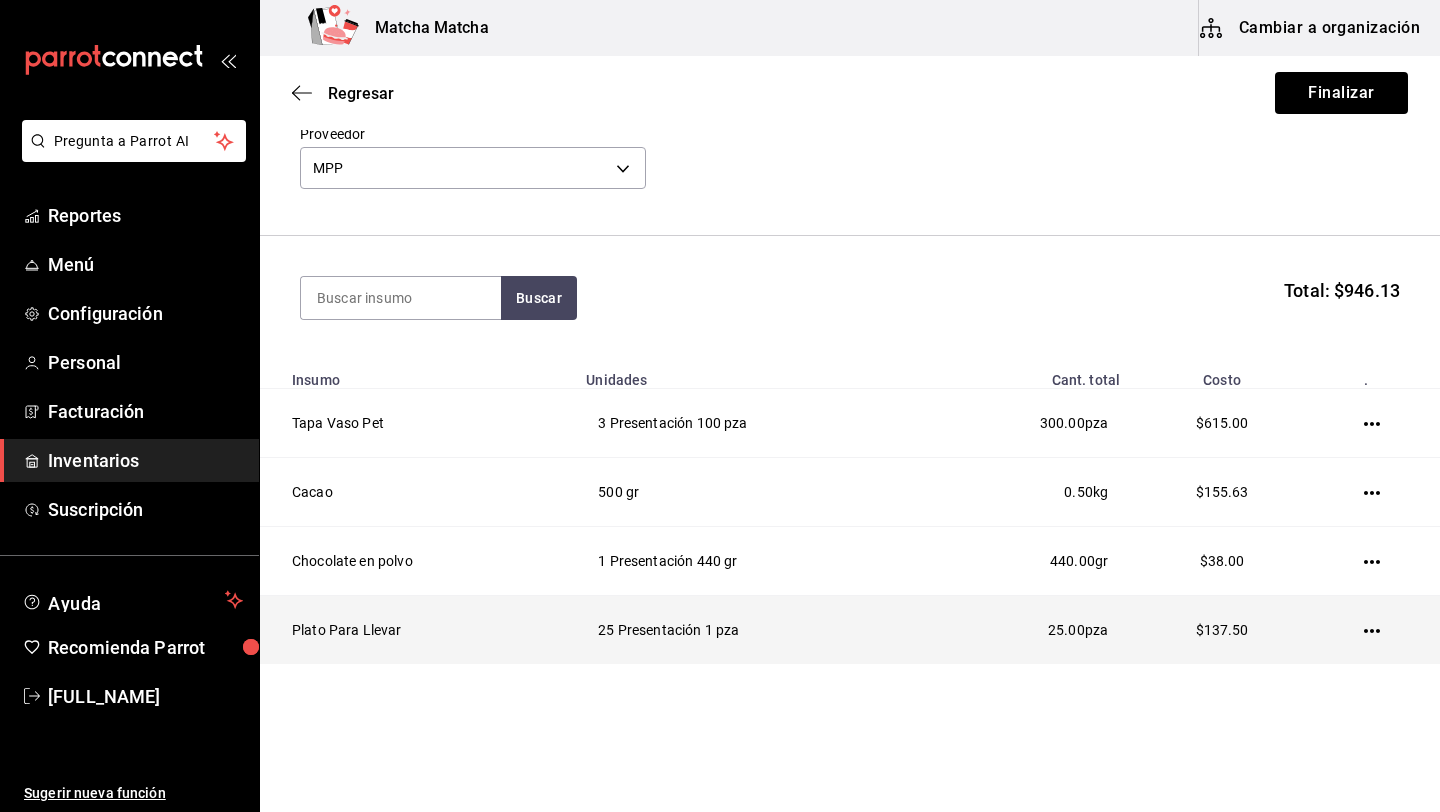 click 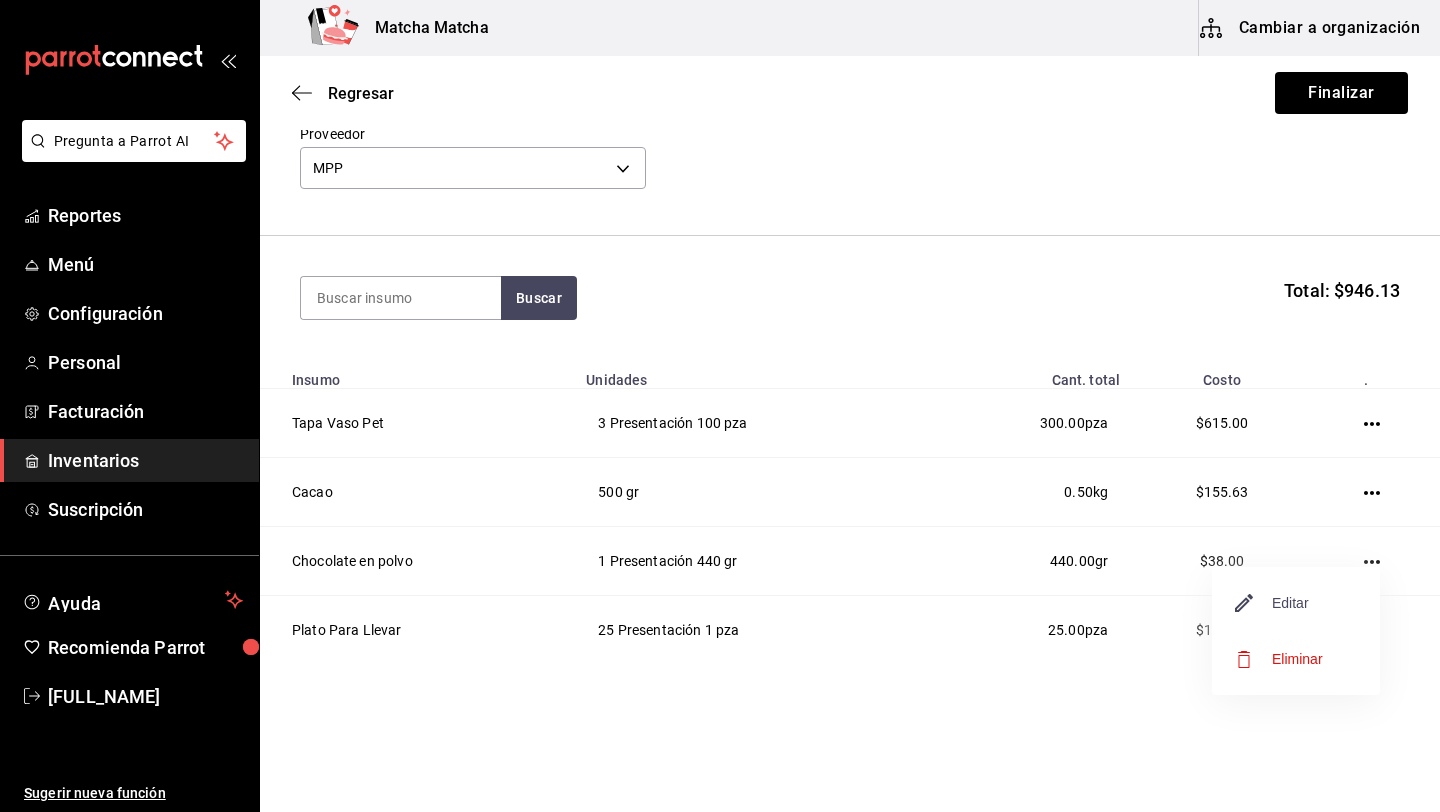 click on "Editar" at bounding box center (1272, 603) 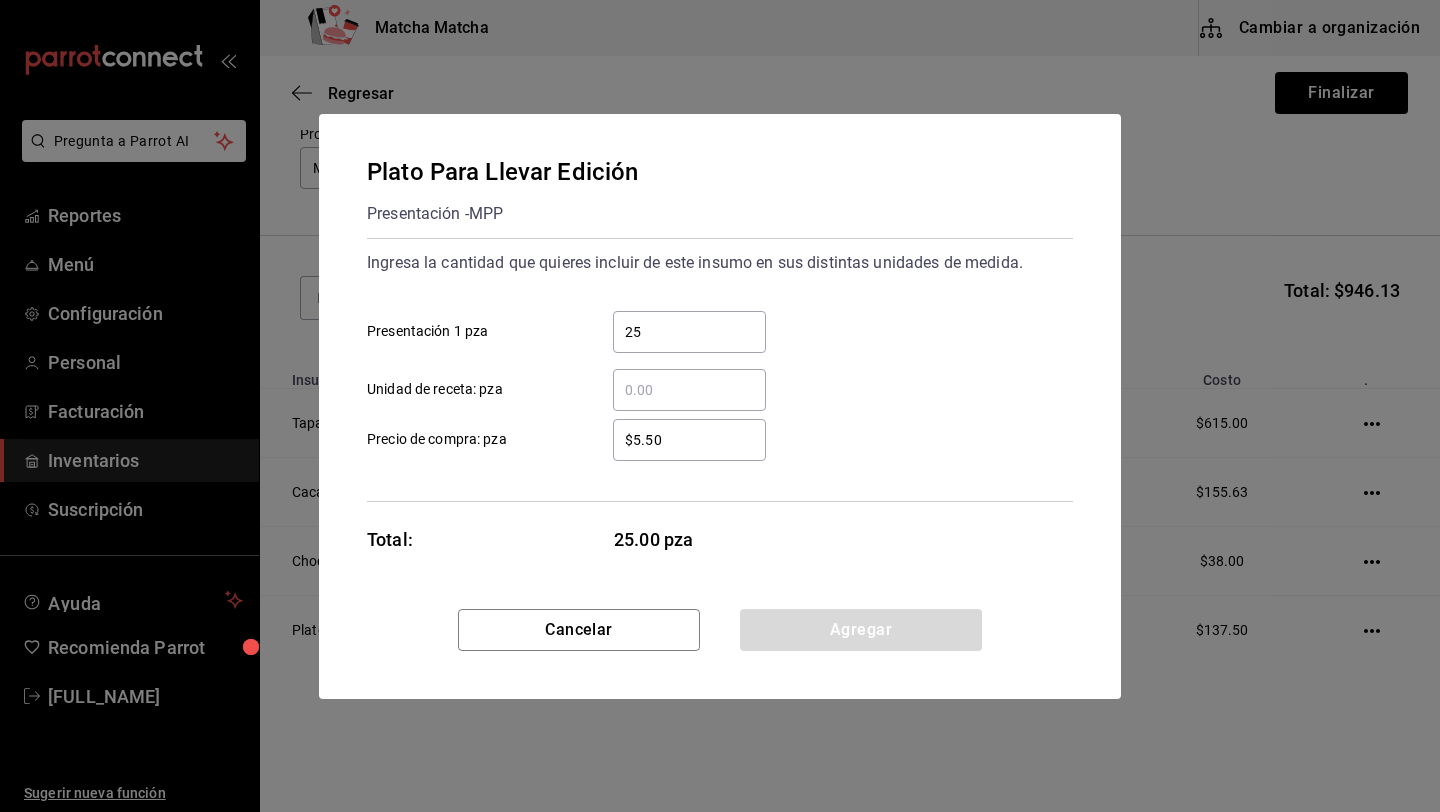 click on "25" at bounding box center (689, 332) 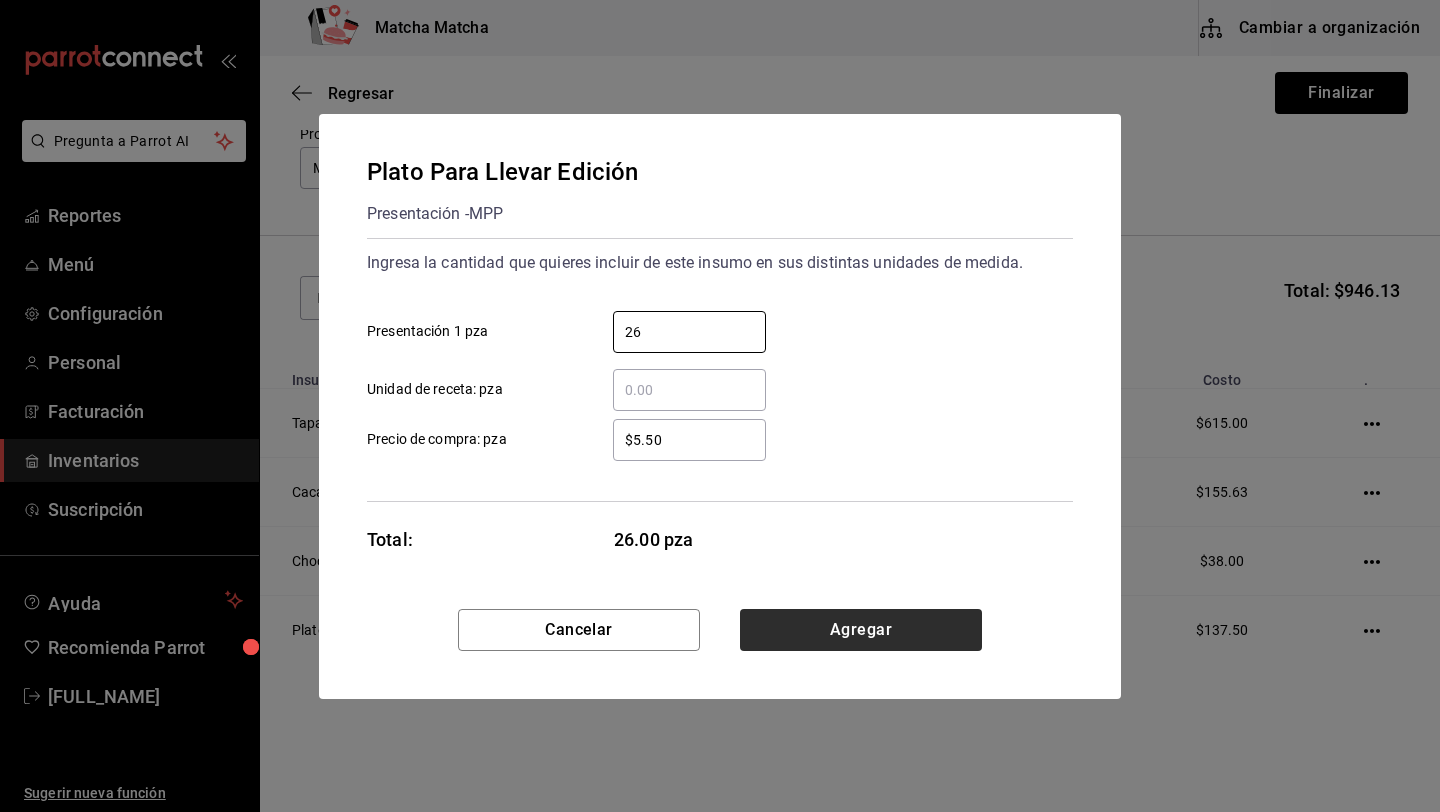 type on "26" 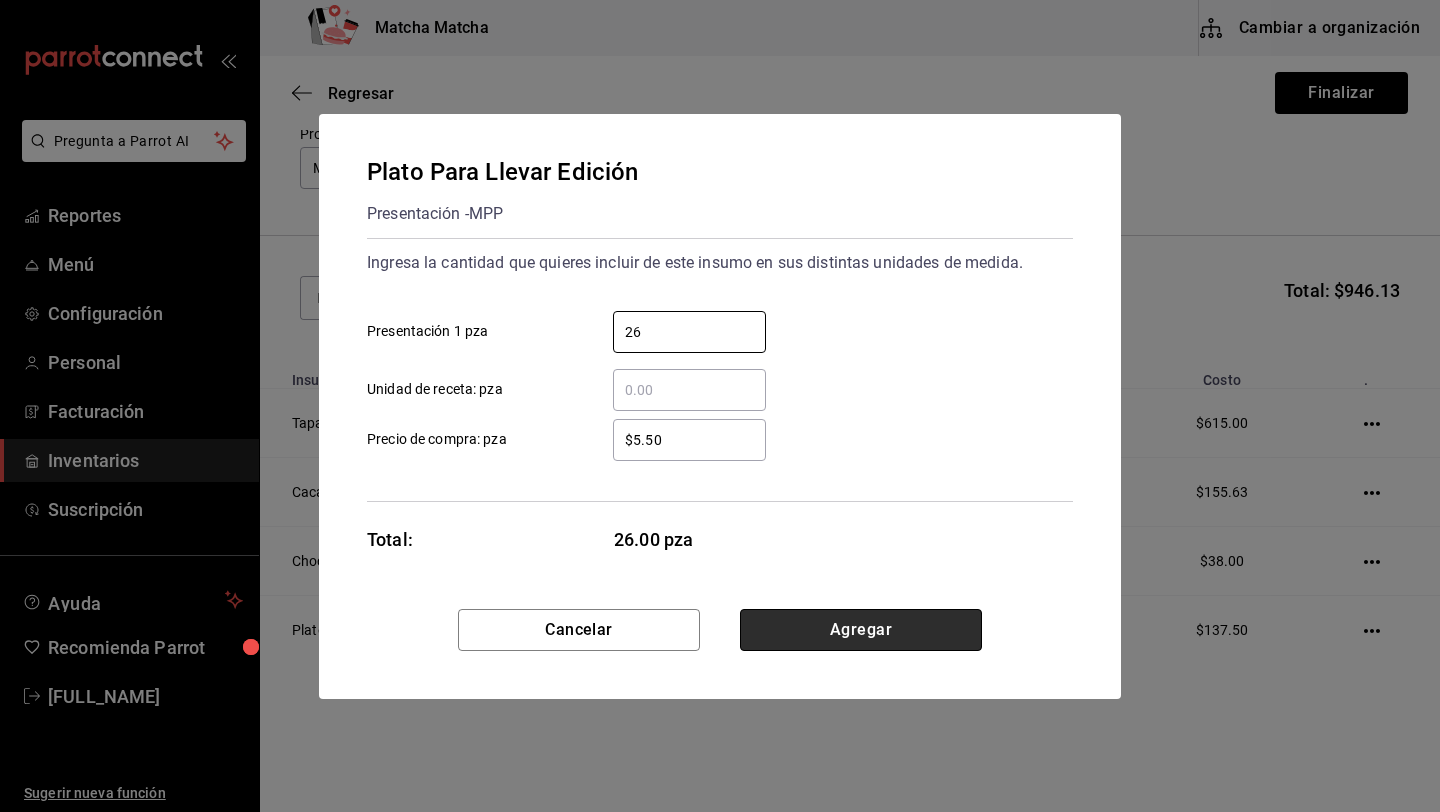 click on "Agregar" at bounding box center [861, 630] 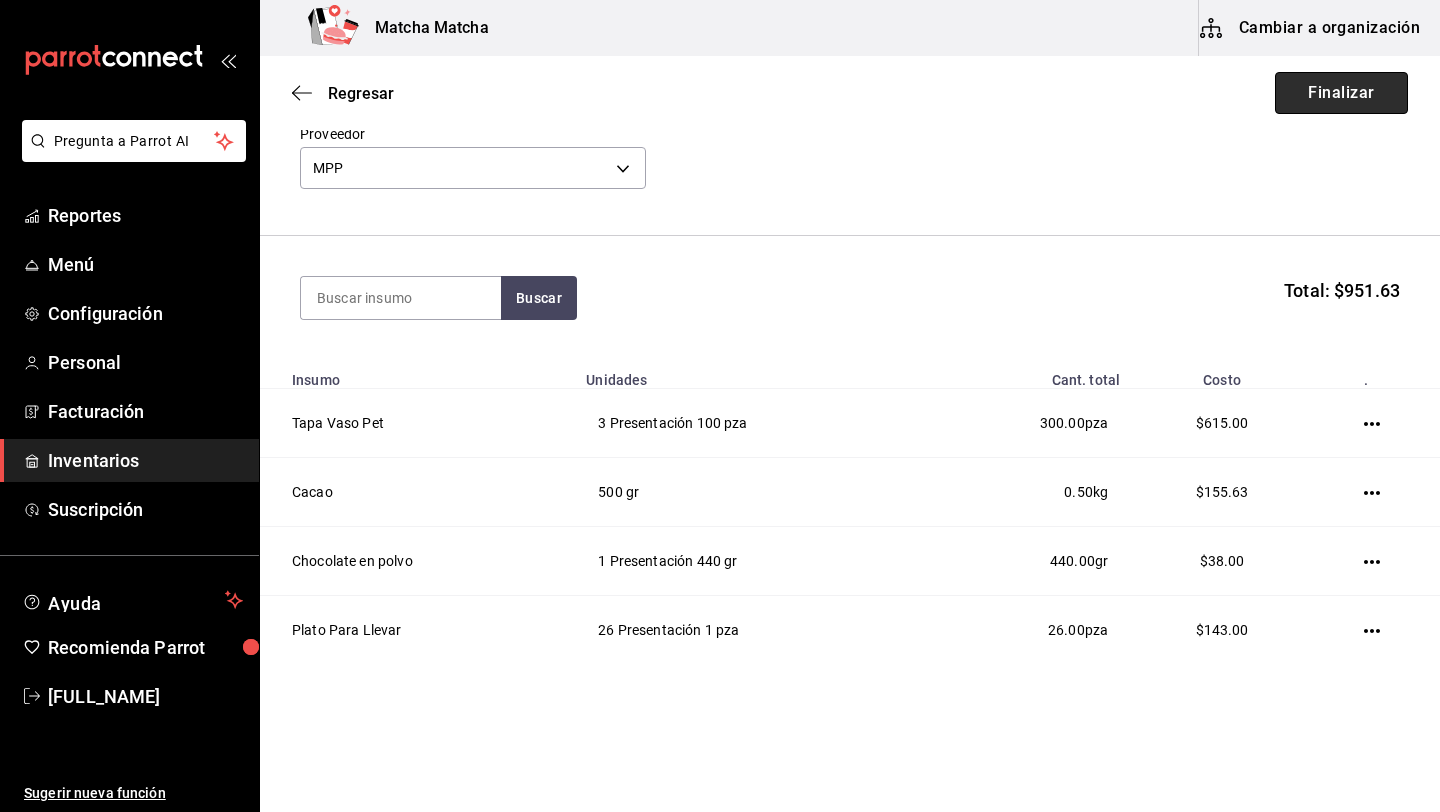 click on "Finalizar" at bounding box center [1341, 93] 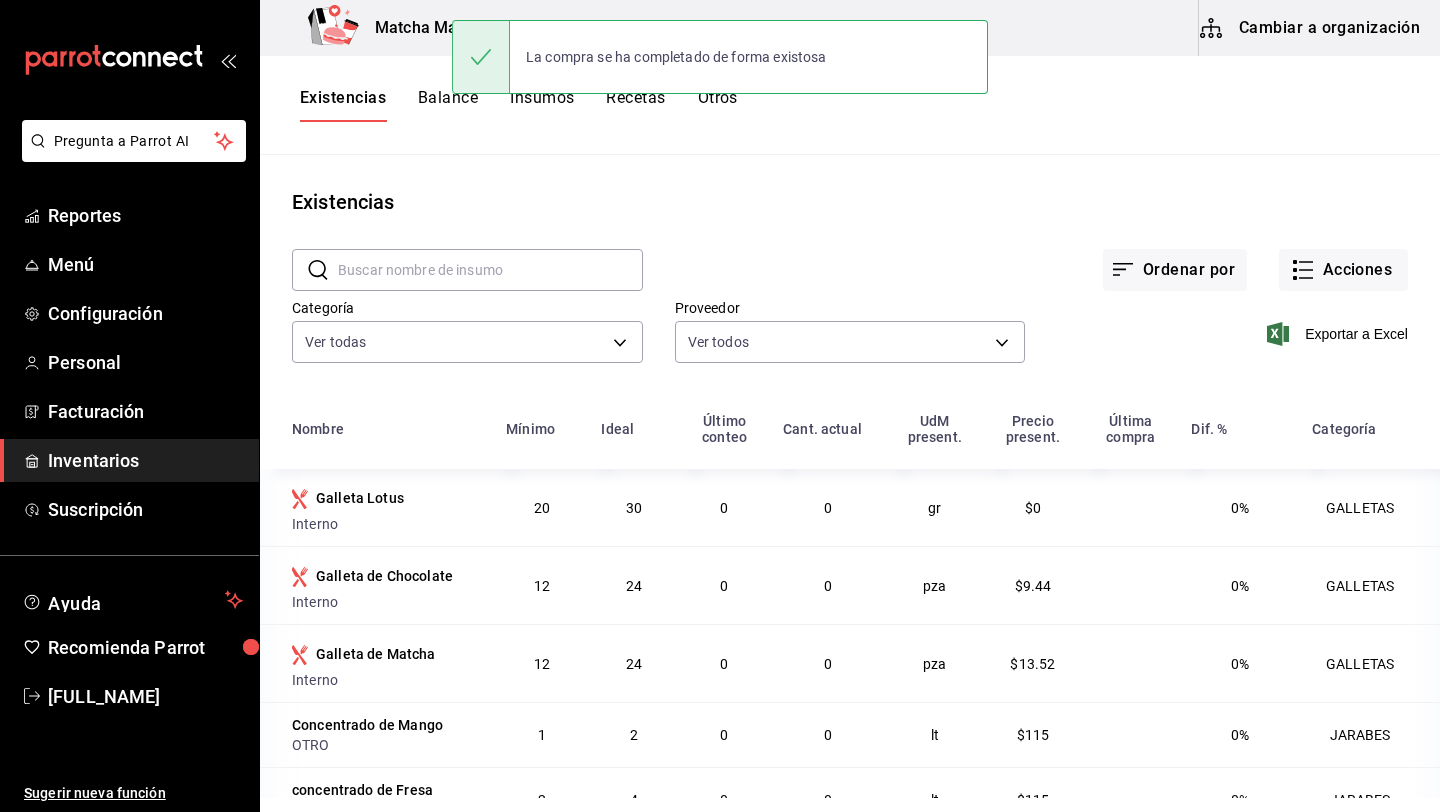 click on "La compra se ha completado de forma existosa" at bounding box center (720, 57) 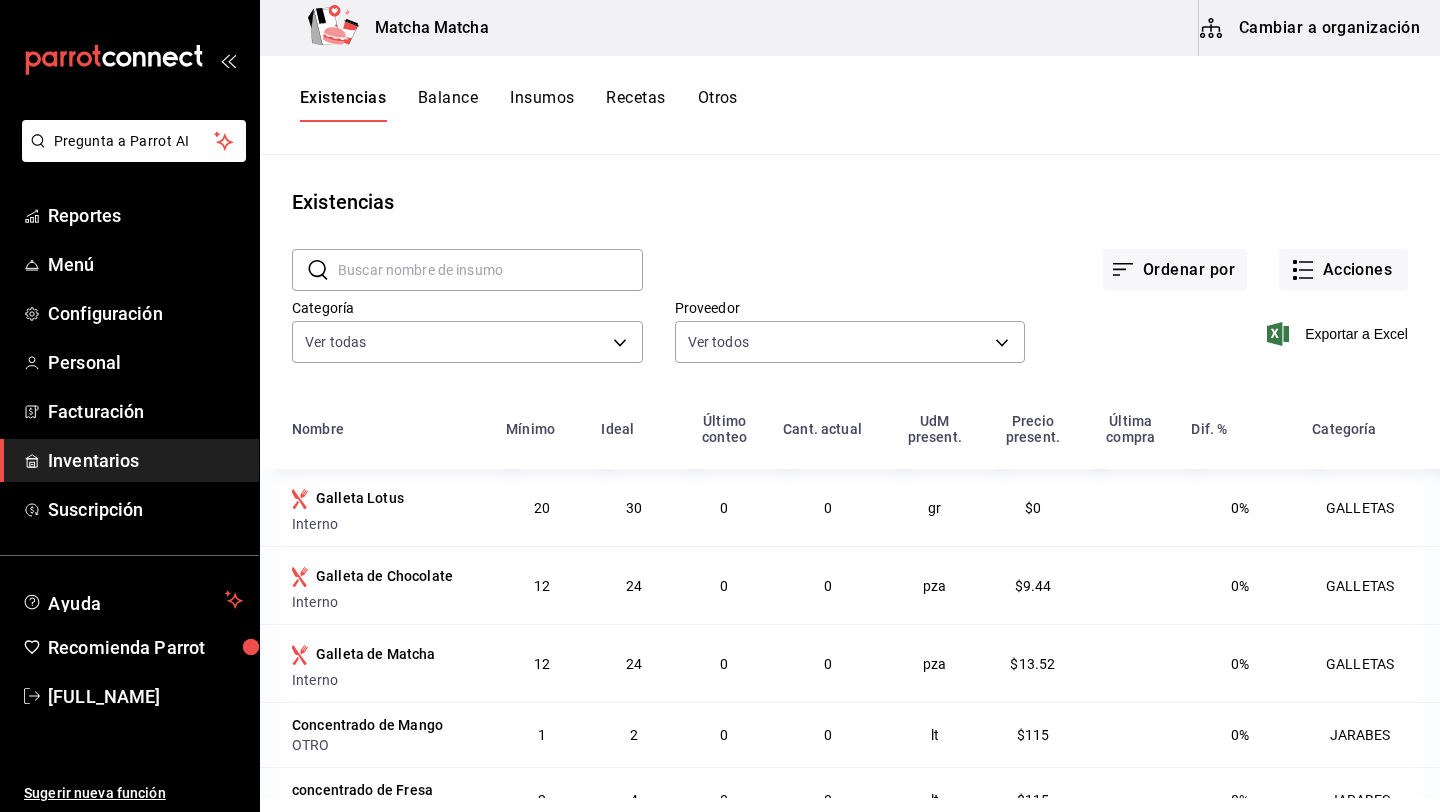 click on "Insumos" at bounding box center [542, 105] 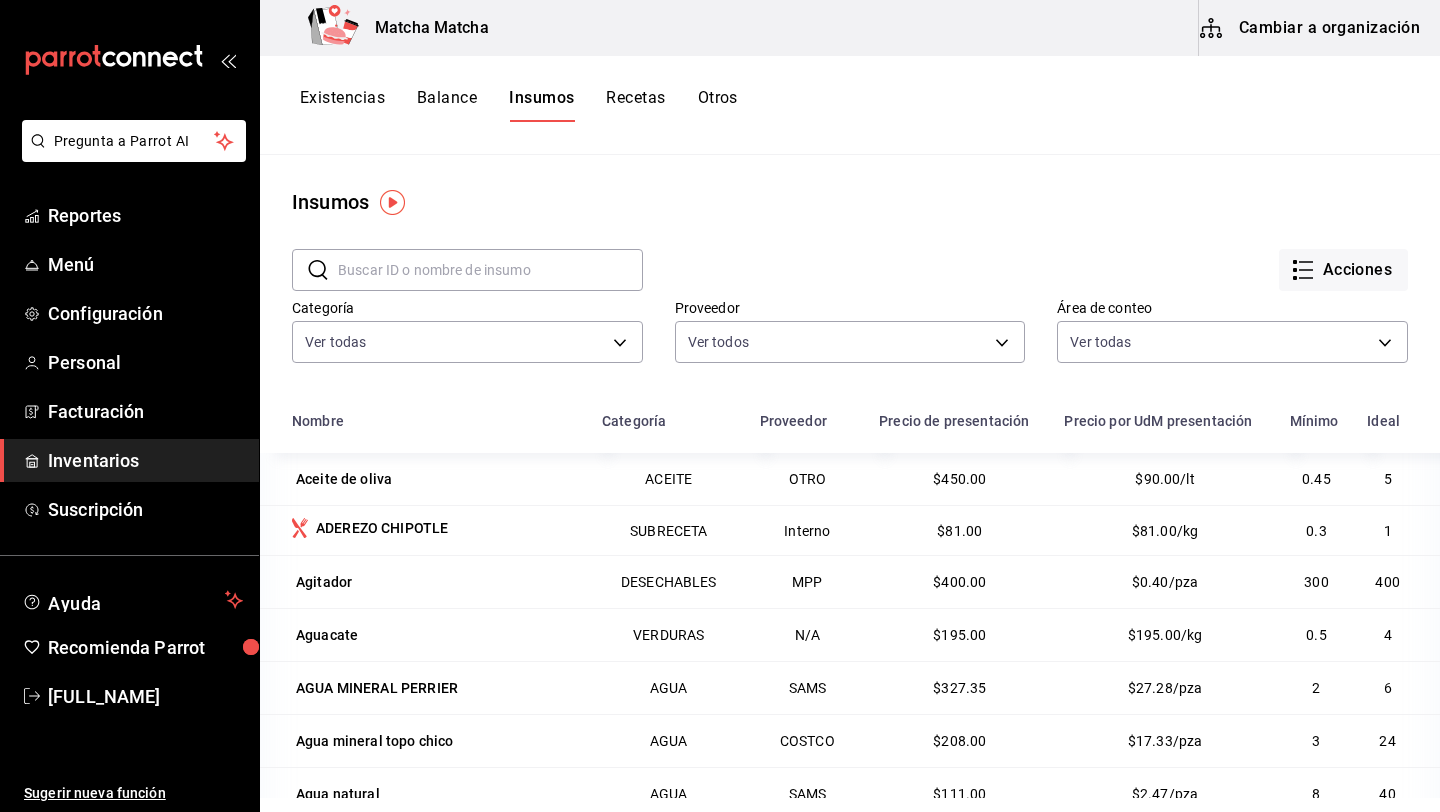 click on "Cambiar a organización" at bounding box center (1311, 28) 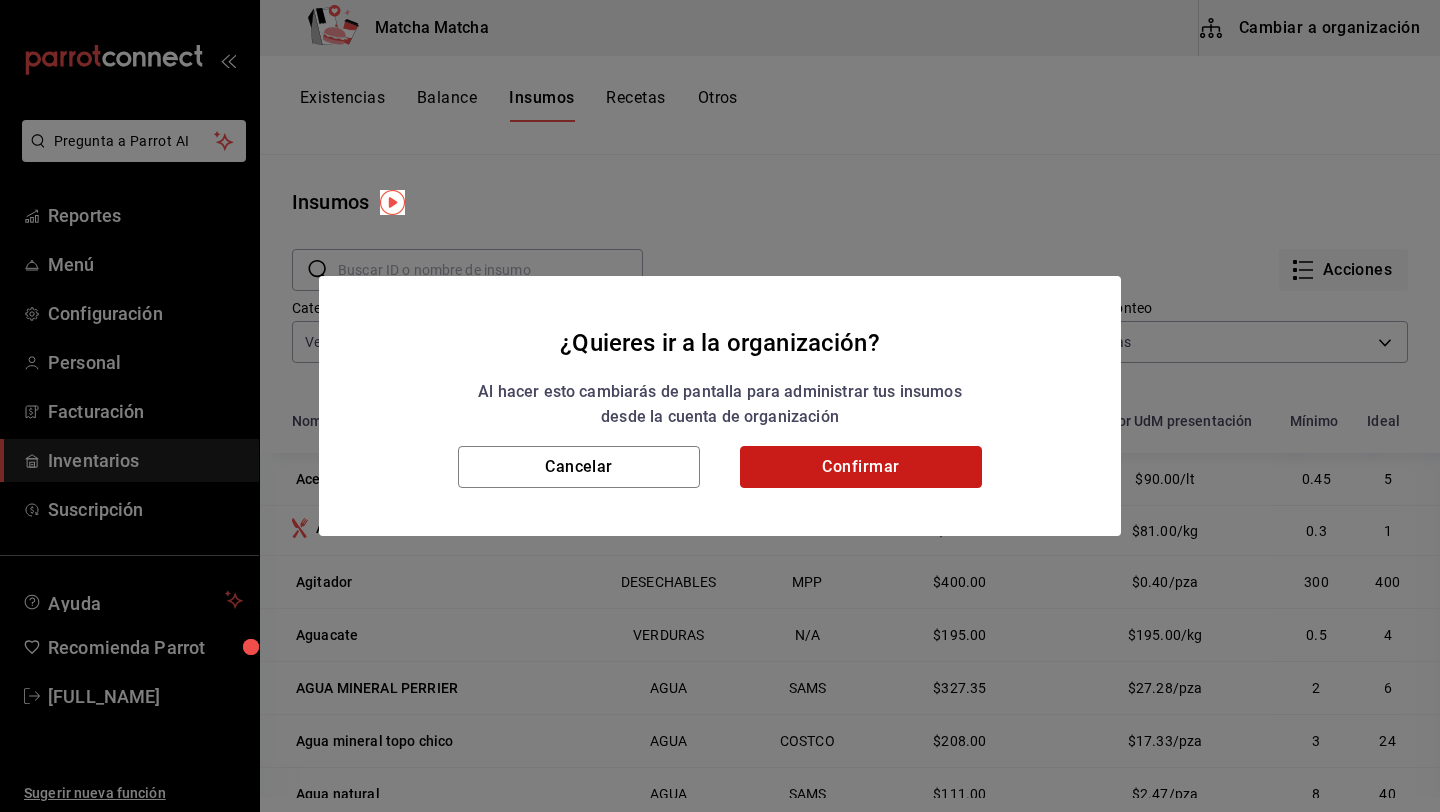 click on "Confirmar" at bounding box center [861, 467] 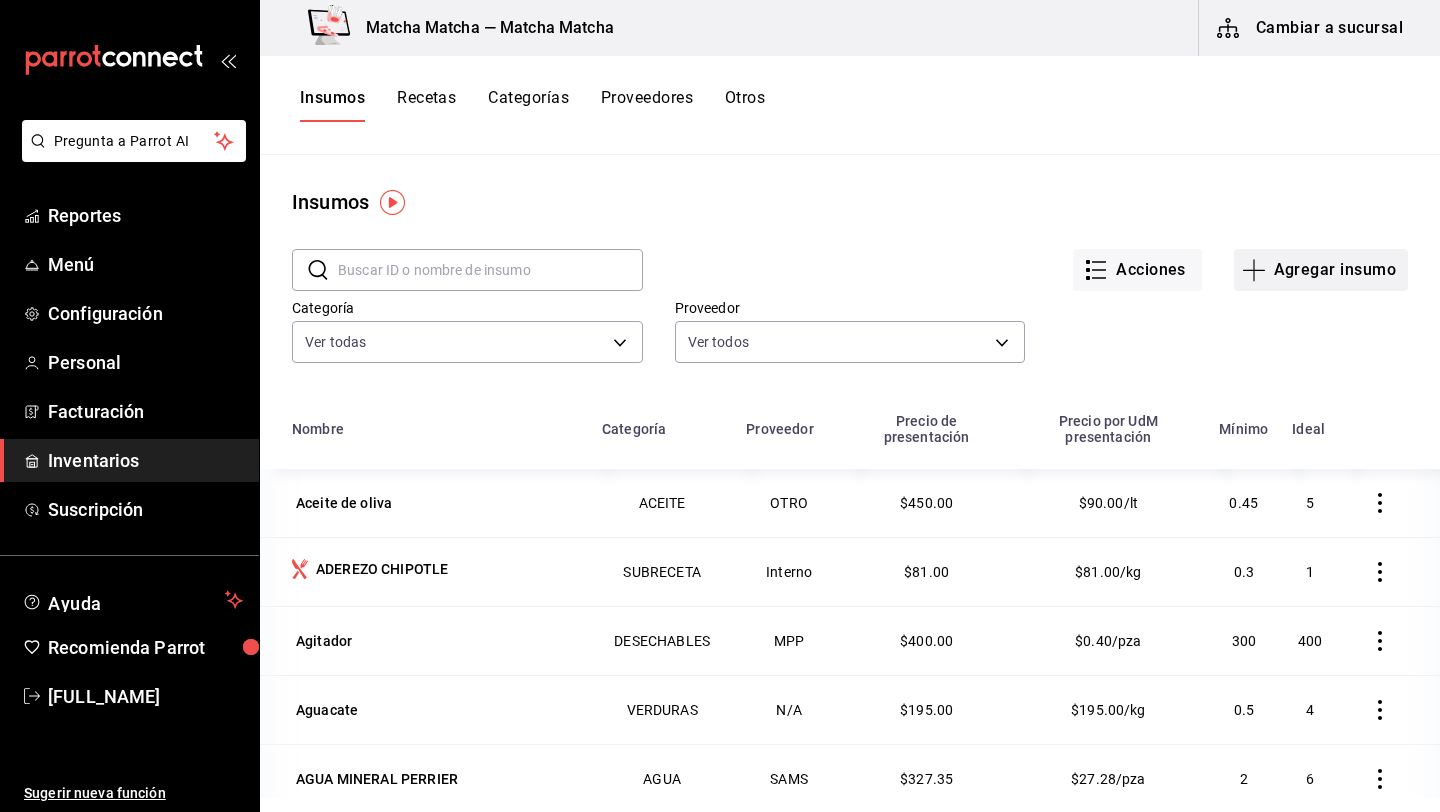click on "Agregar insumo" at bounding box center (1321, 270) 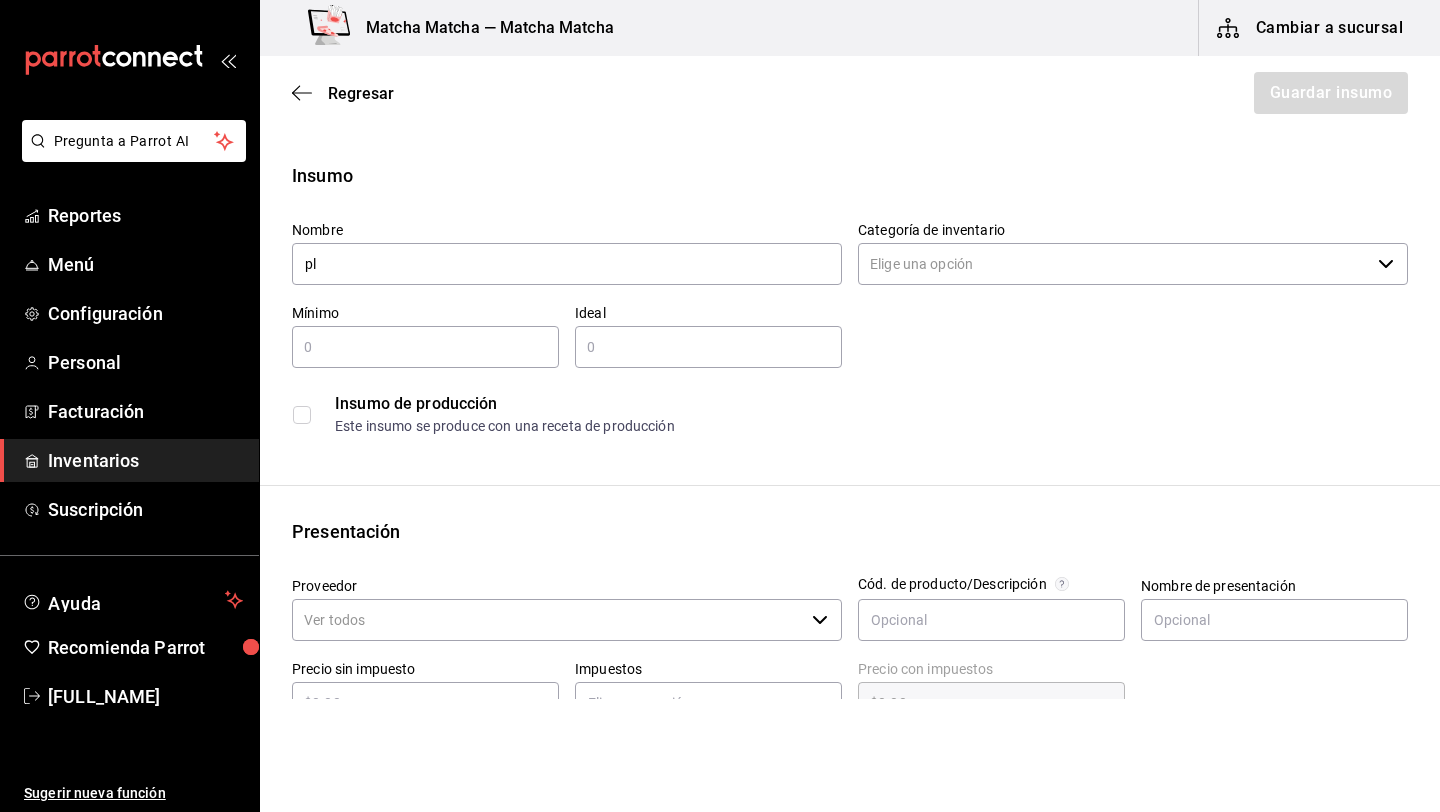type on "p" 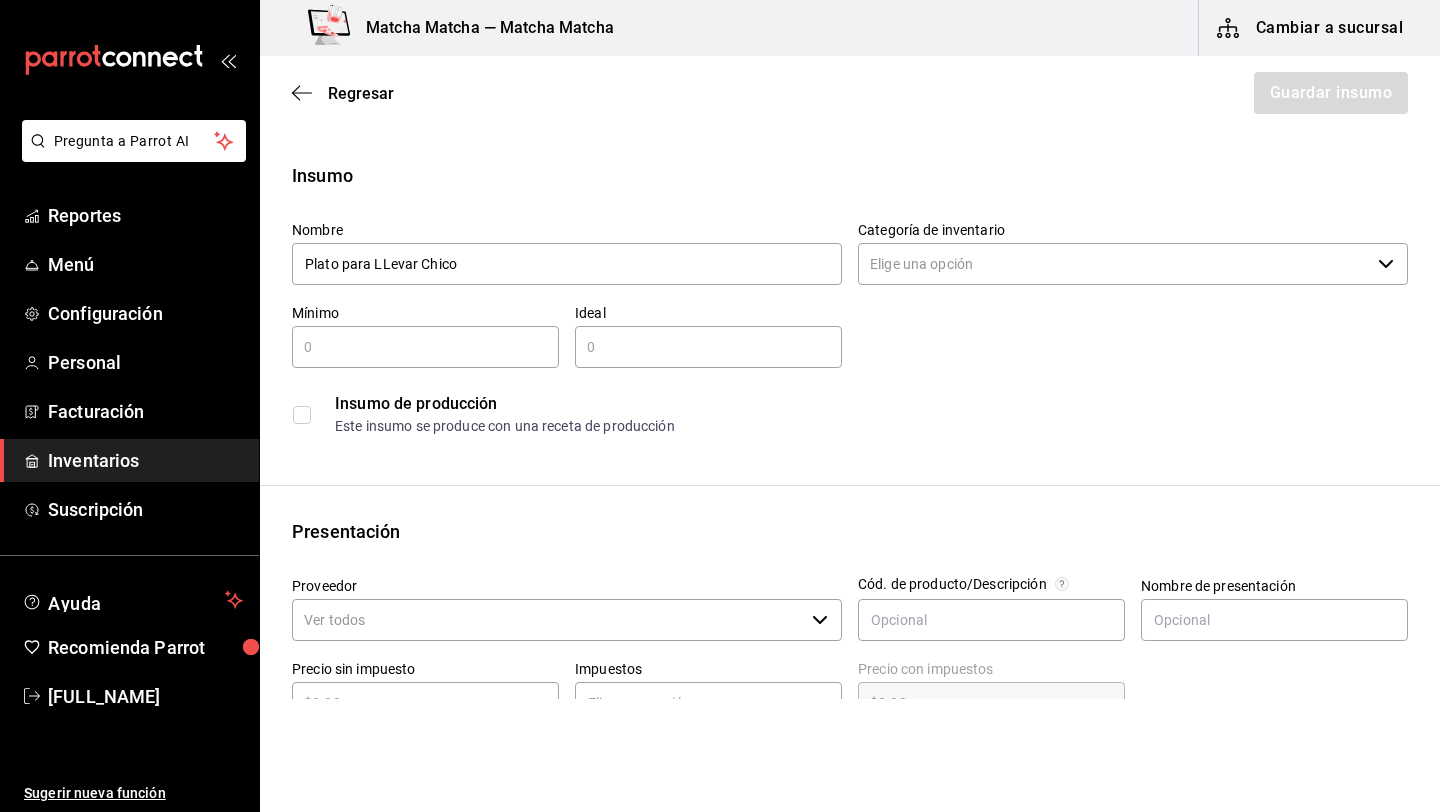 click on "​" at bounding box center (1133, 264) 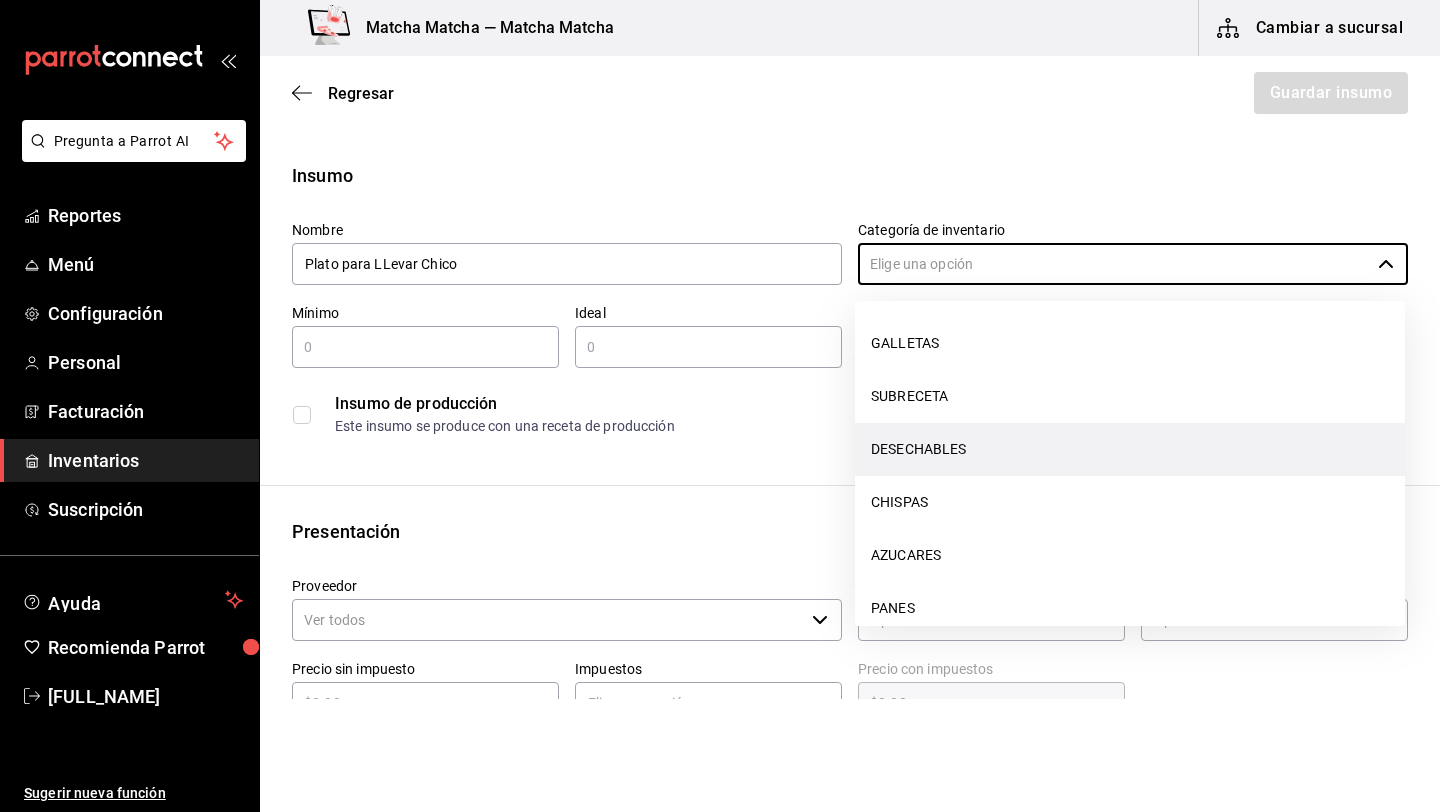click on "DESECHABLES" at bounding box center [1130, 449] 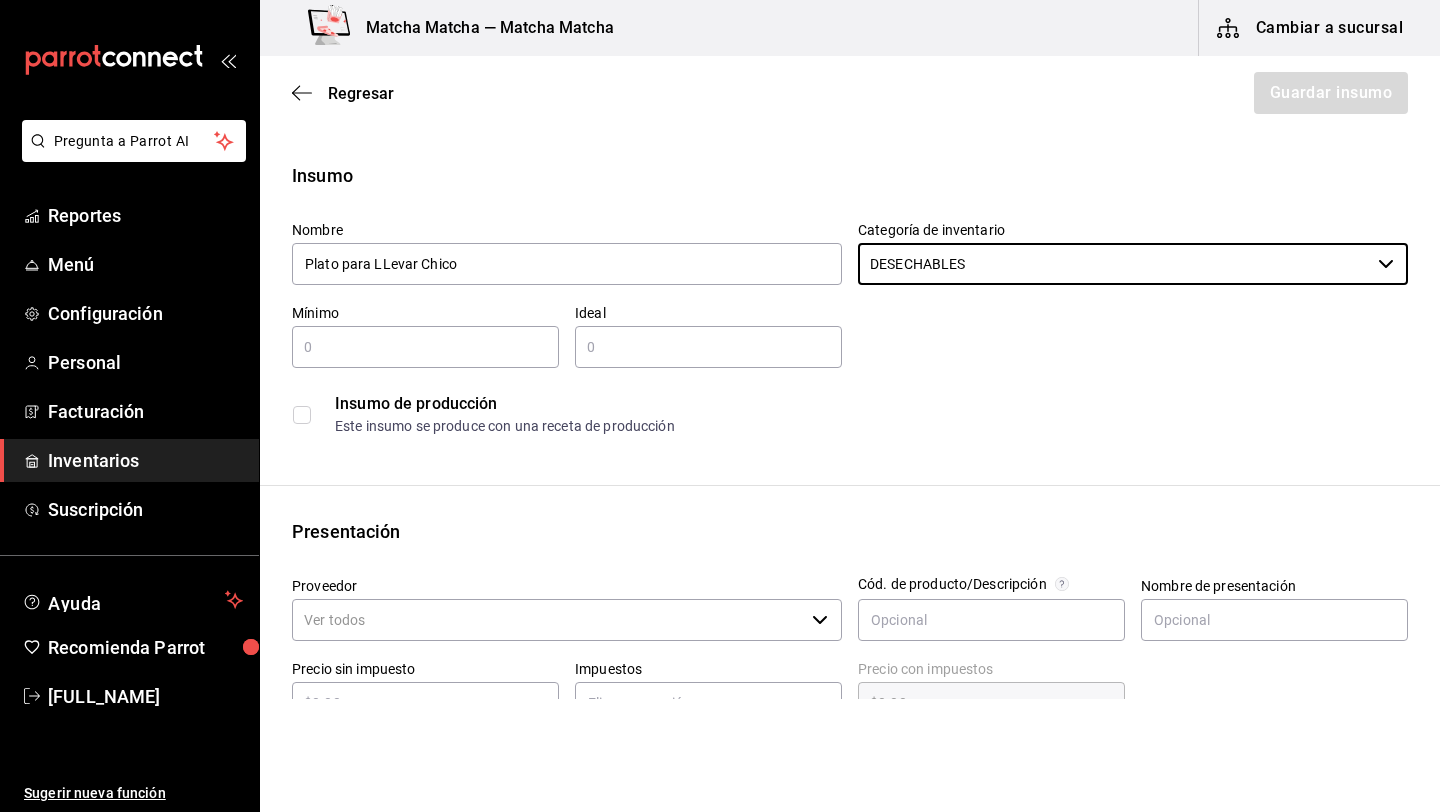 click at bounding box center (425, 347) 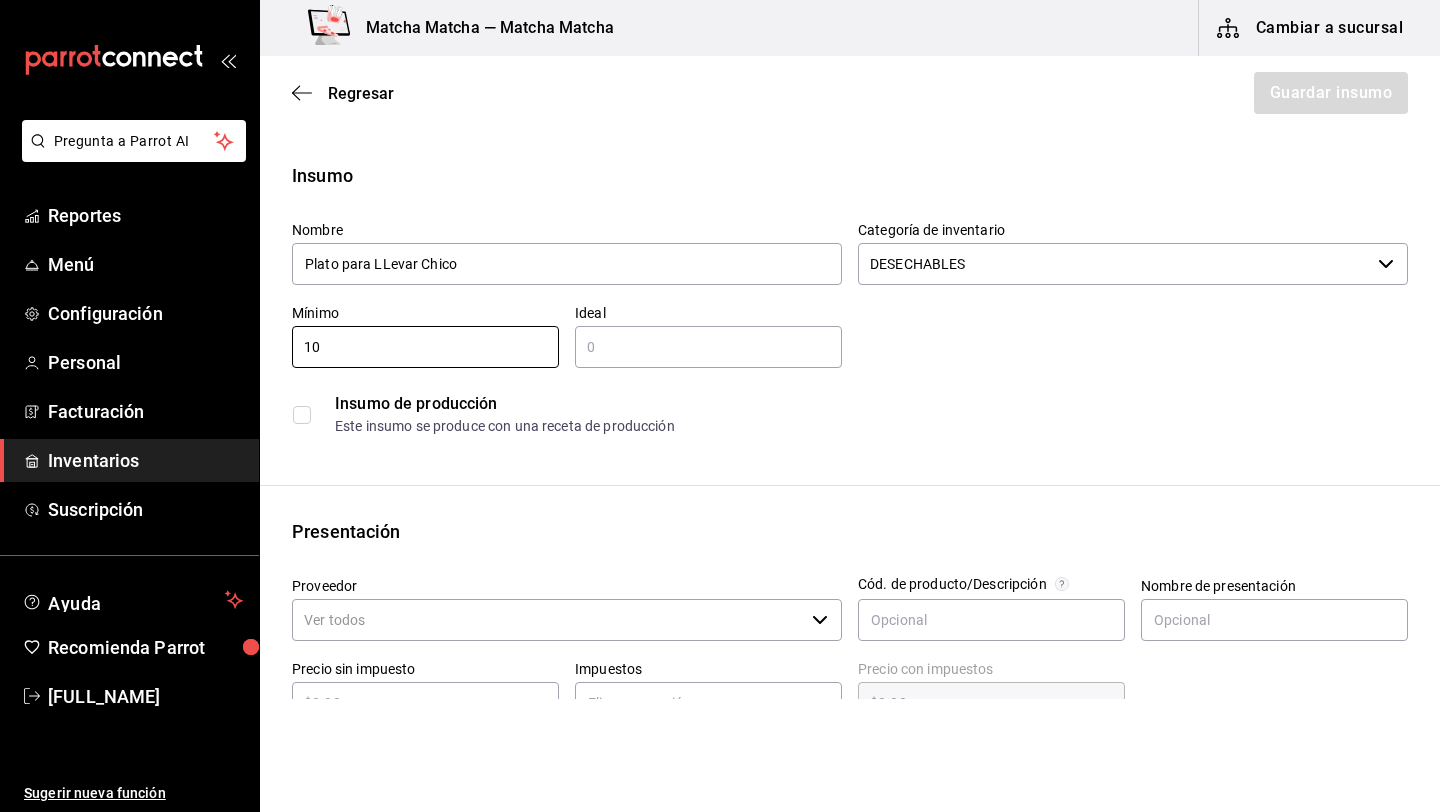 type on "10" 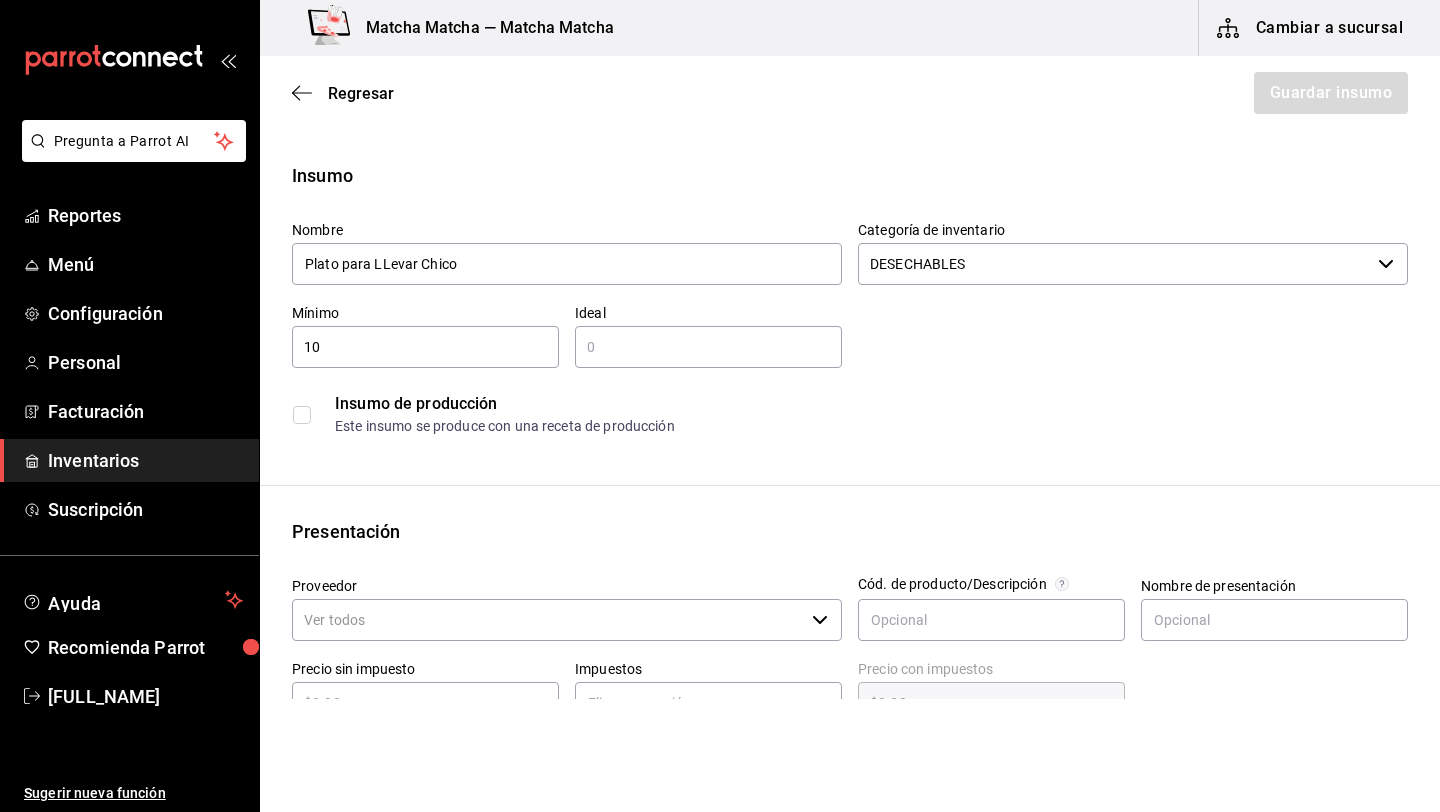 click at bounding box center [708, 347] 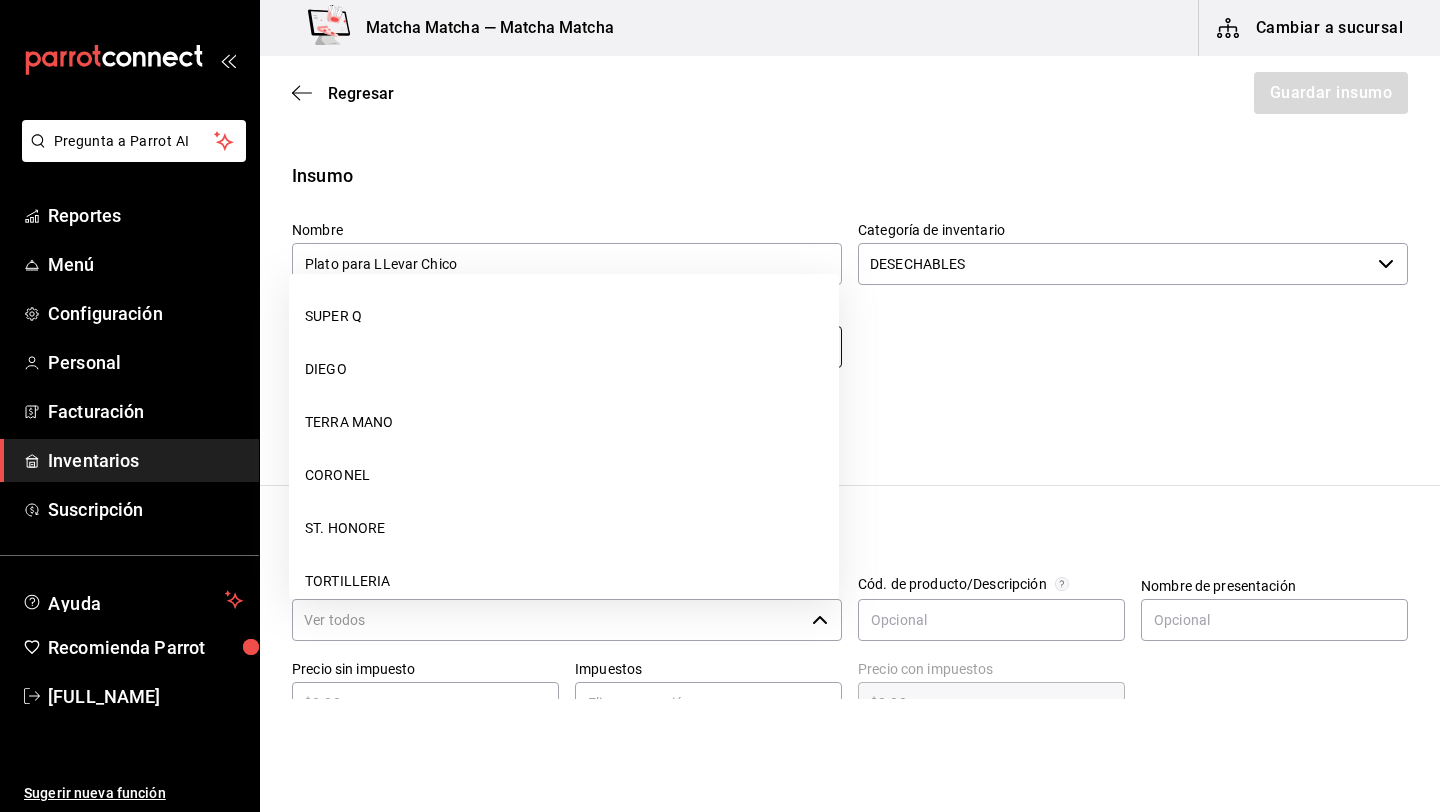 click on "​" at bounding box center [567, 620] 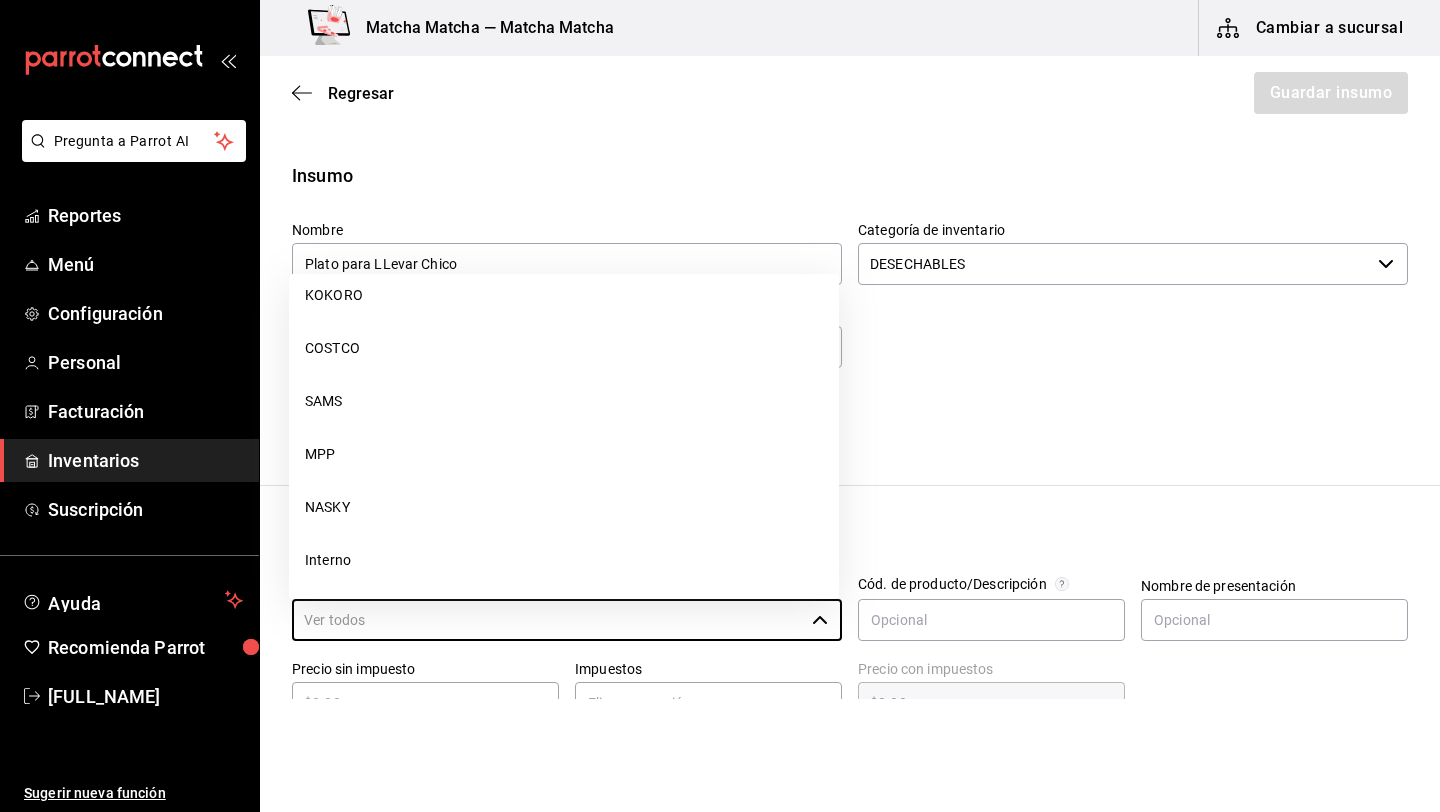 scroll, scrollTop: 661, scrollLeft: 0, axis: vertical 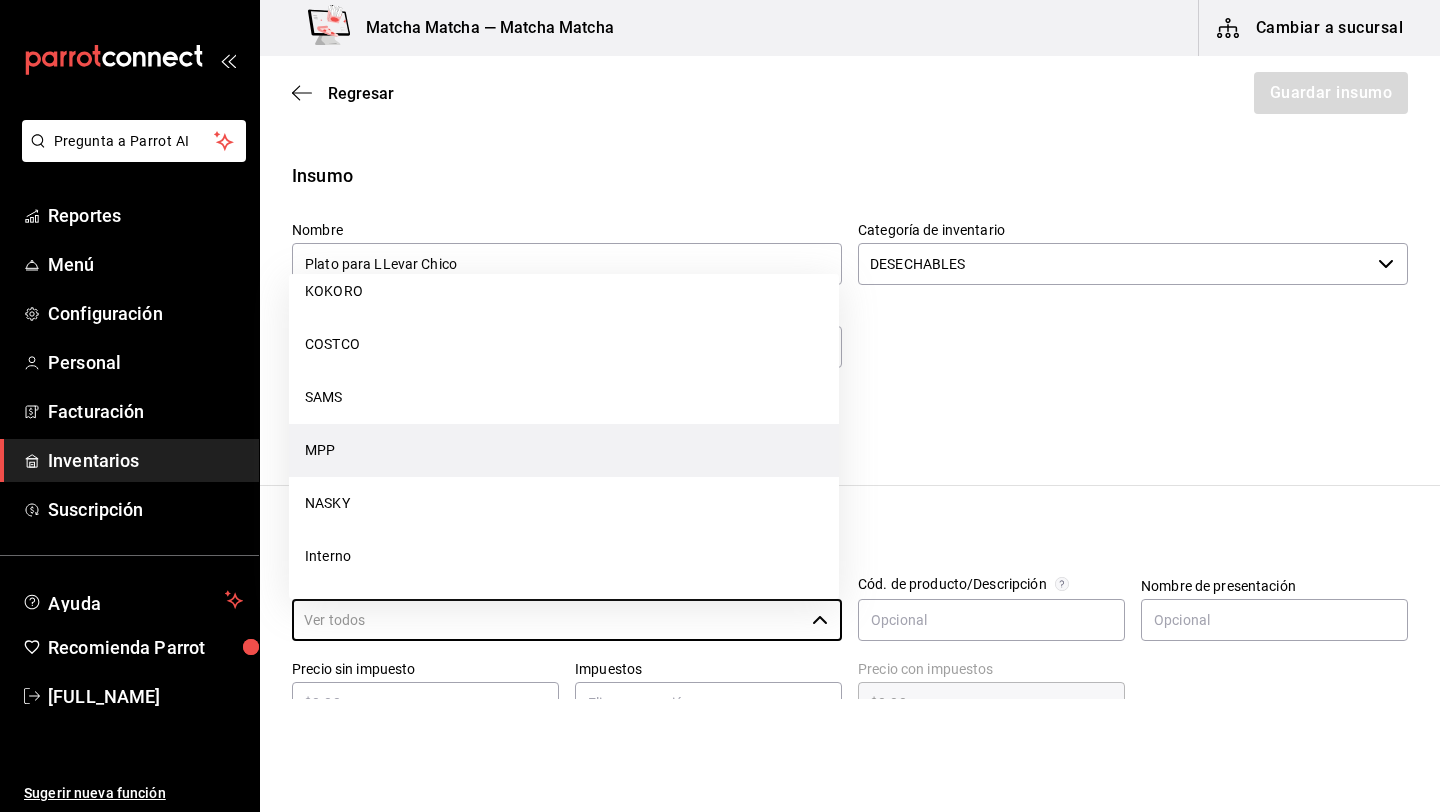 click on "MPP" at bounding box center [564, 450] 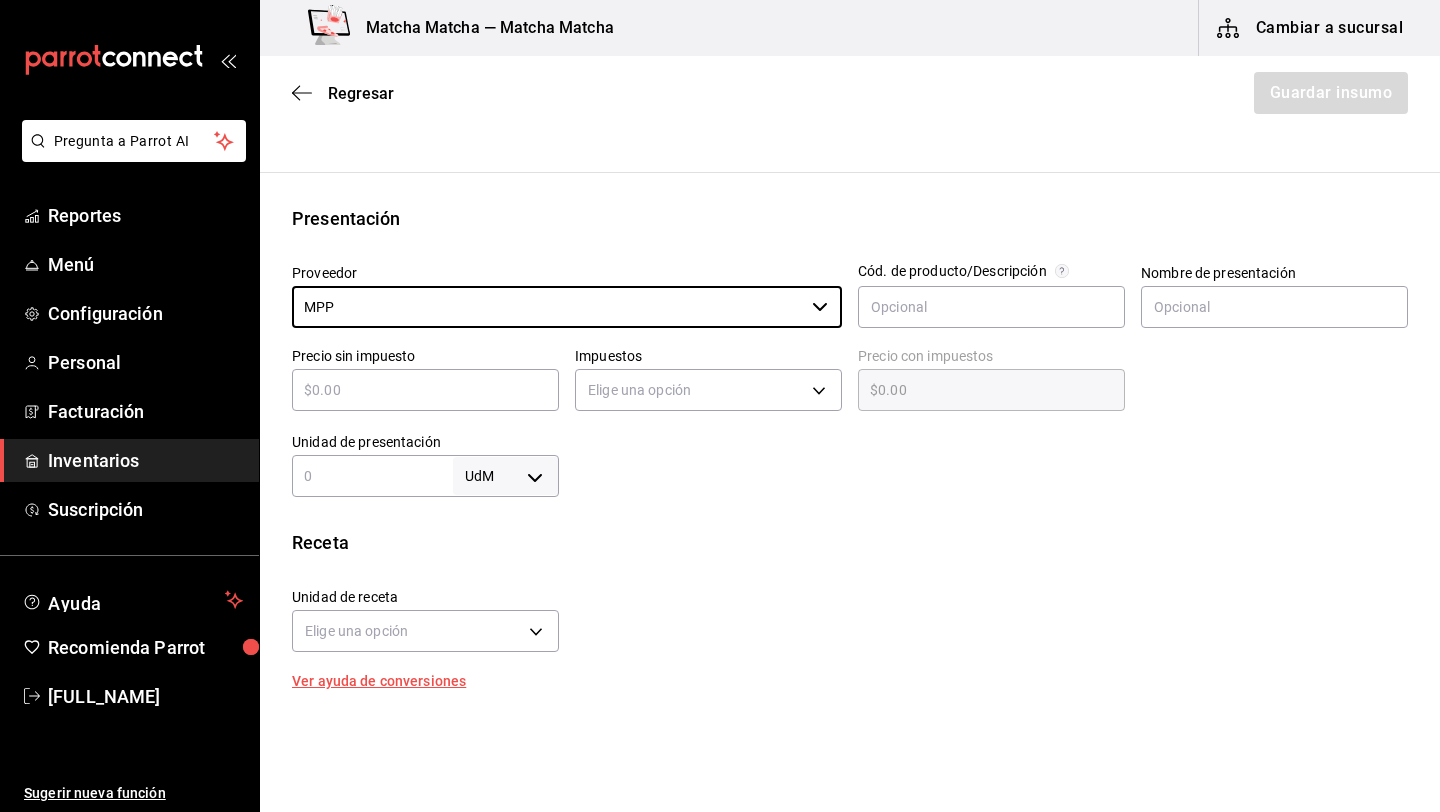 scroll, scrollTop: 329, scrollLeft: 0, axis: vertical 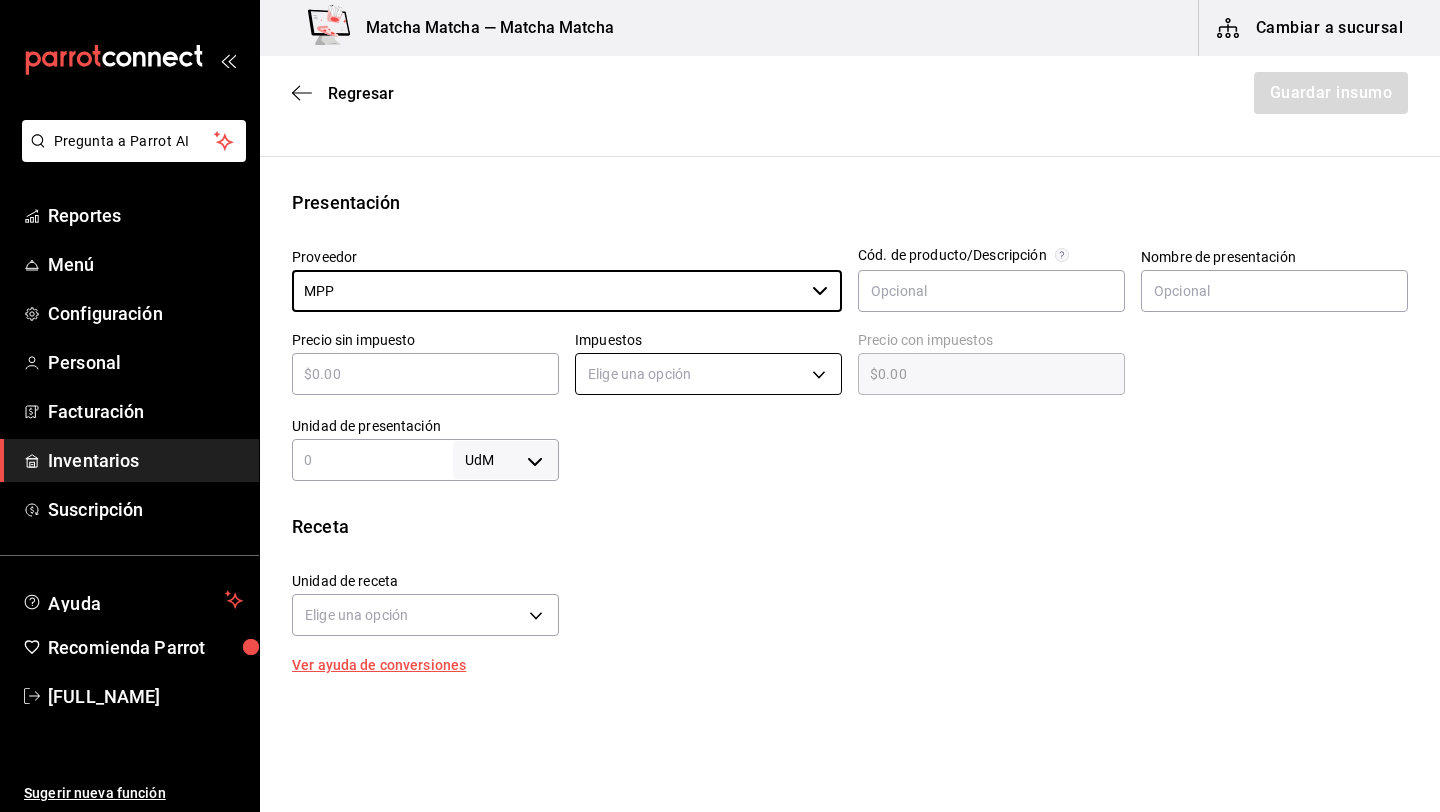 click on "Pregunta a Parrot AI Reportes   Menú   Configuración   Personal   Facturación   Inventarios   Suscripción   Ayuda Recomienda Parrot   Hector Barajas   Sugerir nueva función   Matcha Matcha — Matcha Matcha Cambiar a sucursal Regresar Guardar insumo Insumo Nombre Plato para LLevar Chico Categoría de inventario DESECHABLES ​ Mínimo 10 ​ Ideal 20 ​ Insumo de producción Este insumo se produce con una receta de producción Presentación Proveedor MPP ​ Cód. de producto/Descripción Nombre de presentación Precio sin impuesto ​ Impuestos Elige una opción Precio con impuestos $0.00 ​ Unidad de presentación UdM ​ Receta Unidad de receta Elige una opción Factor de conversión ​ Ver ayuda de conversiones ¿La presentación  viene en otra caja? Si No Presentaciones por caja ​ Sin definir Unidades de conteo GANA 1 MES GRATIS EN TU SUSCRIPCIÓN AQUÍ Pregunta a Parrot AI Reportes   Menú   Configuración   Personal   Facturación   Inventarios   Suscripción   Ayuda Recomienda Parrot" at bounding box center (720, 349) 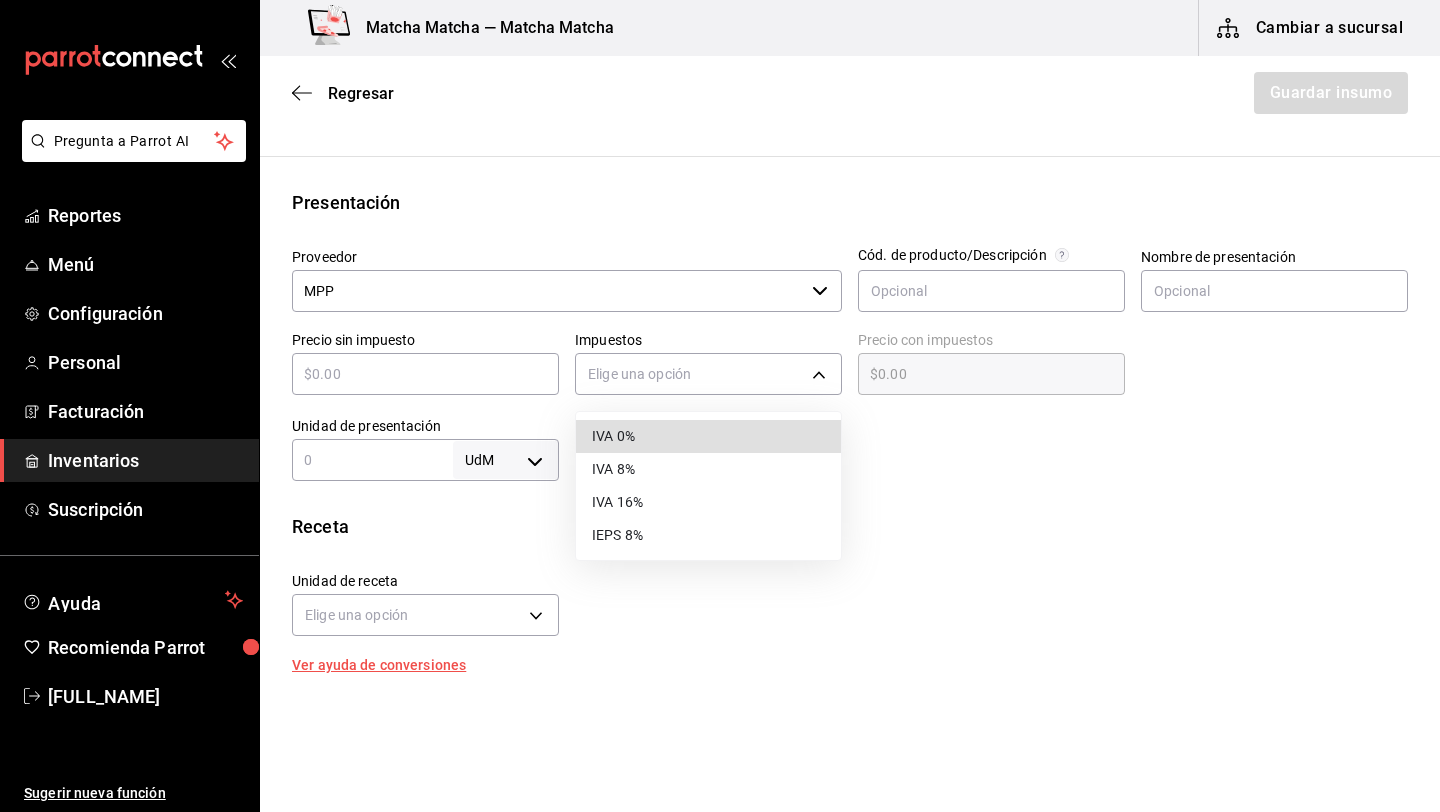click on "IVA 16%" at bounding box center (708, 502) 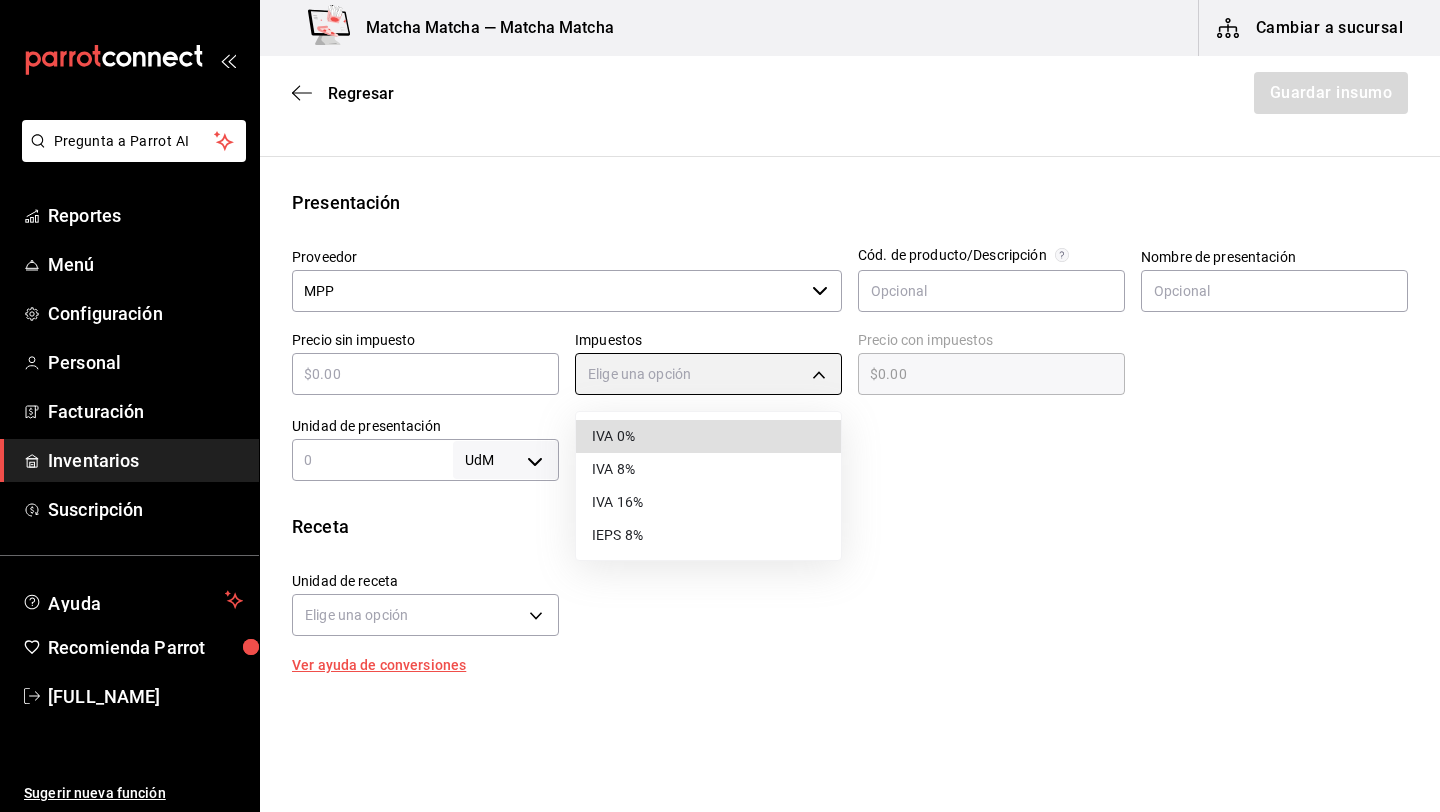 type on "IVA_16" 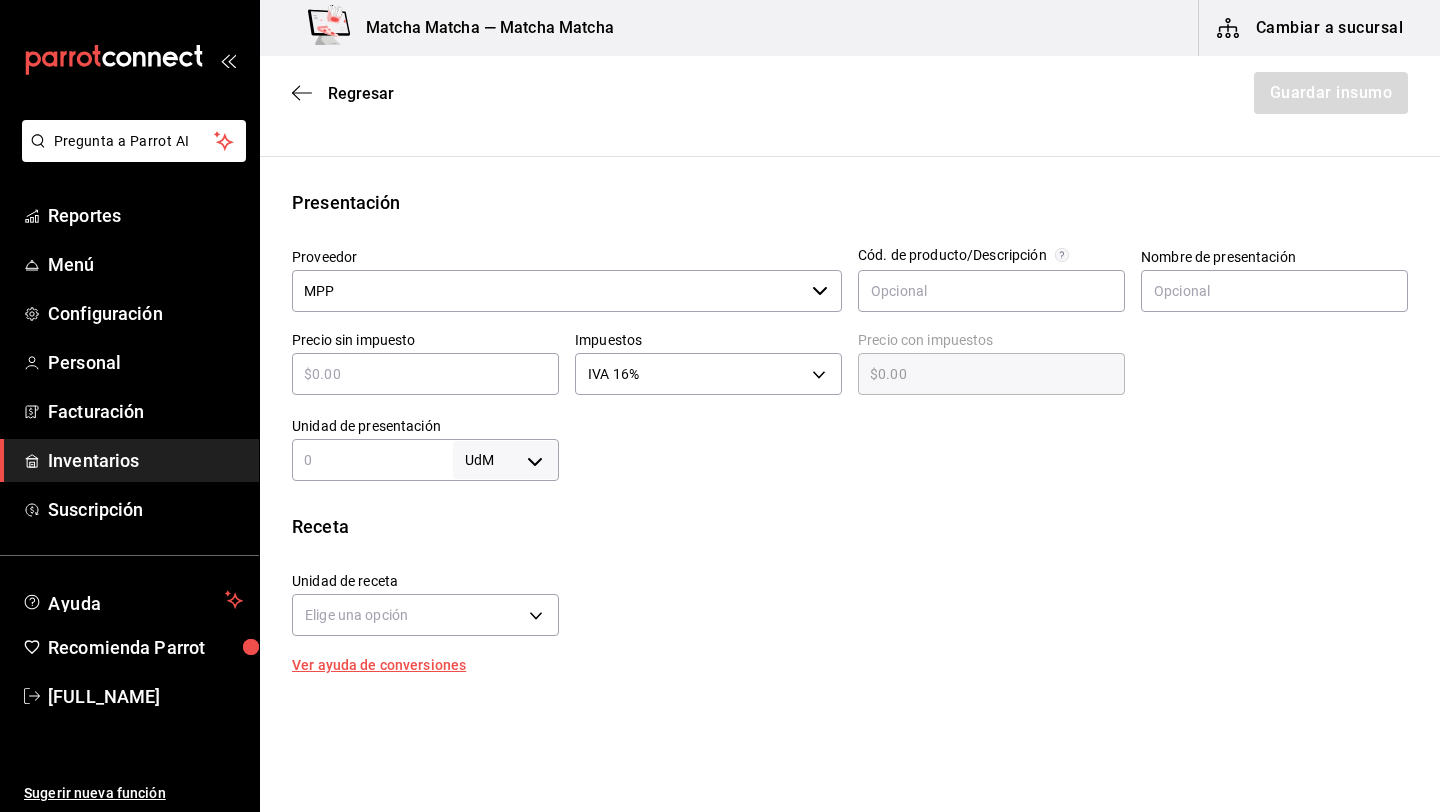 click at bounding box center (425, 374) 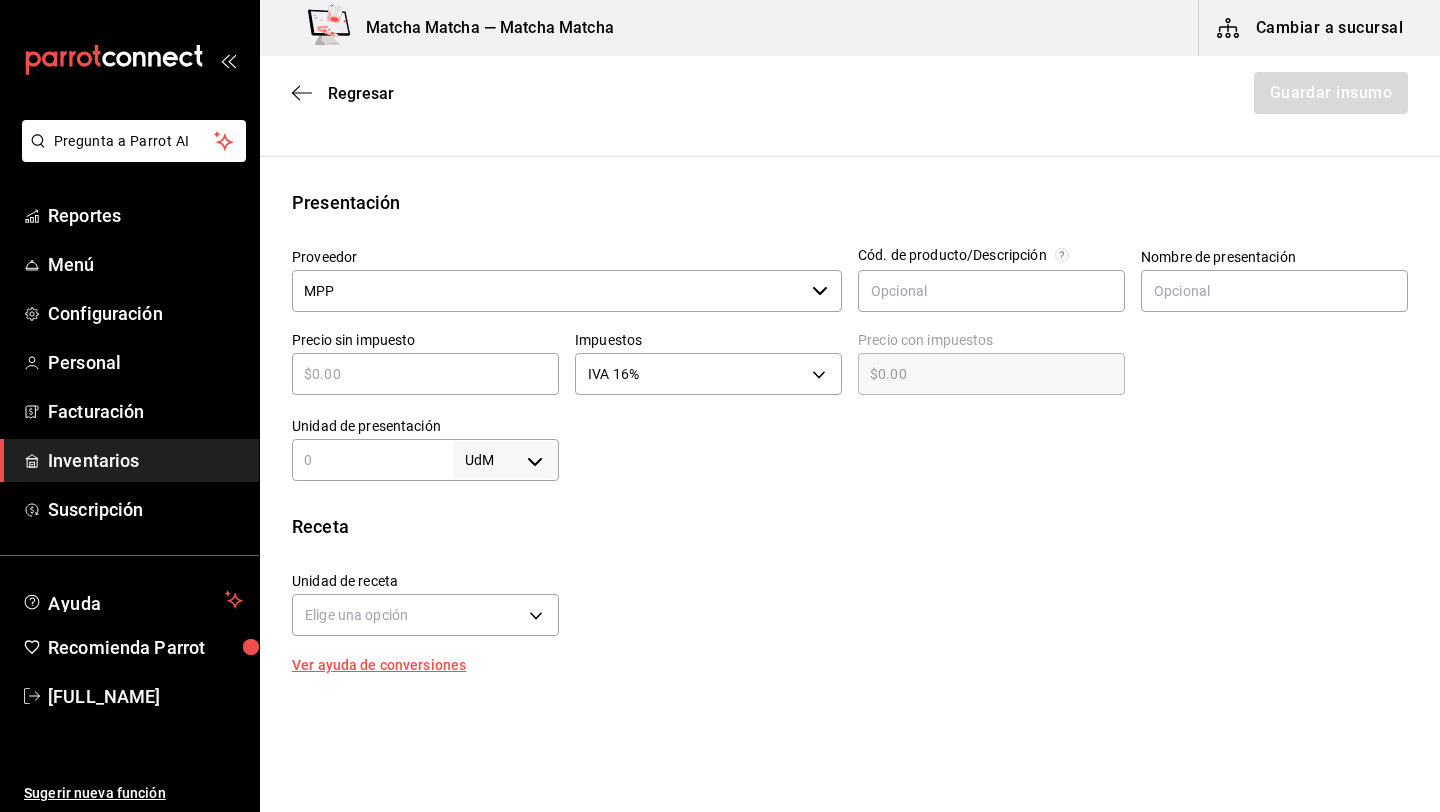 type on "$3" 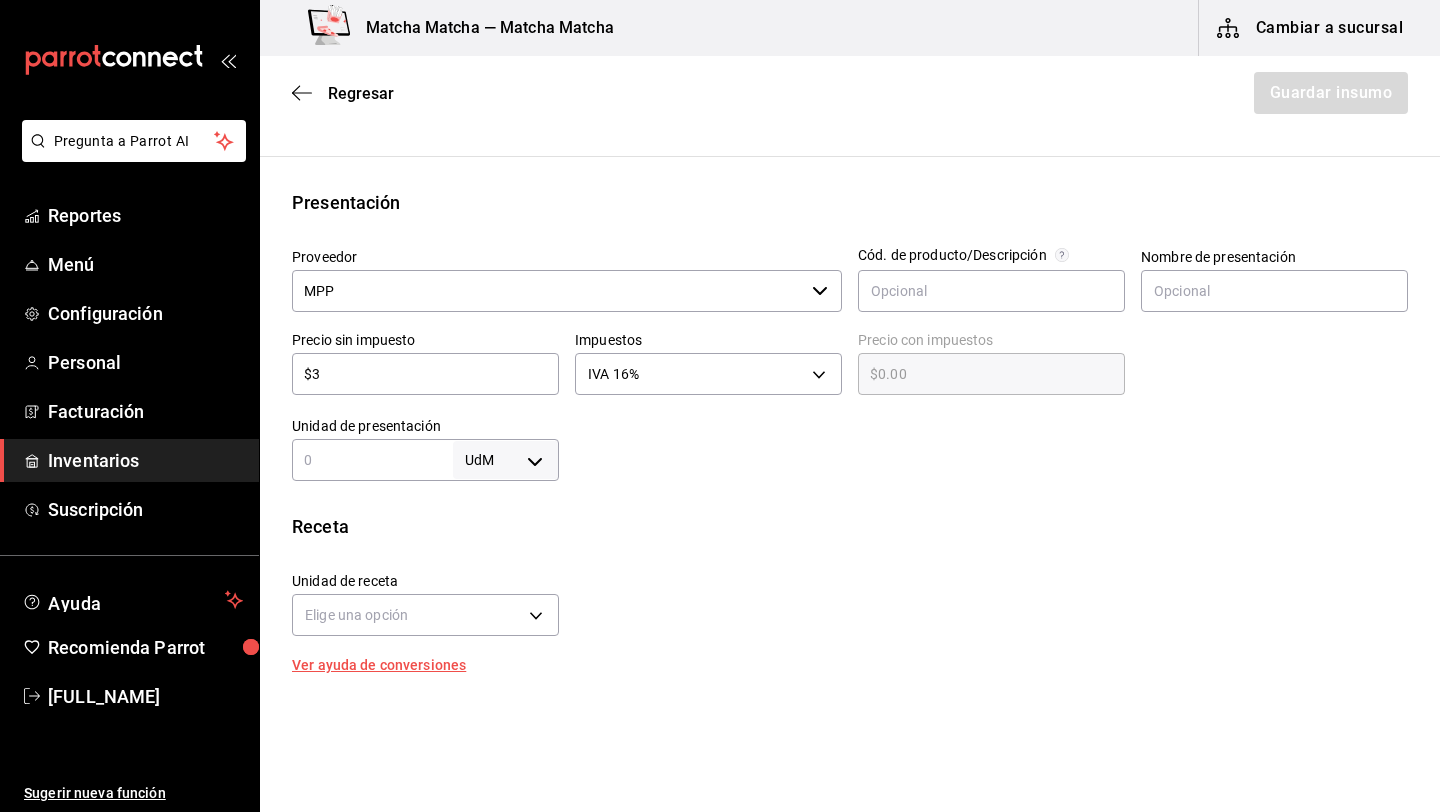 type on "$3.48" 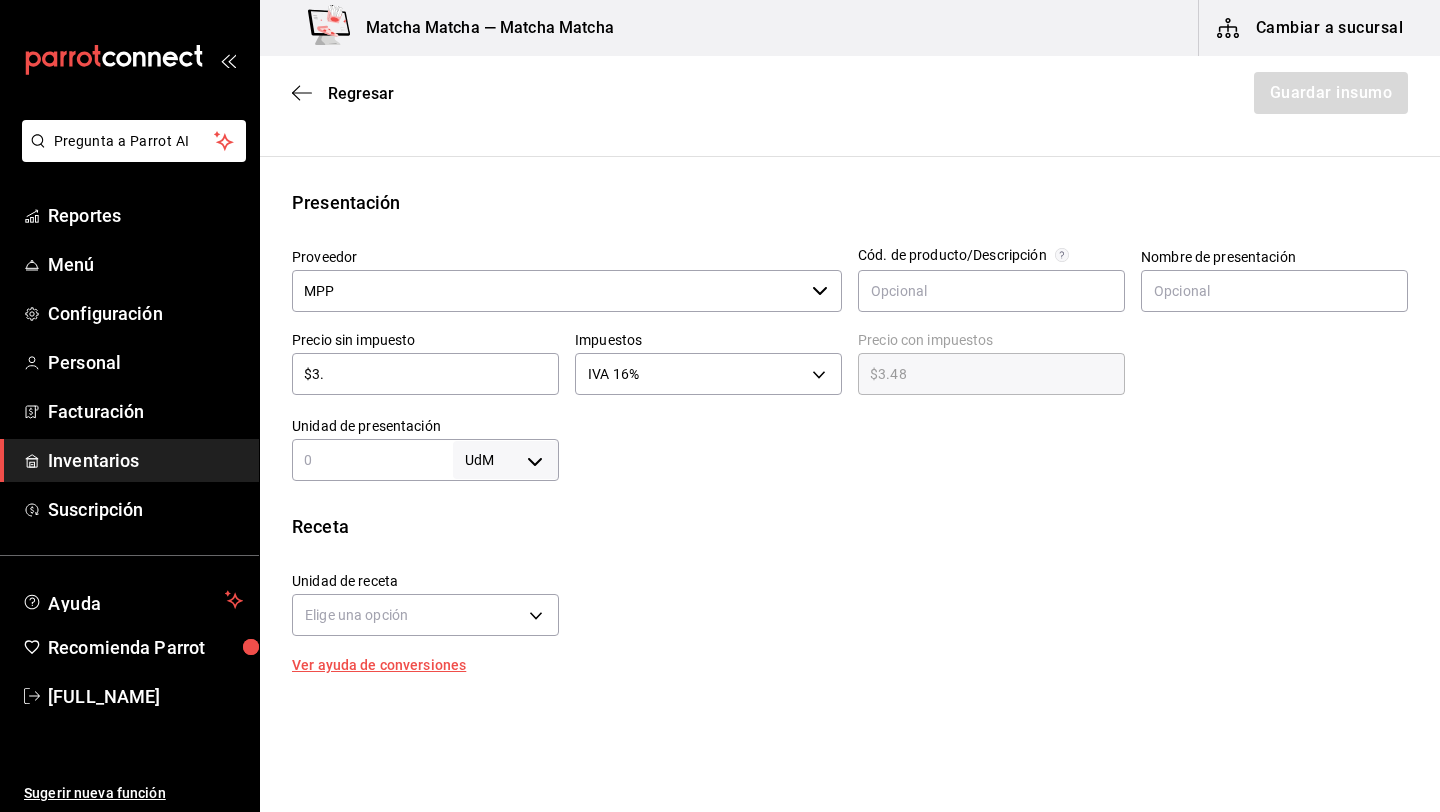 type on "$3.8" 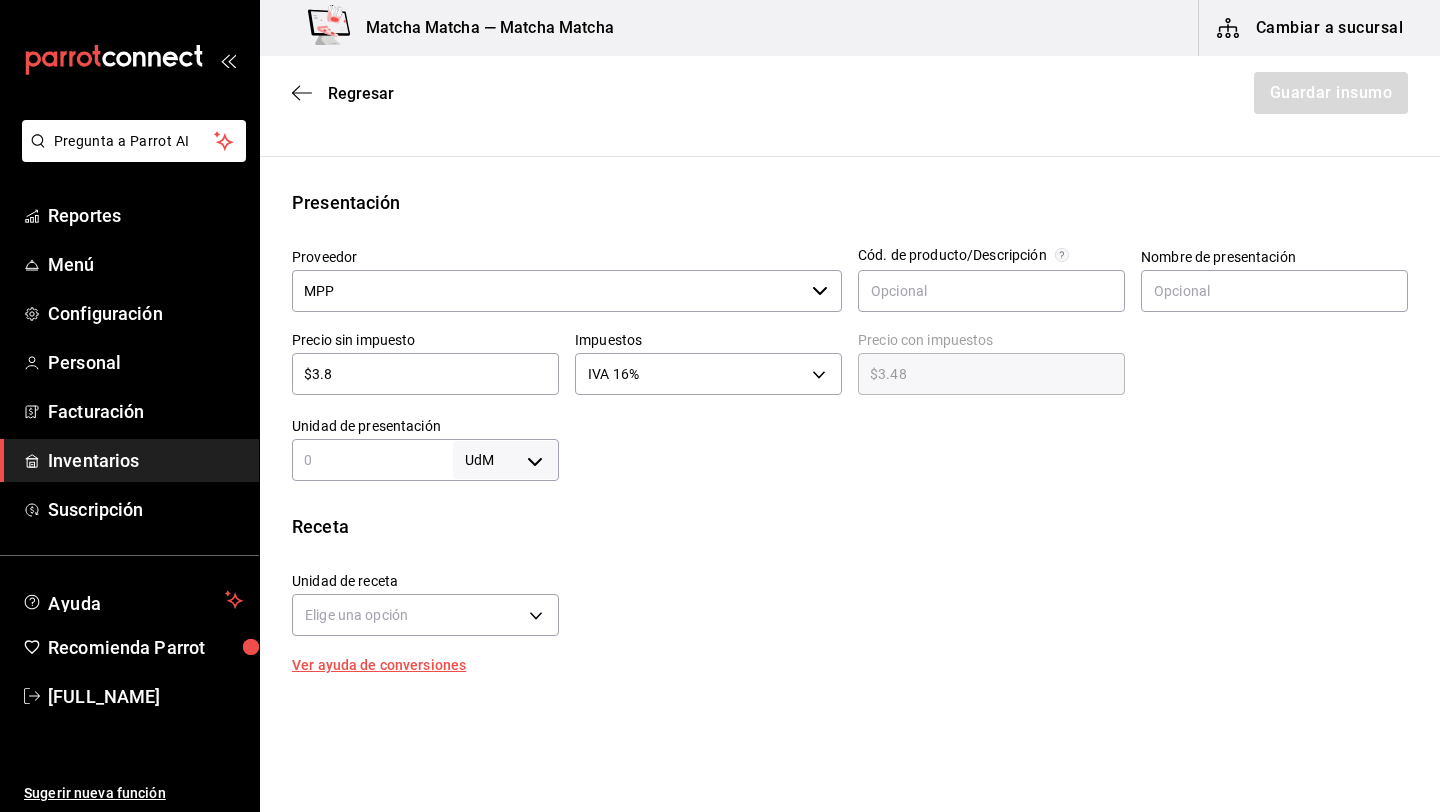 type on "$4.41" 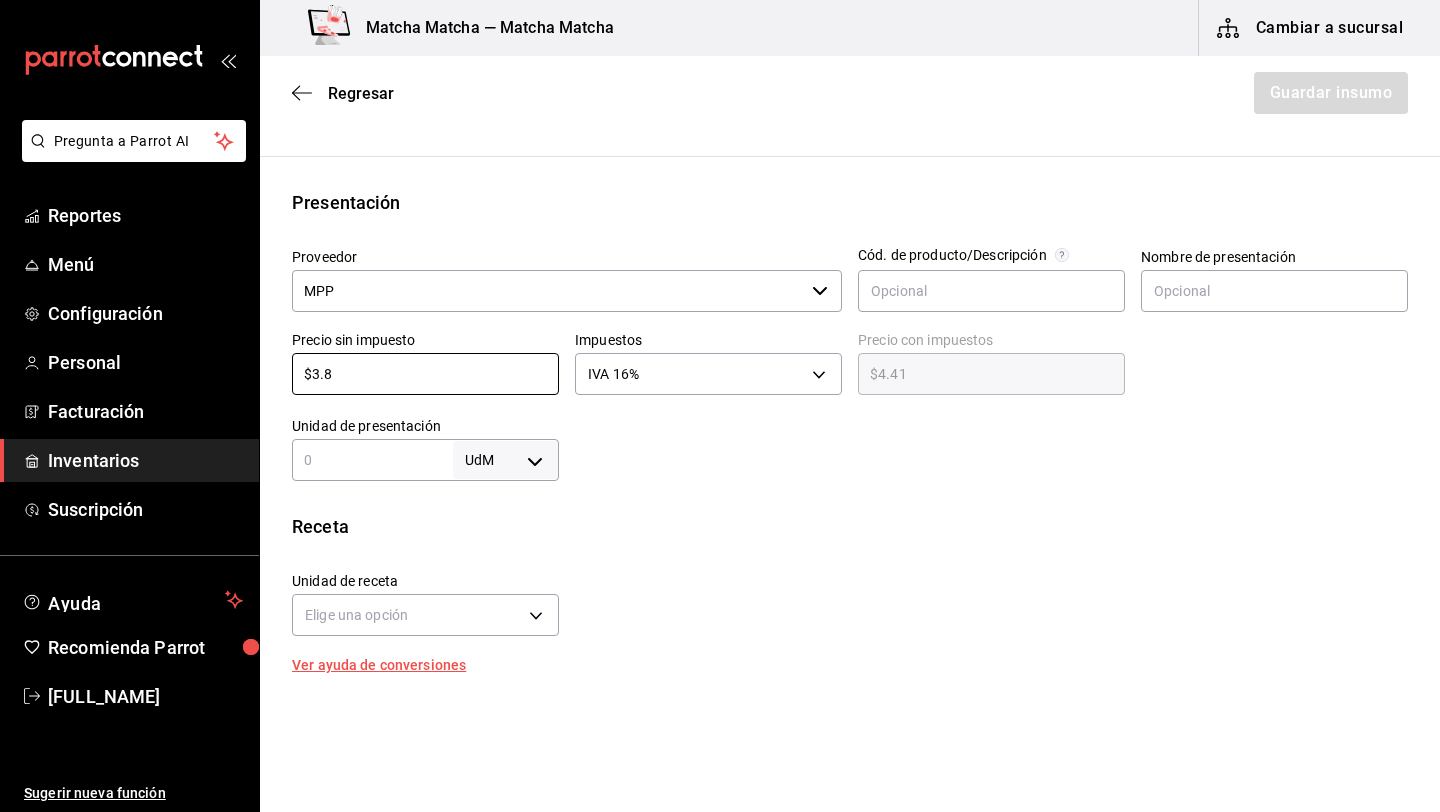 type on "$3.8" 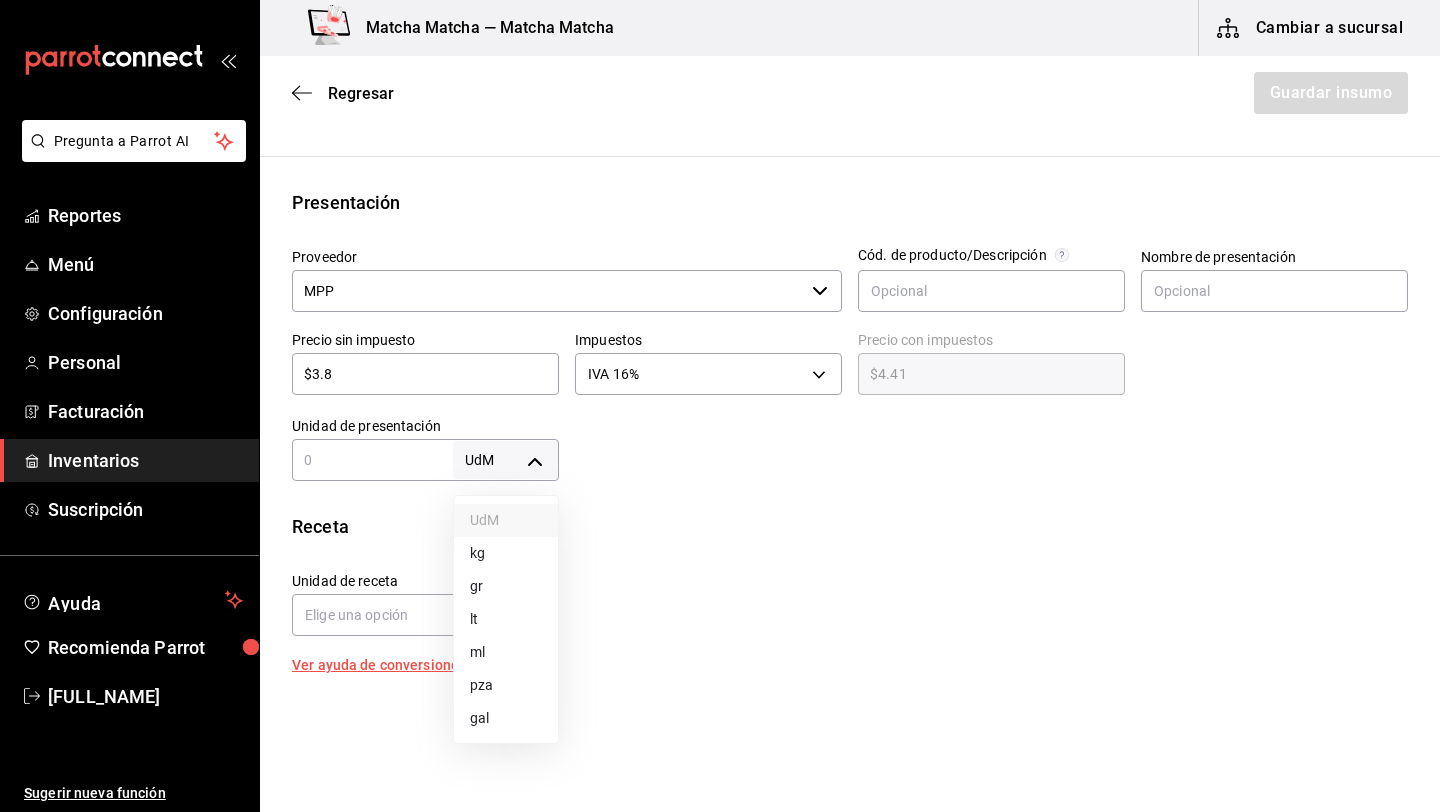 click on "pza" at bounding box center [506, 685] 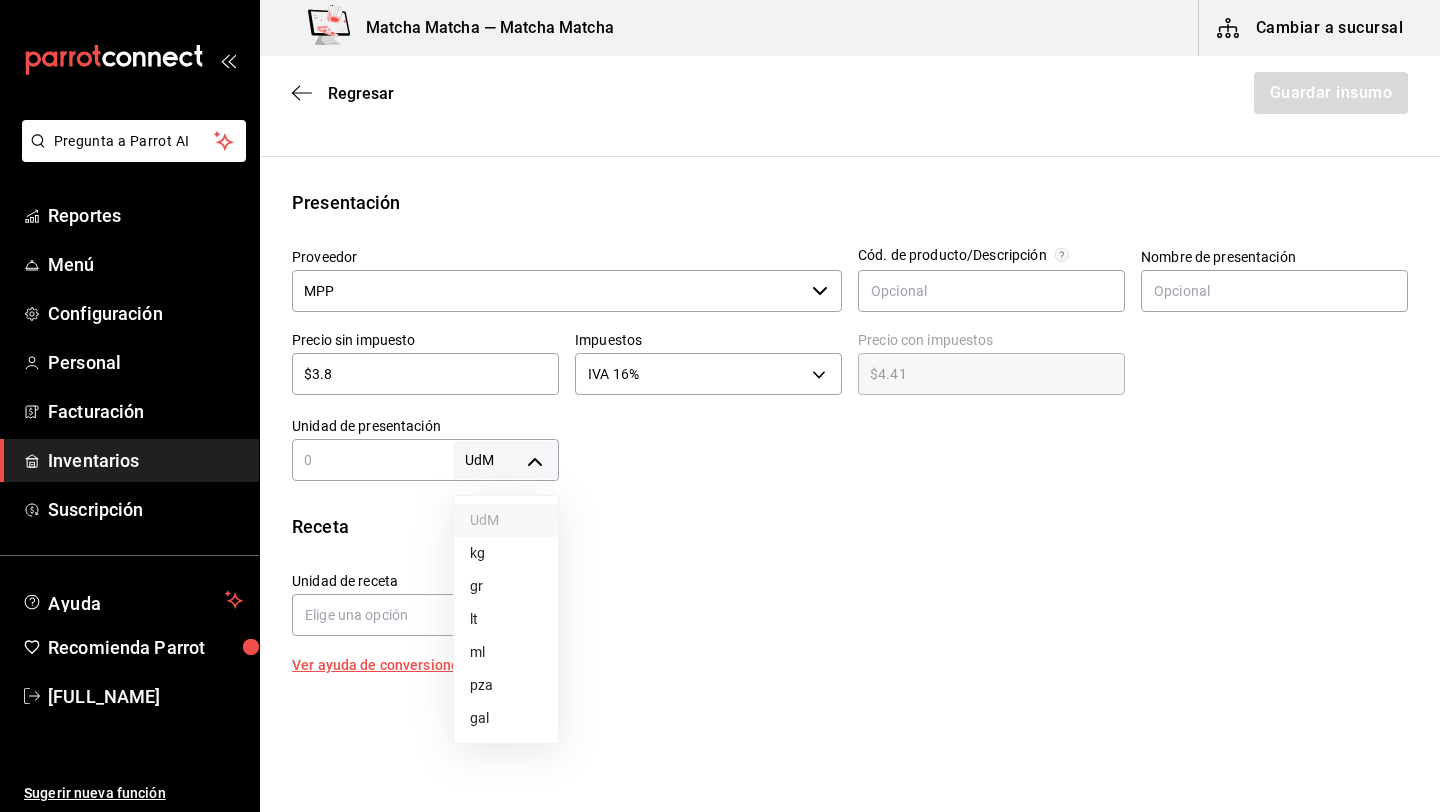 type on "UNIT" 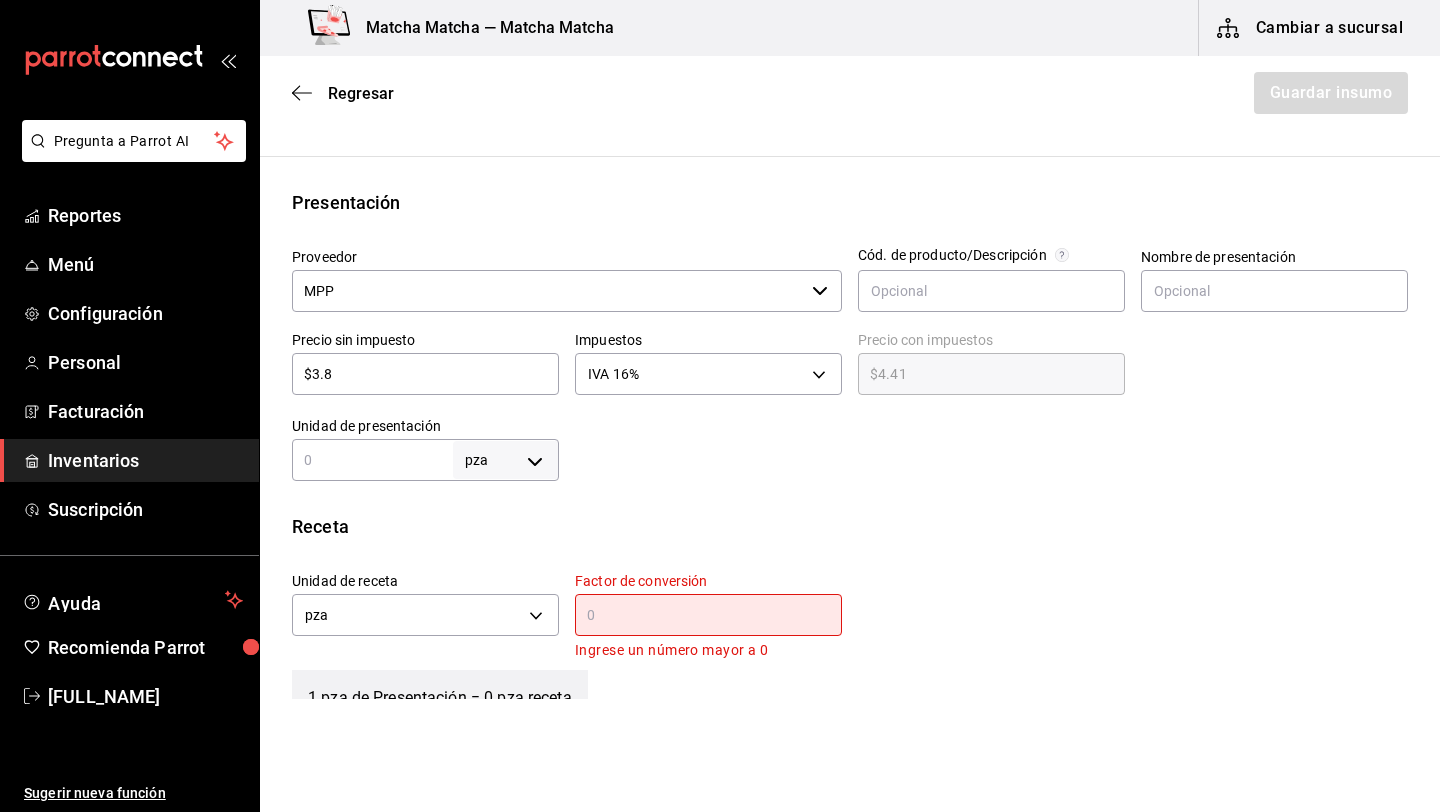 click at bounding box center [372, 460] 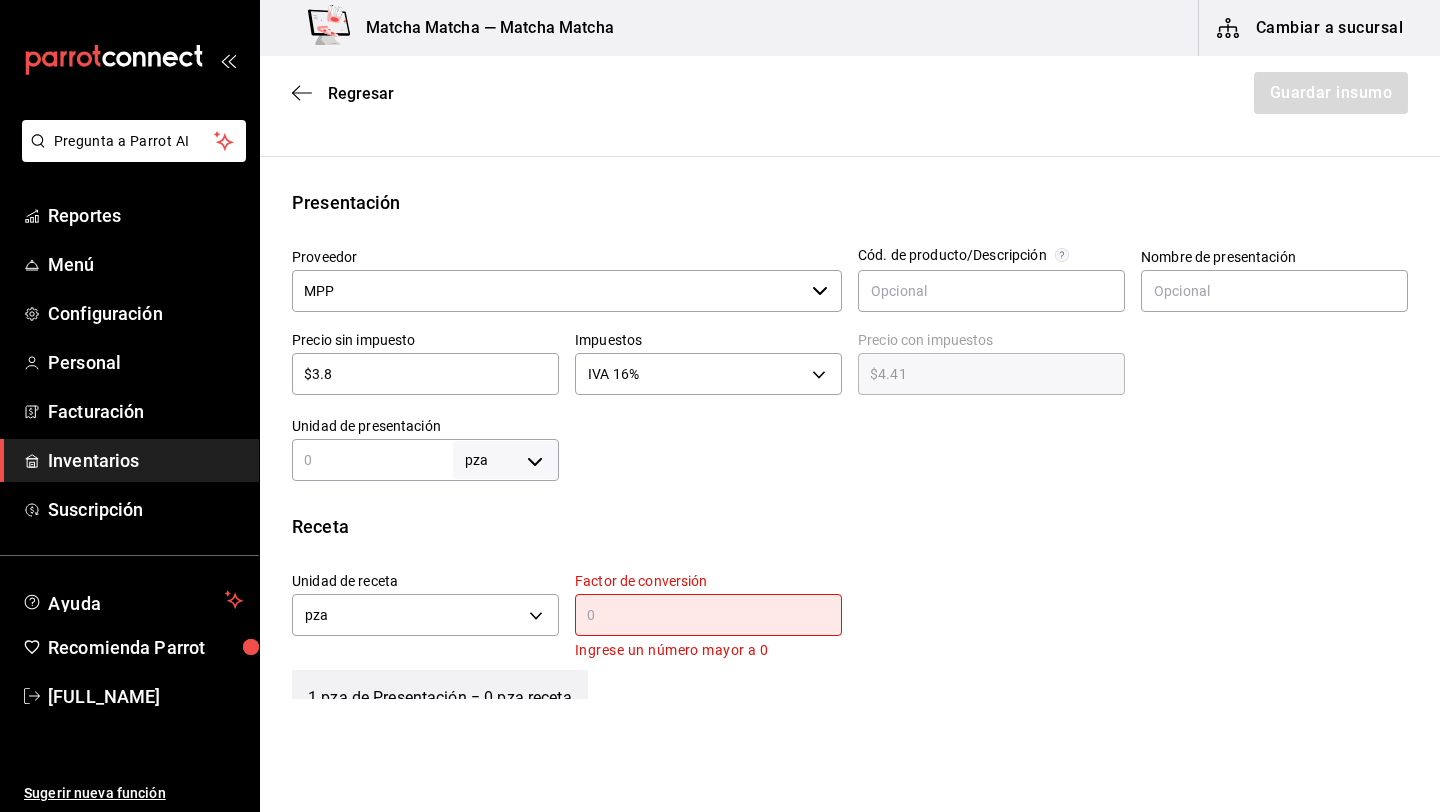 type on "1" 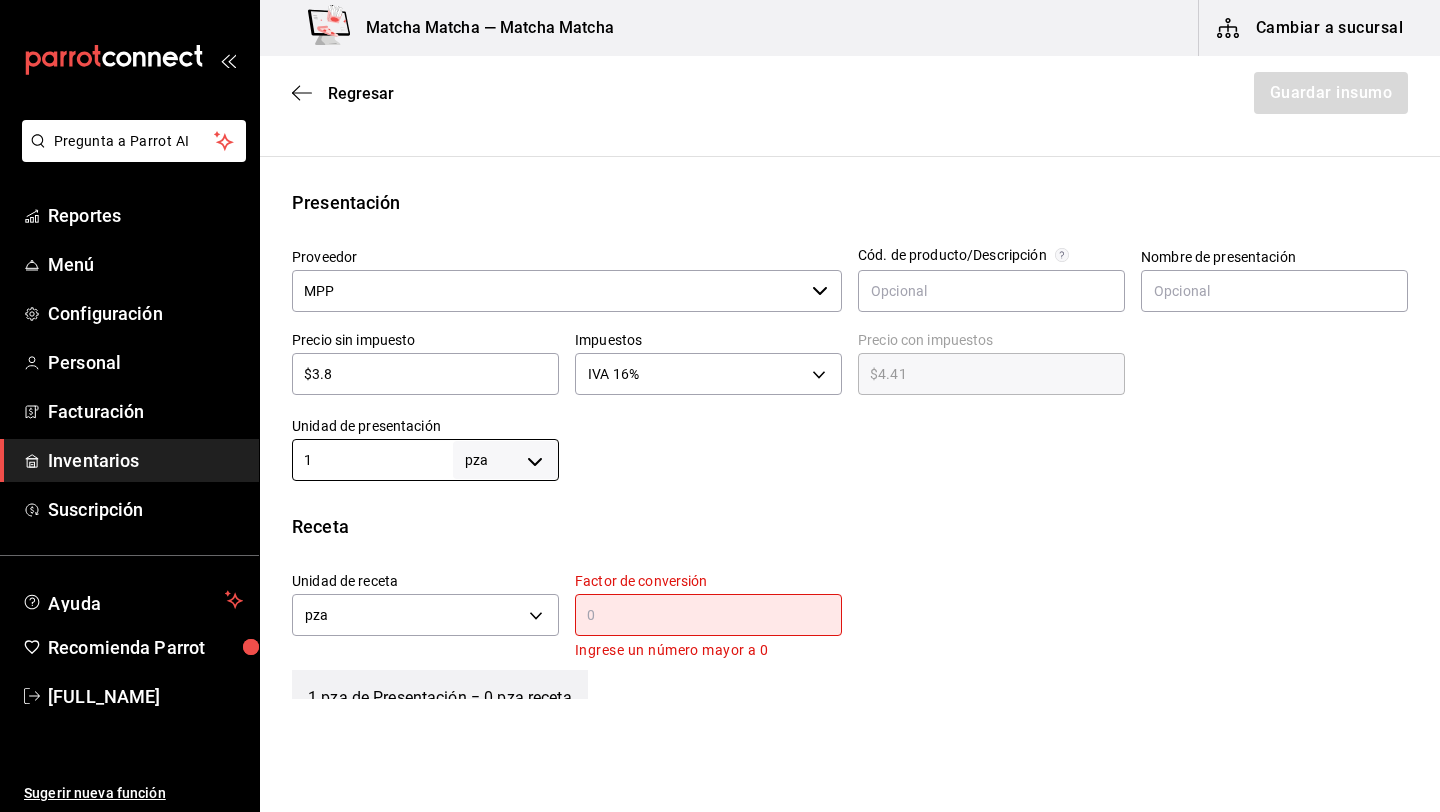 click at bounding box center [708, 615] 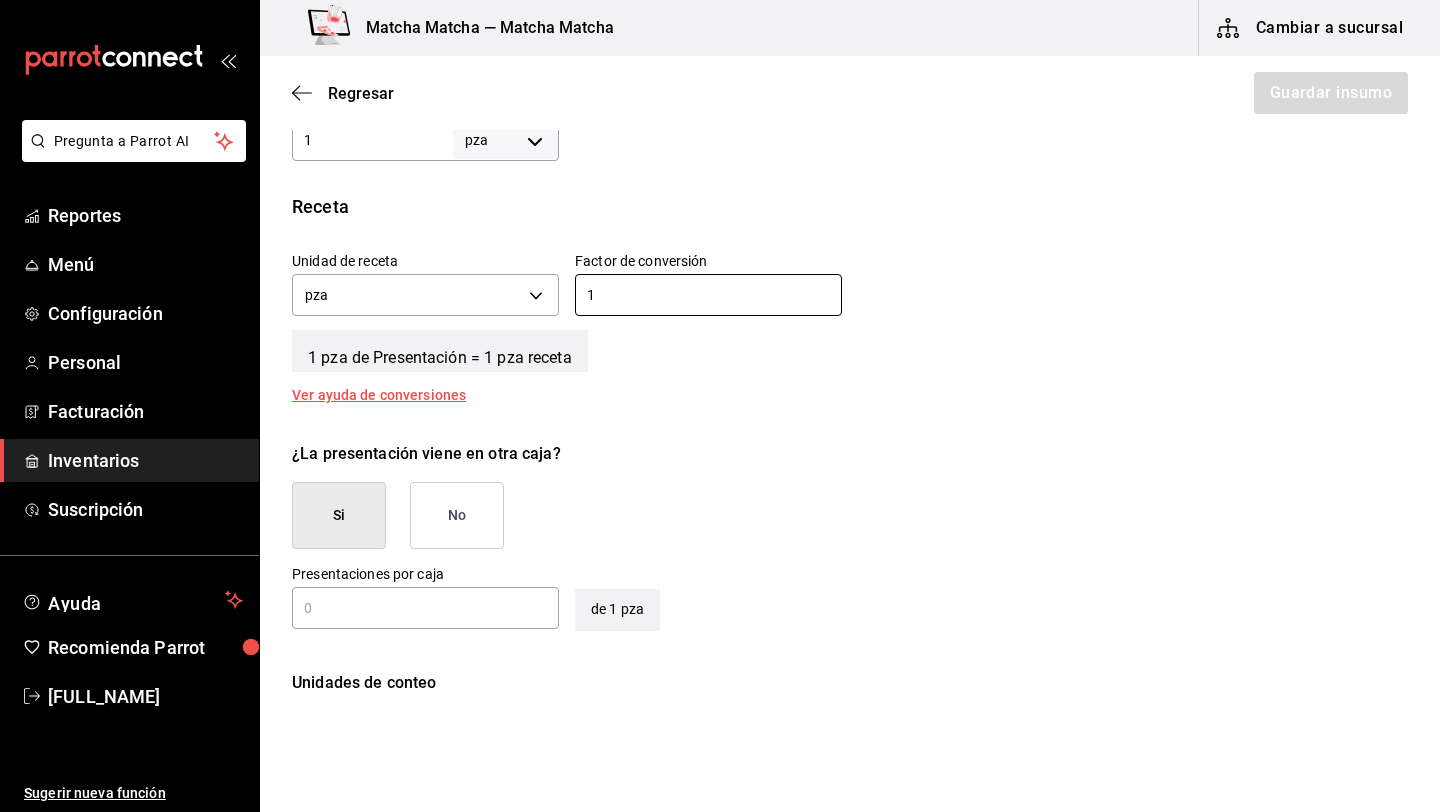 scroll, scrollTop: 657, scrollLeft: 0, axis: vertical 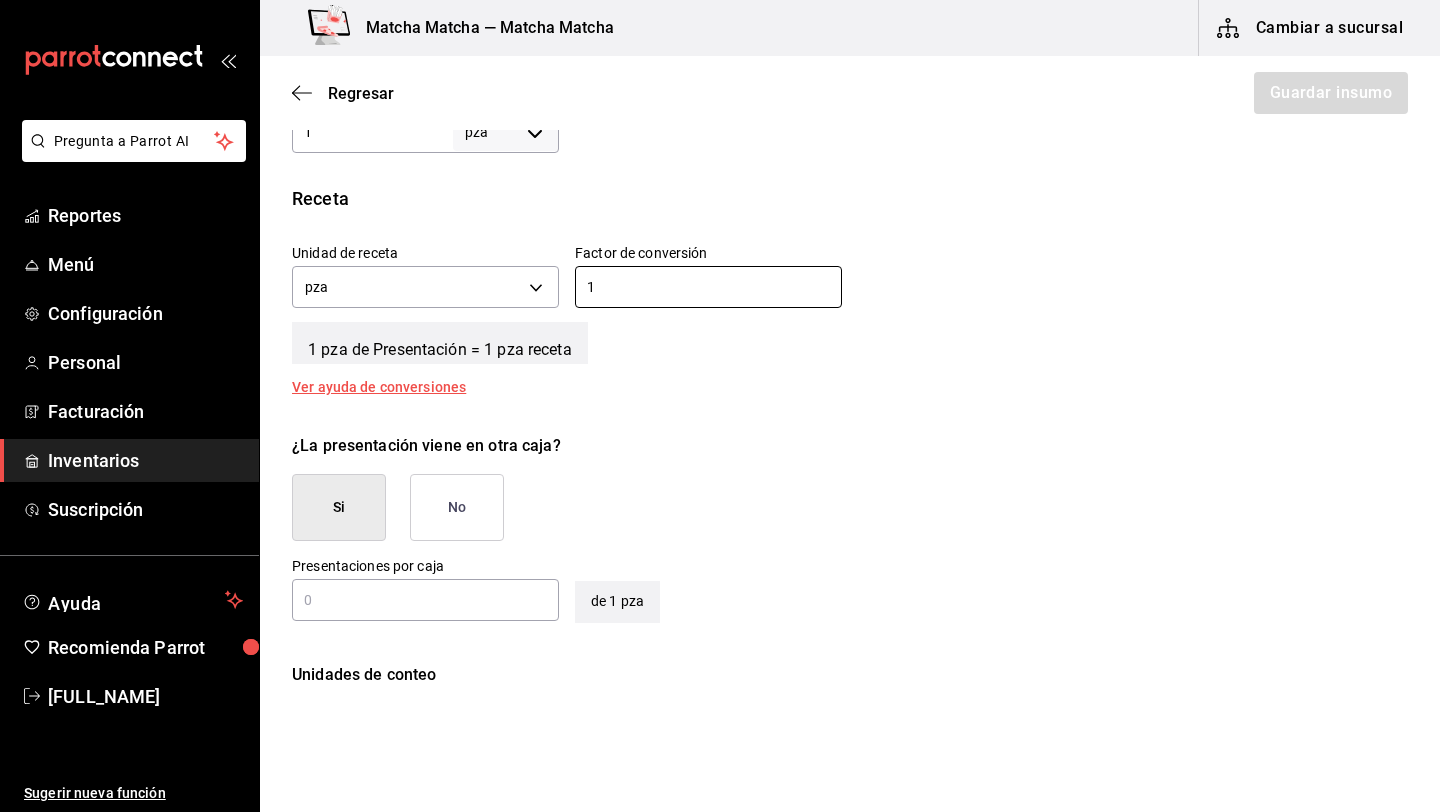 type on "1" 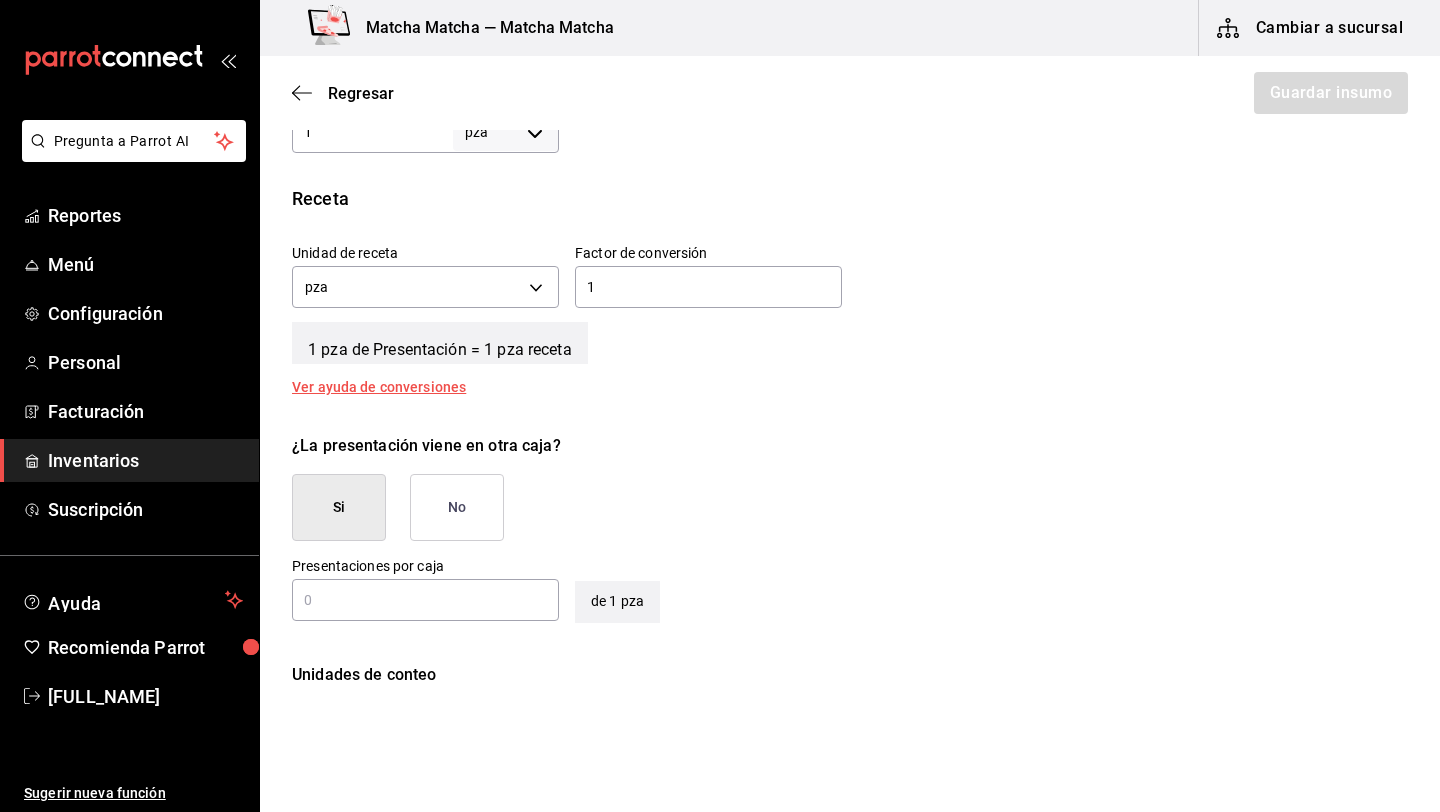 click on "No" at bounding box center [457, 507] 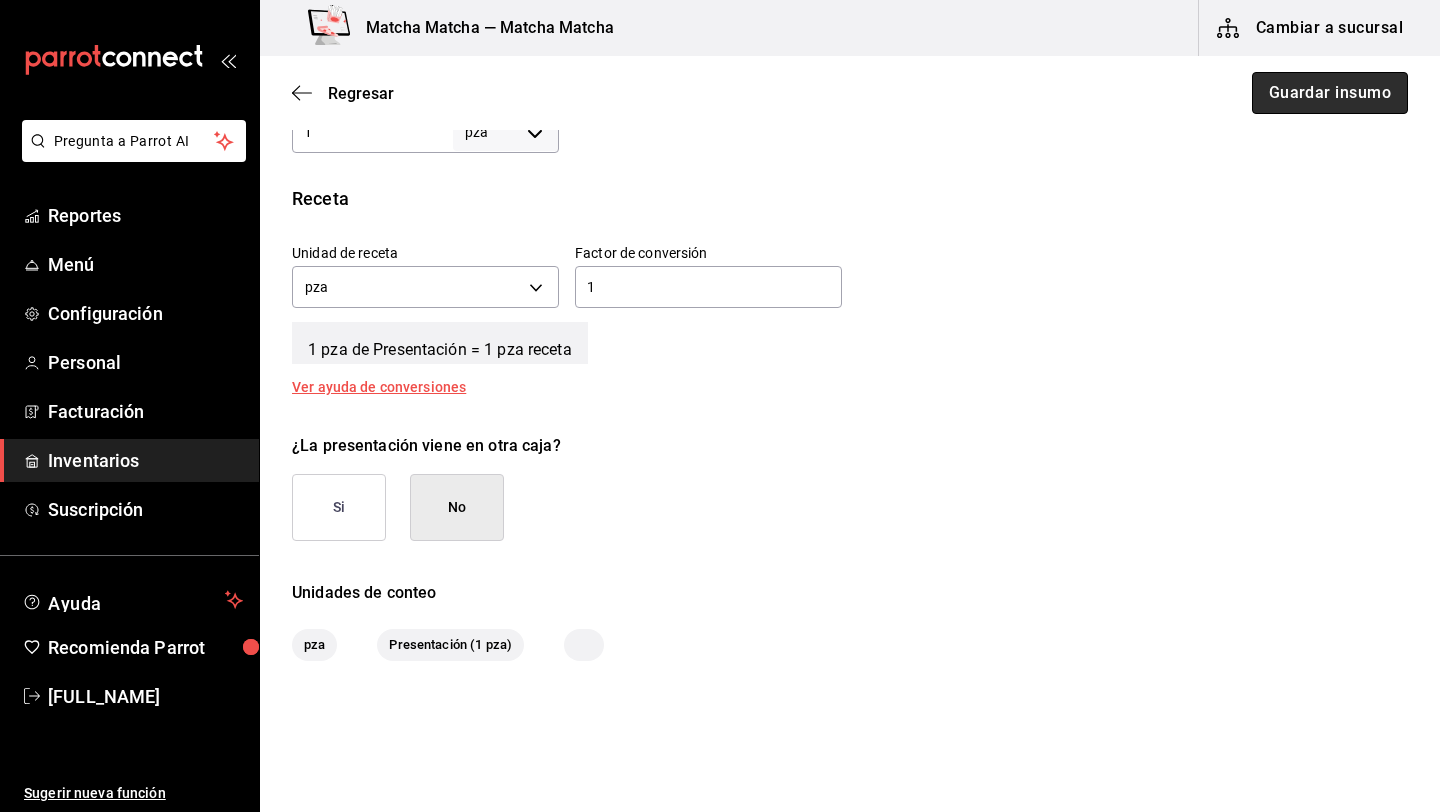 click on "Guardar insumo" at bounding box center [1330, 93] 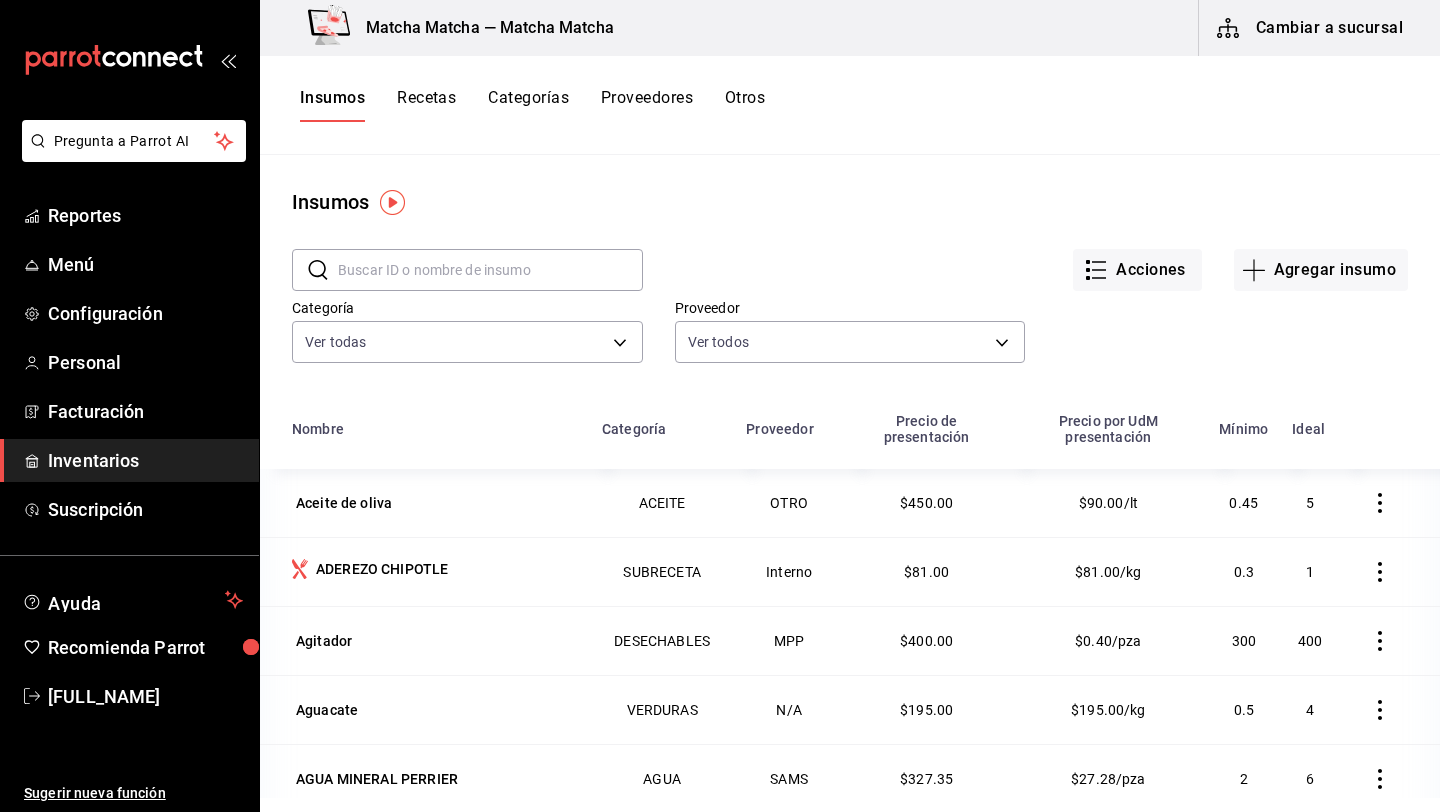 click on "Inventarios" at bounding box center [145, 460] 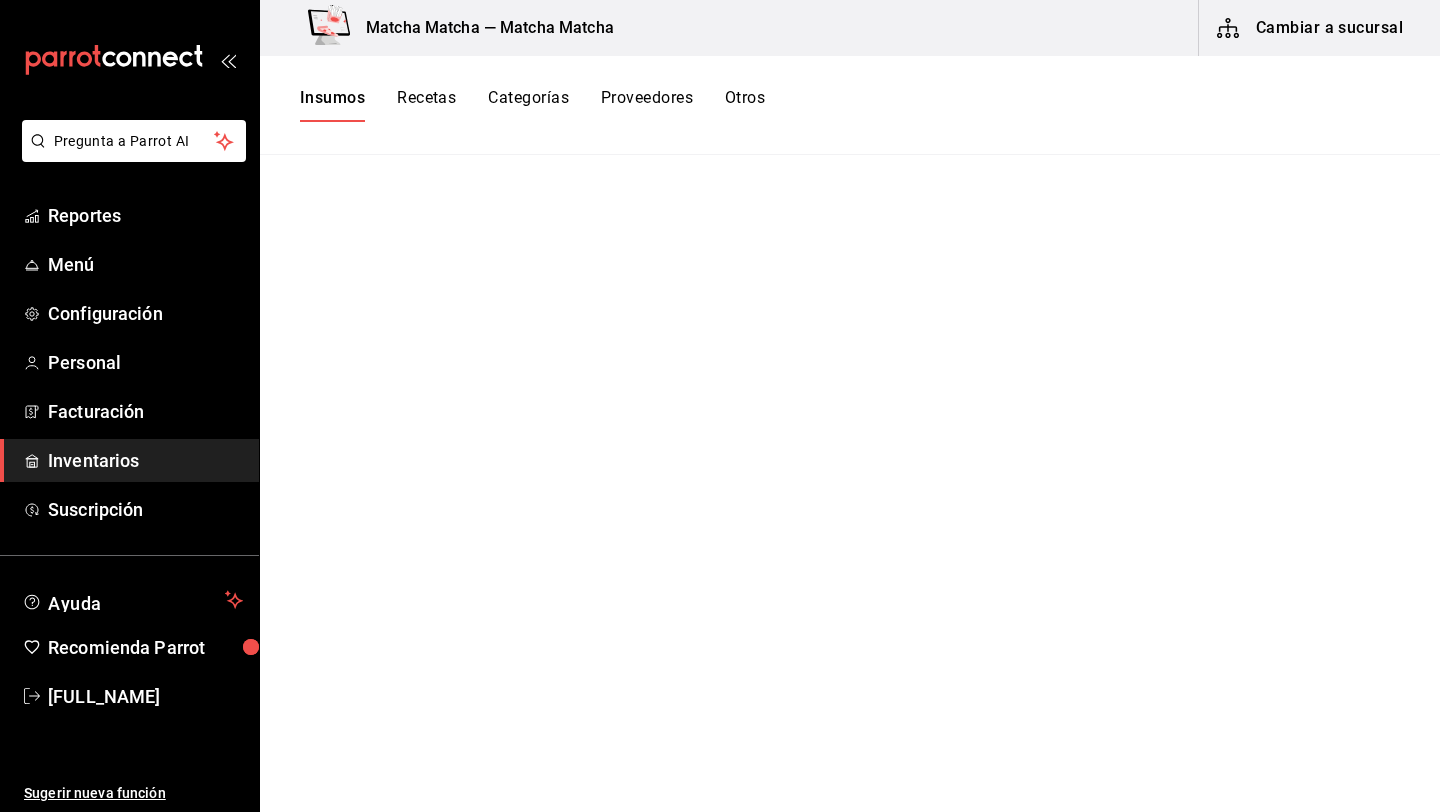 click on "Inventarios" at bounding box center [145, 460] 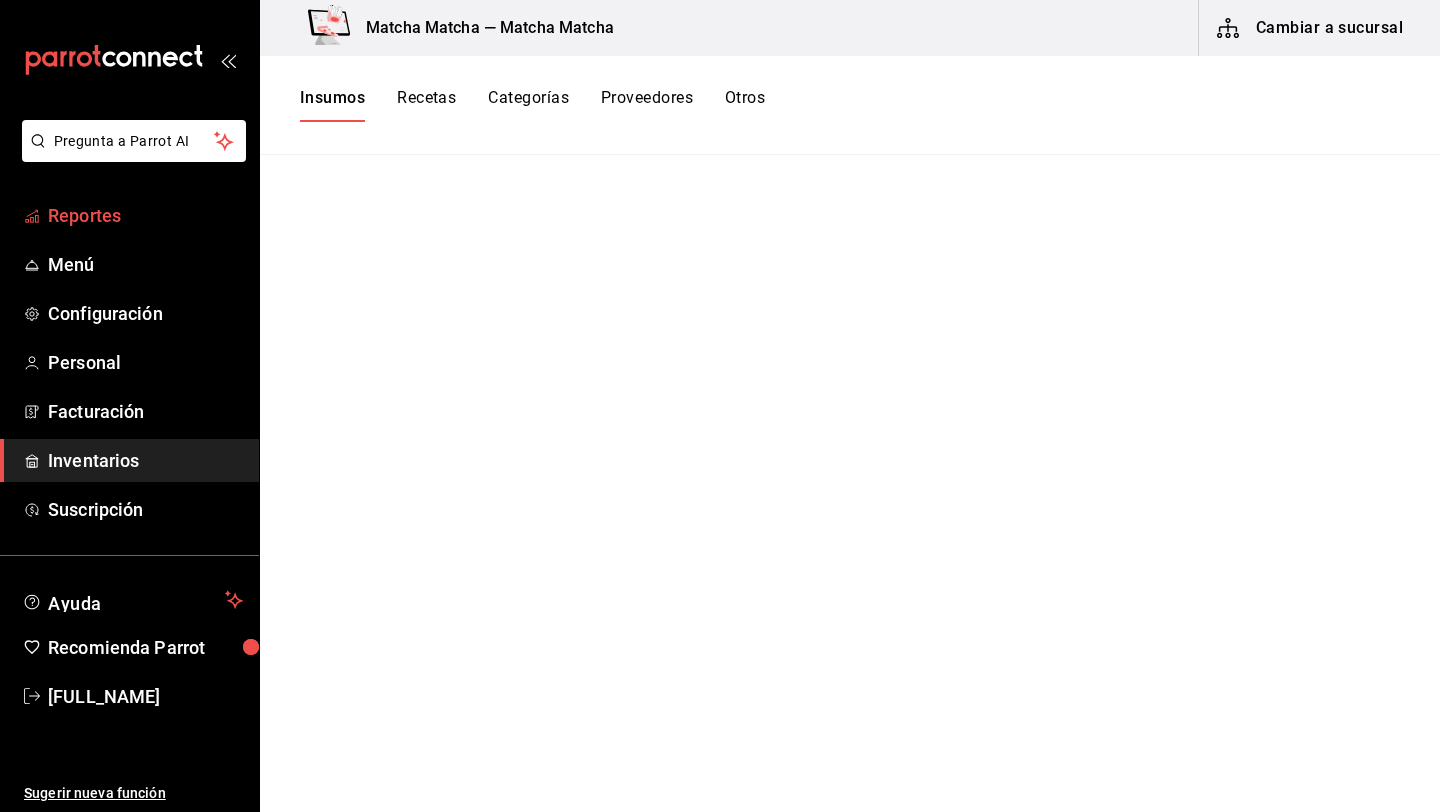 click on "Reportes" at bounding box center [145, 215] 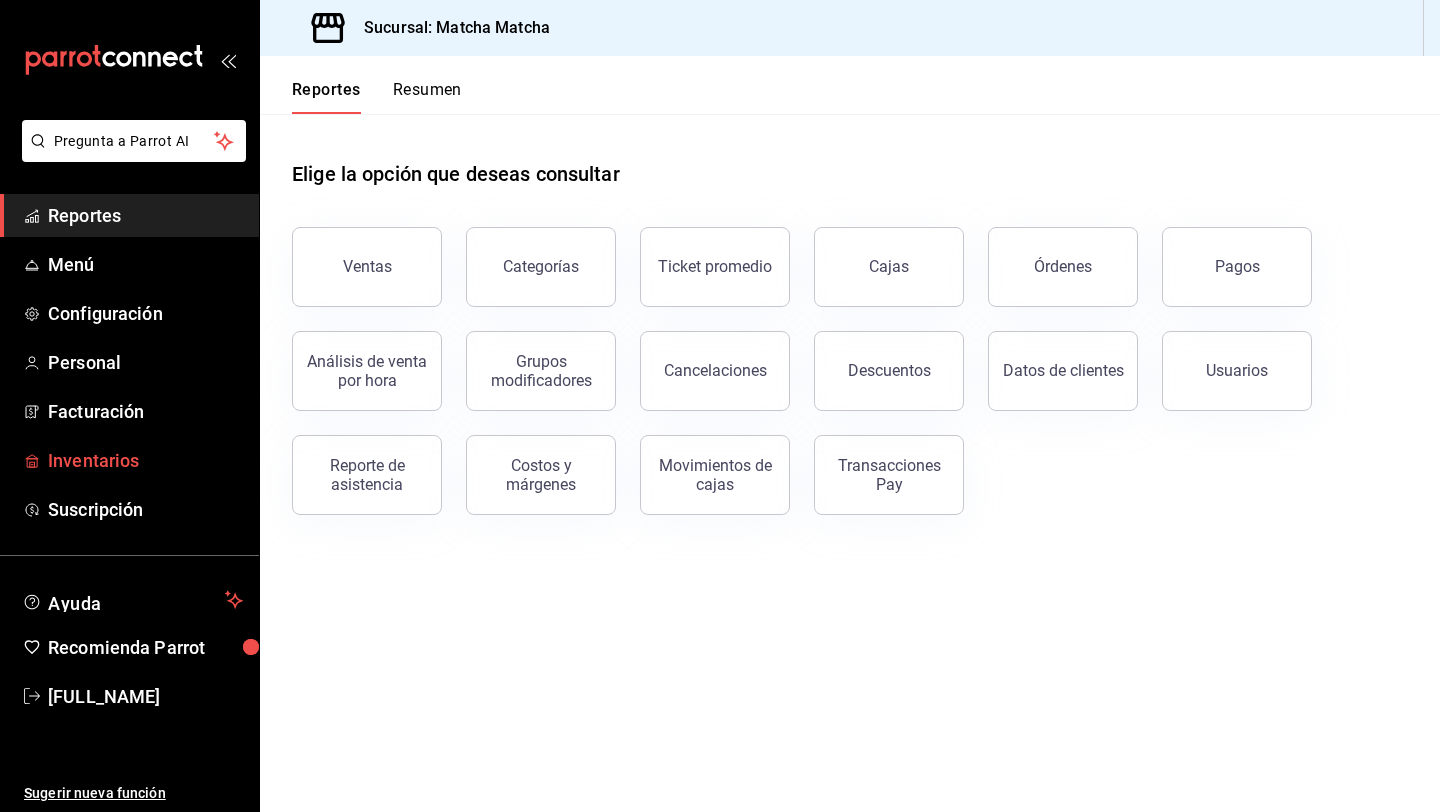 click on "Inventarios" at bounding box center (145, 460) 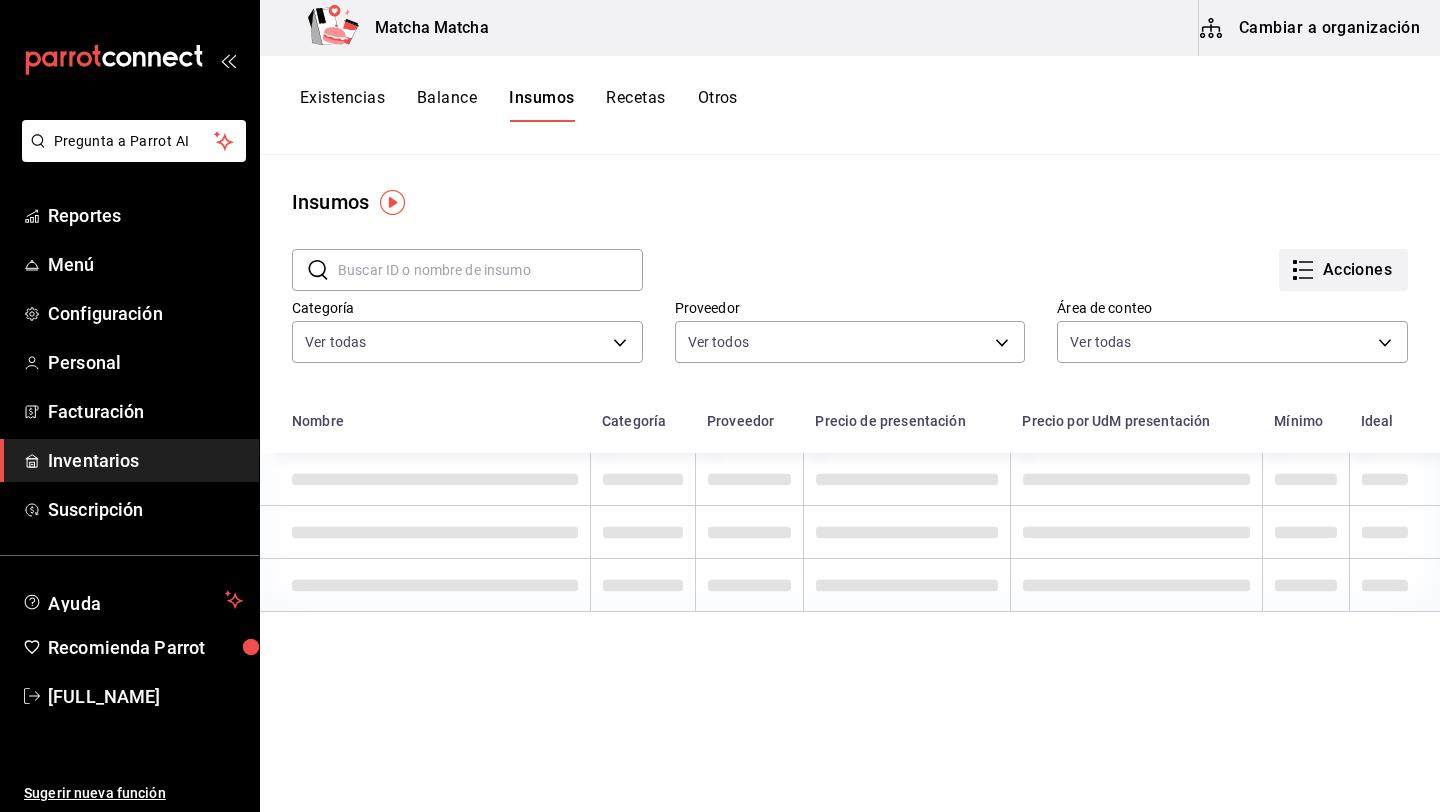 click on "Acciones" at bounding box center (1343, 270) 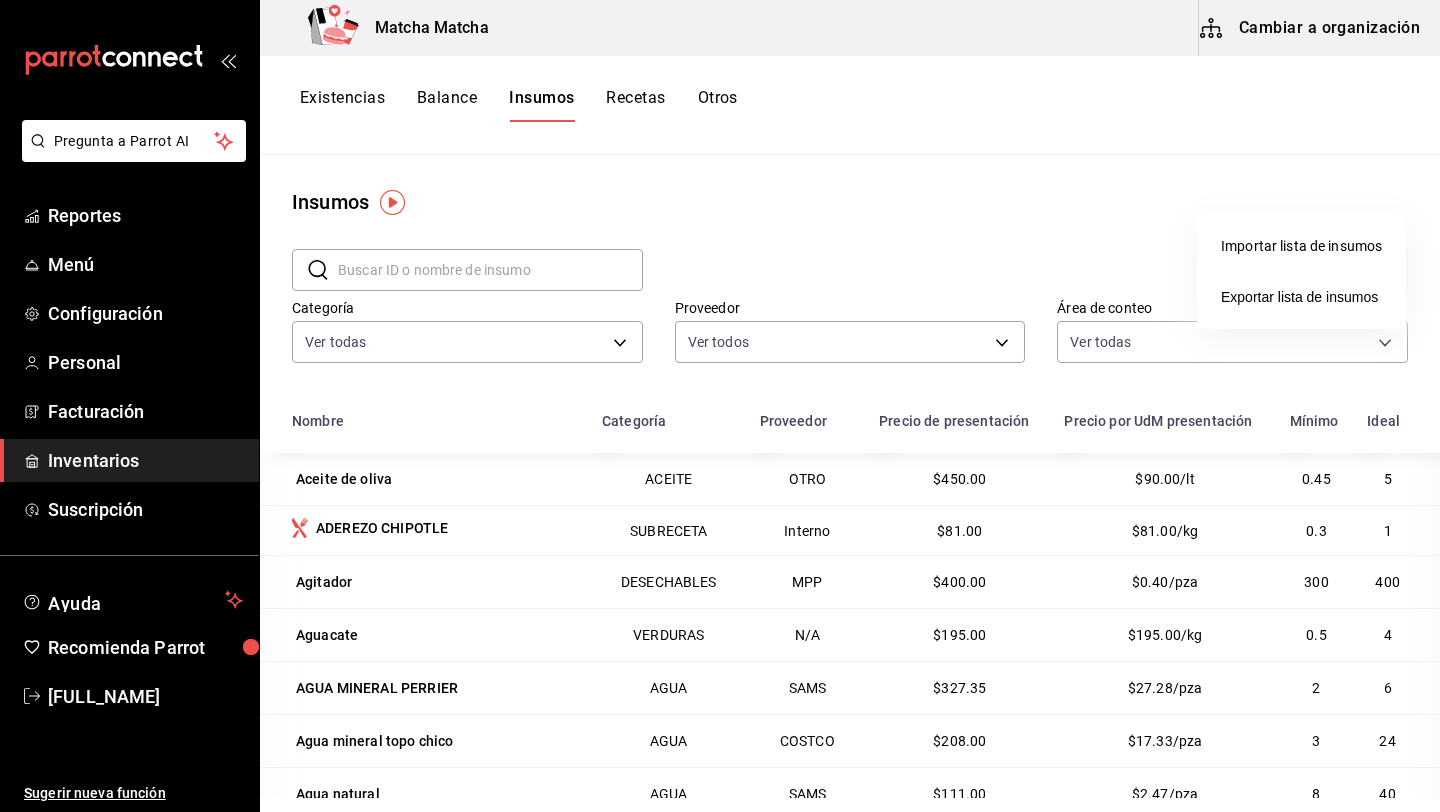 click at bounding box center [720, 406] 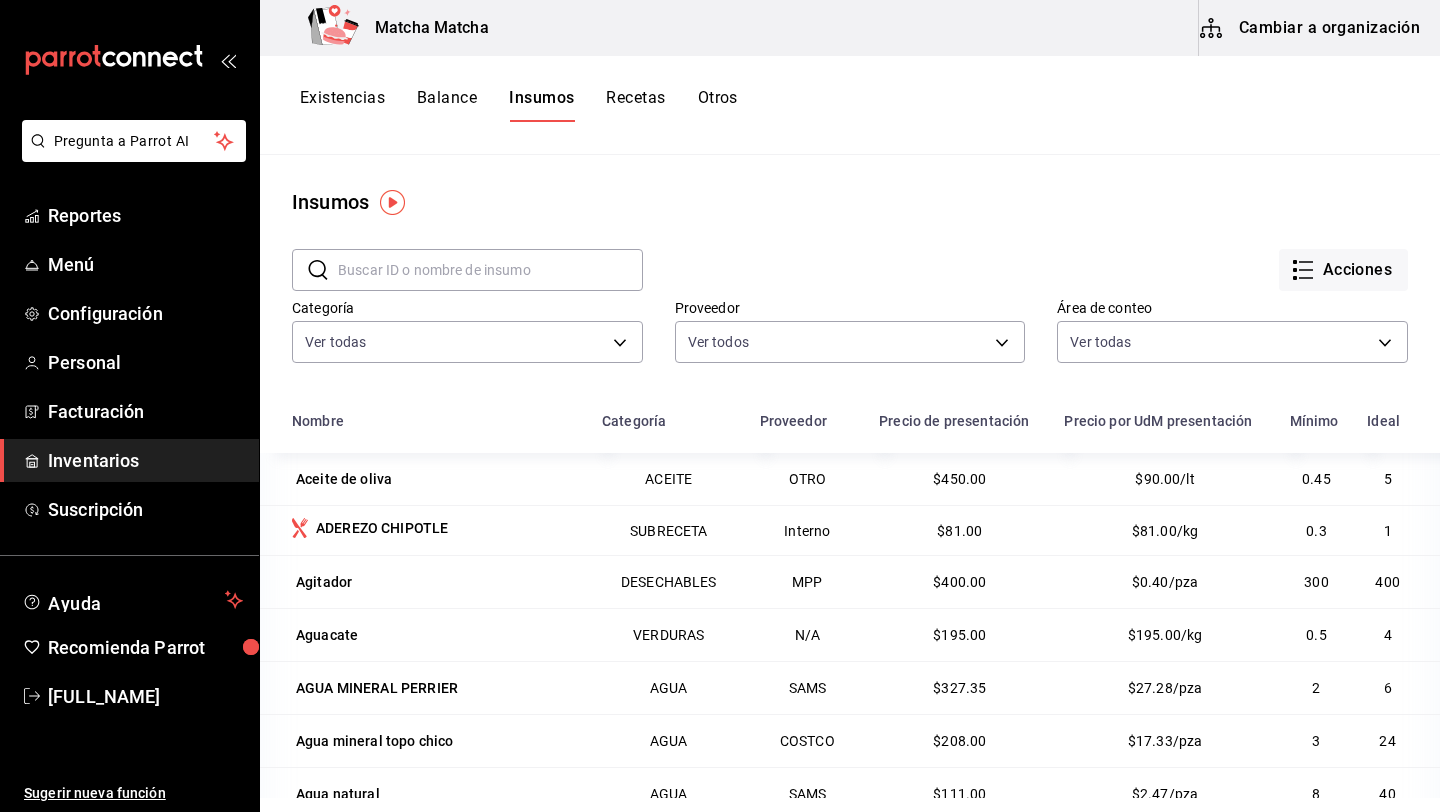 click on "Existencias" at bounding box center (342, 105) 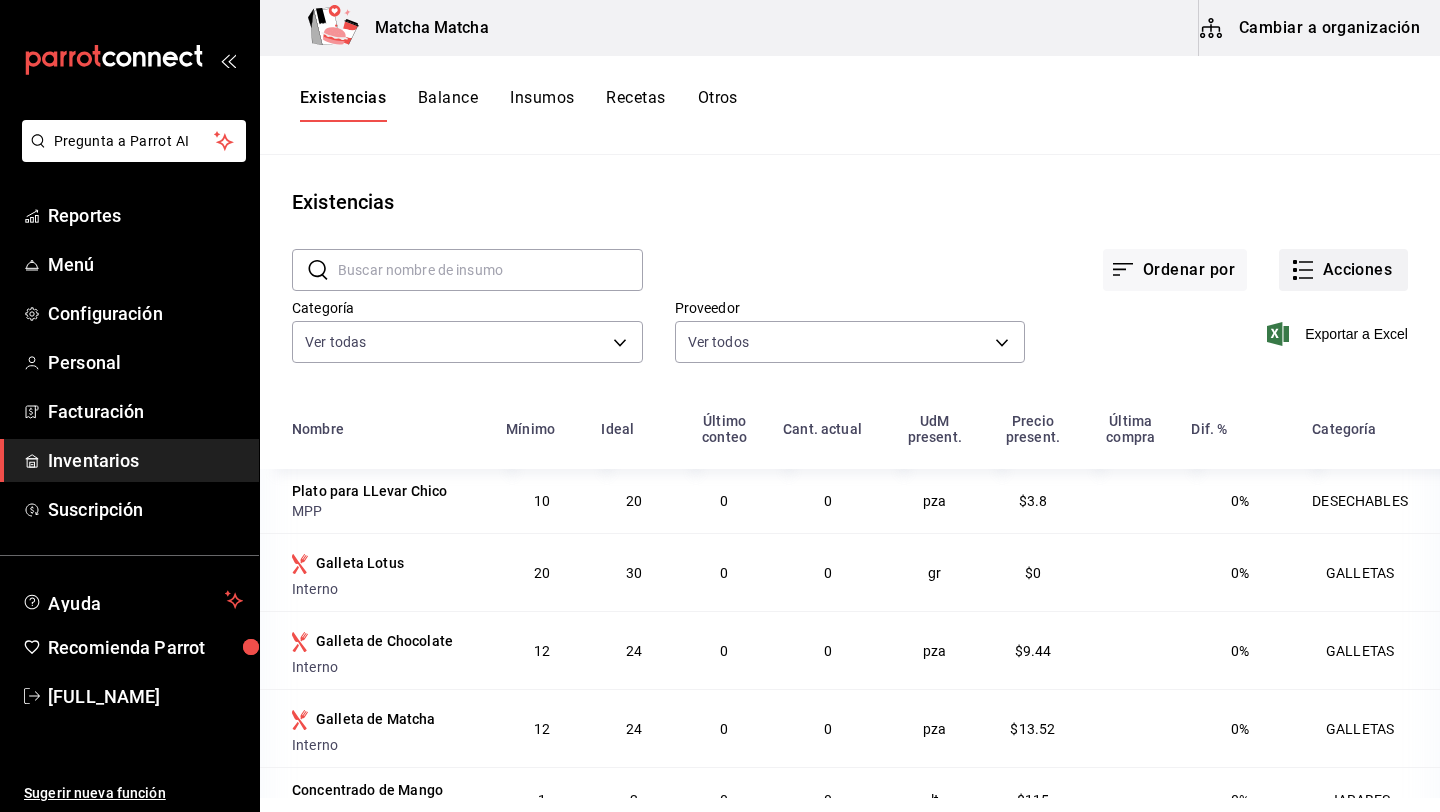 click on "Acciones" at bounding box center [1343, 270] 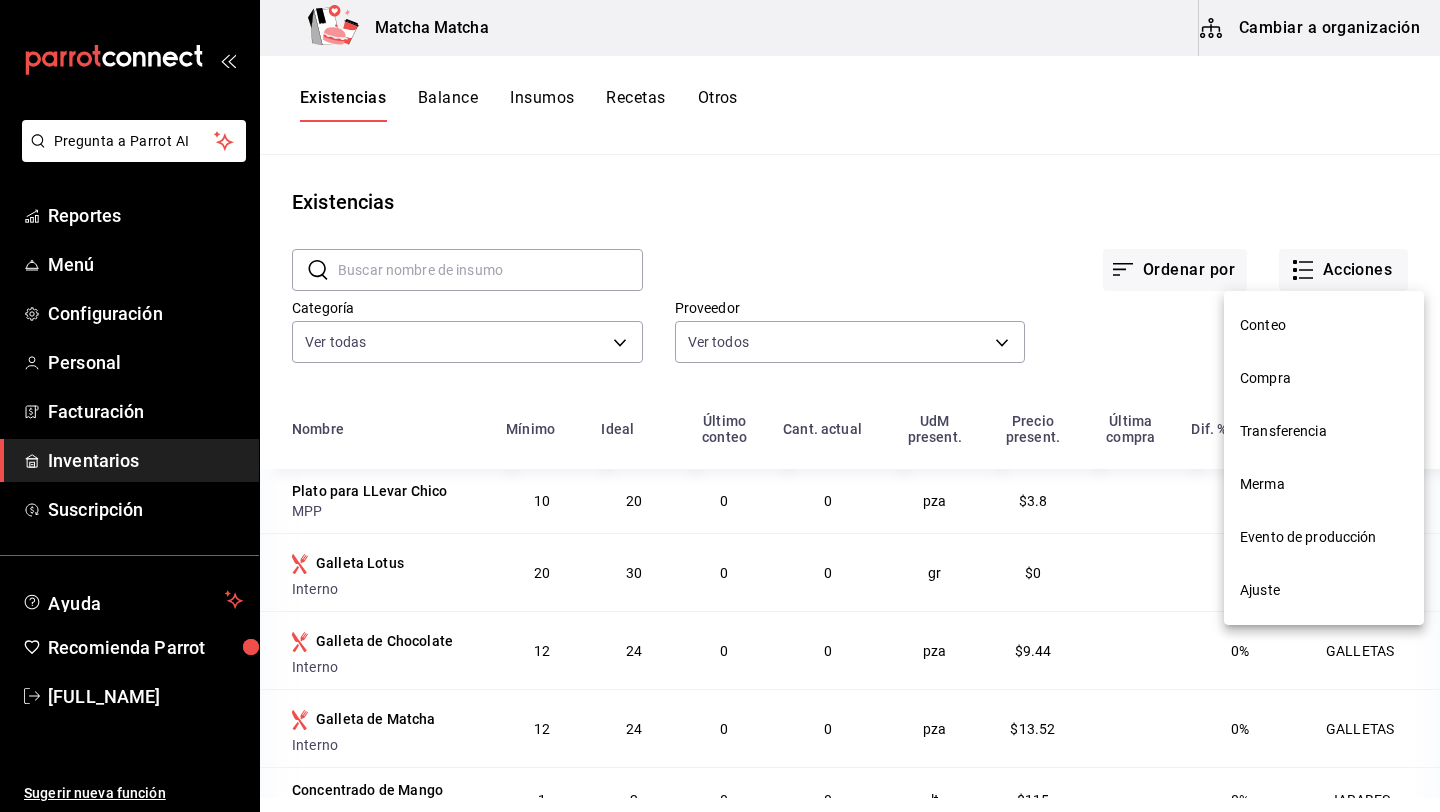 click on "Compra" at bounding box center (1324, 378) 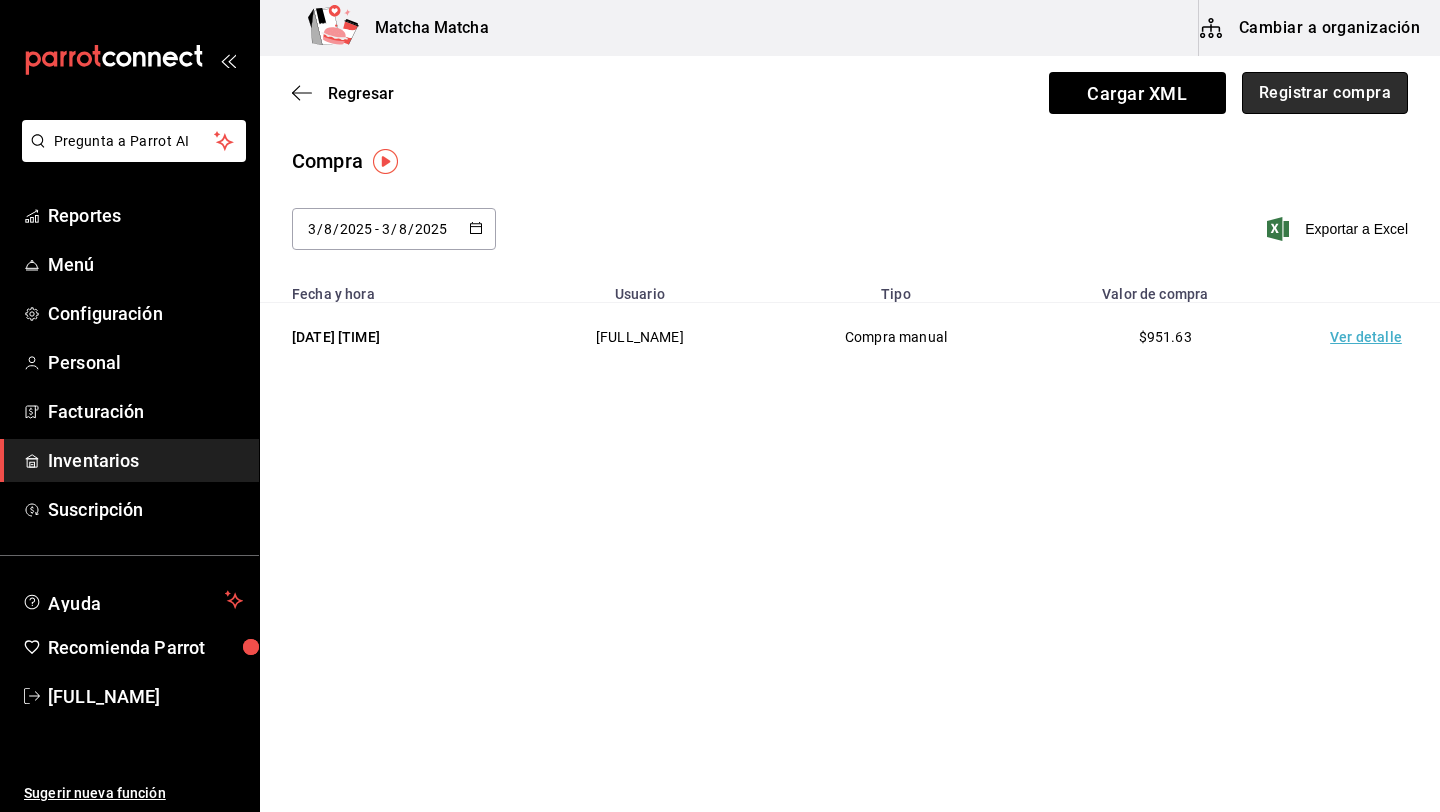 click on "Registrar compra" at bounding box center [1325, 93] 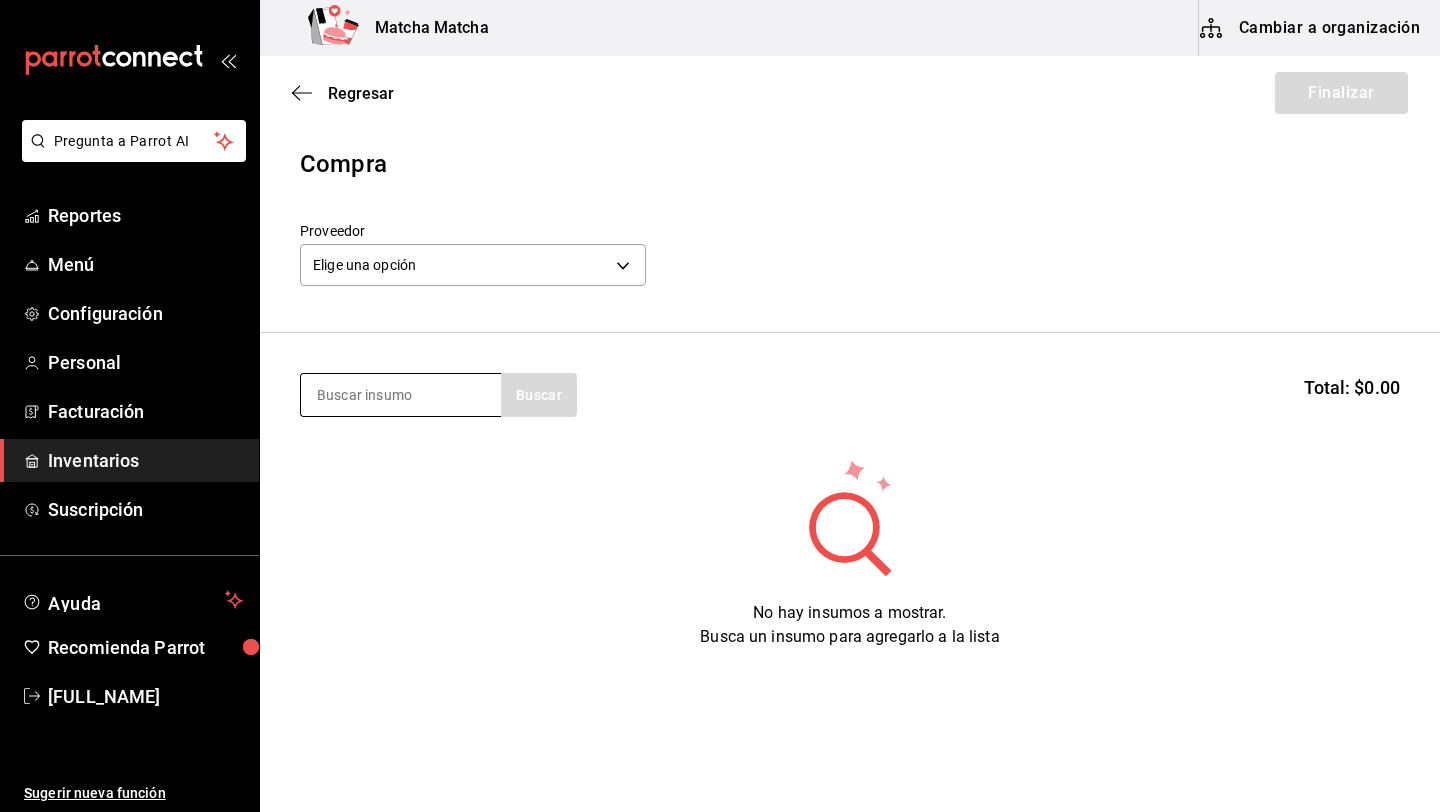click at bounding box center (401, 395) 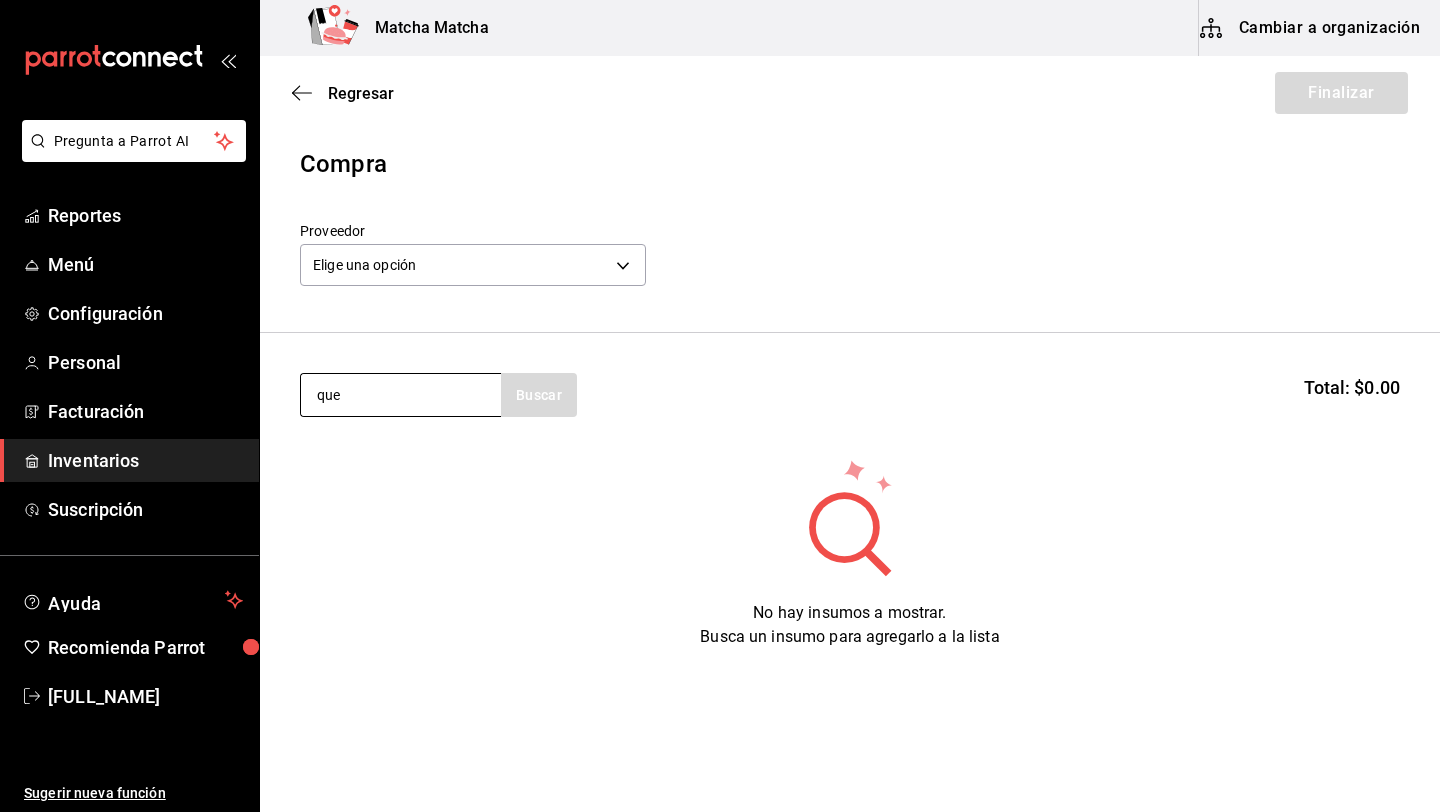 type on "que" 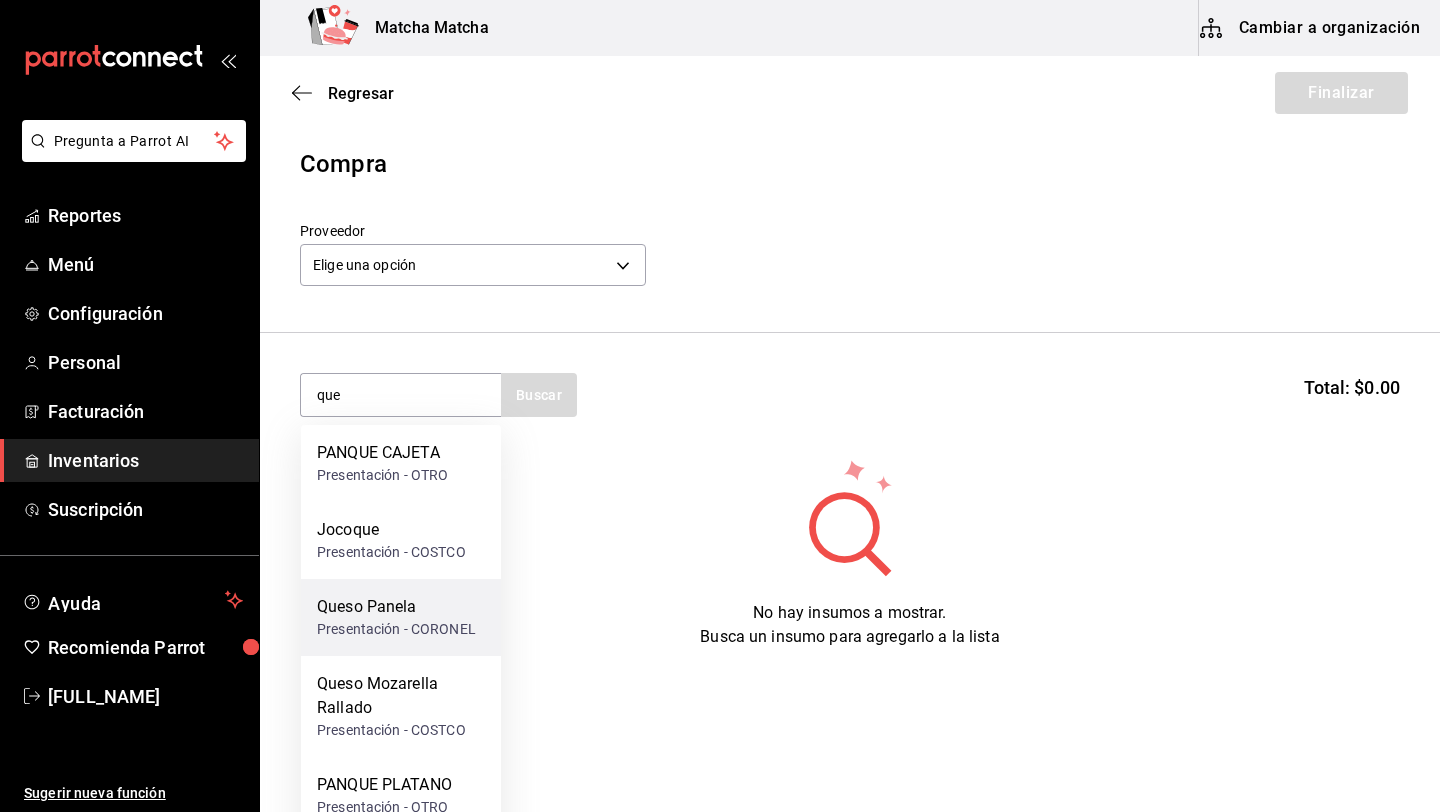 click on "Queso Panela" at bounding box center [396, 607] 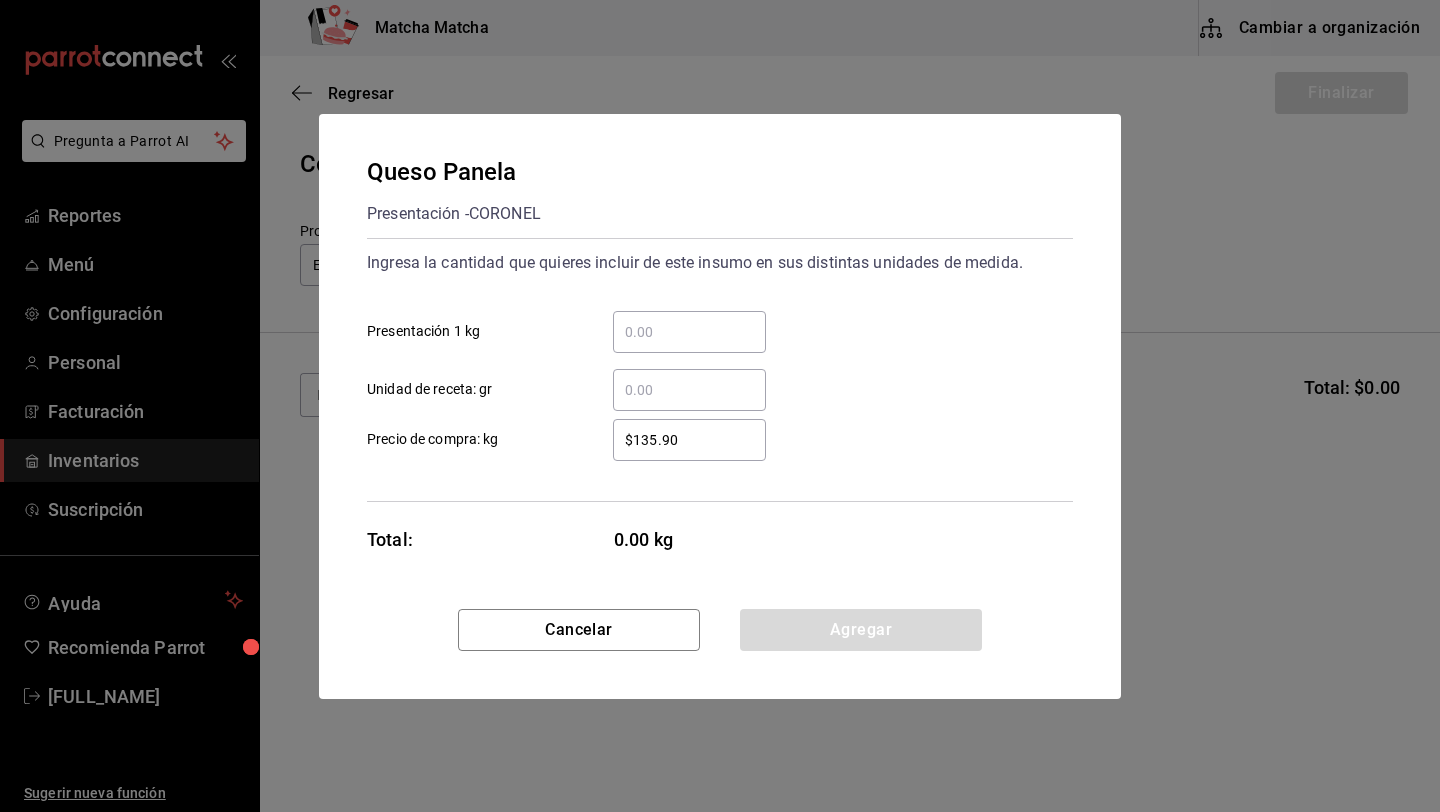 click on "​ Presentación 1 kg" at bounding box center (689, 332) 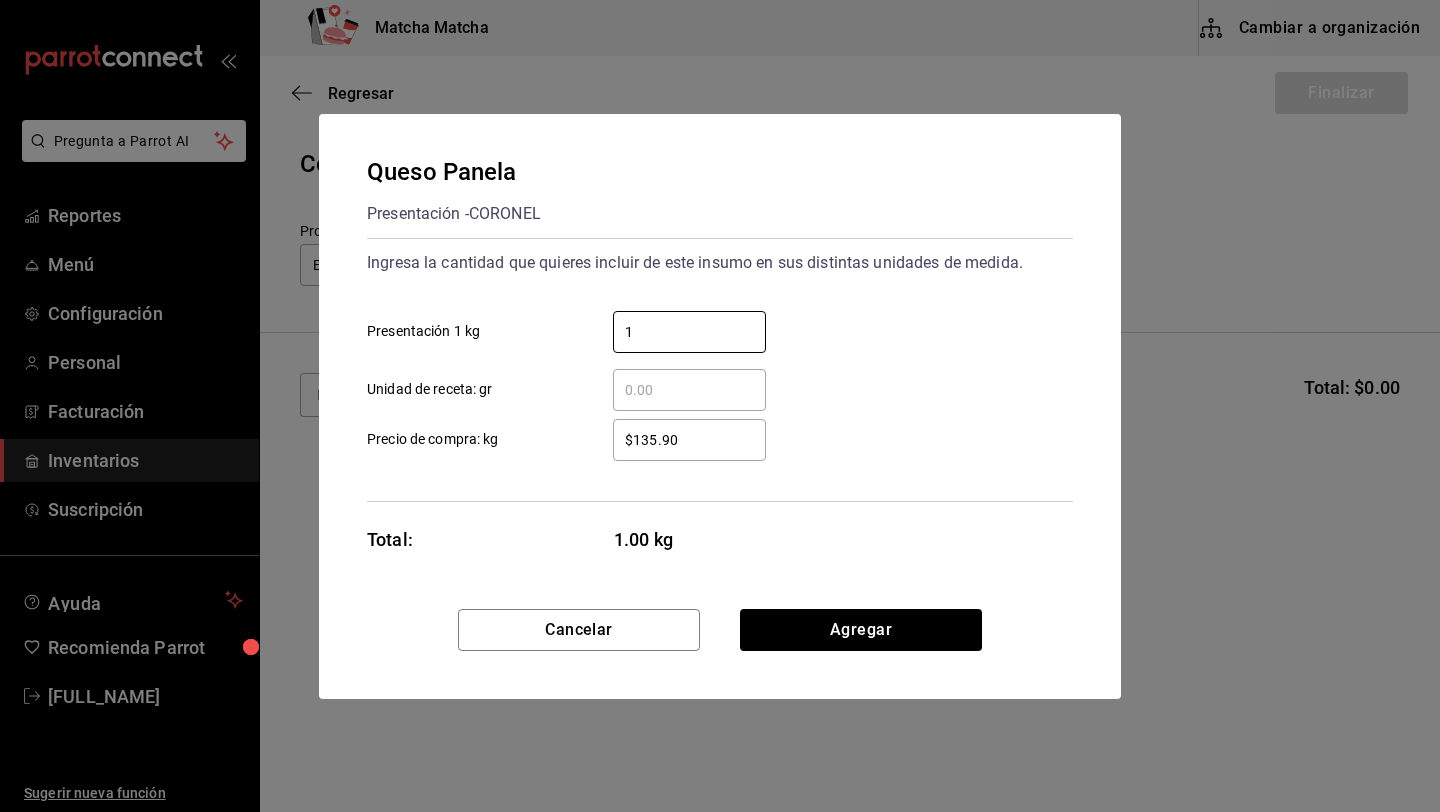 click on "​ Unidad de receta: gr" at bounding box center [689, 390] 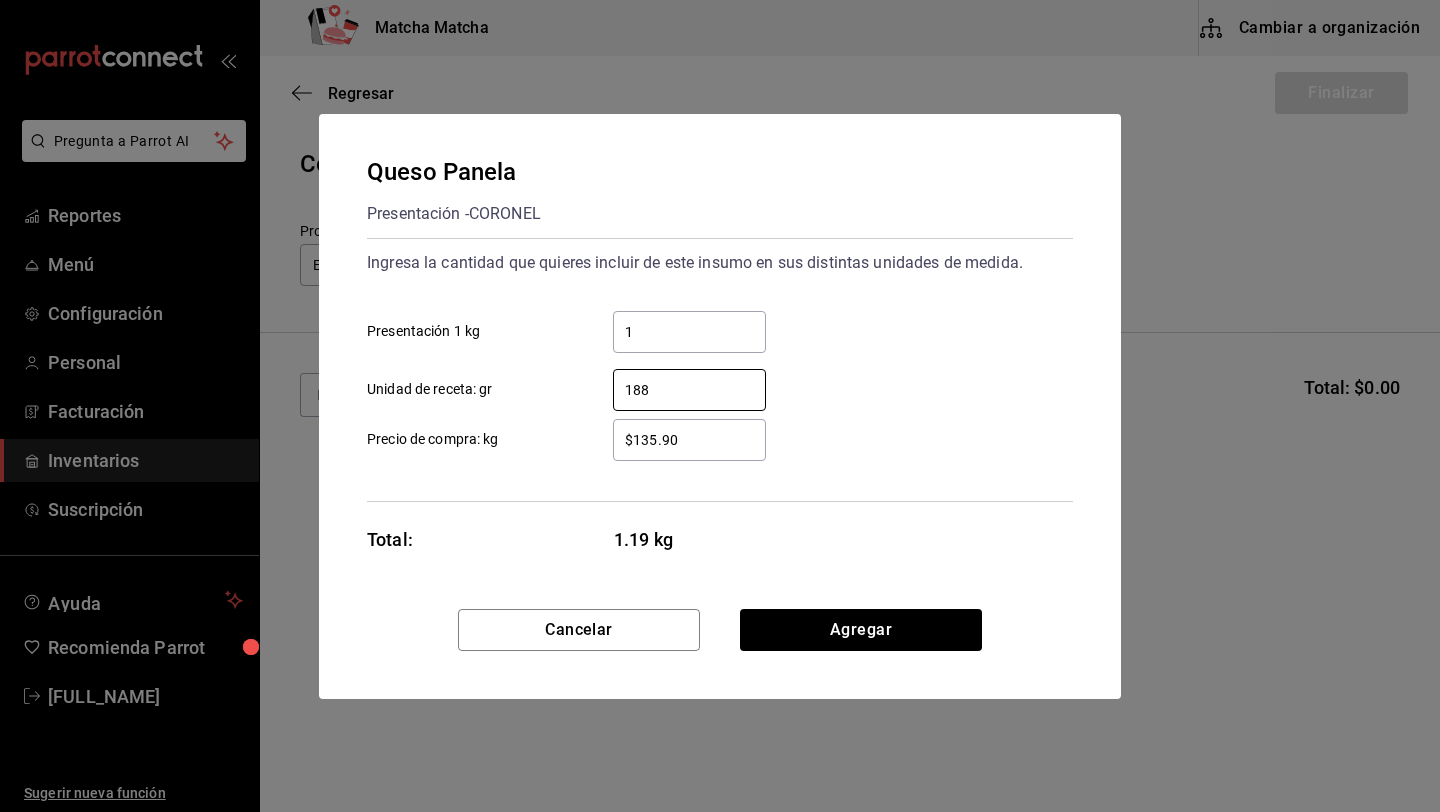 type on "188" 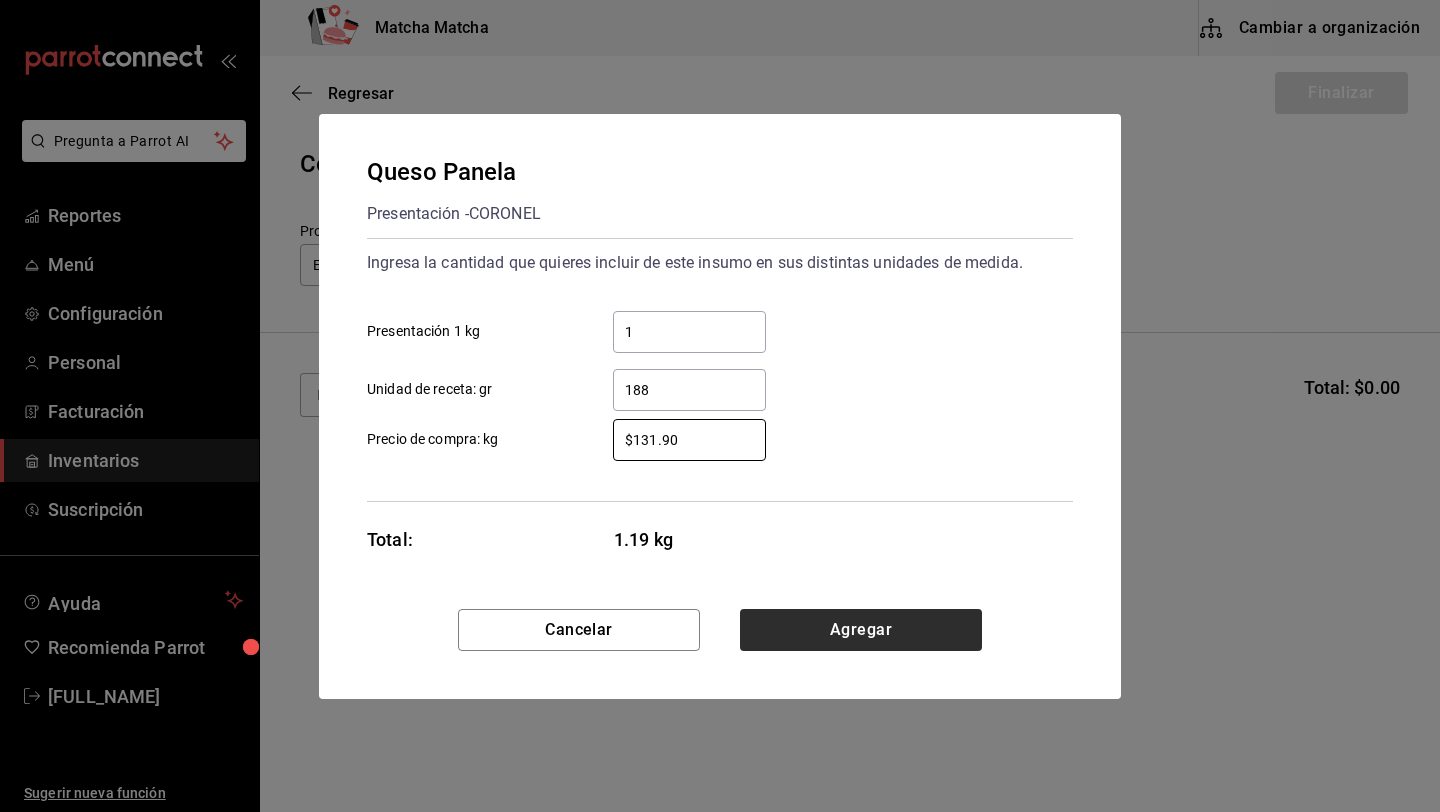 type on "$131.90" 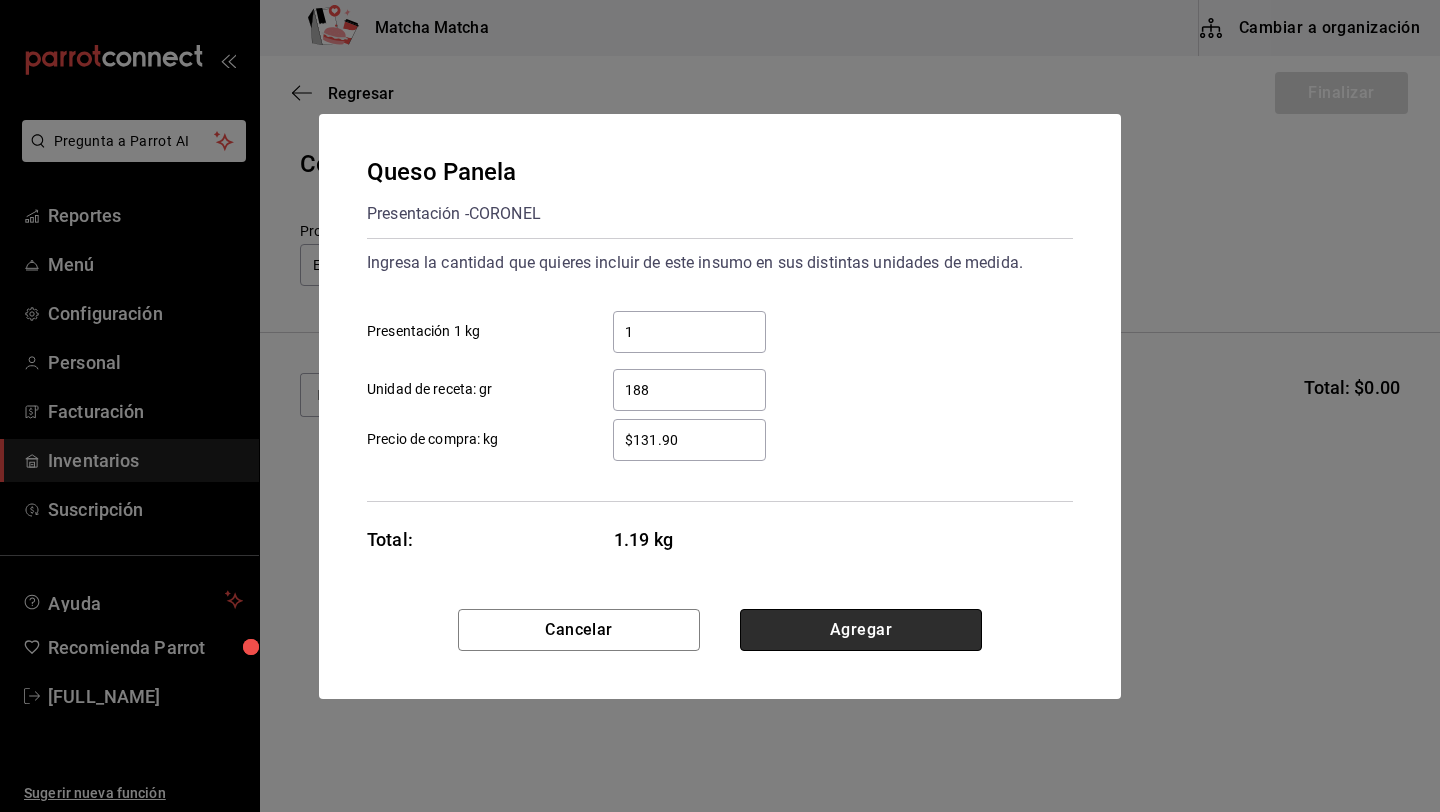 click on "Agregar" at bounding box center [861, 630] 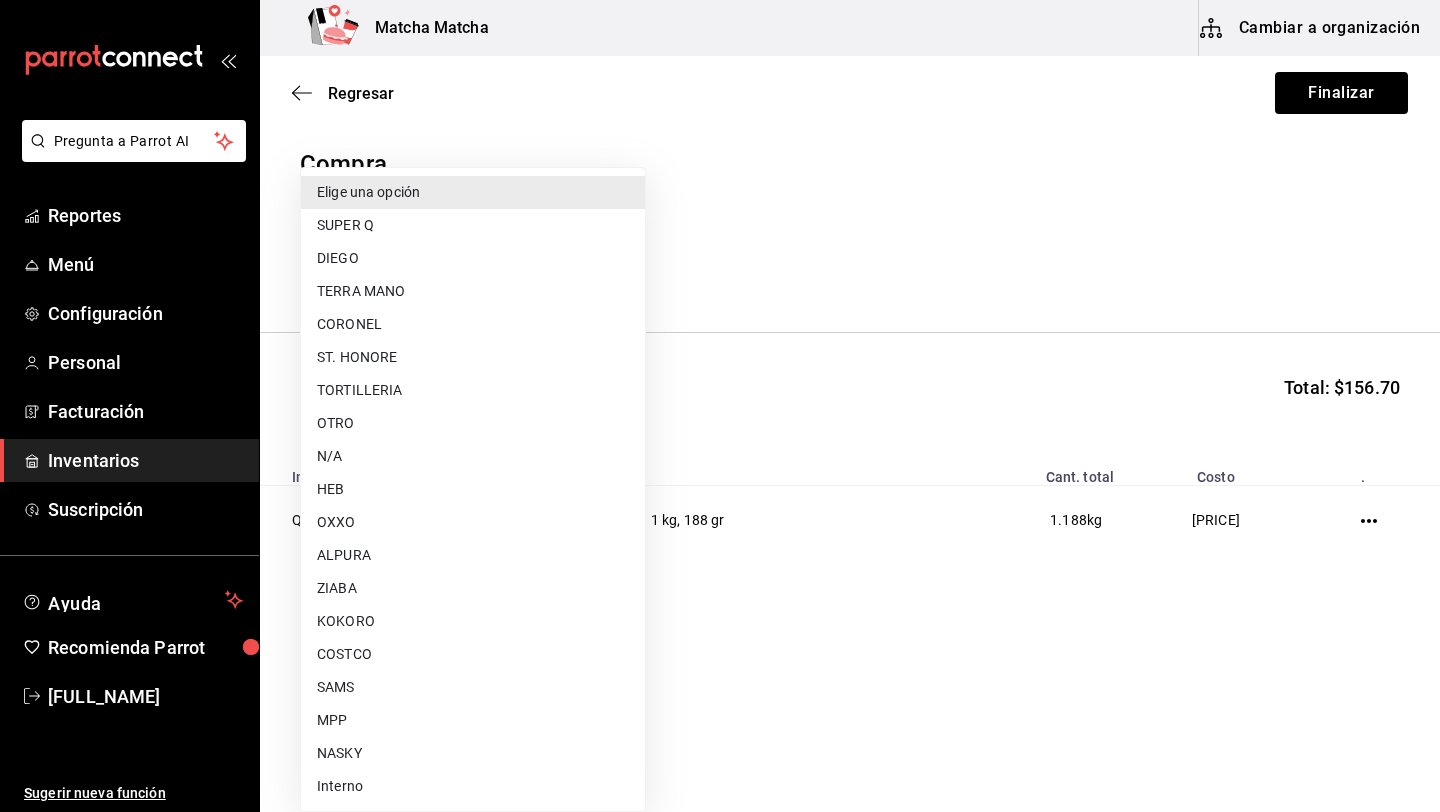 click on "Pregunta a Parrot AI Reportes   Menú   Configuración   Personal   Facturación   Inventarios   Suscripción   Ayuda Recomienda Parrot   [FIRST] [LAST]   Sugerir nueva función   Matcha Matcha Cambiar a organización Regresar Finalizar Compra Proveedor Elige una opción default Buscar Total: $156.70 Insumo Unidades Cant. total Costo  .  Queso Panela 1 Presentación 1 kg, 188 gr 1.188  kg $156.70 GANA 1 MES GRATIS EN TU SUSCRIPCIÓN AQUÍ ¿Recuerdas cómo empezó tu restaurante?
Hoy puedes ayudar a un colega a tener el mismo cambio que tú viviste.
Recomienda Parrot directamente desde tu Portal Administrador.
Es fácil y rápido.
🎁 Por cada restaurante que se una, ganas 1 mes gratis. Ver video tutorial Ir a video Pregunta a Parrot AI Reportes   Menú   Configuración   Personal   Facturación   Inventarios   Suscripción   Ayuda Recomienda Parrot   [FIRST] [LAST]   Sugerir nueva función   Editar Eliminar Visitar centro de ayuda ([PHONE]) [EMAIL] SUPER Q" at bounding box center [720, 349] 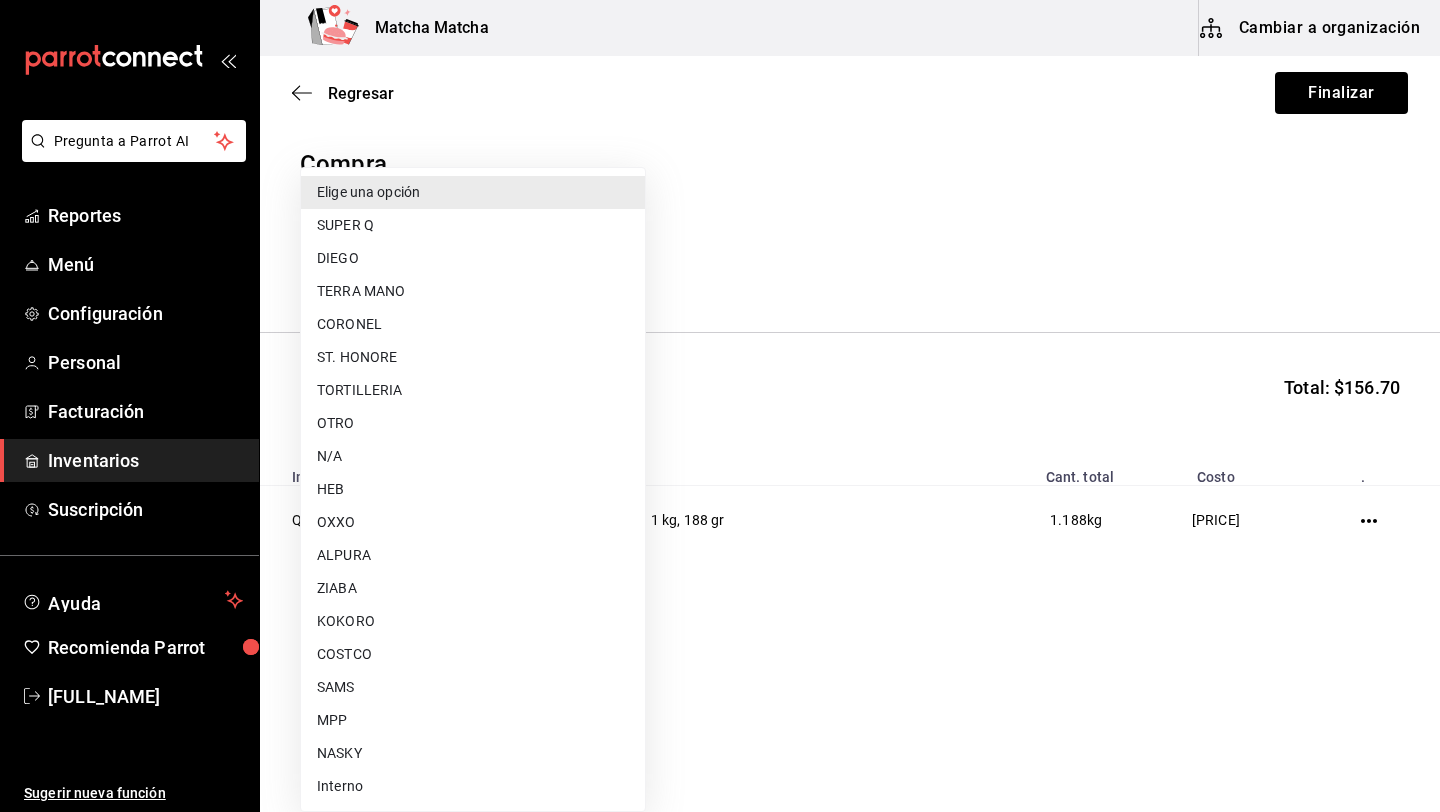 click on "CORONEL" at bounding box center [473, 324] 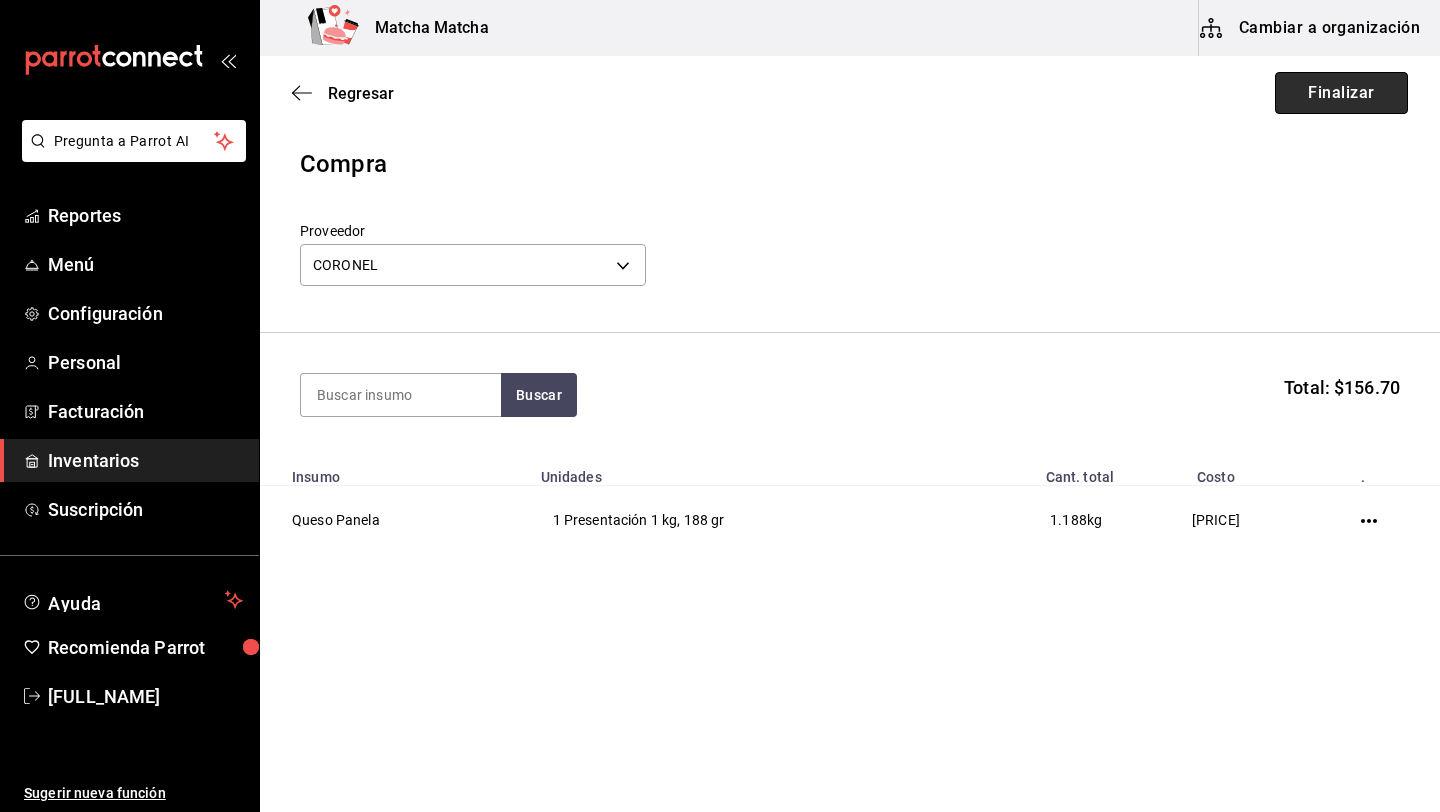 click on "Finalizar" at bounding box center (1341, 93) 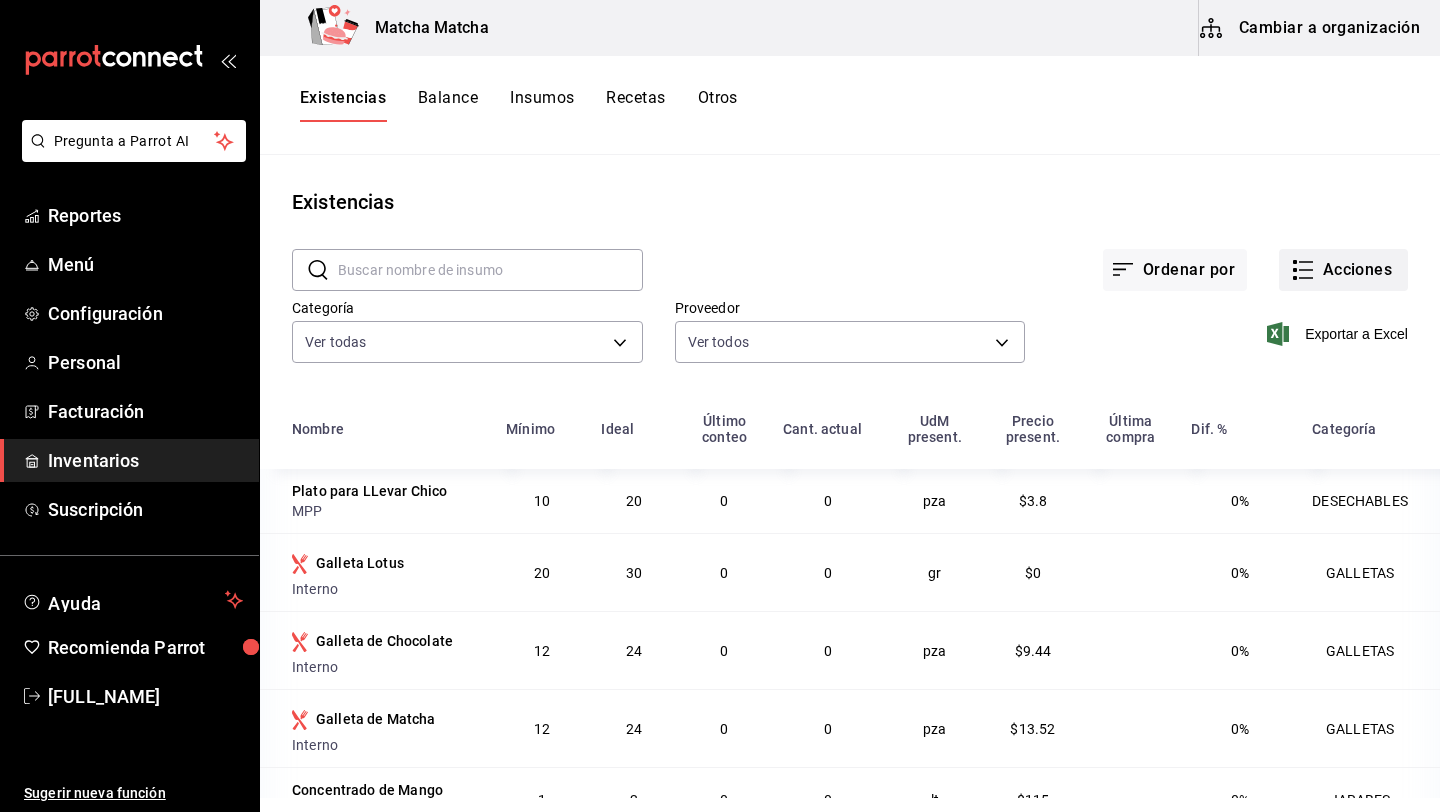 click on "Acciones" at bounding box center [1343, 270] 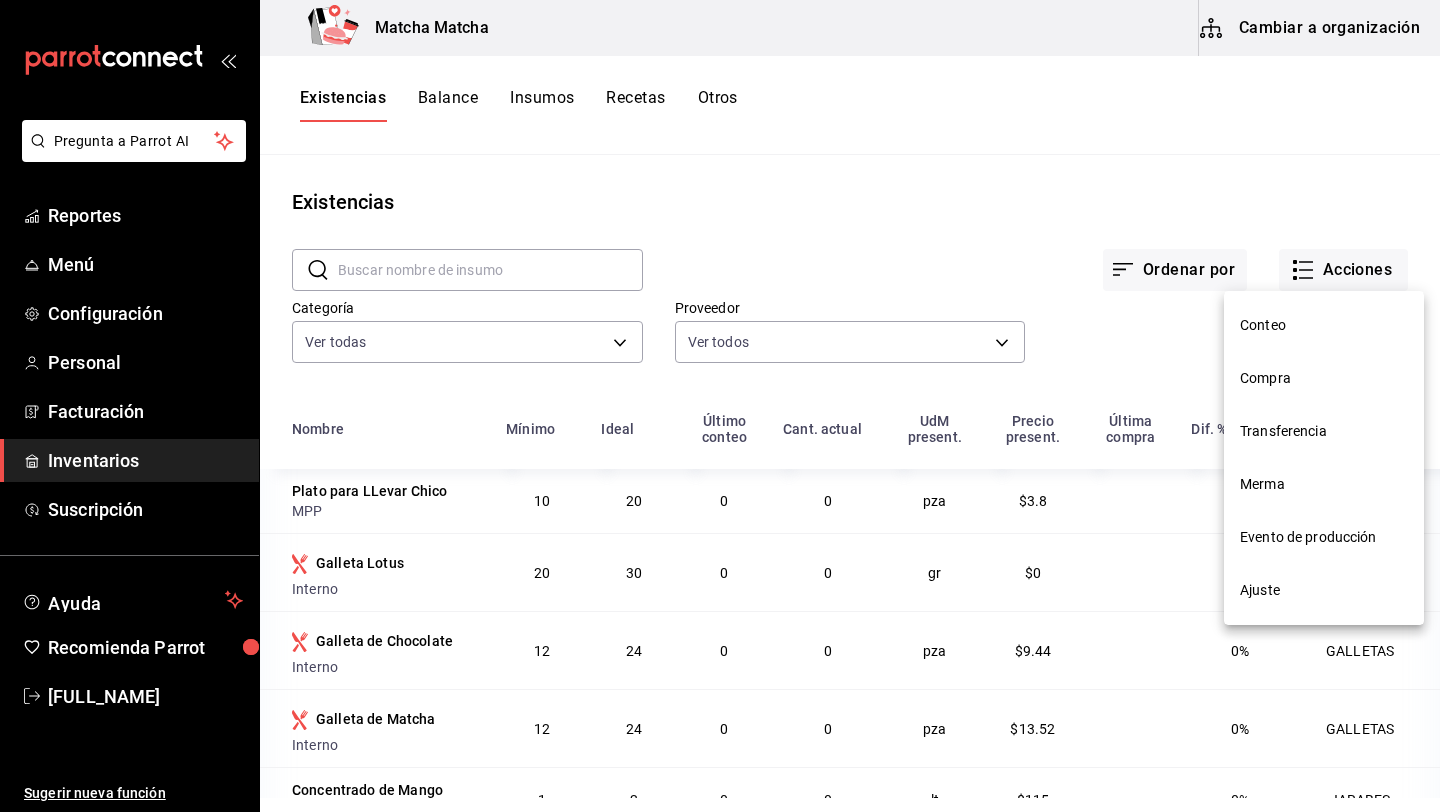 click on "Compra" at bounding box center [1324, 378] 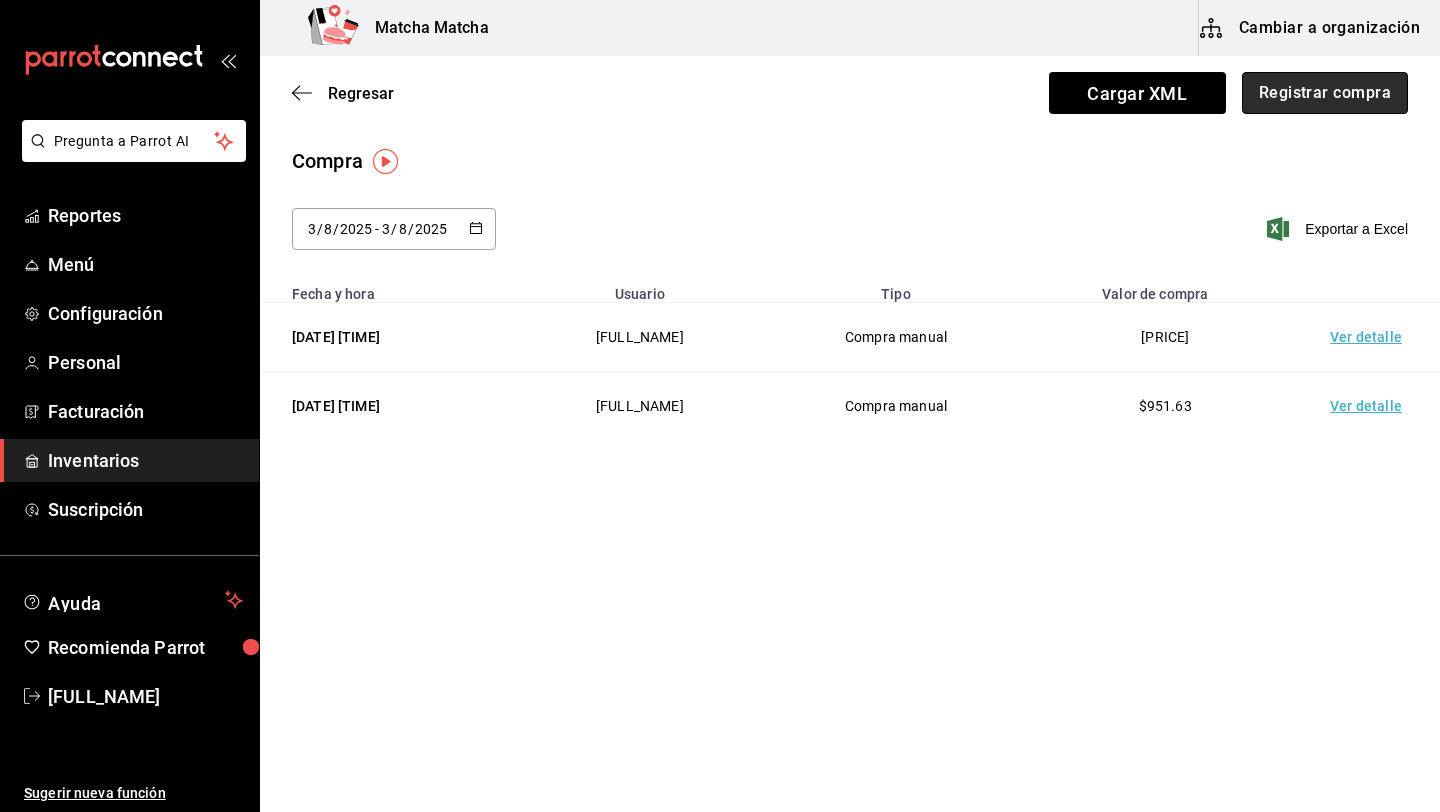 click on "Registrar compra" at bounding box center (1325, 93) 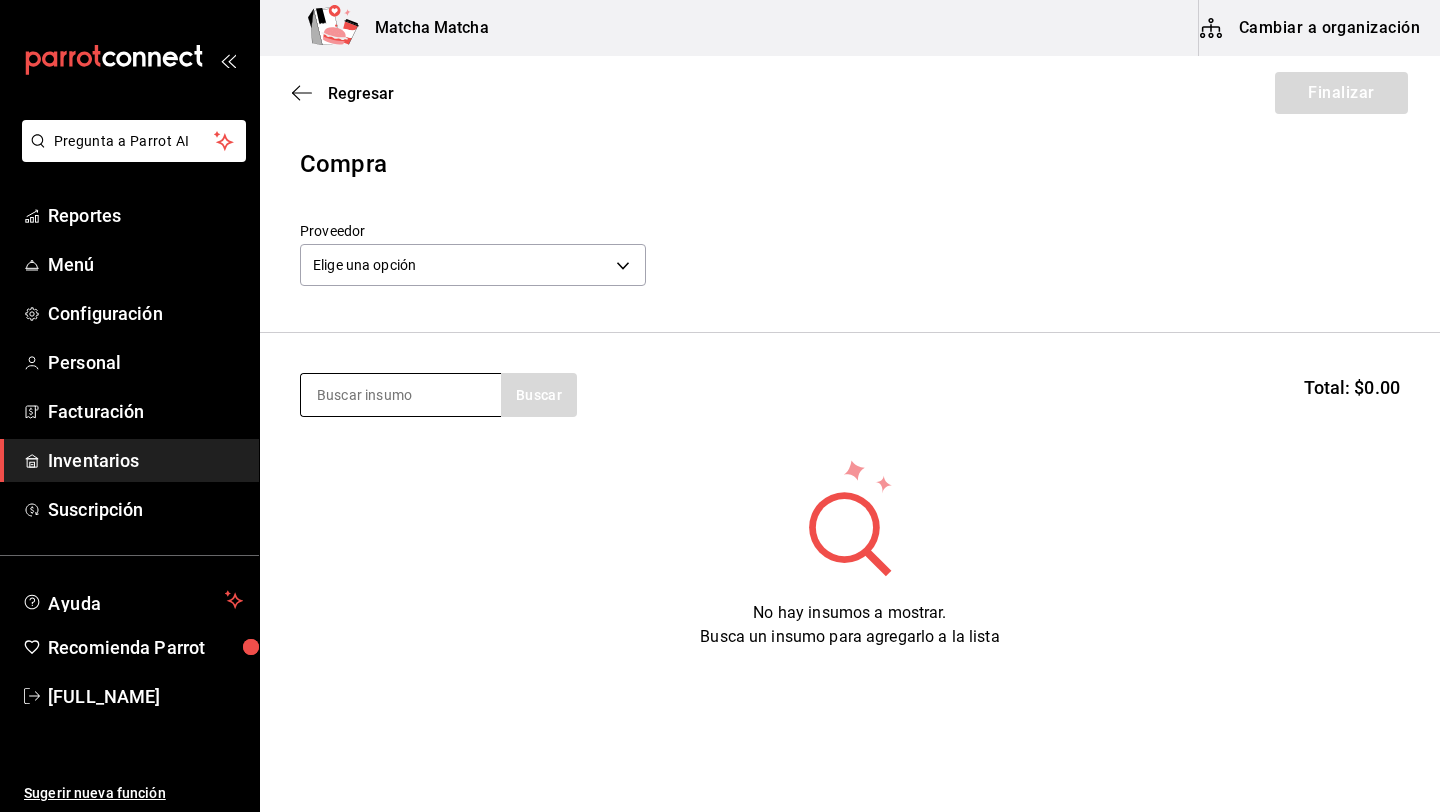 click at bounding box center (401, 395) 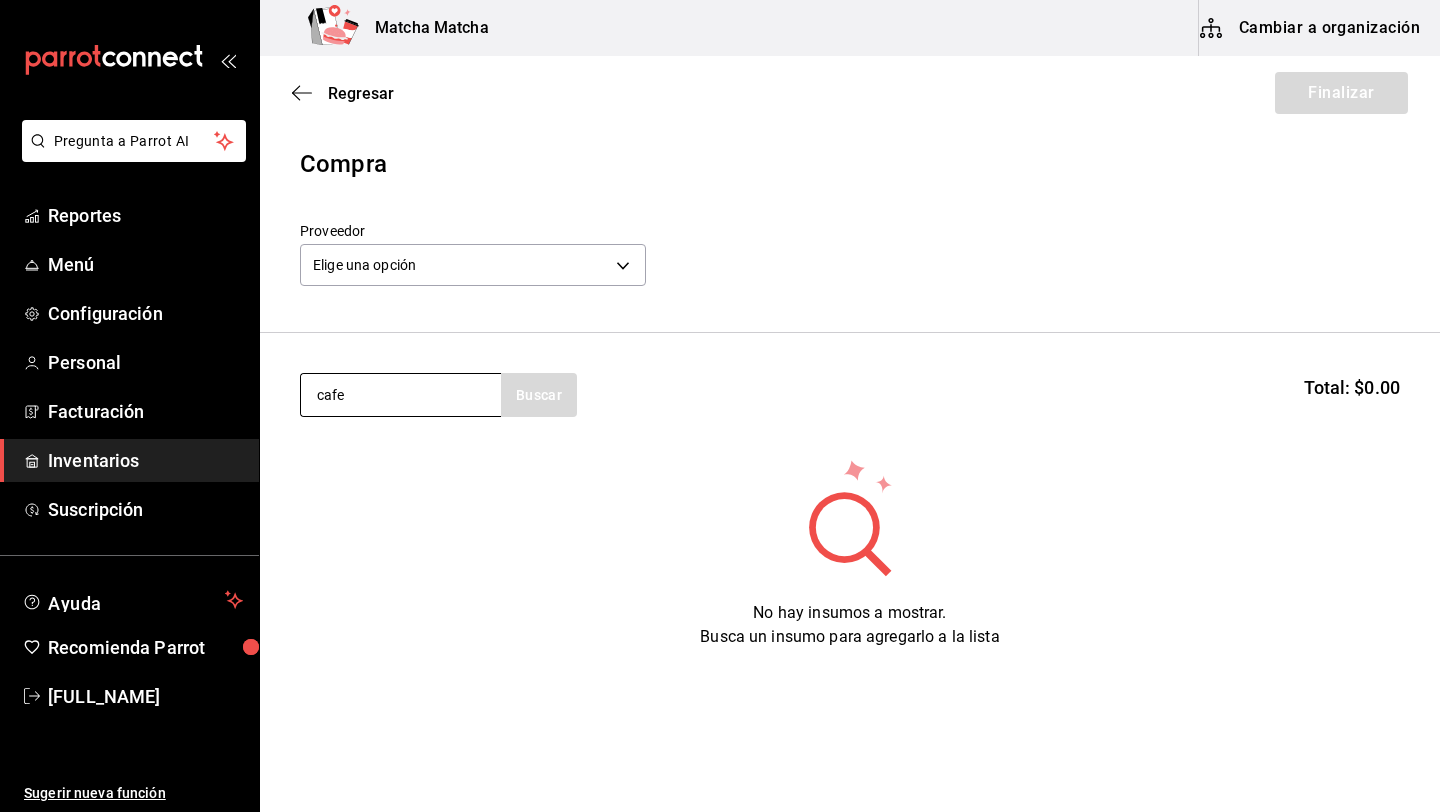 type on "cafe" 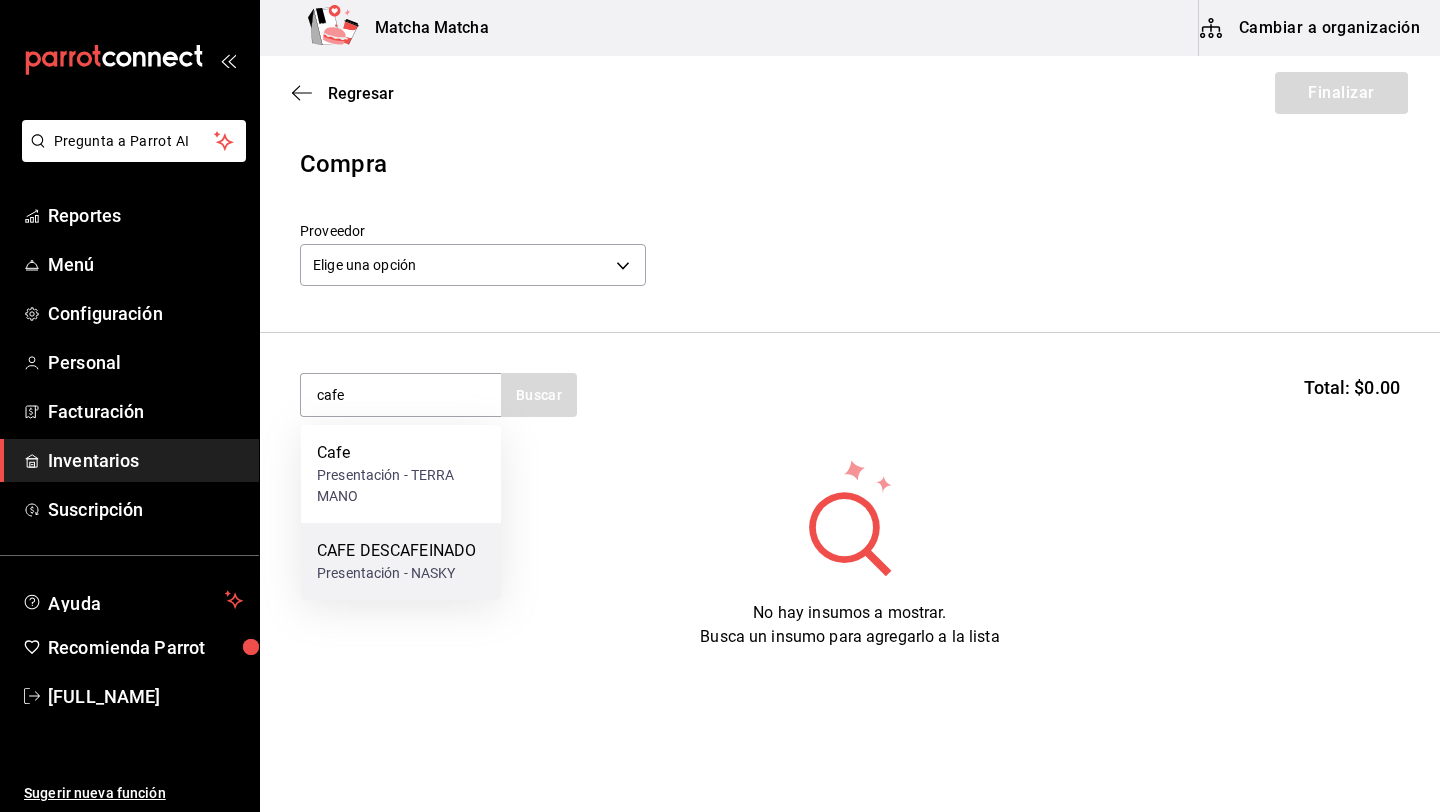 click on "CAFE DESCAFEINADO Presentación - NASKY" at bounding box center [401, 561] 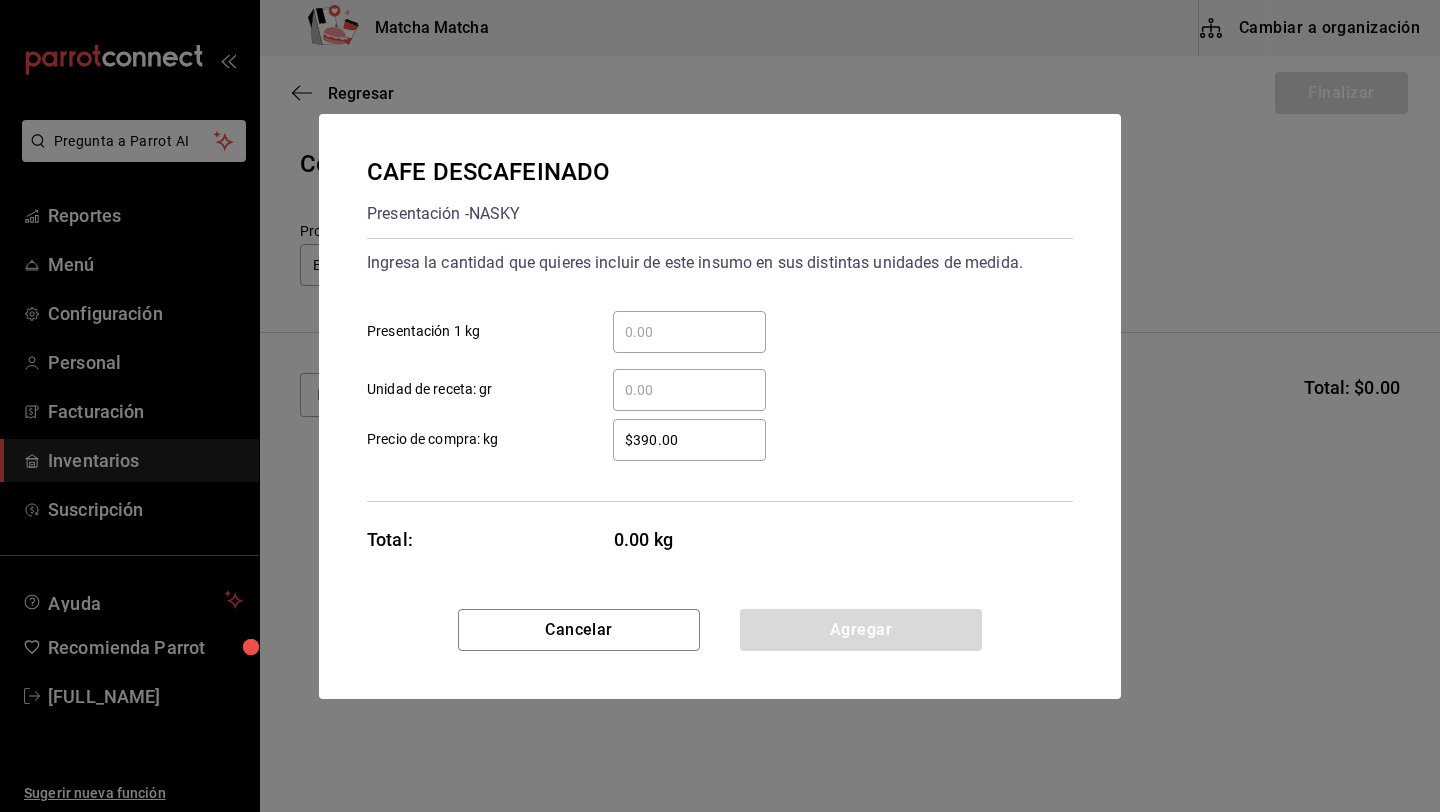 click on "​ Presentación 1 kg" at bounding box center (689, 332) 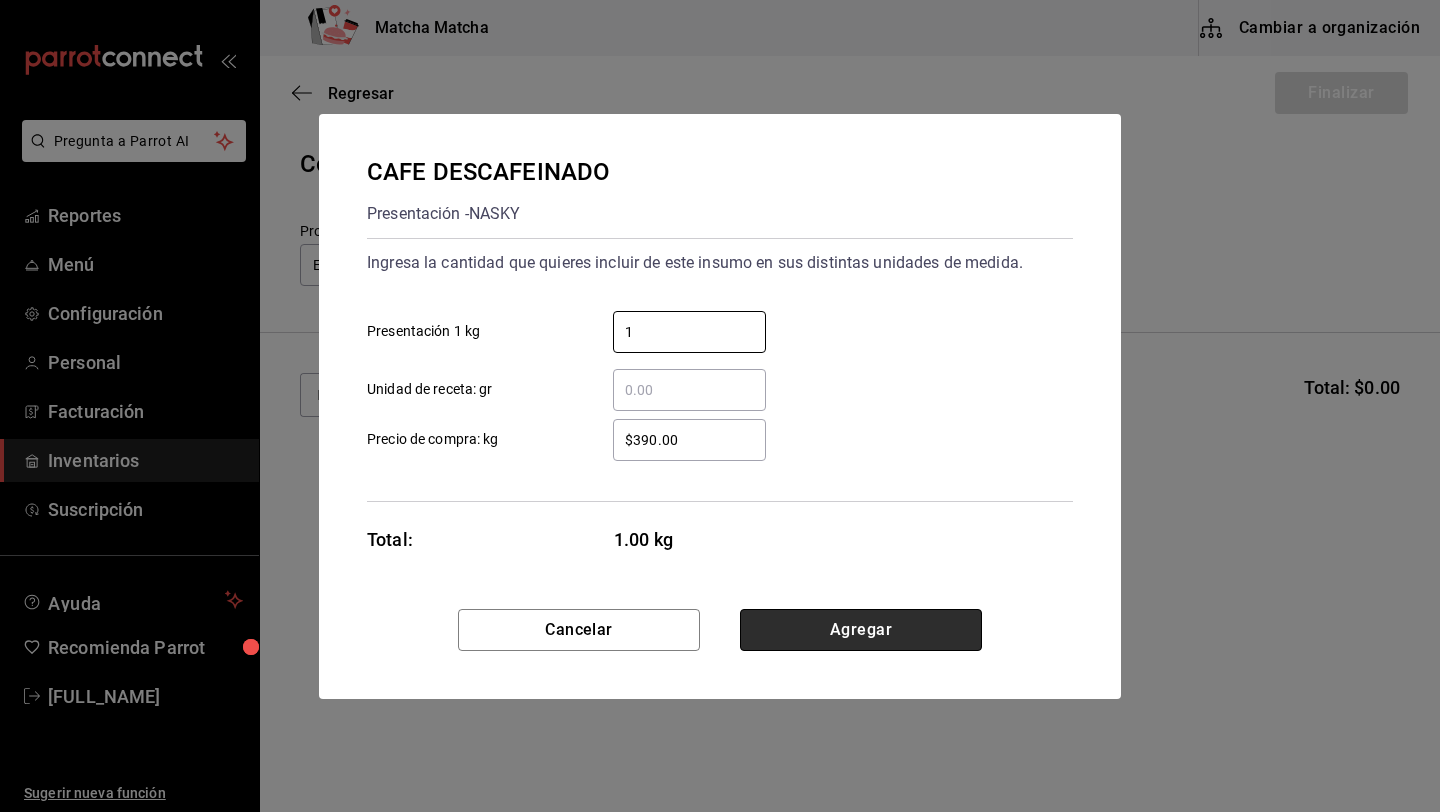 click on "Agregar" at bounding box center [861, 630] 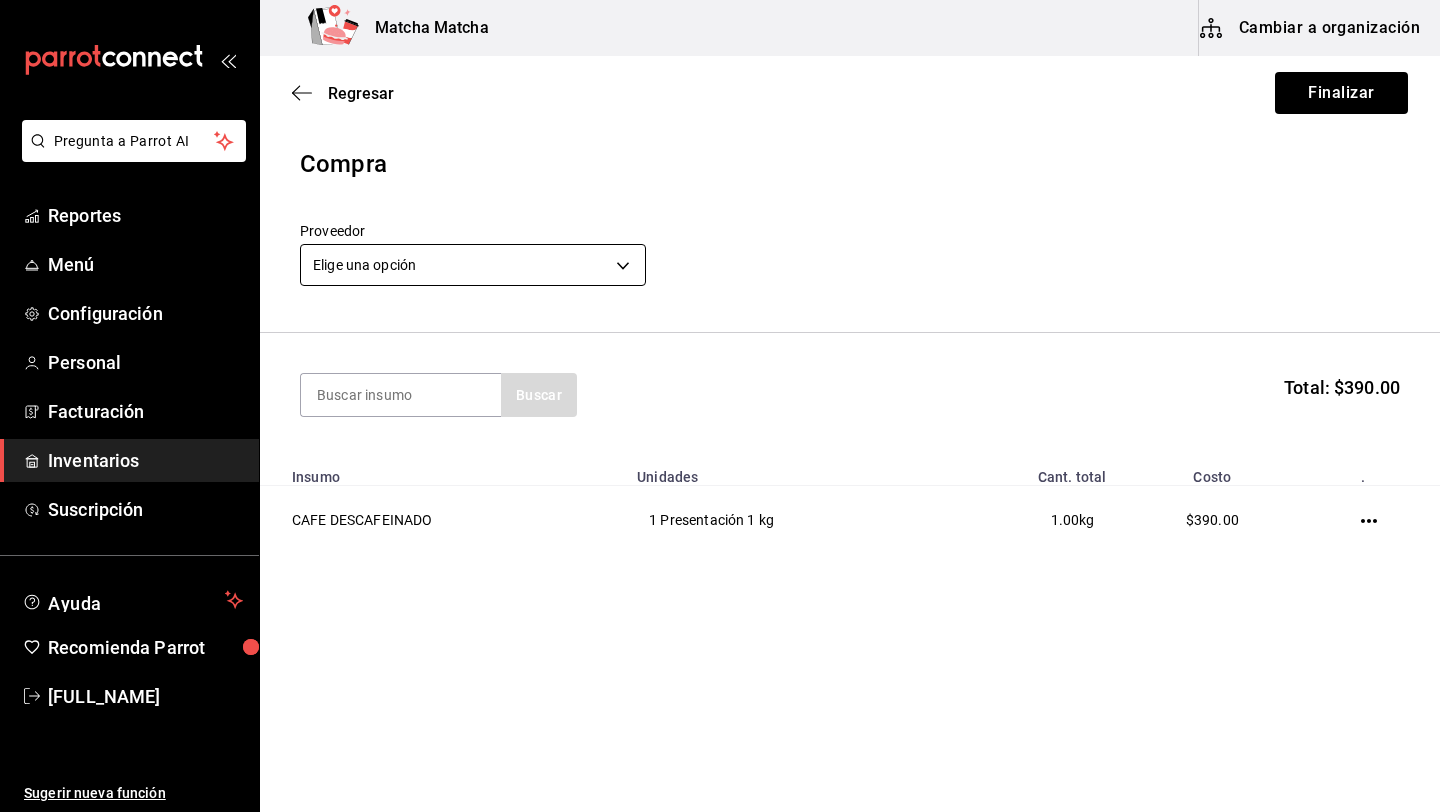 click on "Pregunta a Parrot AI Reportes   Menú   Configuración   Personal   Facturación   Inventarios   Suscripción   Ayuda Recomienda Parrot   [FIRST] [LAST]   Sugerir nueva función   Matcha Matcha Cambiar a organización Regresar Finalizar Compra Proveedor Elige una opción default Buscar Total: $390.00 Insumo Unidades Cant. total Costo  .  CAFE DESCAFEINADO 1 Presentación 1 kg 1.00  kg $390.00 GANA 1 MES GRATIS EN TU SUSCRIPCIÓN AQUÍ ¿Recuerdas cómo empezó tu restaurante?
Hoy puedes ayudar a un colega a tener el mismo cambio que tú viviste.
Recomienda Parrot directamente desde tu Portal Administrador.
Es fácil y rápido.
🎁 Por cada restaurante que se una, ganas 1 mes gratis. Ver video tutorial Ir a video Pregunta a Parrot AI Reportes   Menú   Configuración   Personal   Facturación   Inventarios   Suscripción   Ayuda Recomienda Parrot   [FIRST] [LAST]   Sugerir nueva función   Editar Eliminar Visitar centro de ayuda ([PHONE]) [EMAIL]" at bounding box center [720, 349] 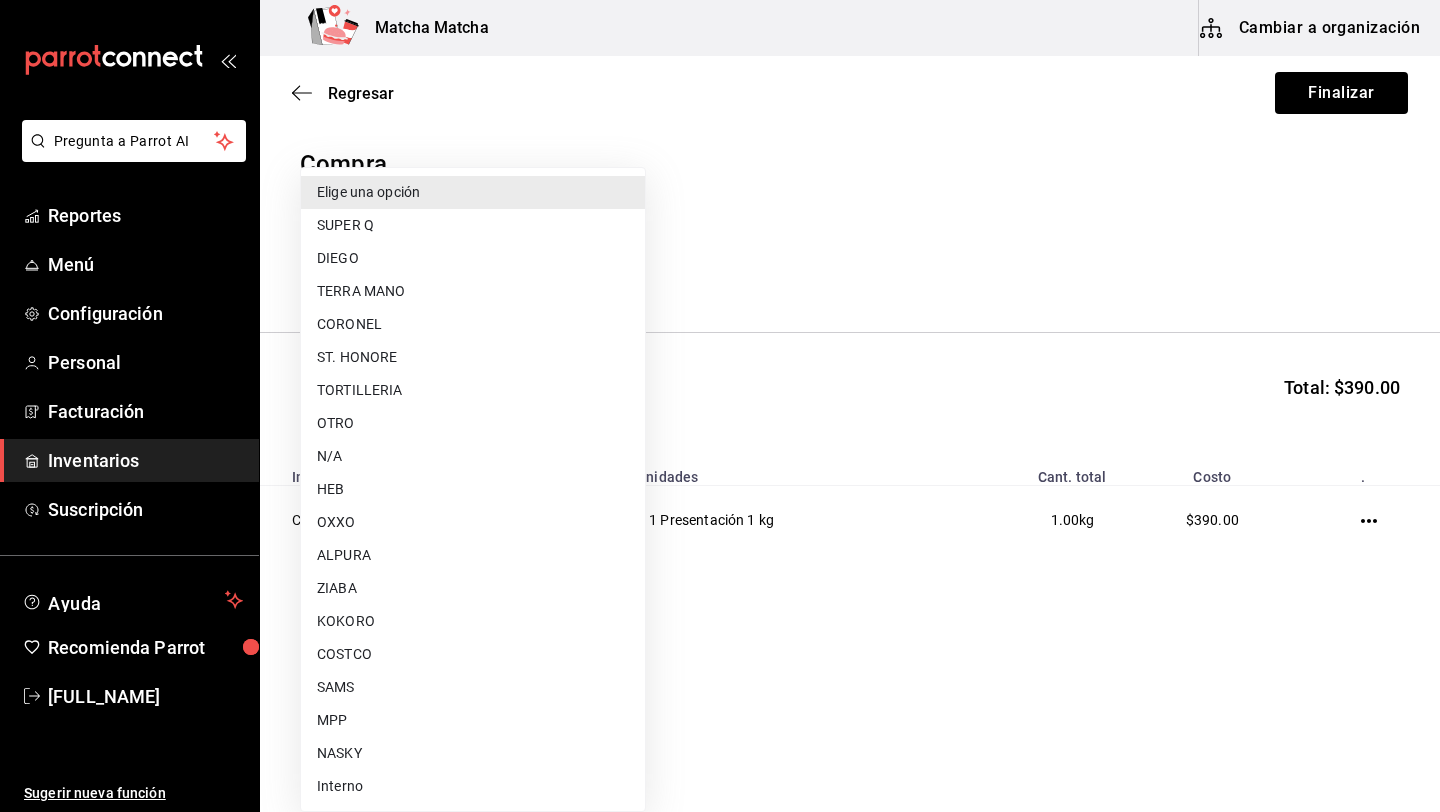 click on "NASKY" at bounding box center (473, 753) 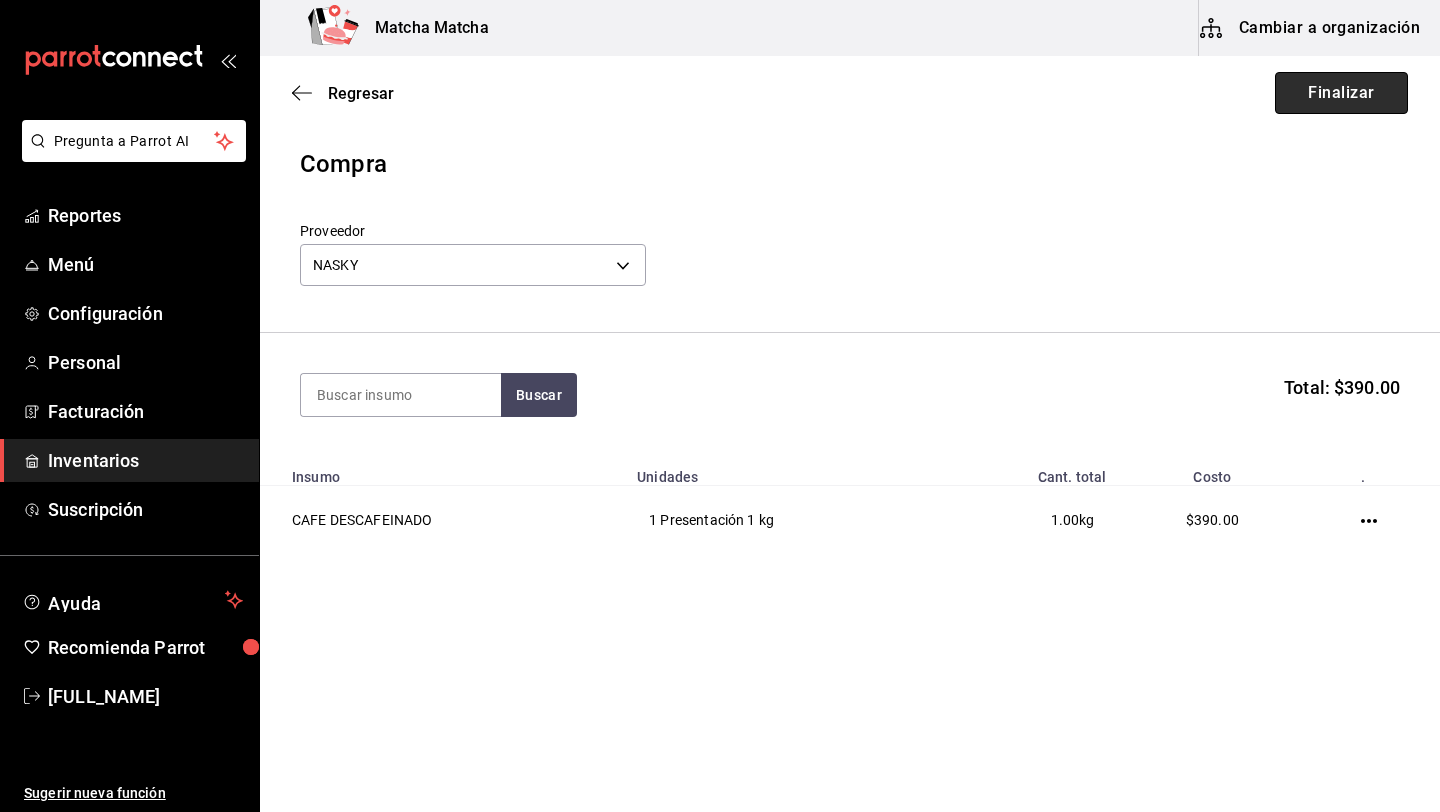 click on "Finalizar" at bounding box center (1341, 93) 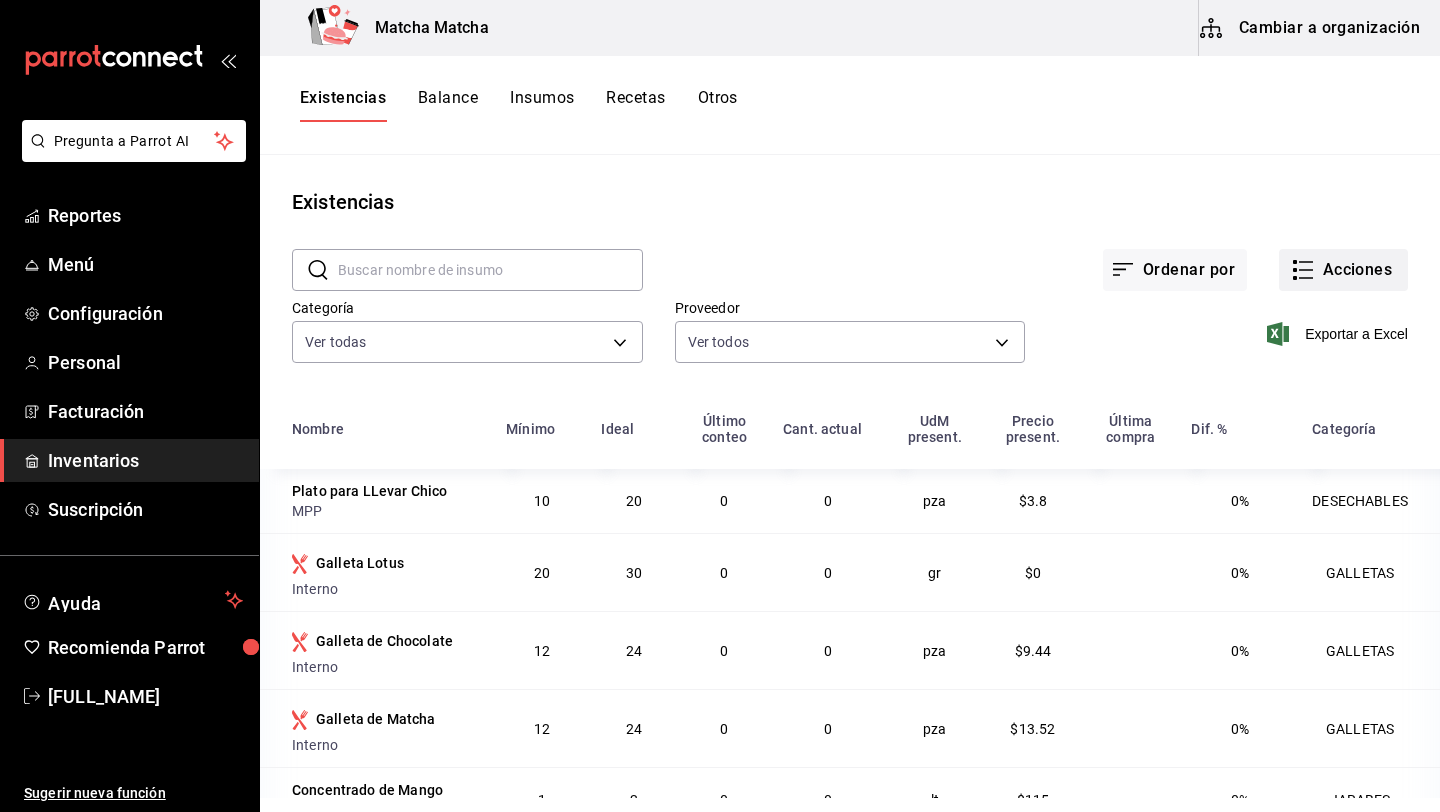 click on "Acciones" at bounding box center [1343, 270] 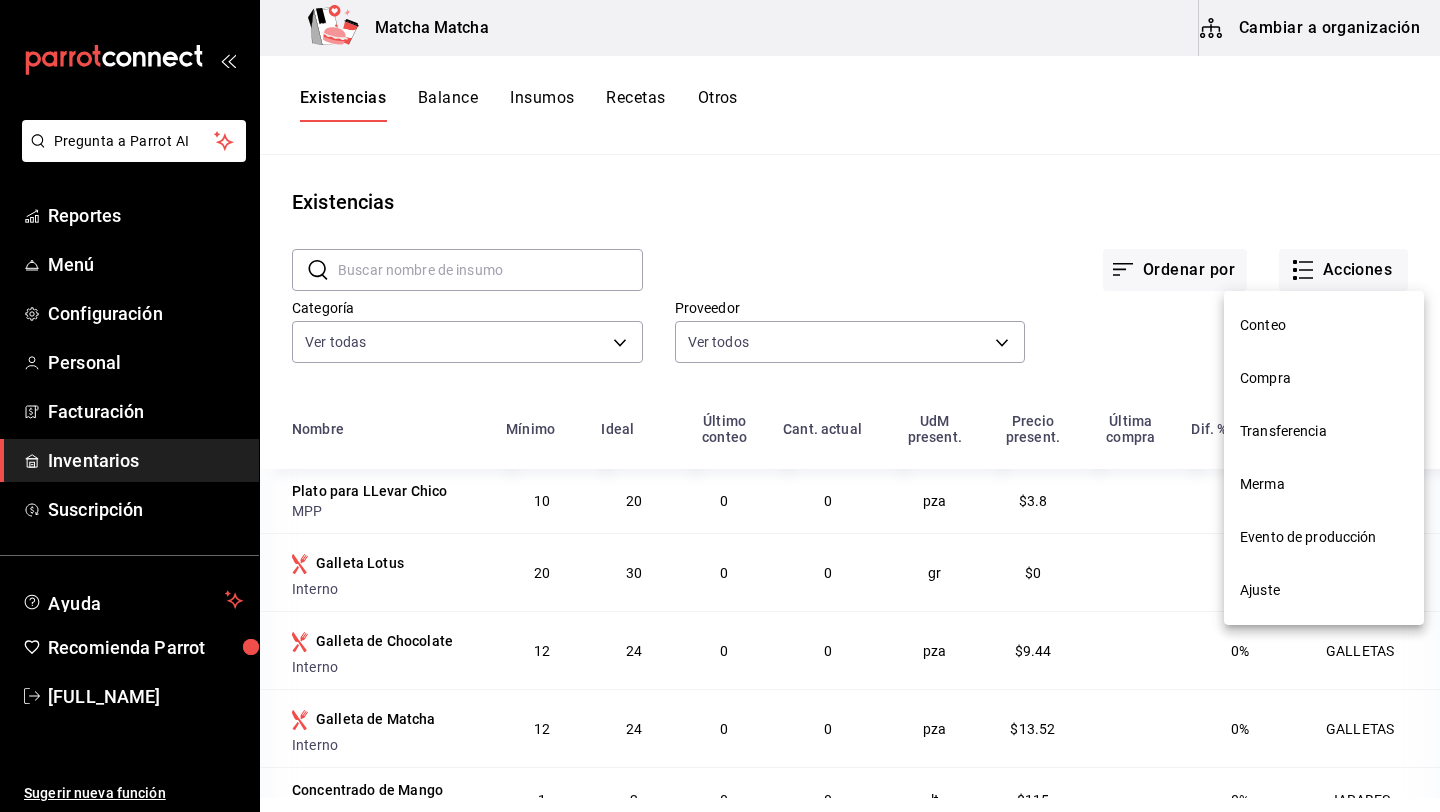 click on "Compra" at bounding box center [1324, 378] 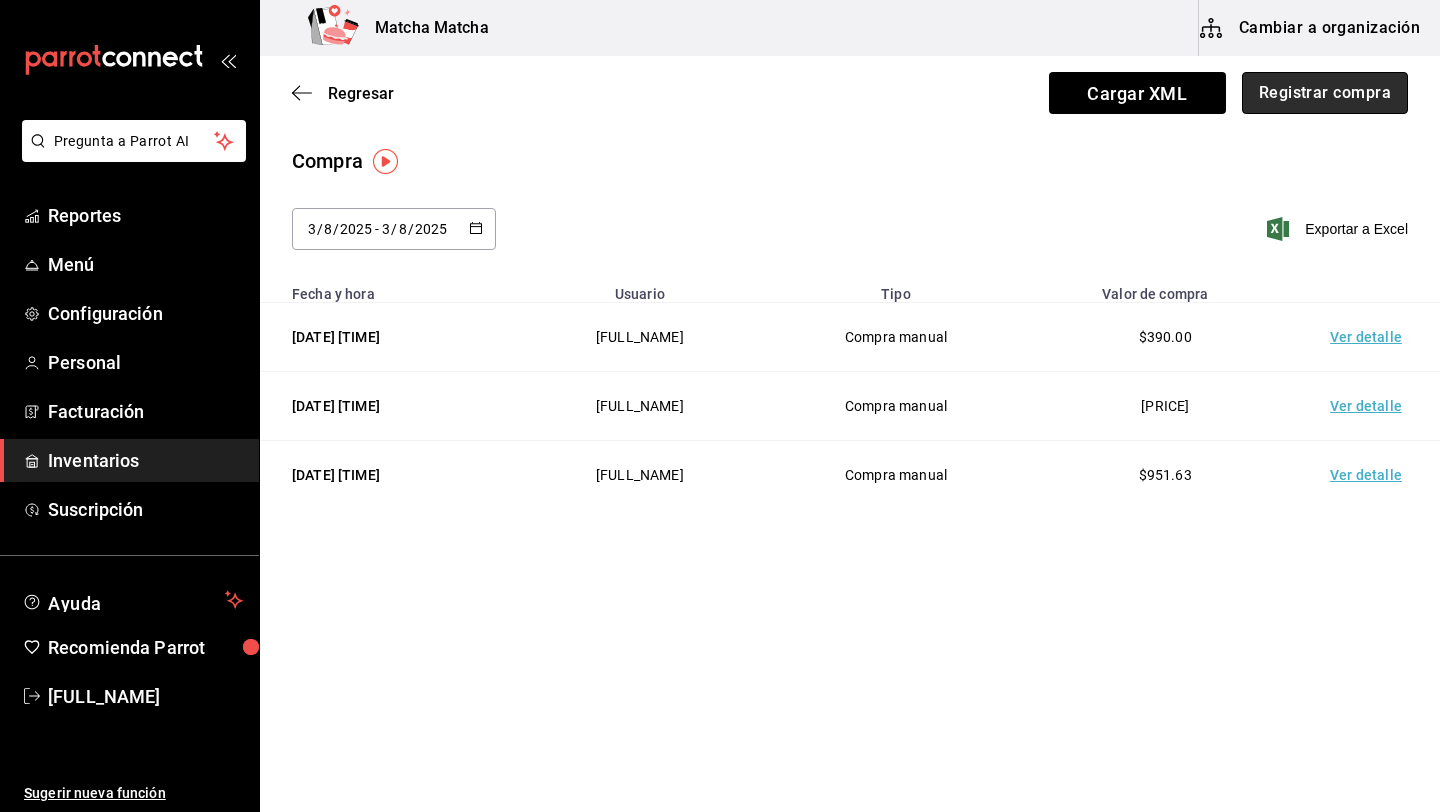 click on "Registrar compra" at bounding box center [1325, 93] 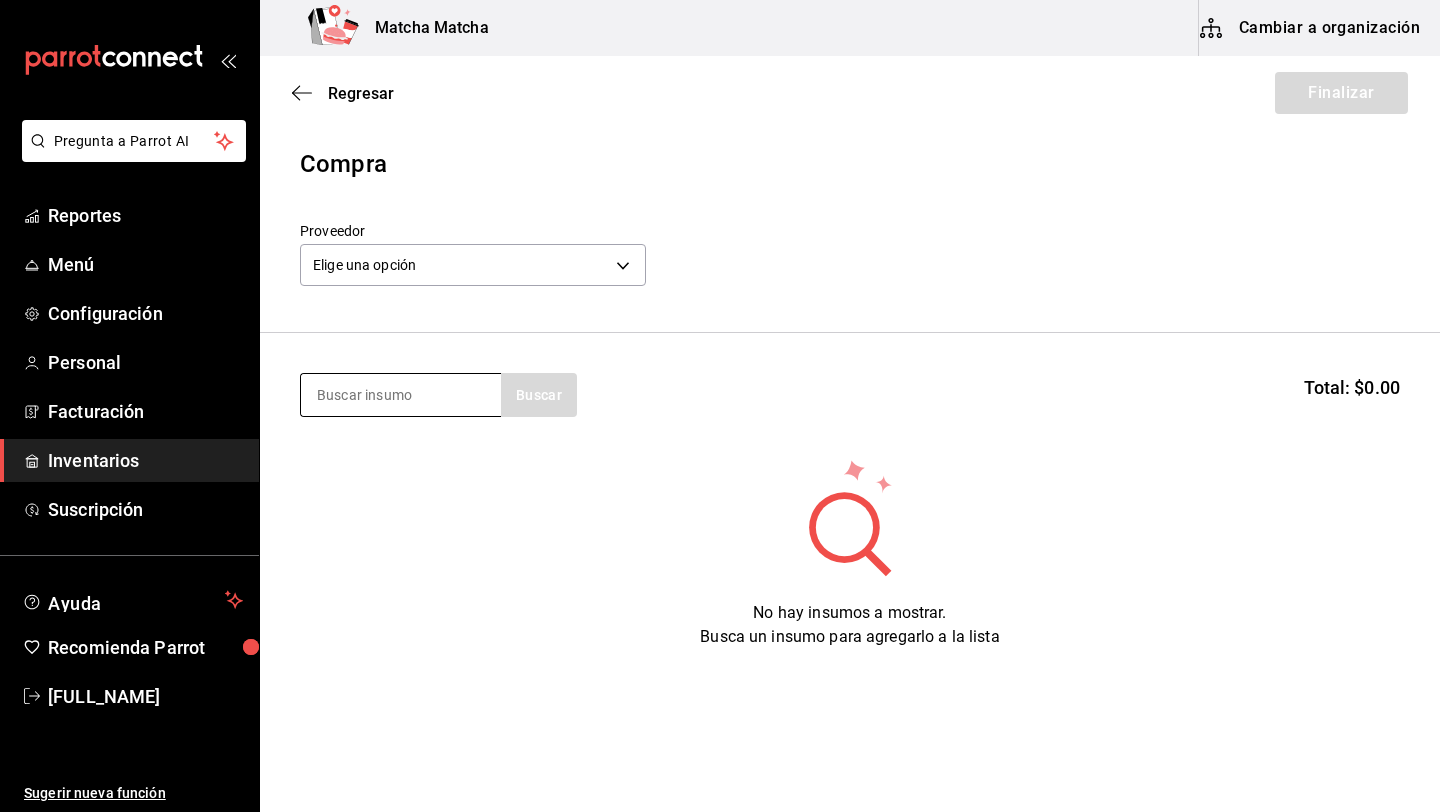 click at bounding box center (401, 395) 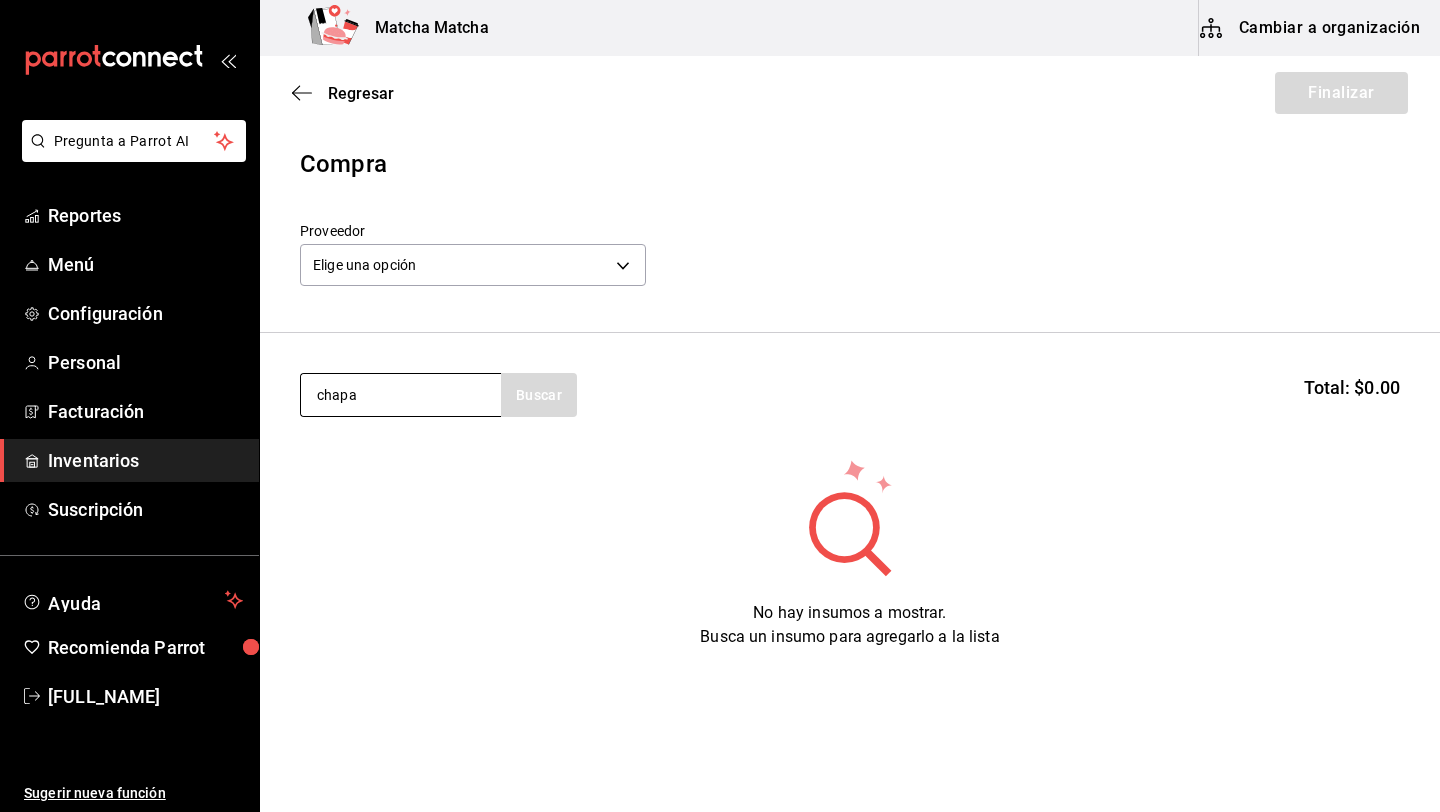 type on "chapa" 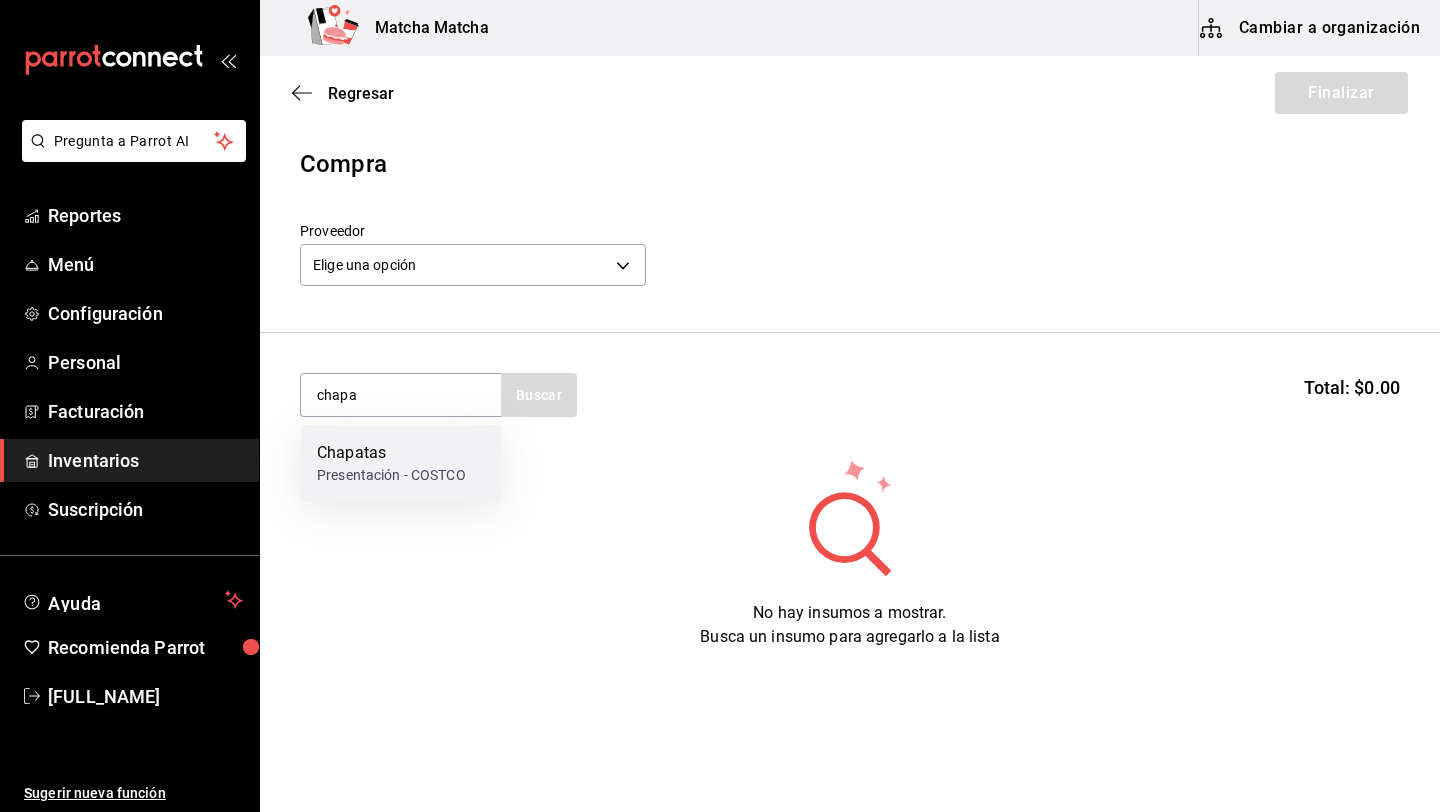click on "Presentación - COSTCO" at bounding box center [391, 475] 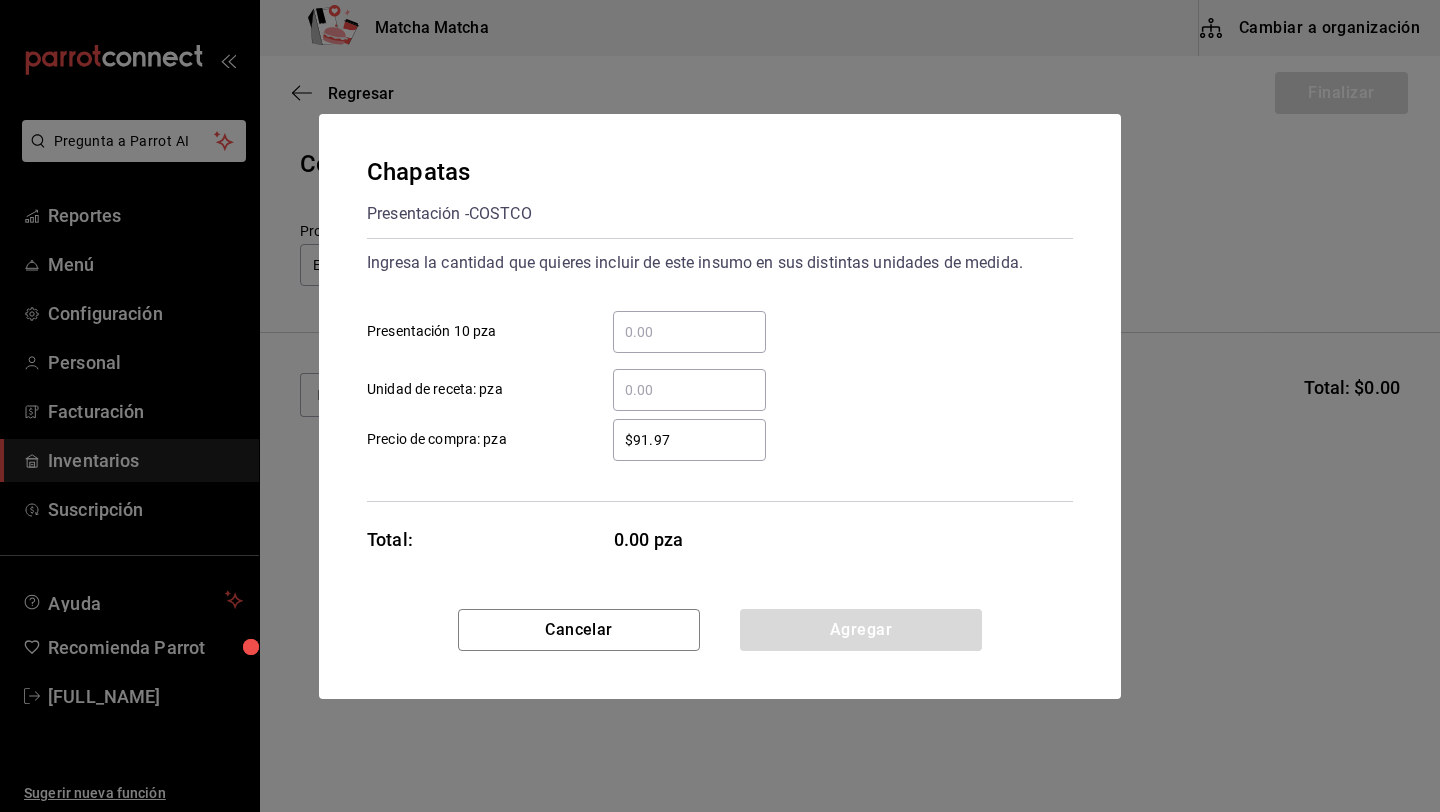 click on "​ Presentación 10 pza" at bounding box center [689, 332] 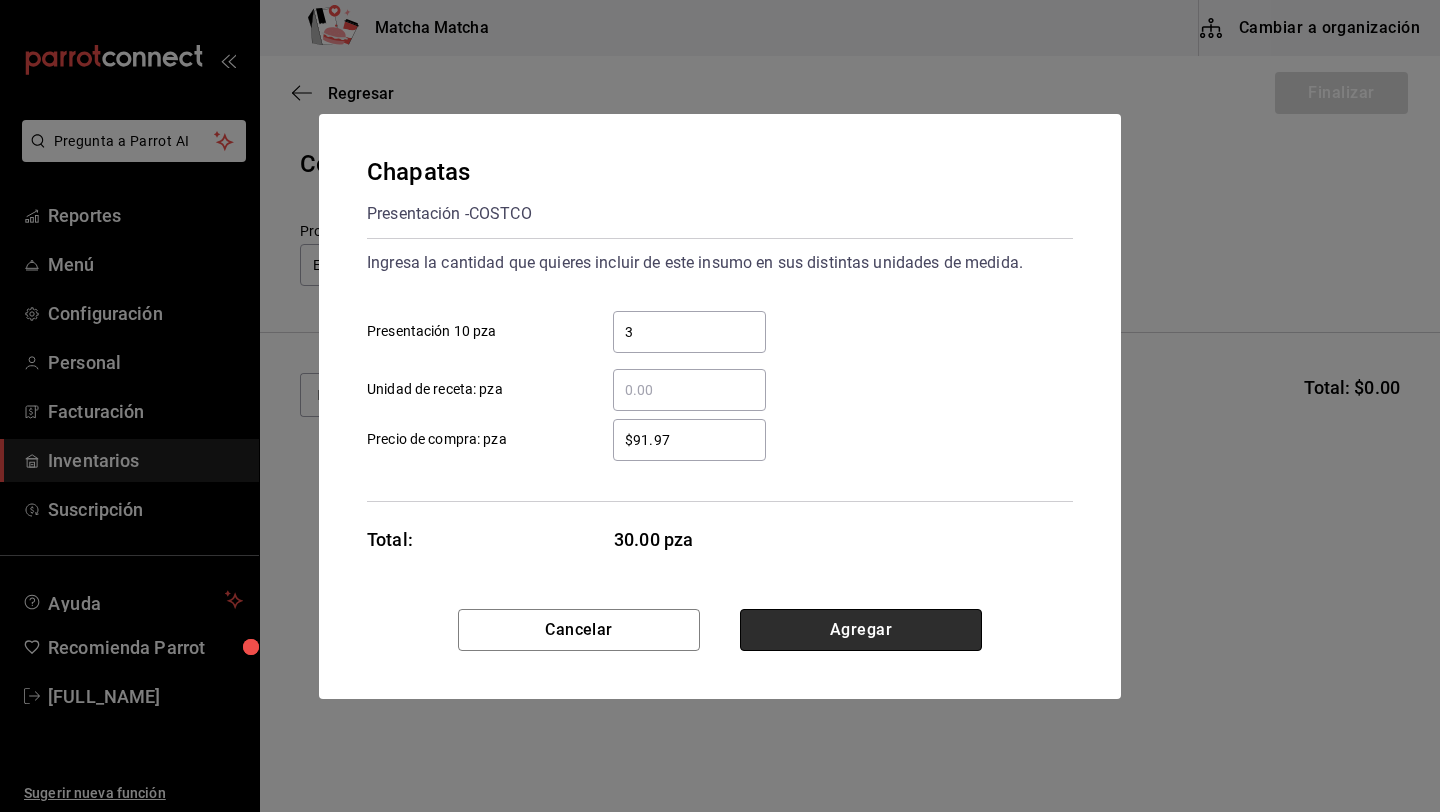 click on "Agregar" at bounding box center [861, 630] 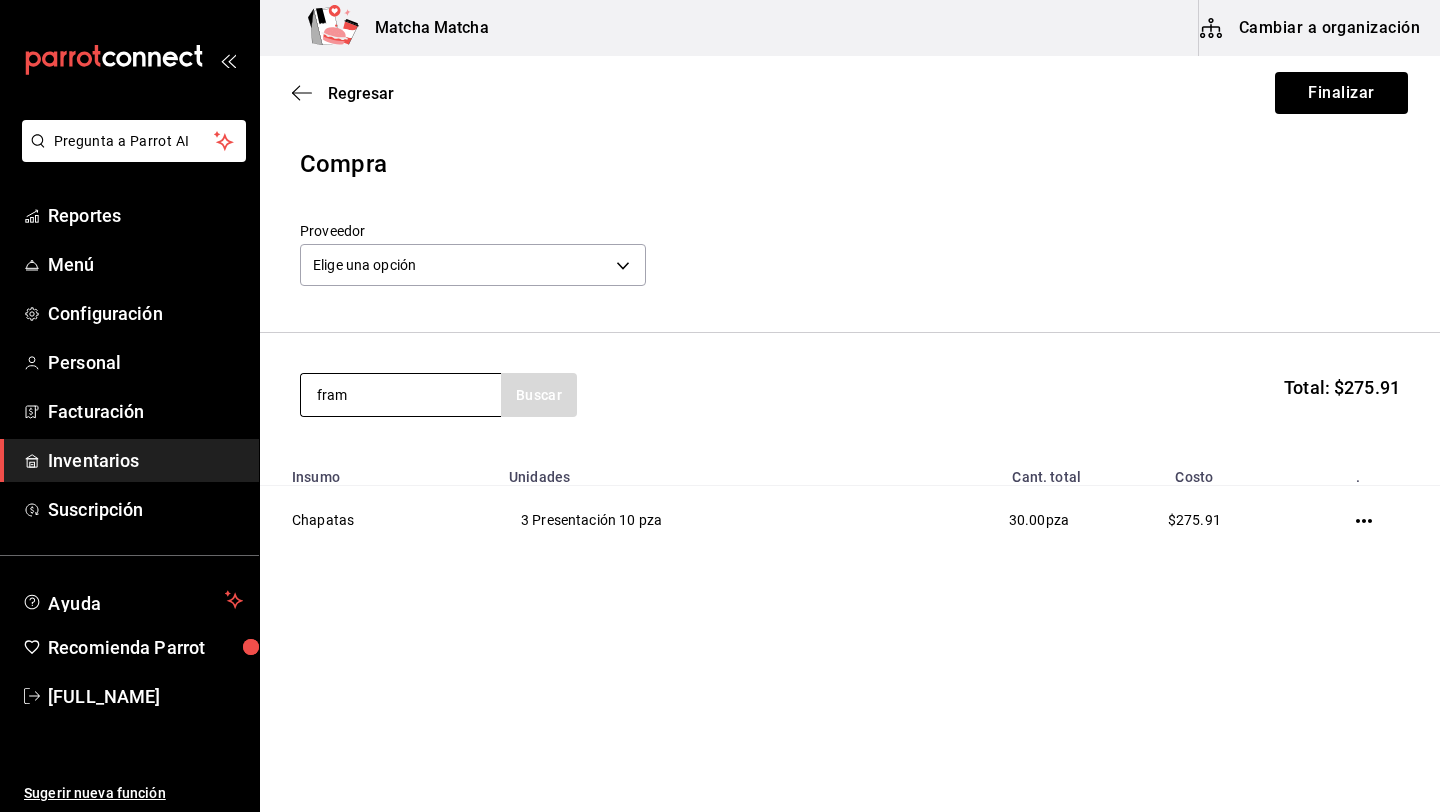 type on "fram" 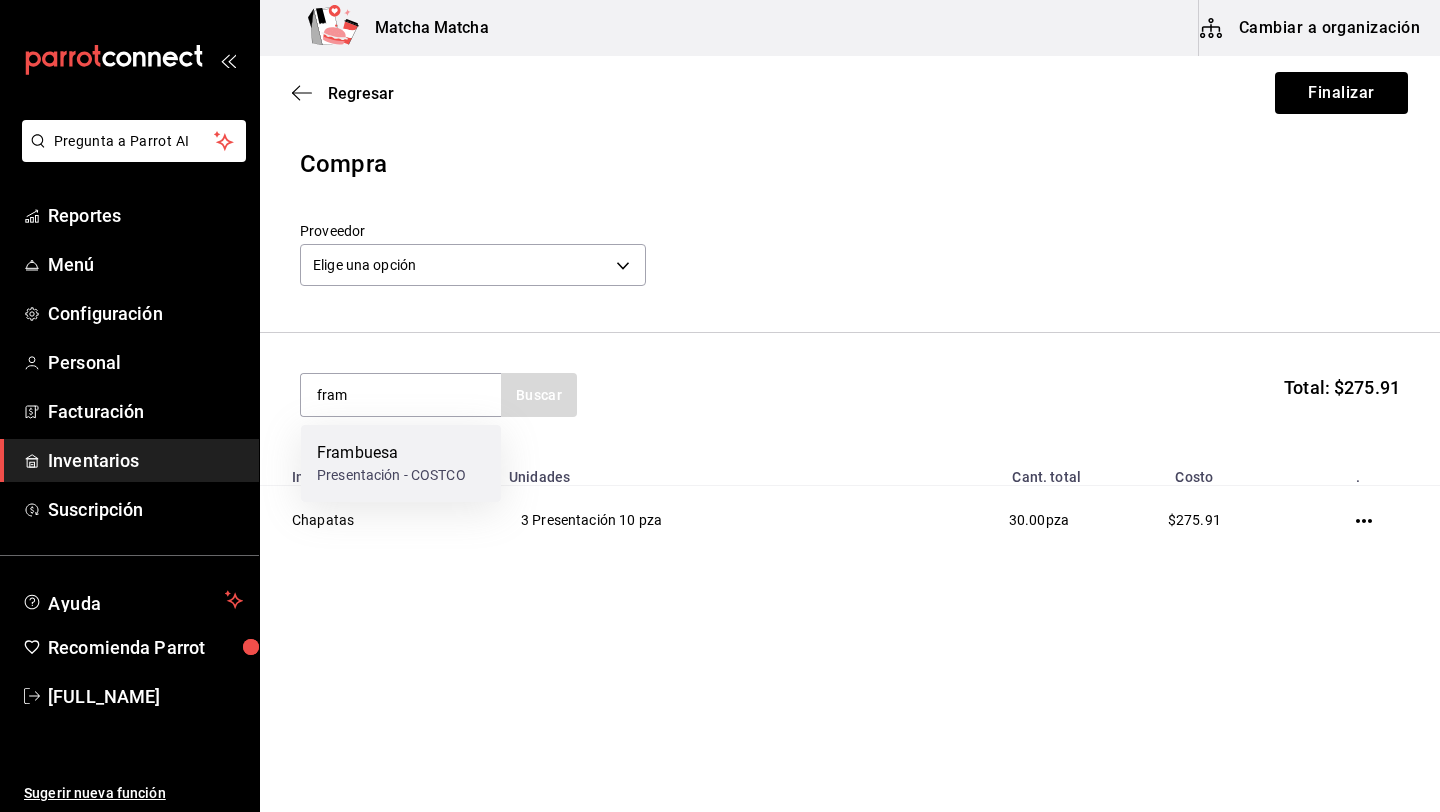 click on "Frambuesa" at bounding box center [391, 453] 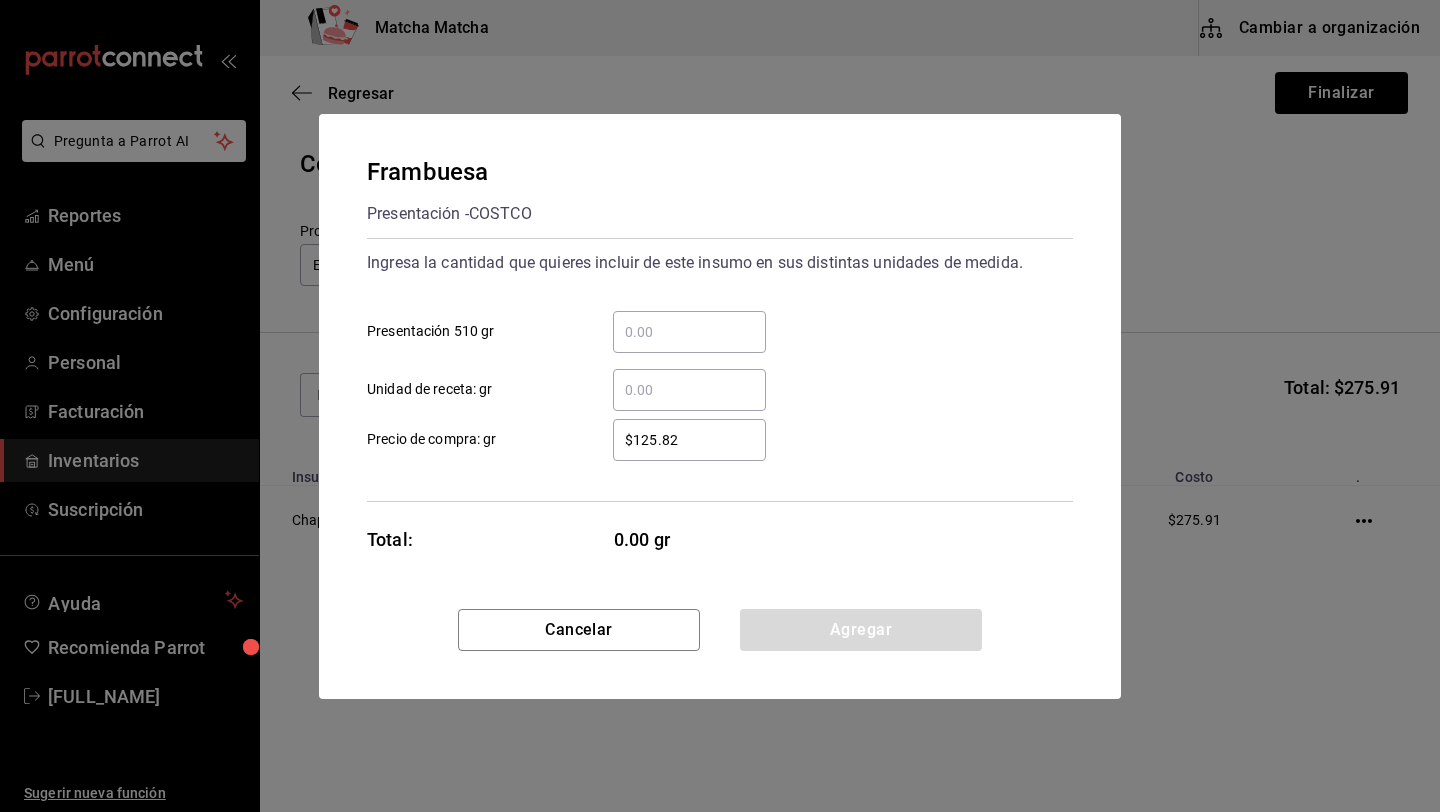 click on "​ Presentación 510 gr" at bounding box center (689, 332) 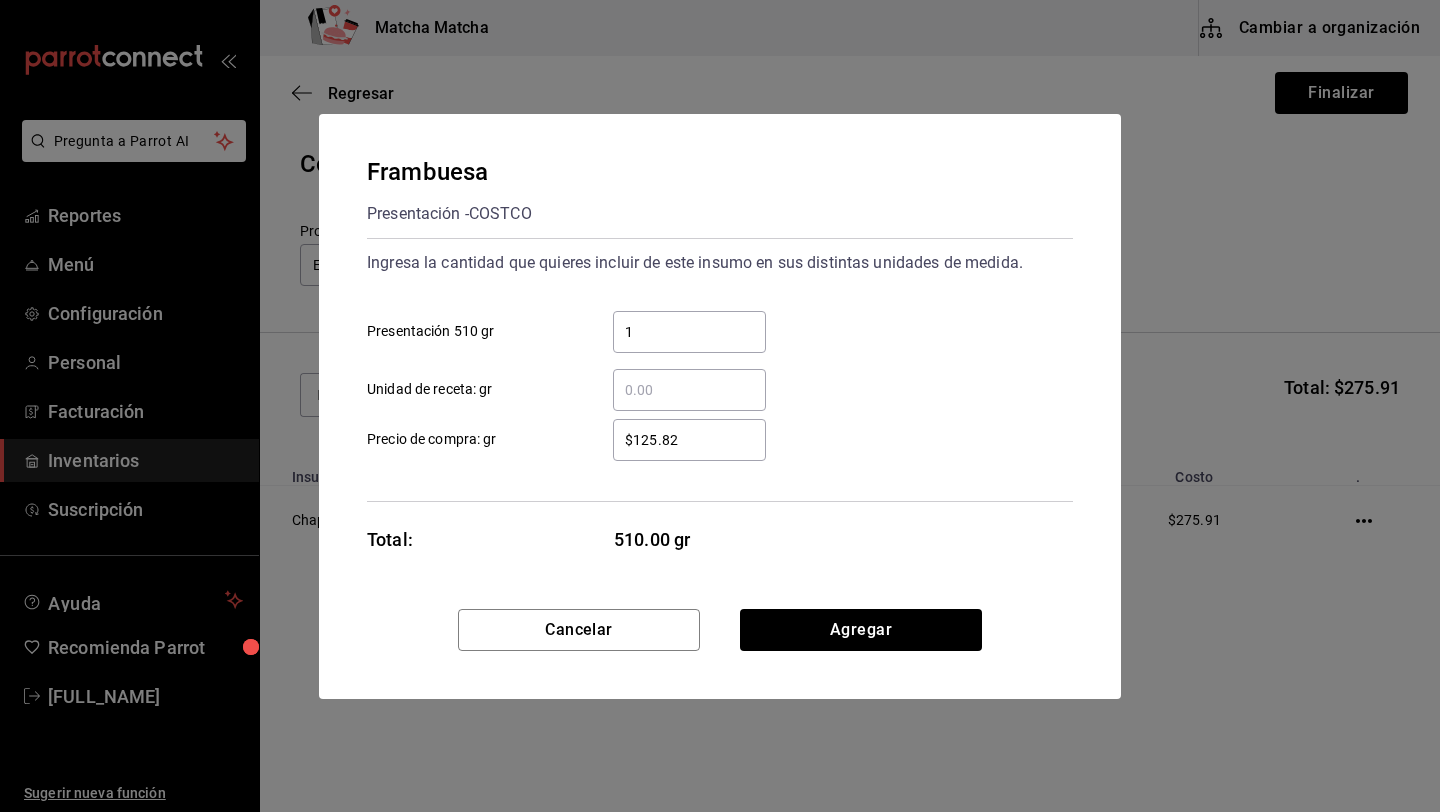 click on "$125.82" at bounding box center [689, 440] 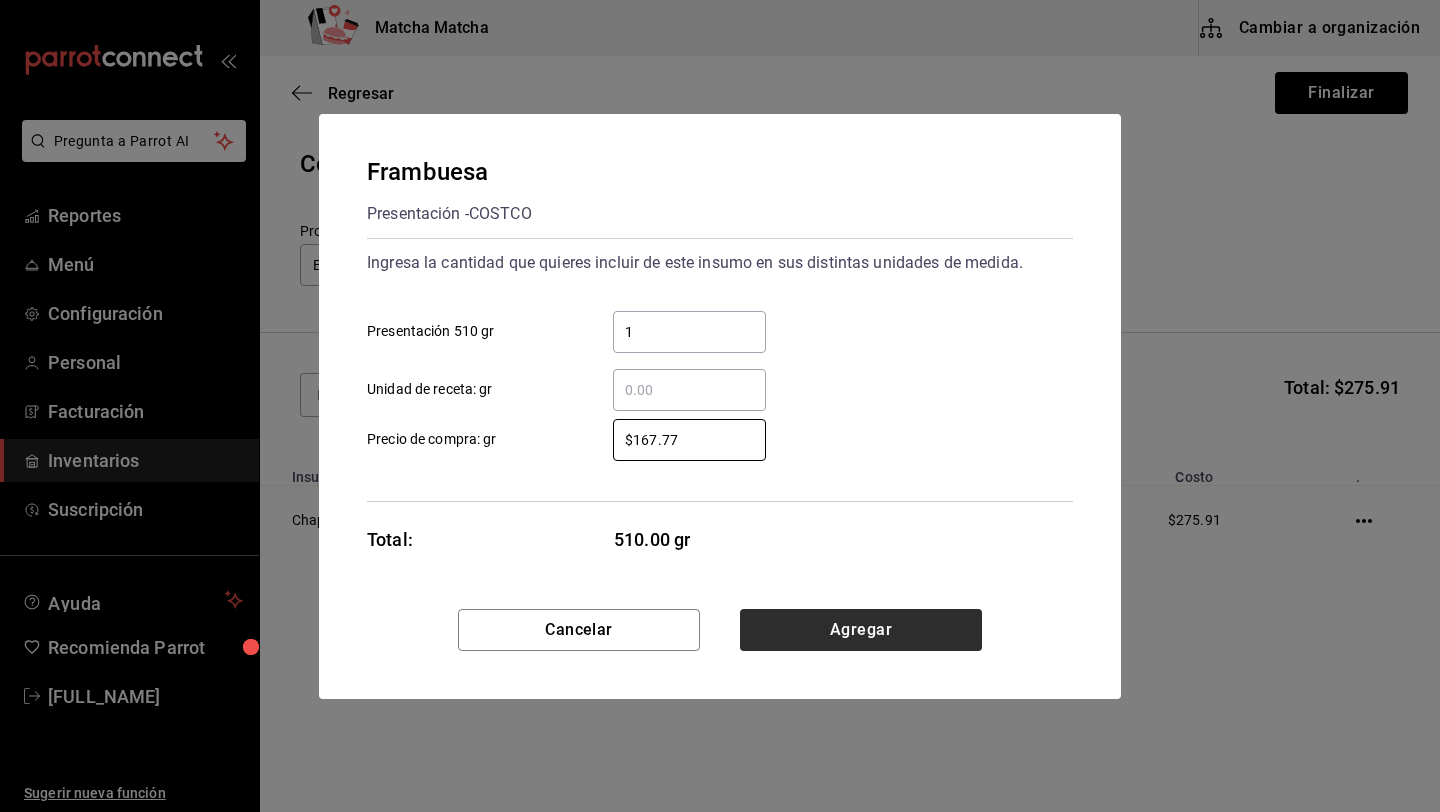 type on "$167.77" 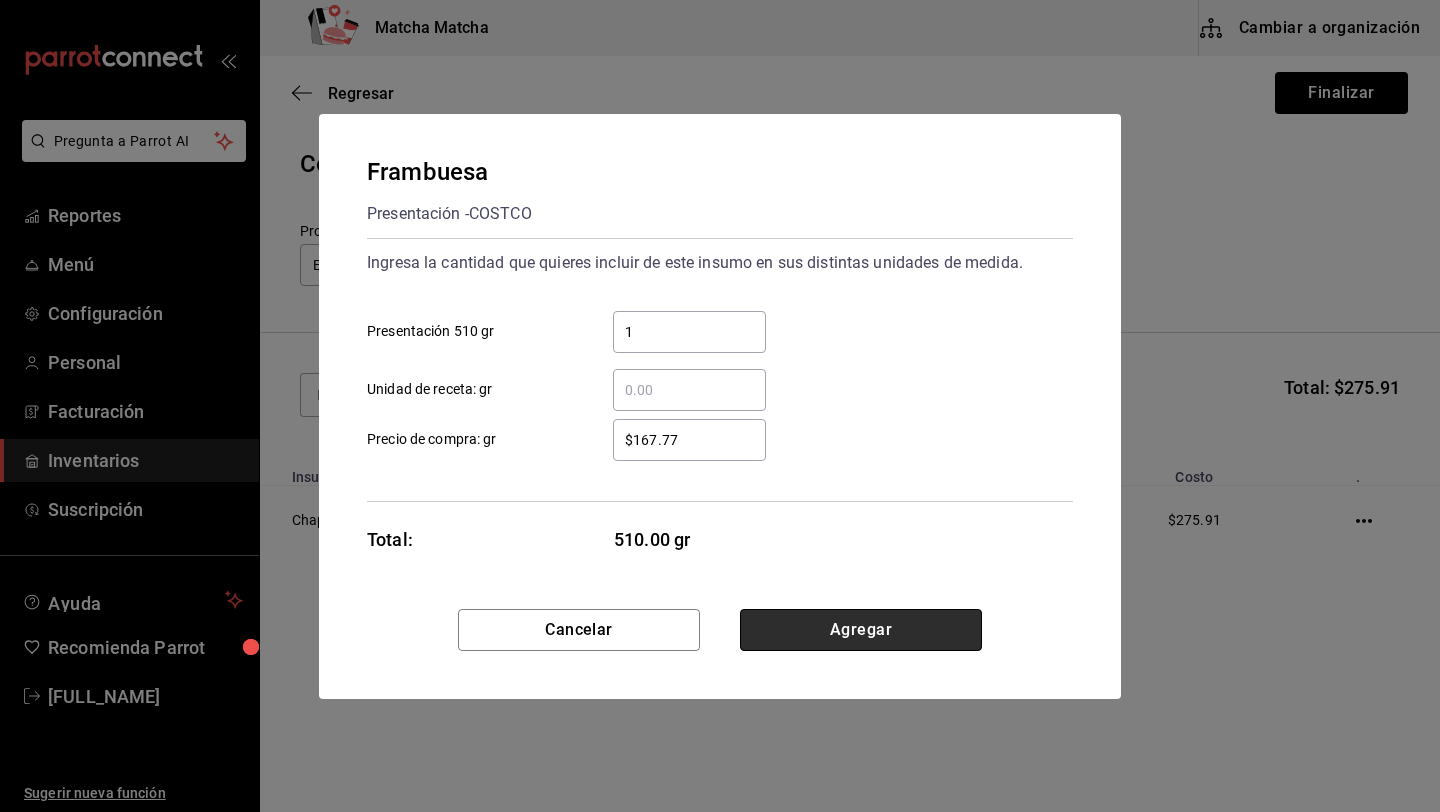 click on "Agregar" at bounding box center (861, 630) 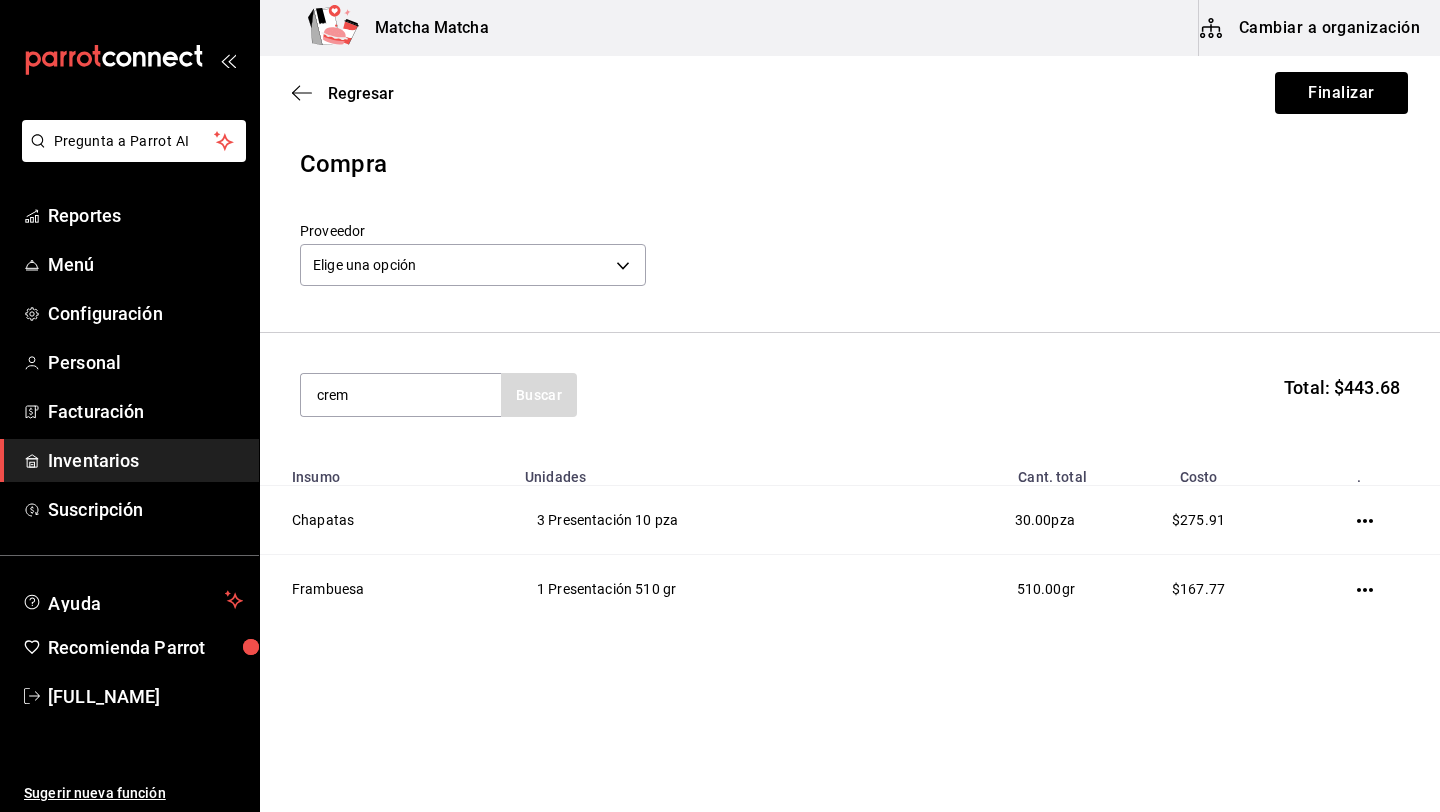 type on "crem" 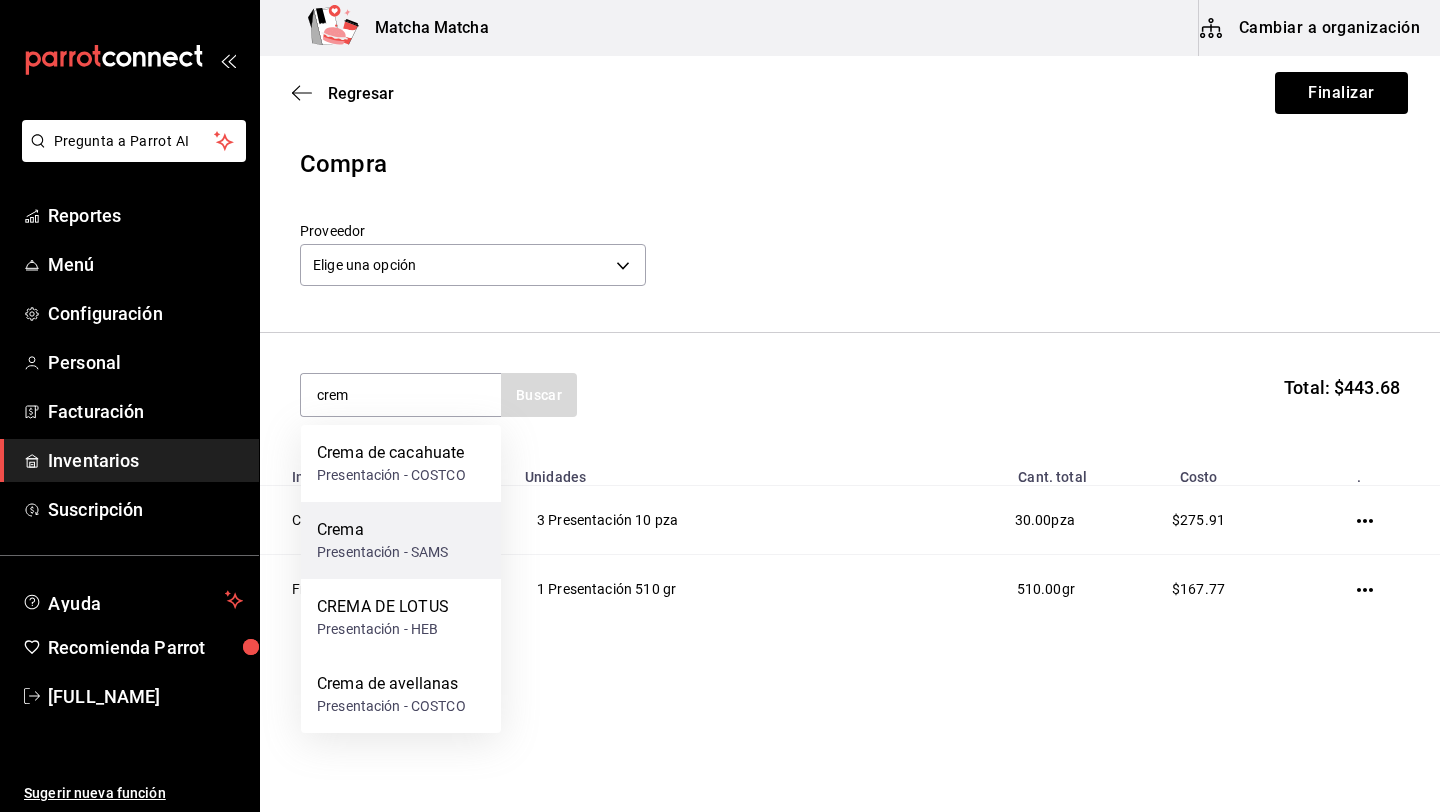 click on "Presentación - SAMS" at bounding box center [383, 552] 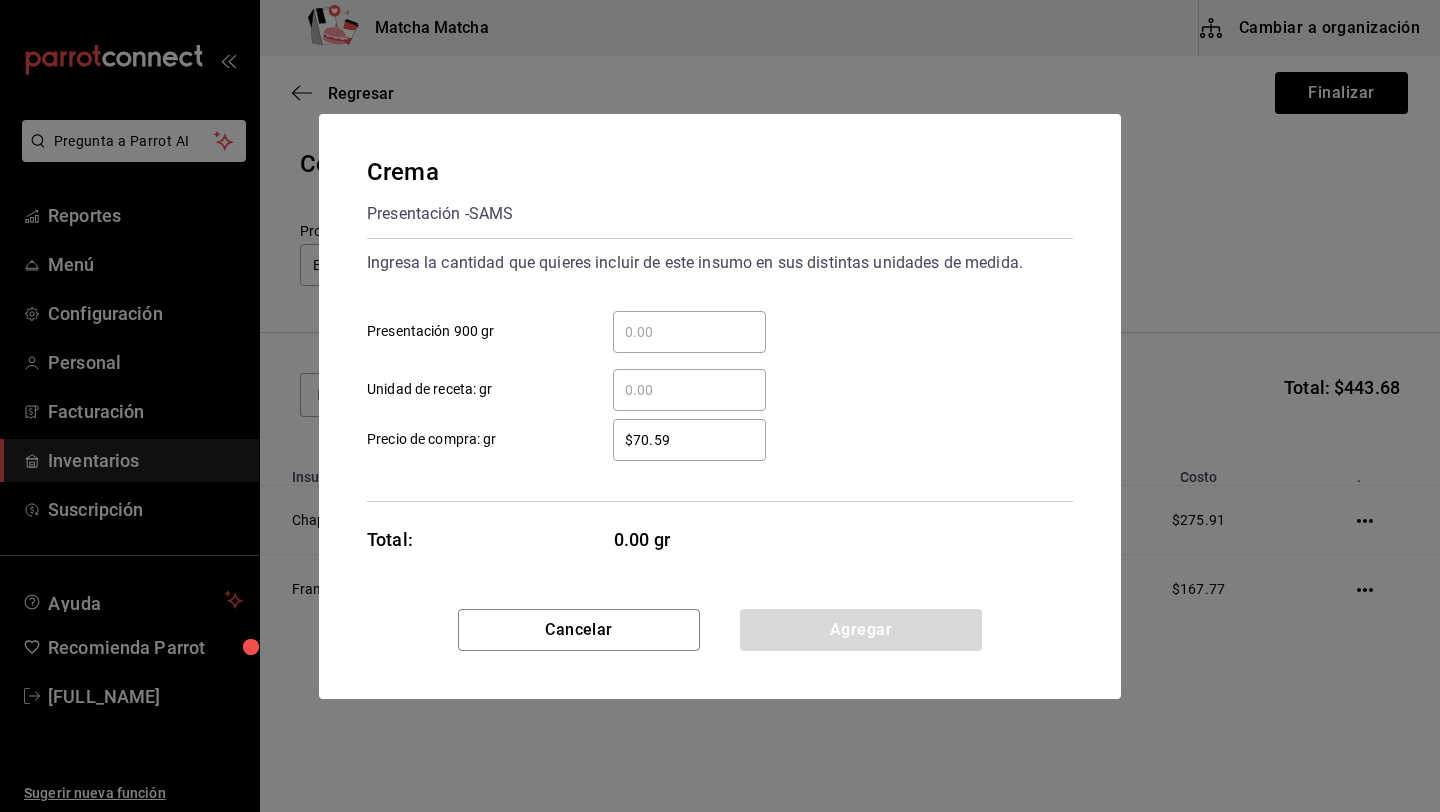 click on "​ Presentación 900 gr" at bounding box center (689, 332) 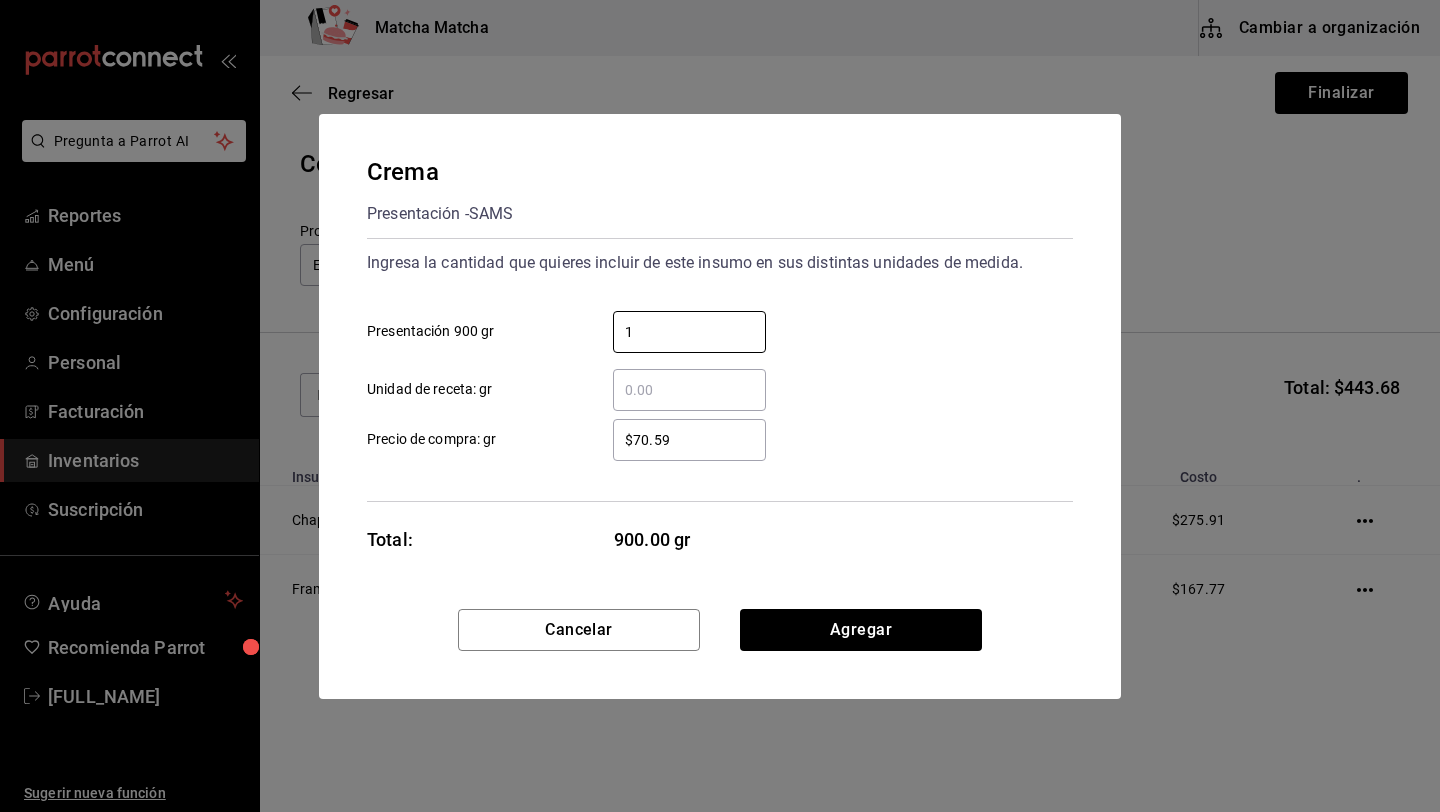 click on "$70.59" at bounding box center [689, 440] 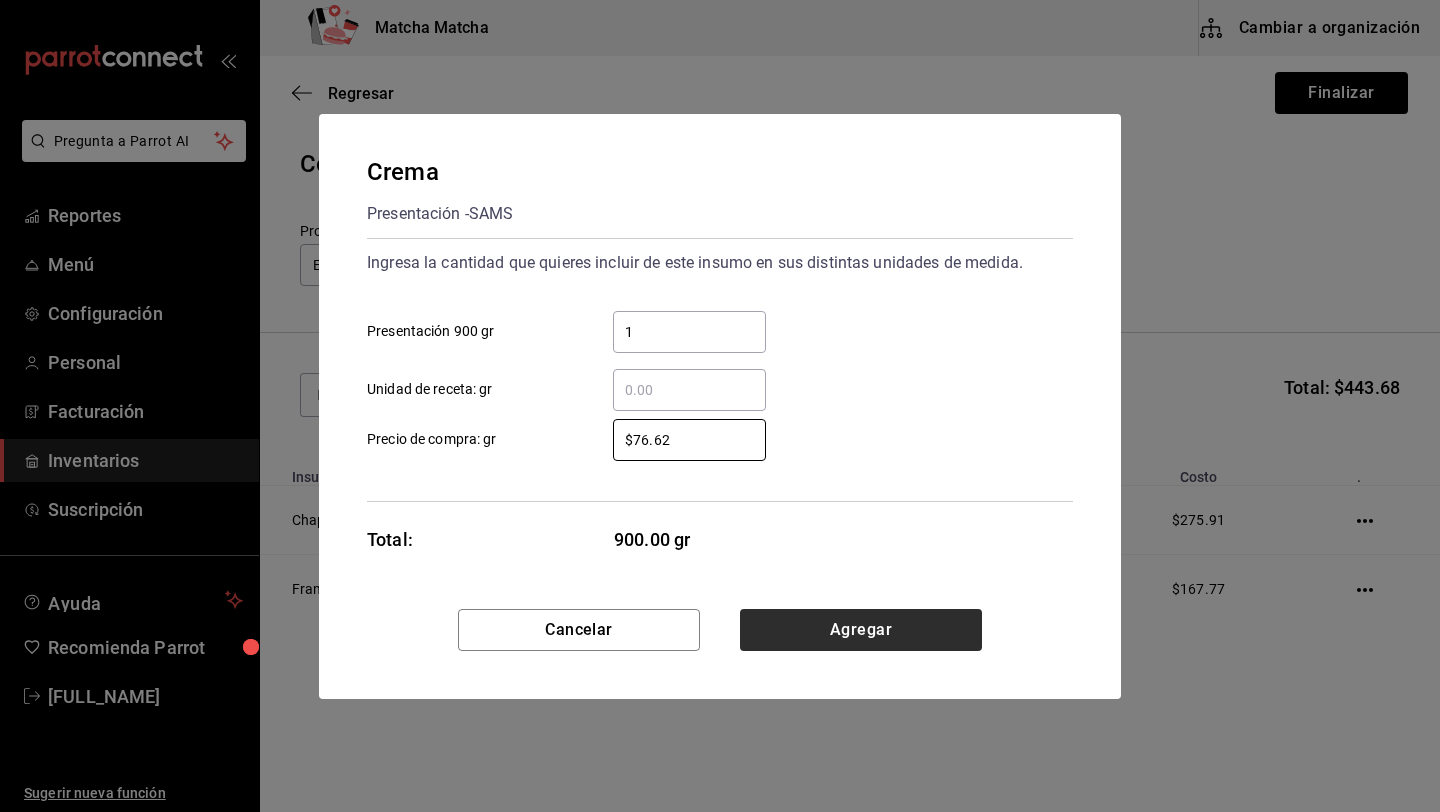 type on "$76.62" 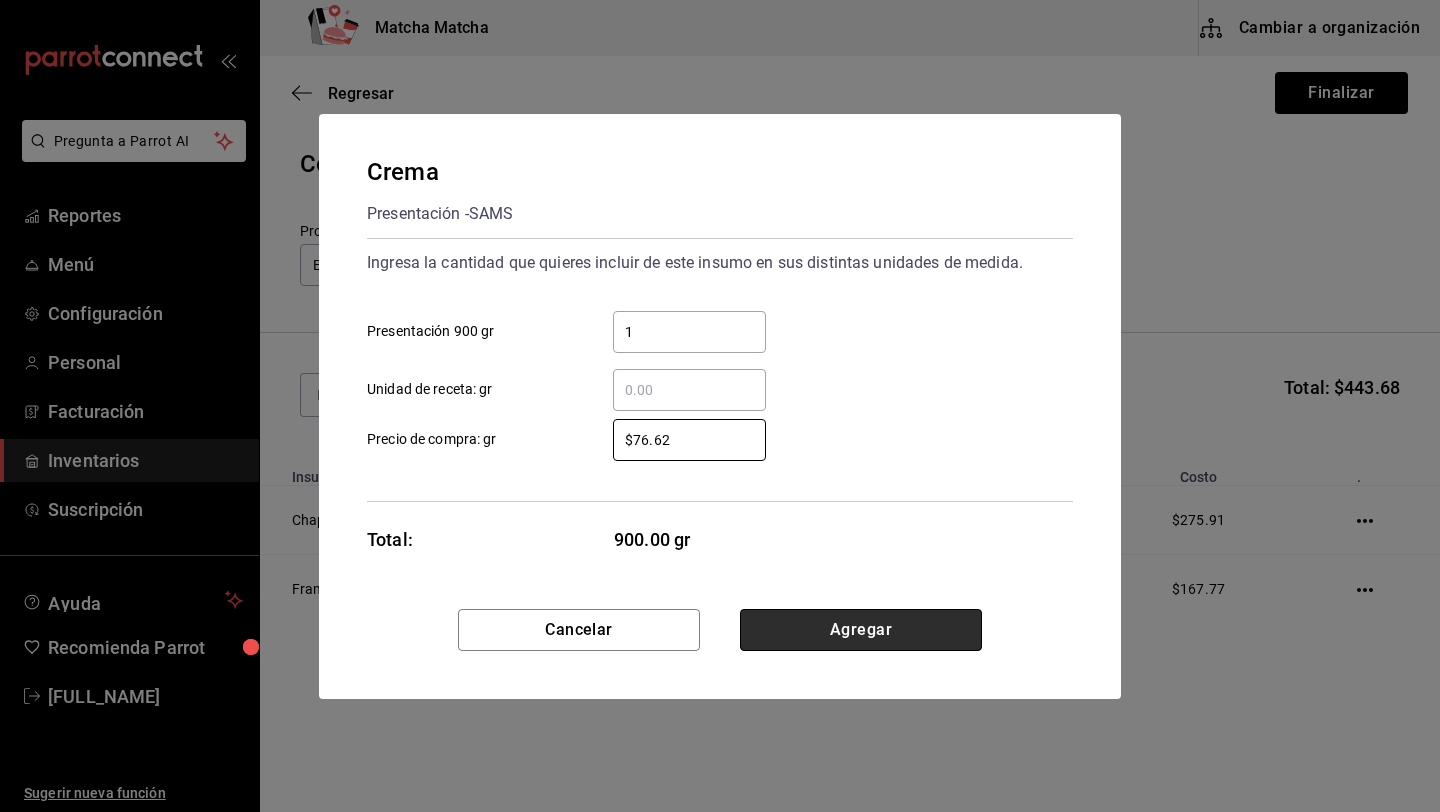 click on "Agregar" at bounding box center (861, 630) 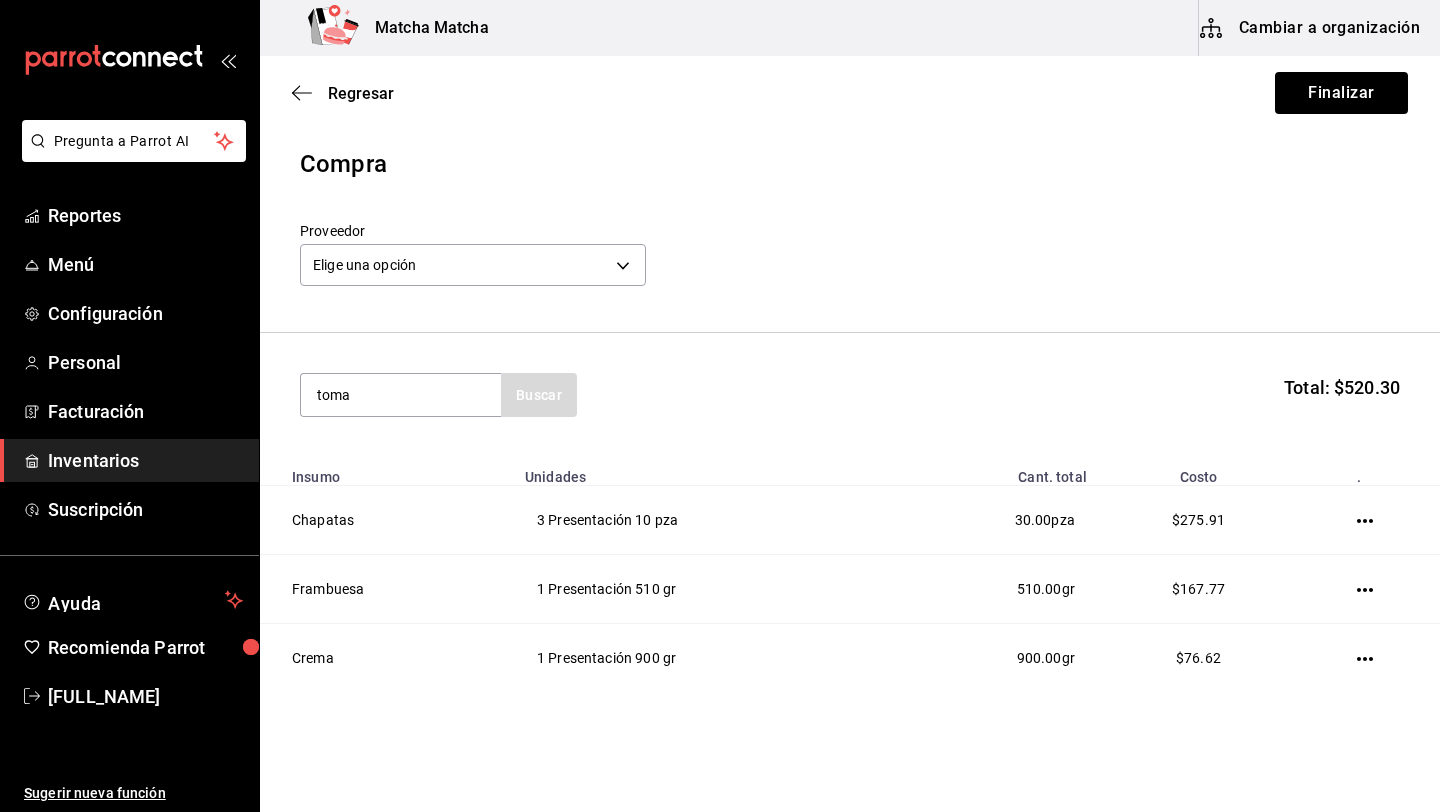 type on "toma" 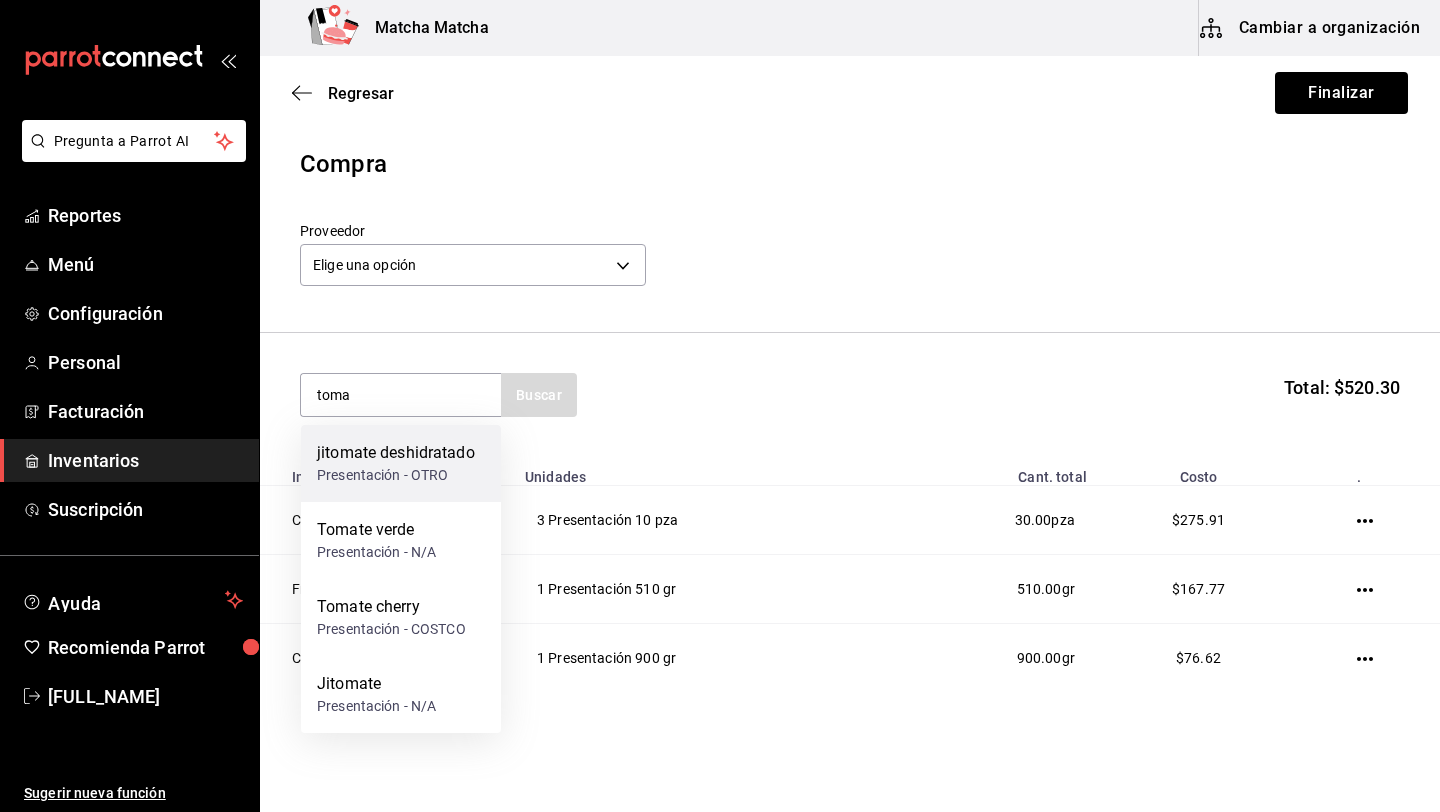 click on "jitomate deshidratado" at bounding box center [396, 453] 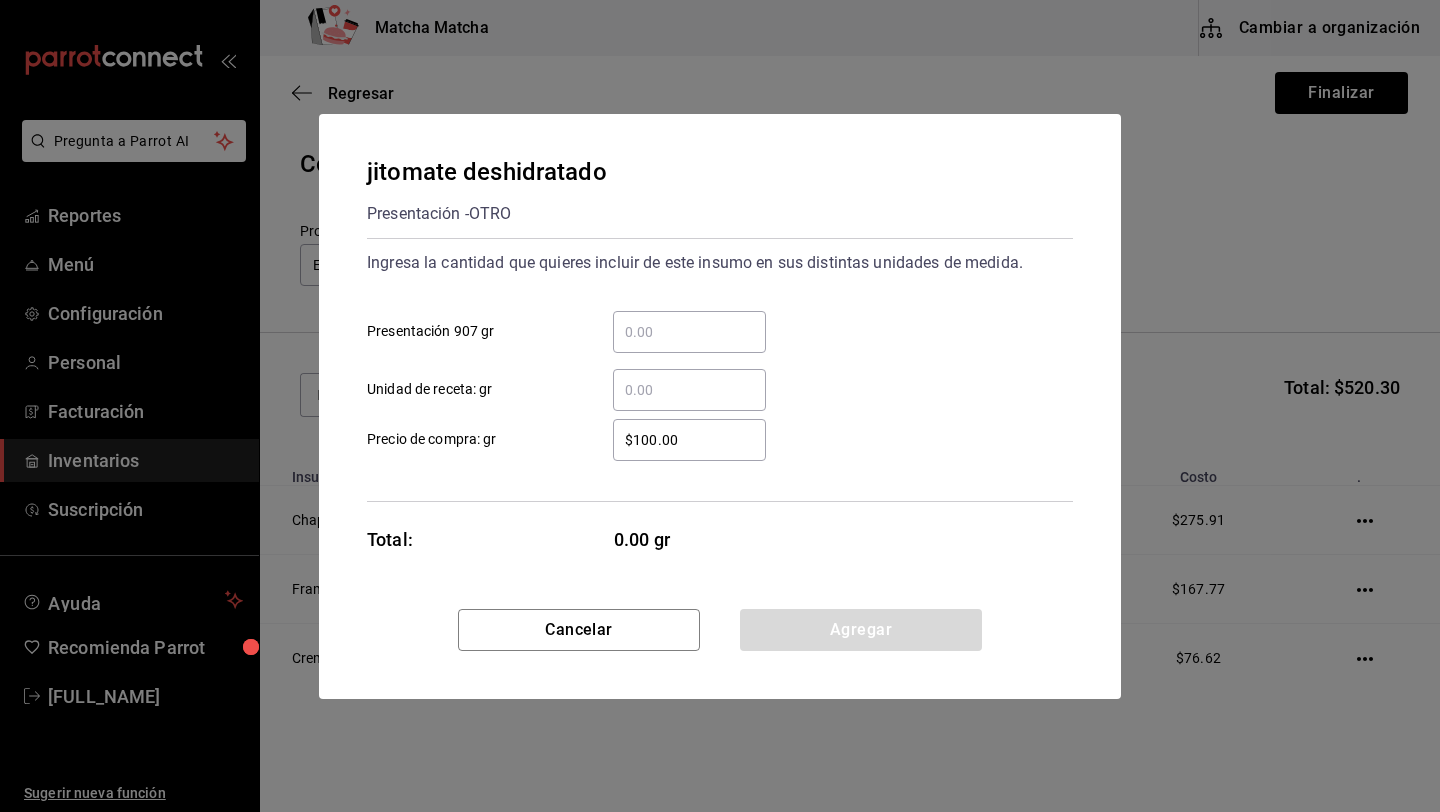 click on "​ Presentación 907 gr" at bounding box center [689, 332] 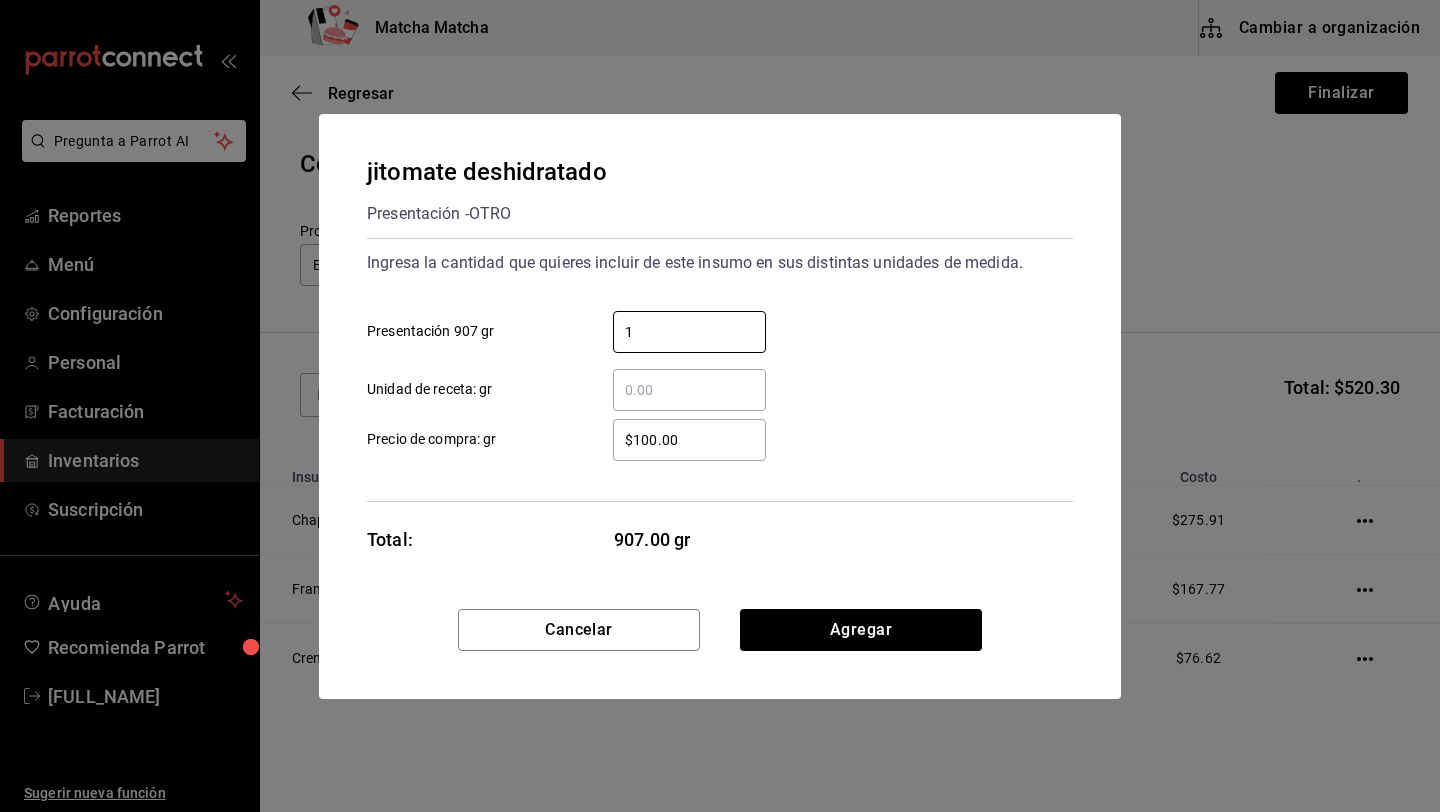 click on "$100.00" at bounding box center [689, 440] 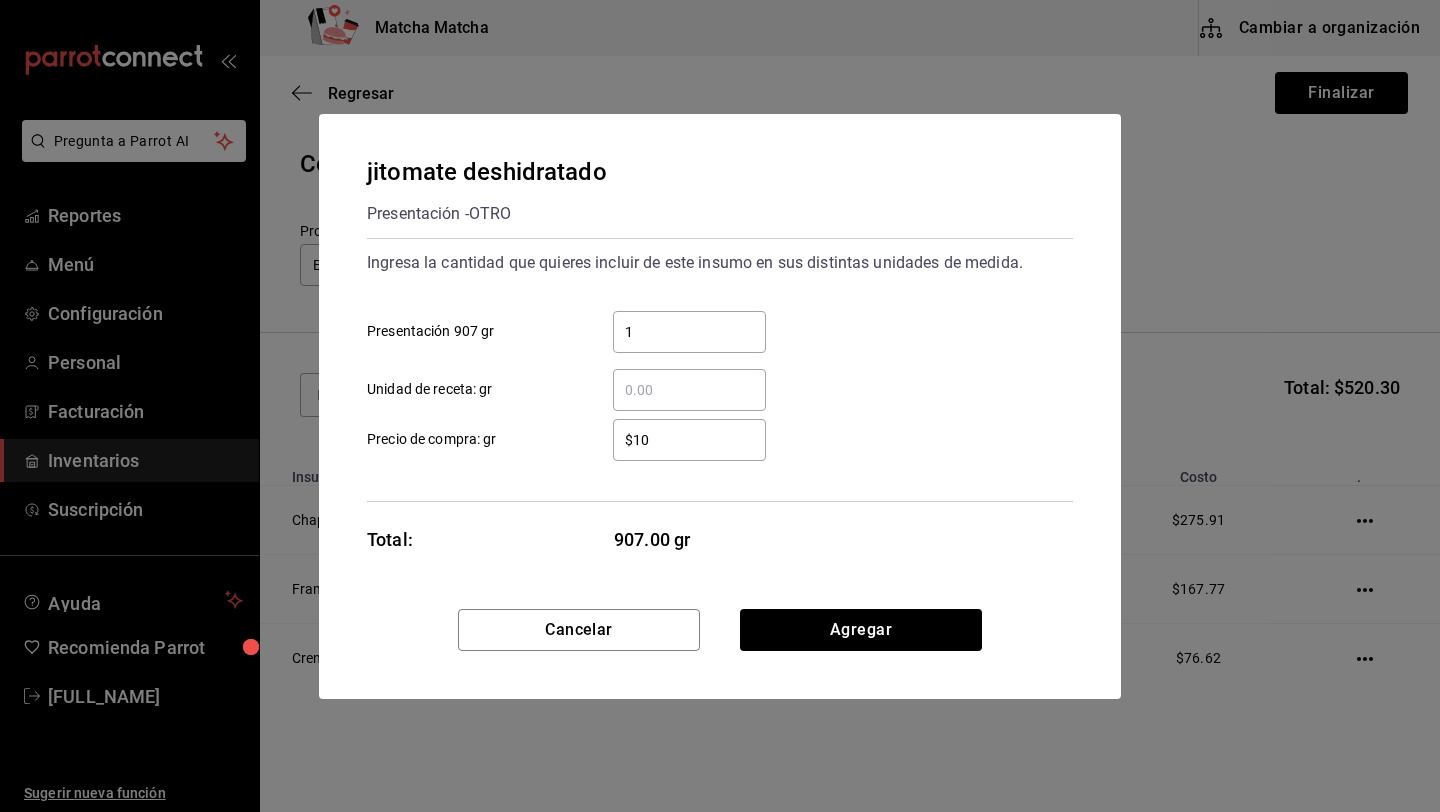 type on "$1" 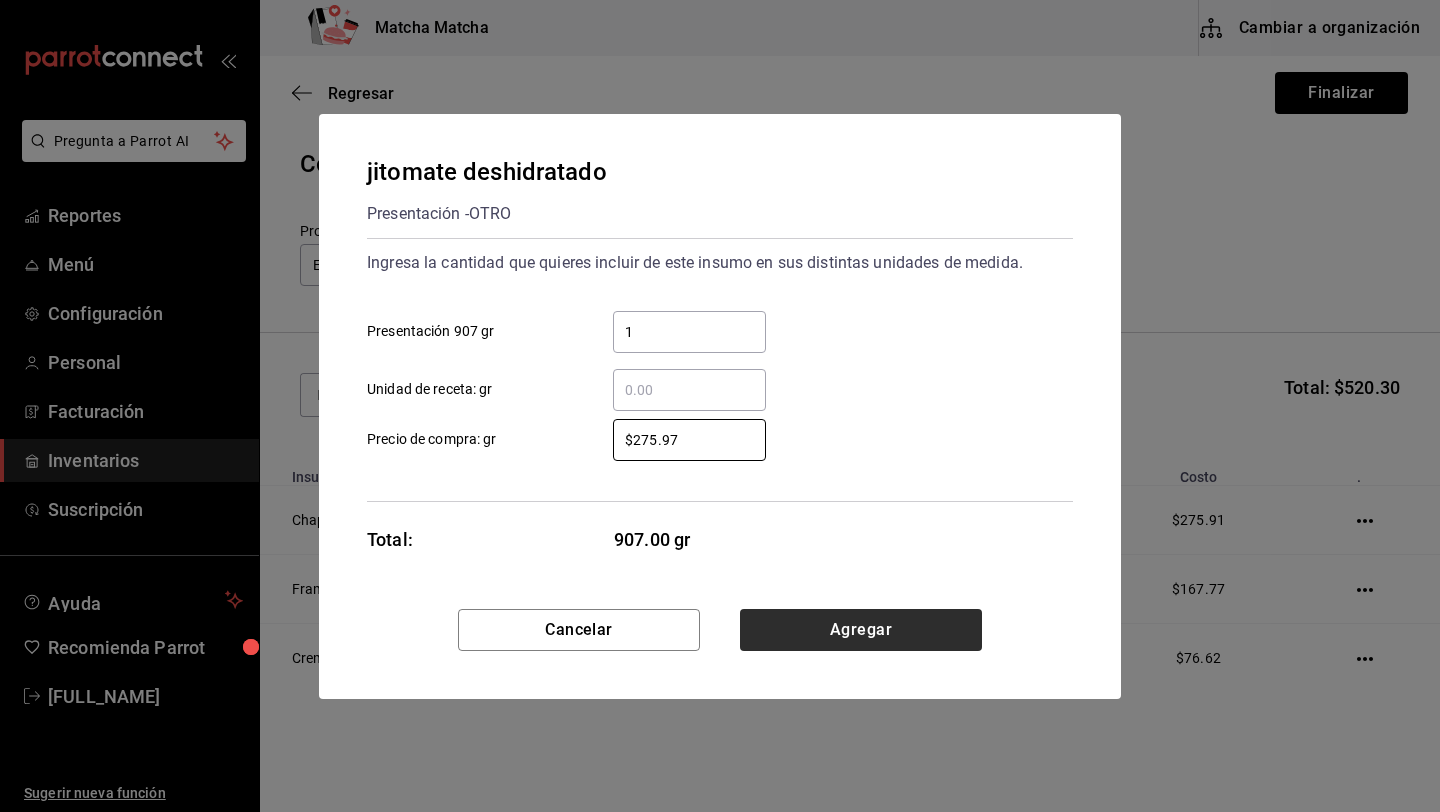 type on "$275.97" 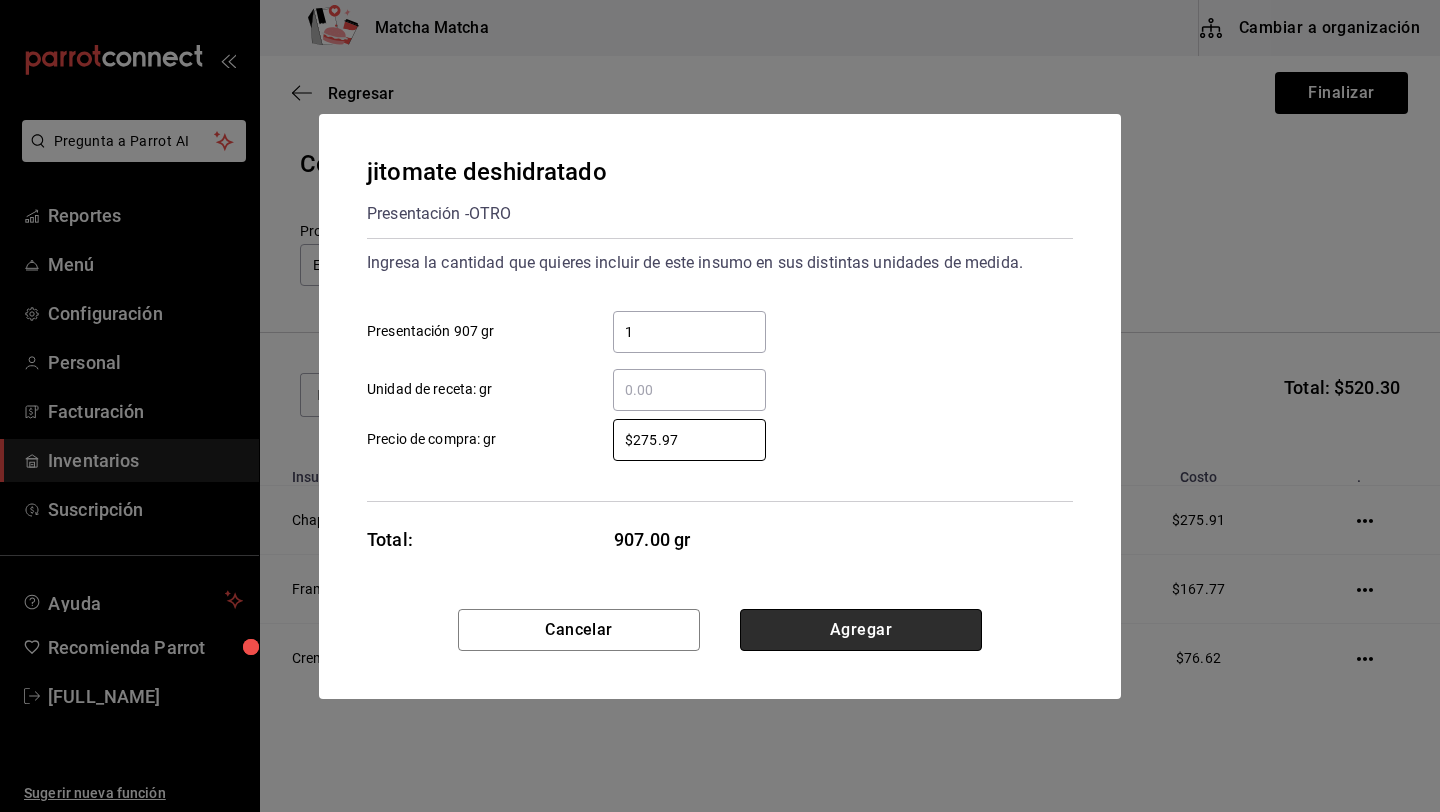 click on "Agregar" at bounding box center [861, 630] 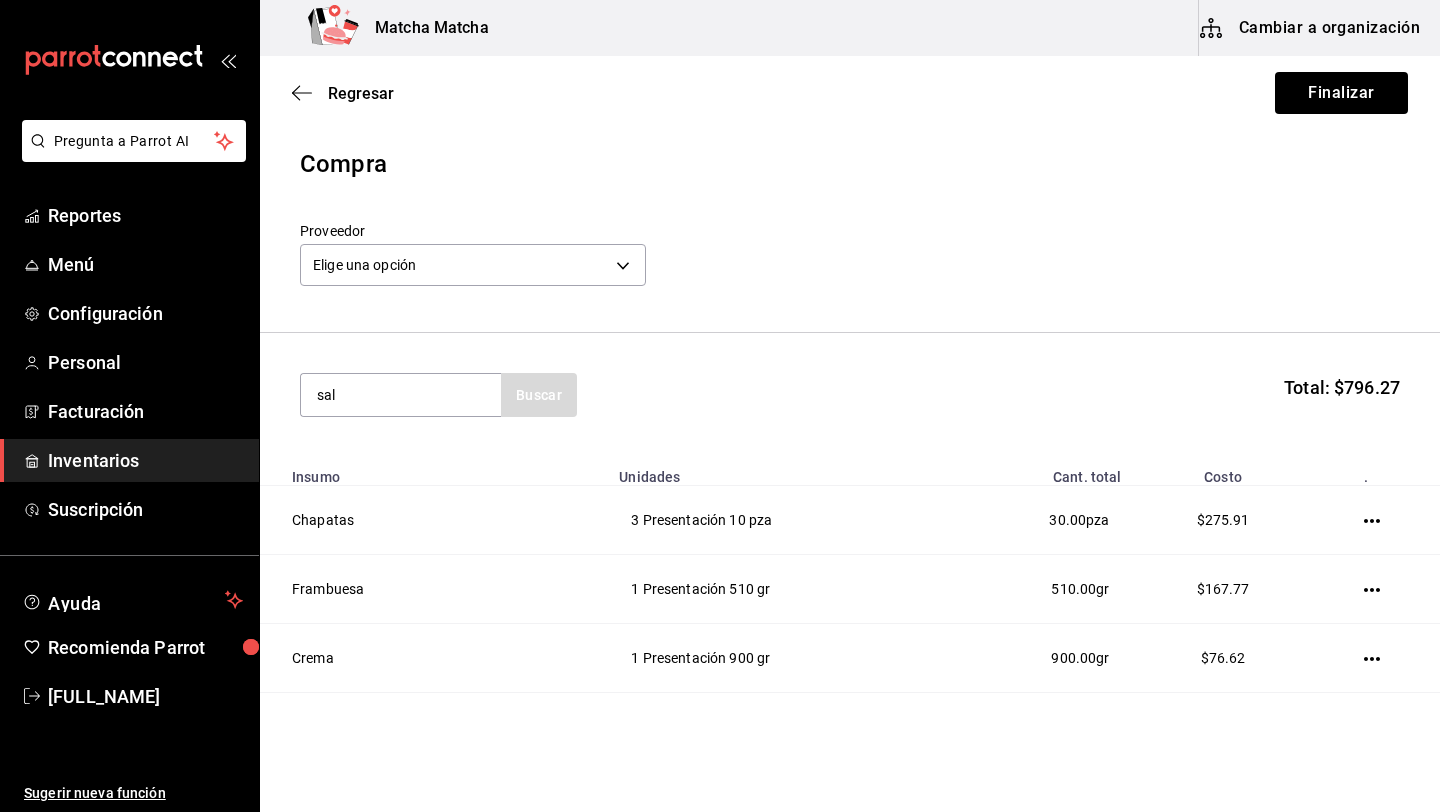 type on "sal" 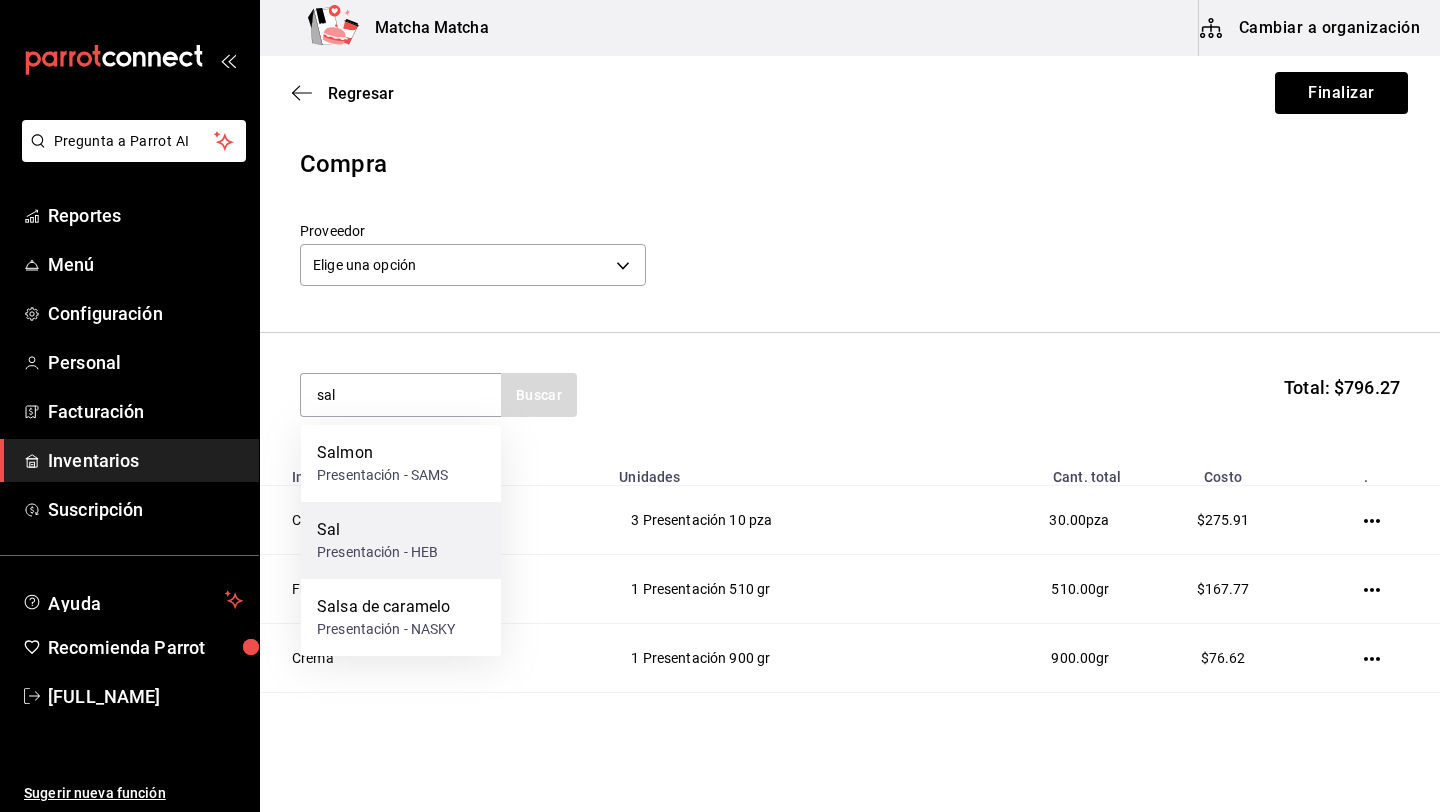 click on "Presentación - HEB" at bounding box center (377, 552) 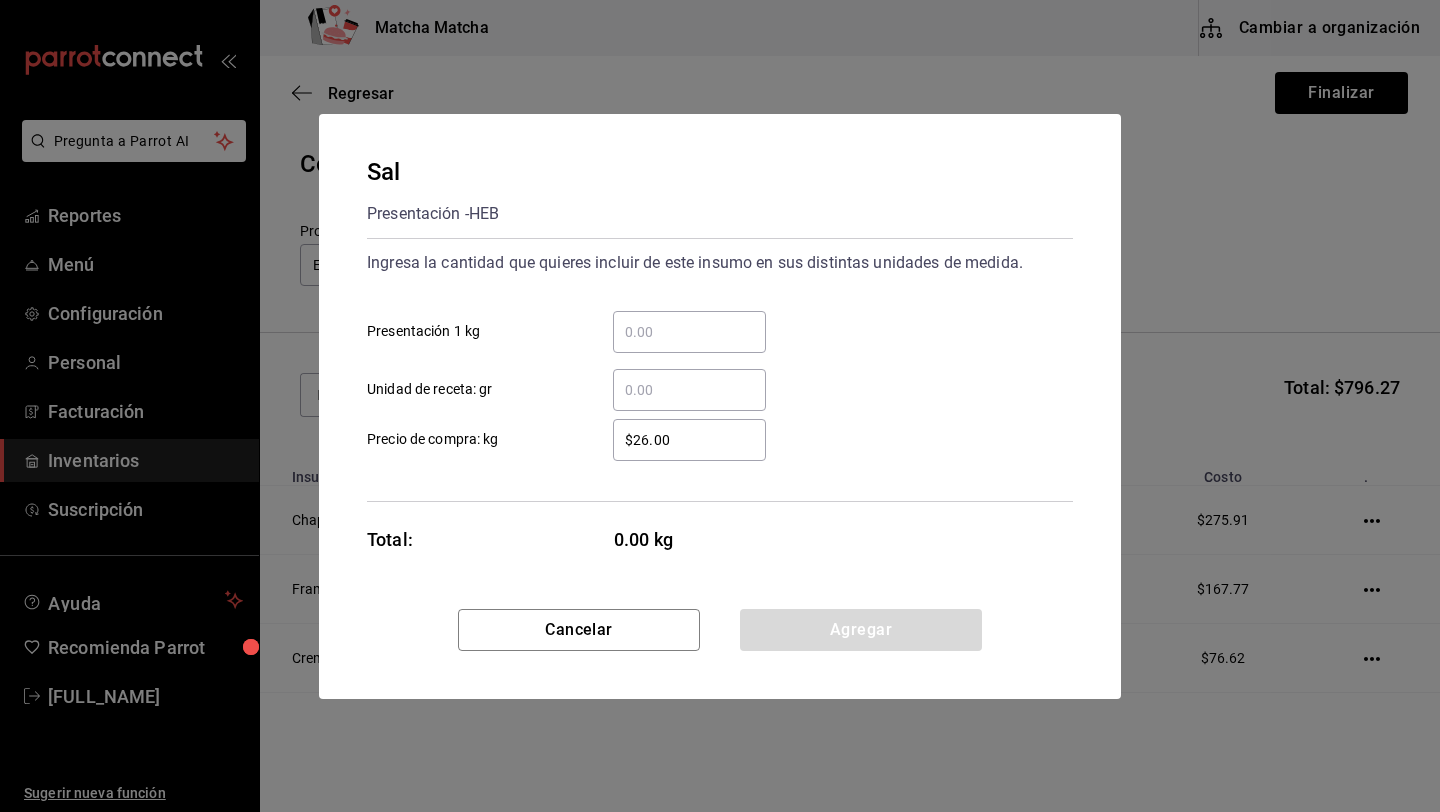 click on "​" at bounding box center [689, 332] 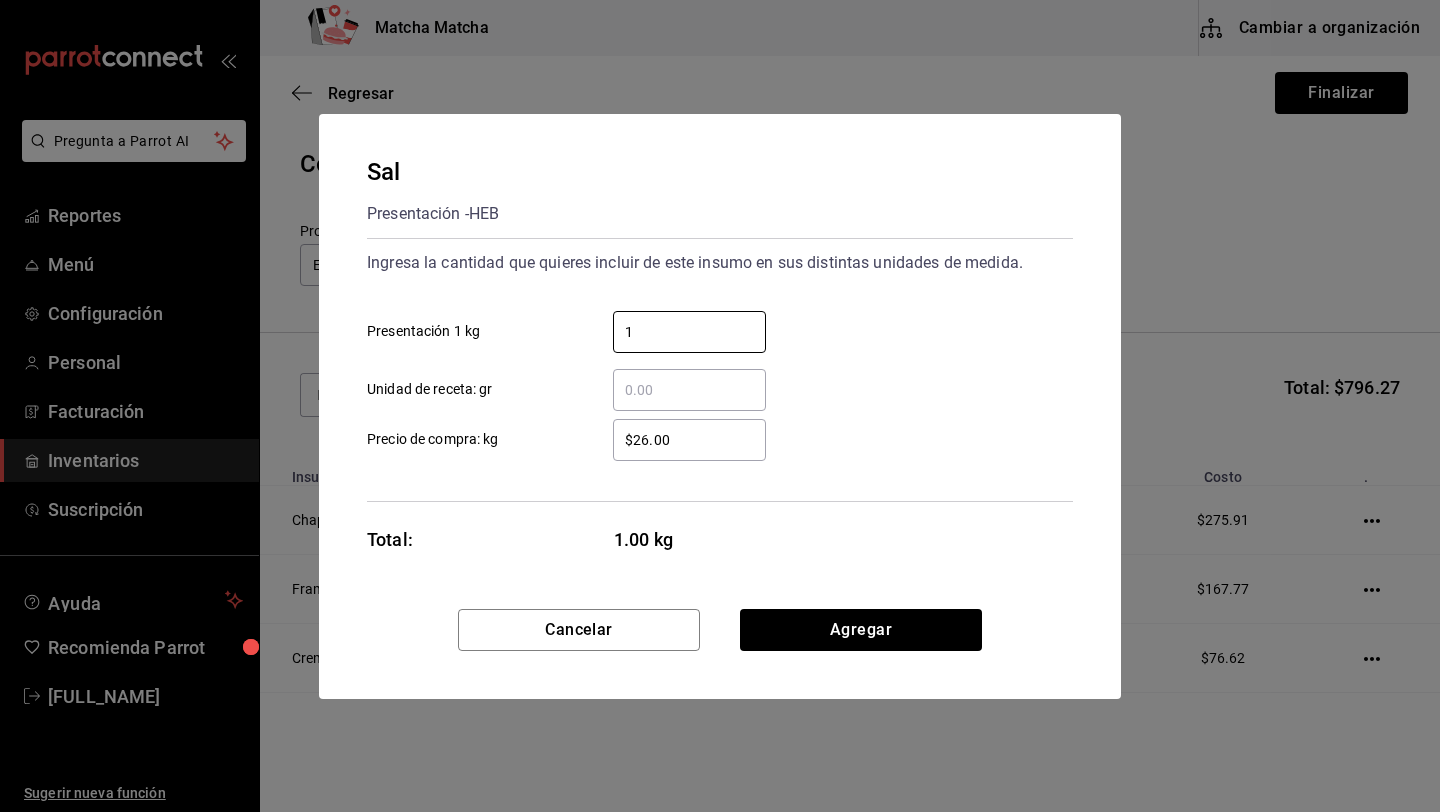 click on "​ Unidad de receta: gr" at bounding box center [689, 390] 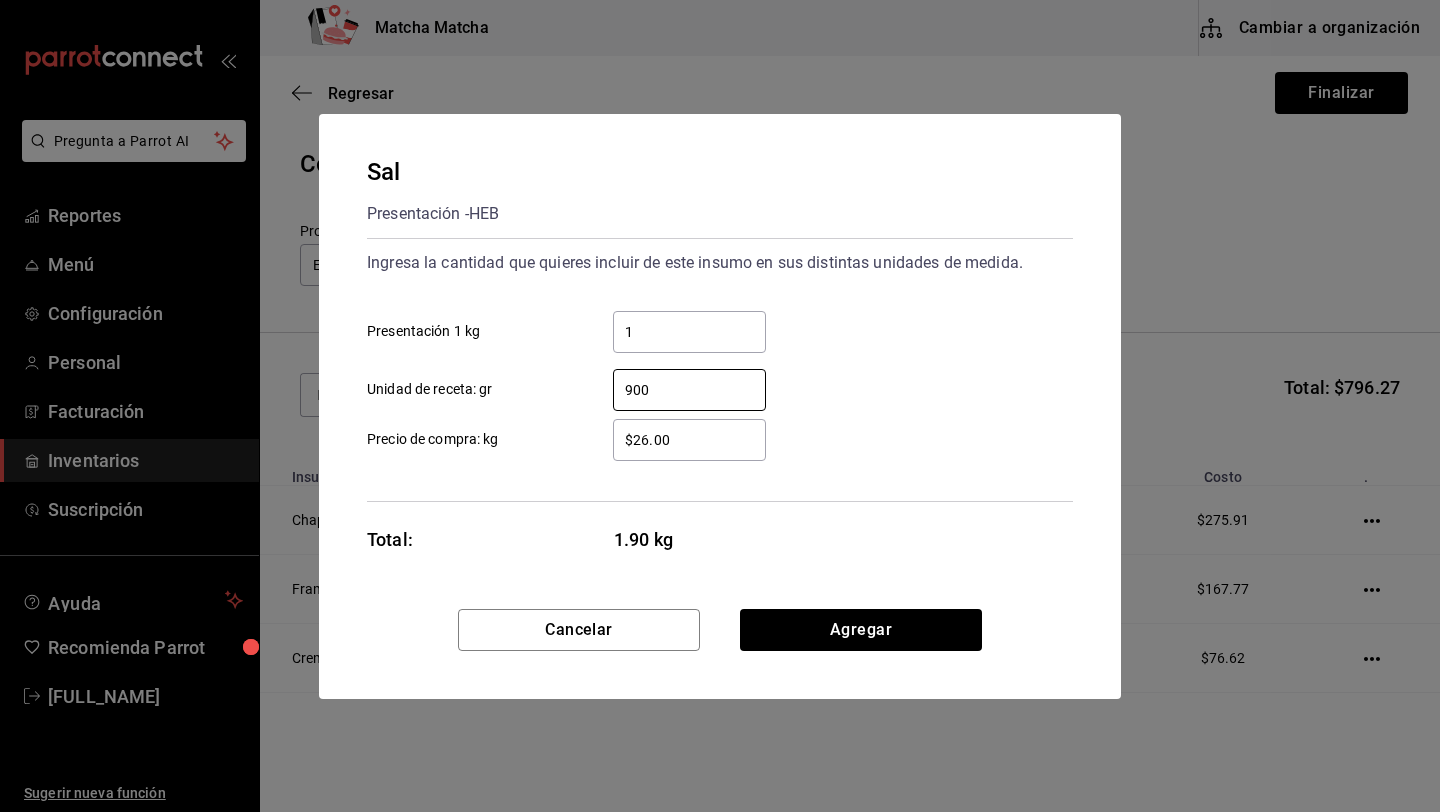 type on "900" 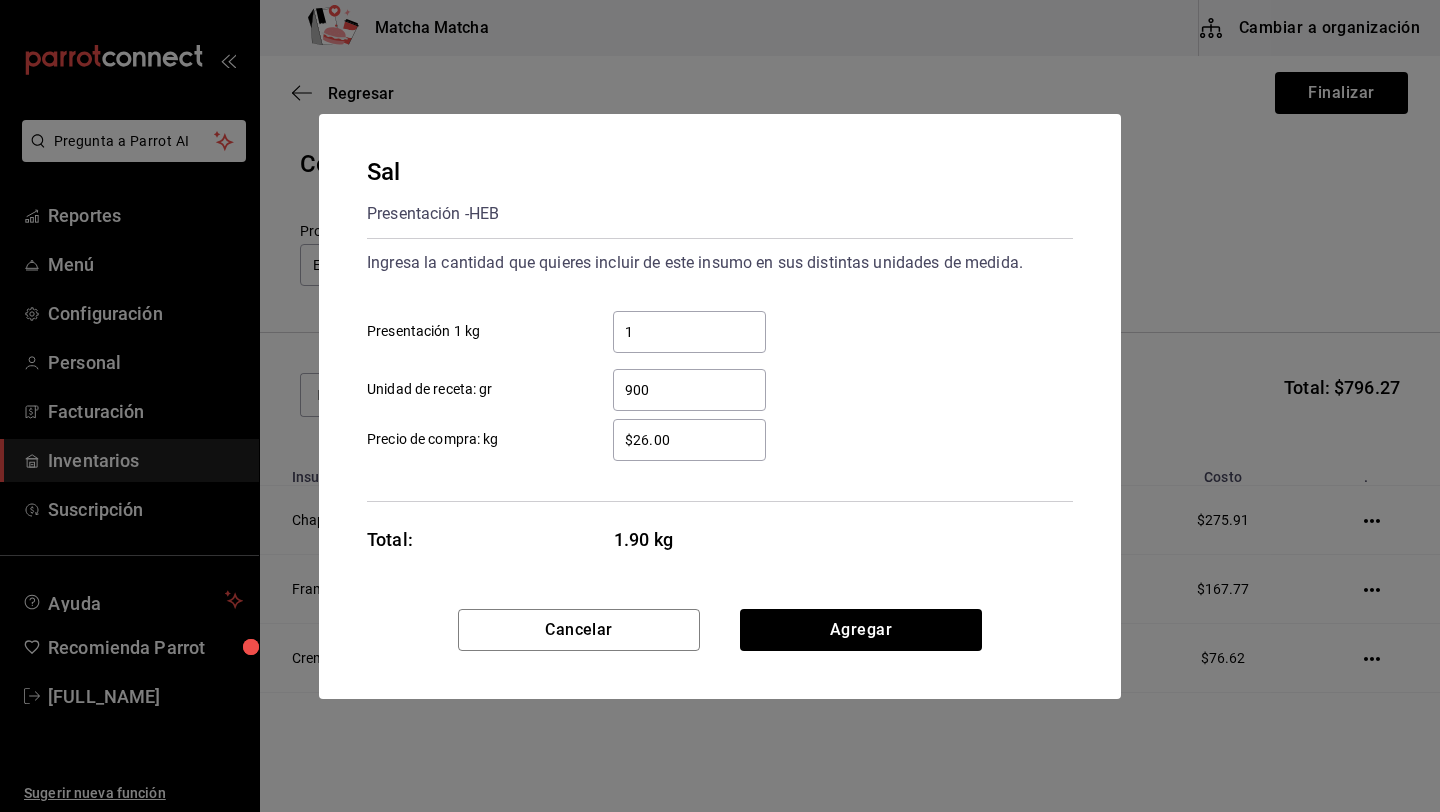 click on "$26.00" at bounding box center [689, 440] 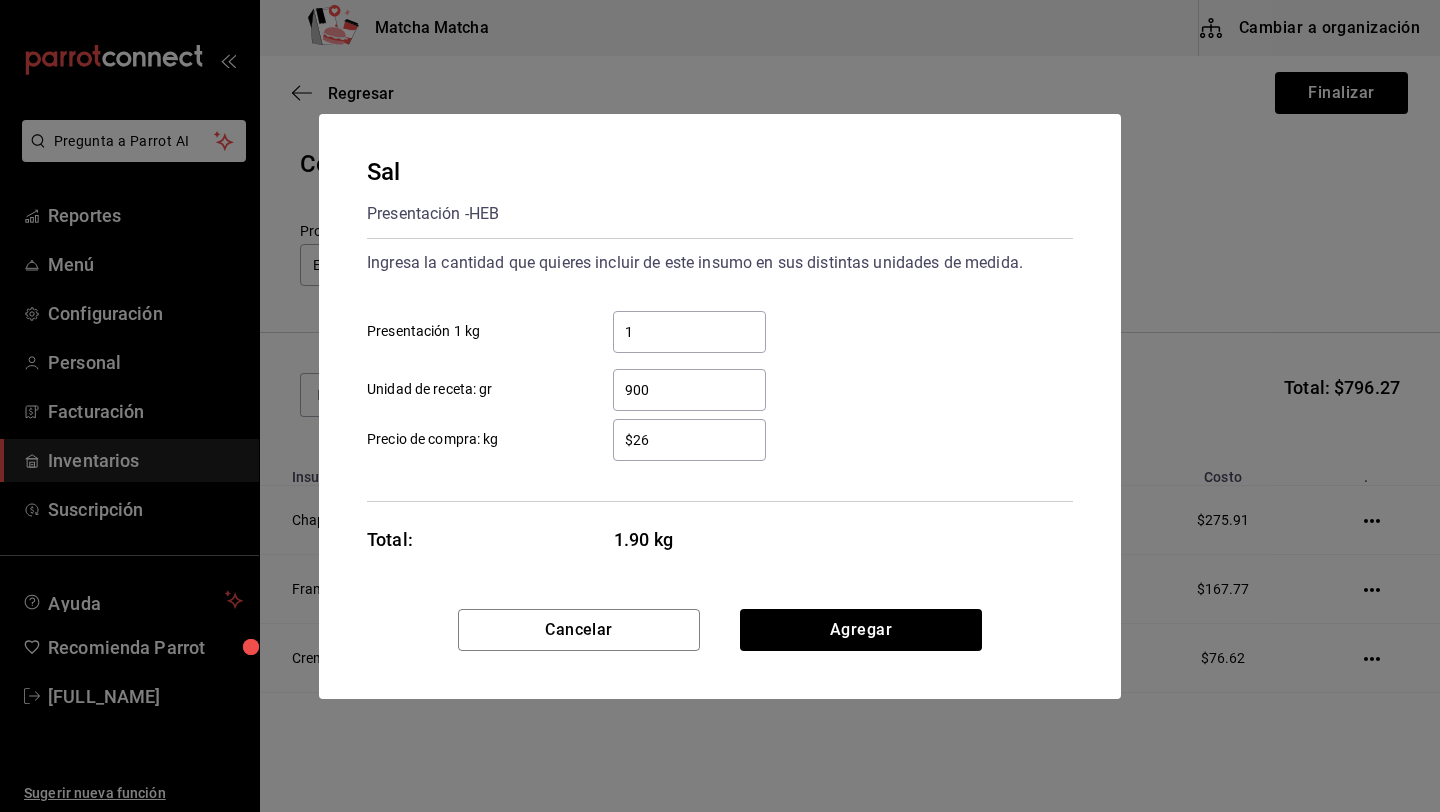 type on "$2" 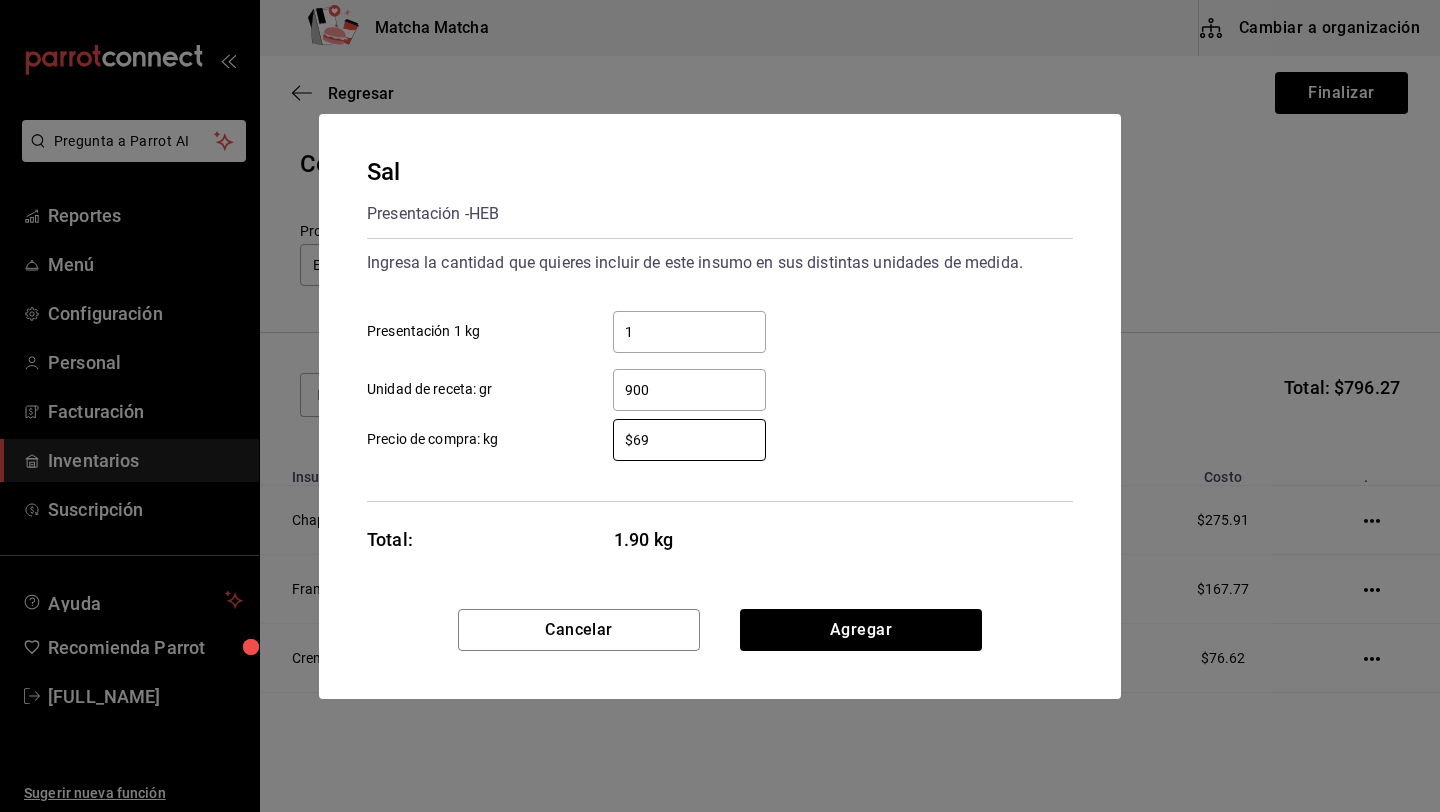 type on "$69" 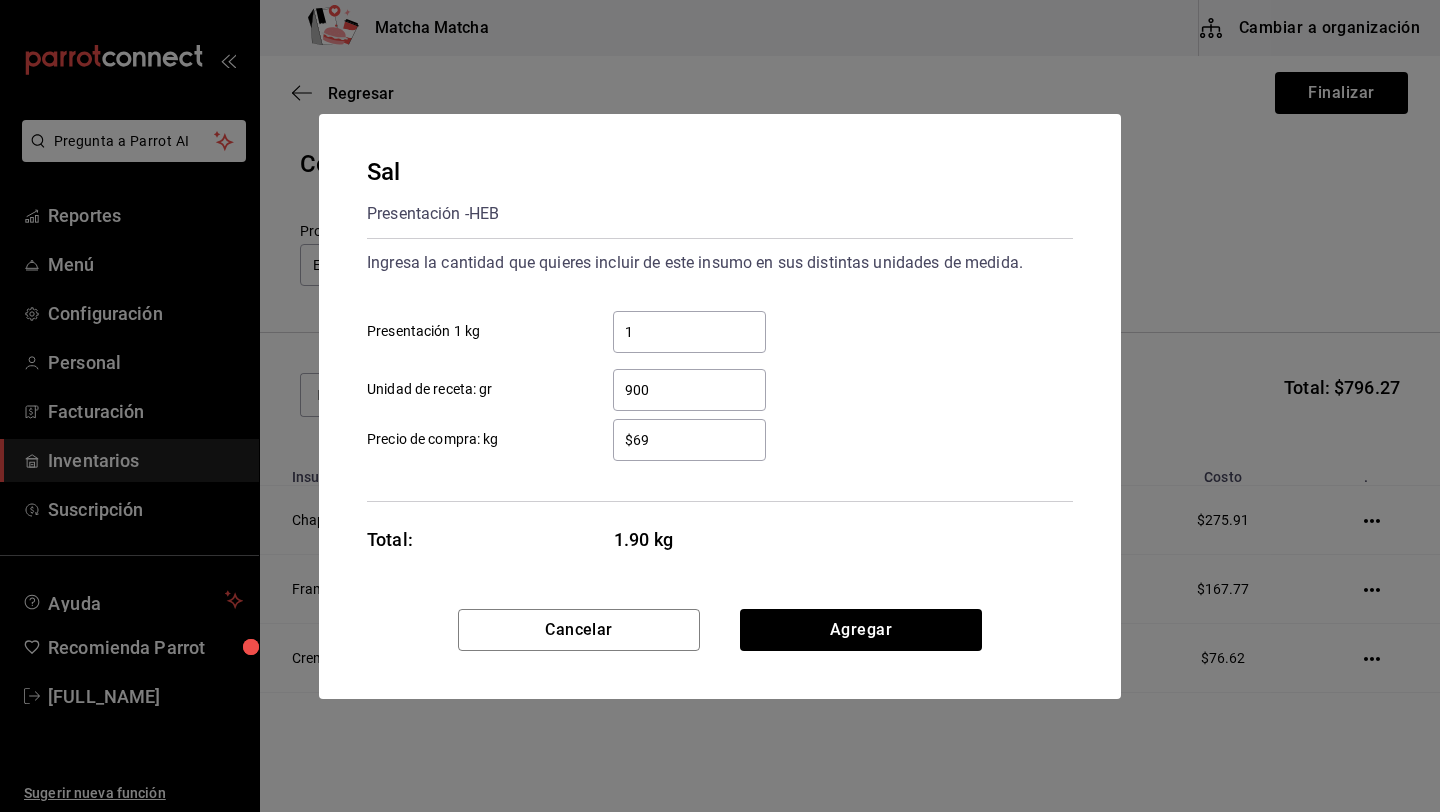 click on "Sal   Presentación -  HEB Ingresa la cantidad que quieres incluir de este insumo en sus distintas unidades de medida. 1 ​ Presentación 1 kg 900 ​ Unidad de receta: gr $69 ​ Precio de compra: kg Total: 1.90 kg" at bounding box center (720, 361) 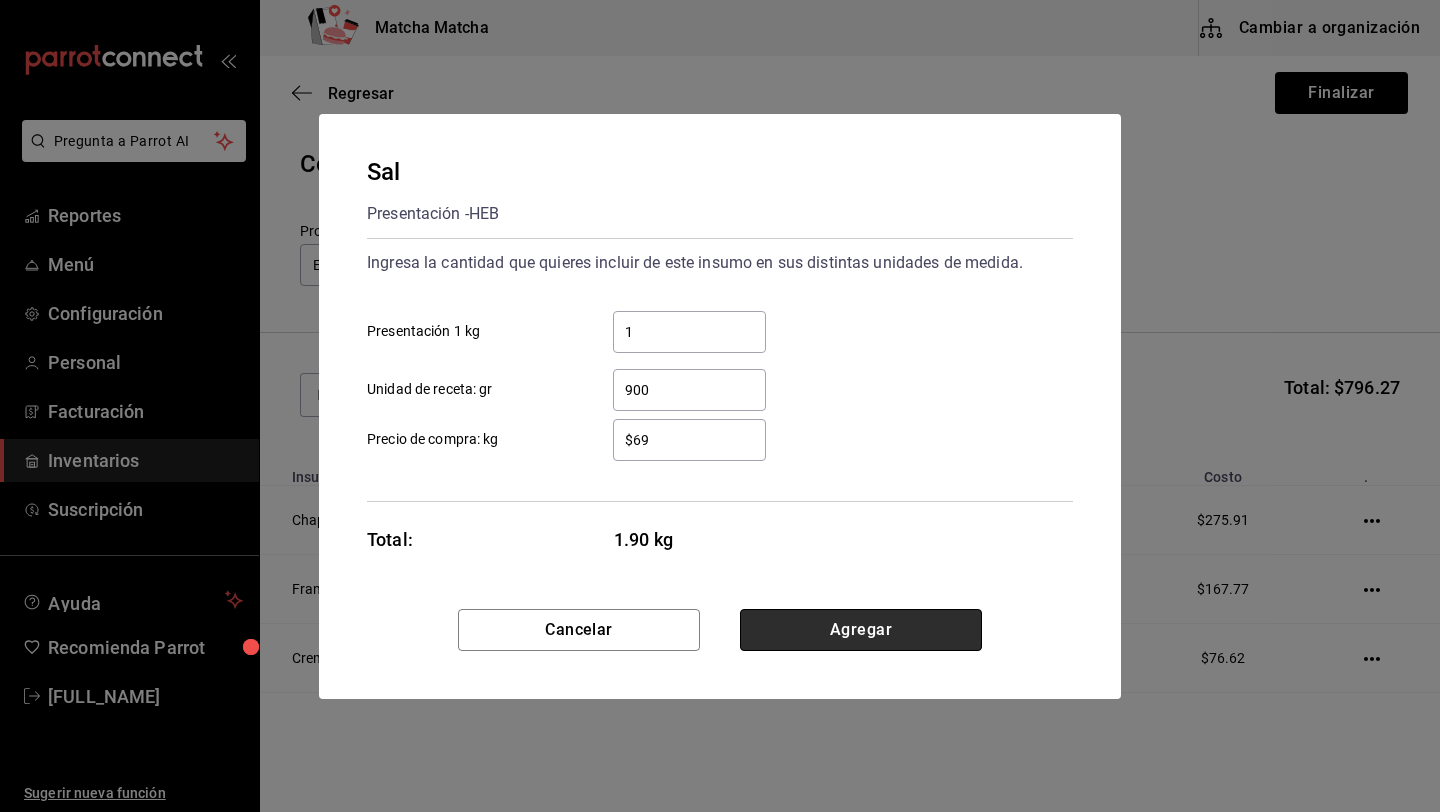 click on "Agregar" at bounding box center (861, 630) 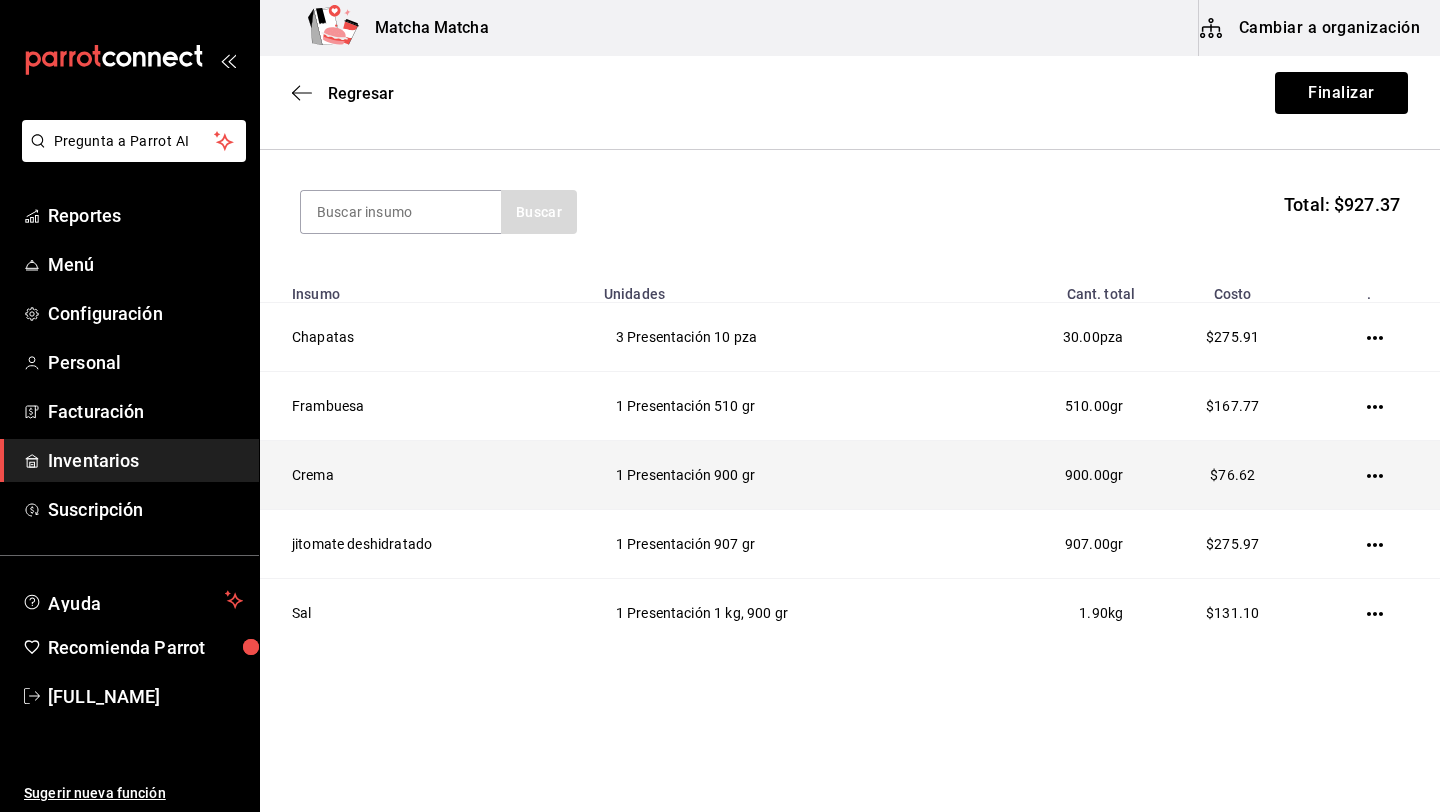 scroll, scrollTop: 184, scrollLeft: 0, axis: vertical 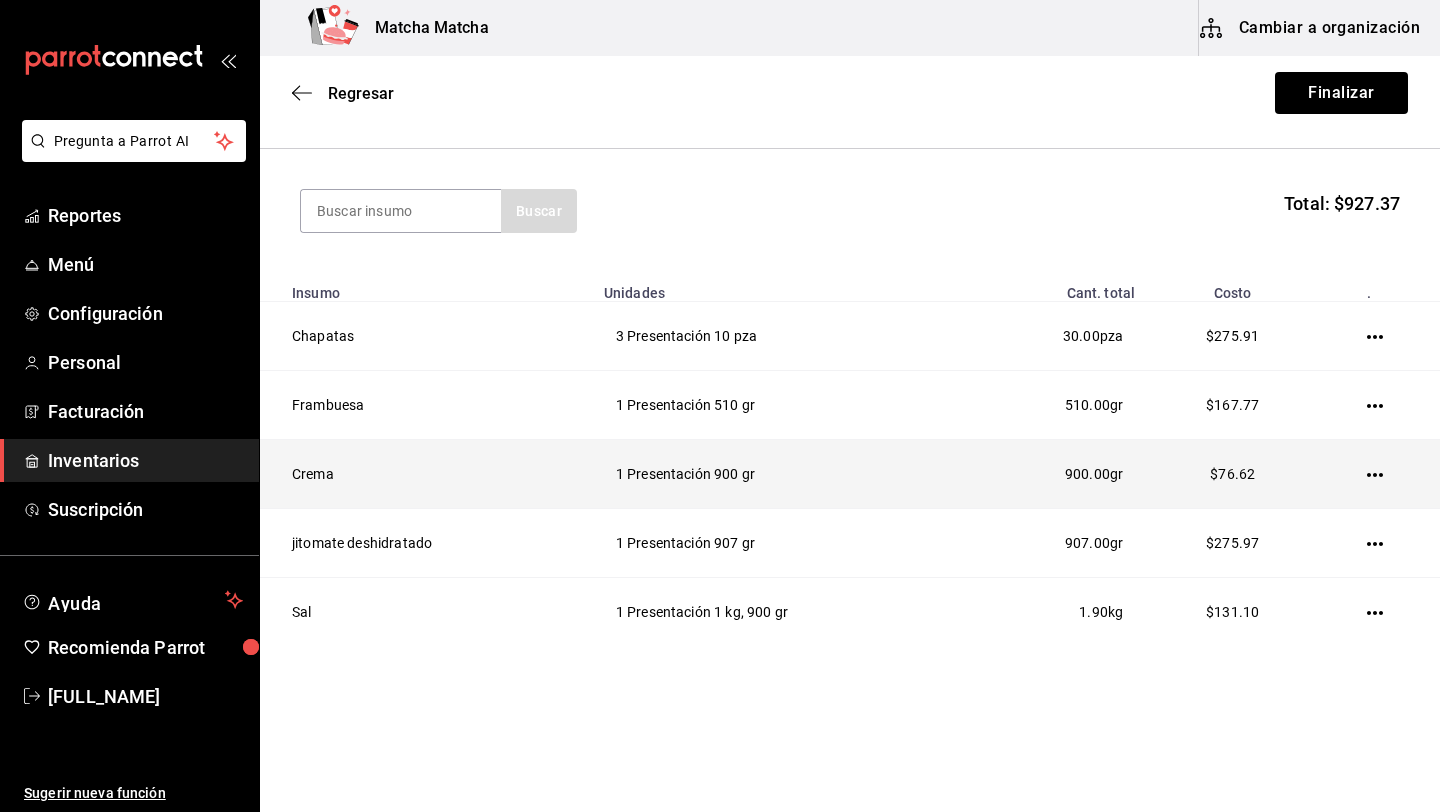 click 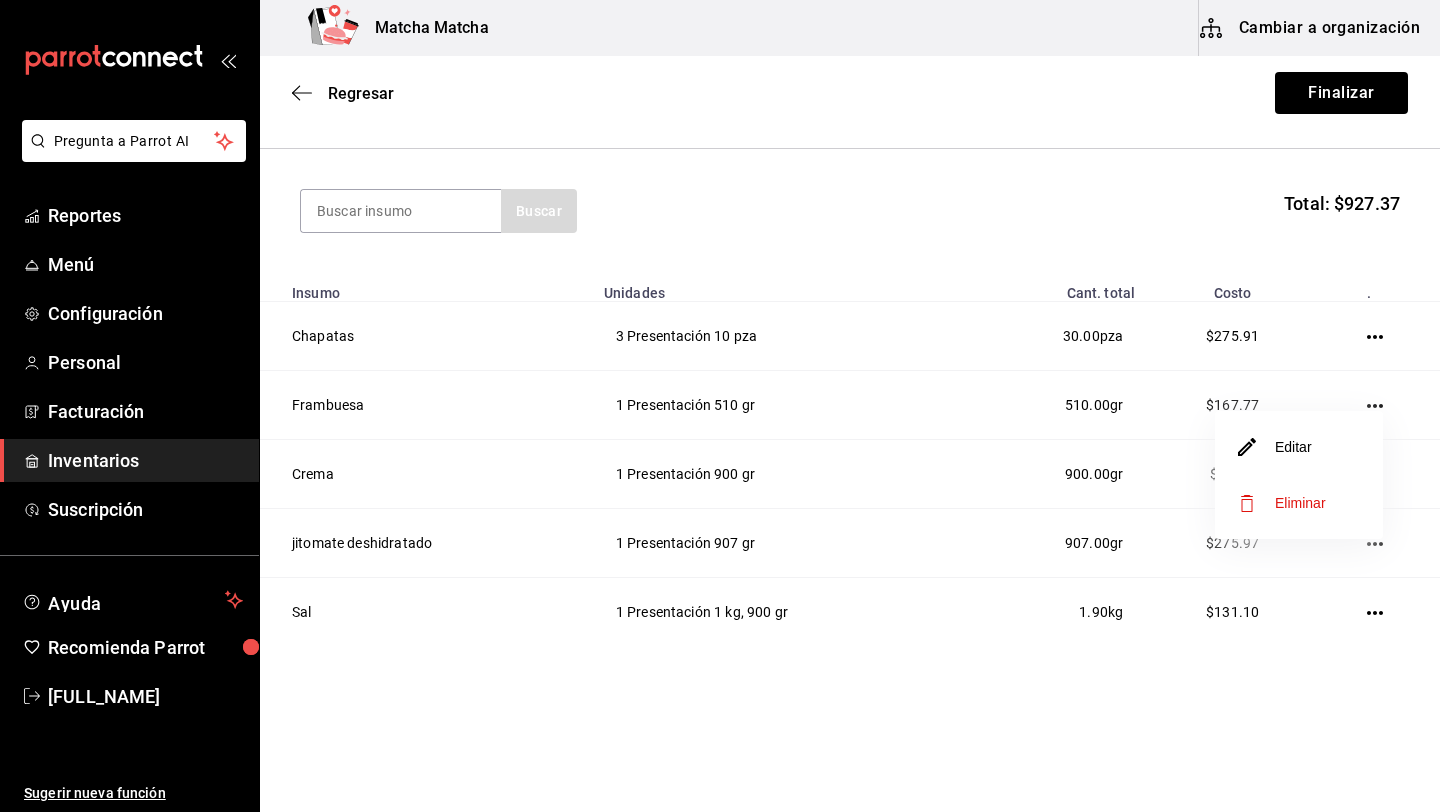 click at bounding box center [720, 406] 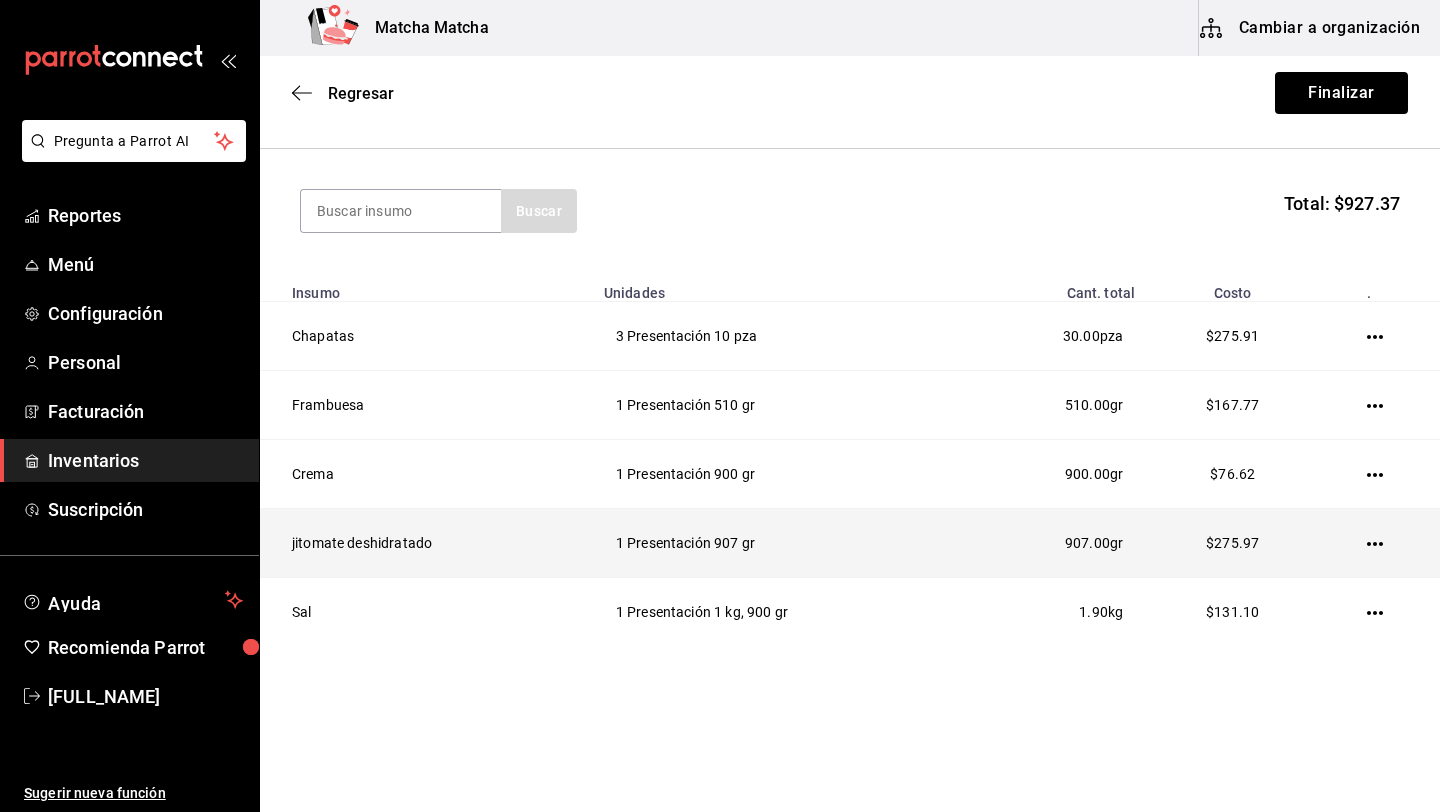 click 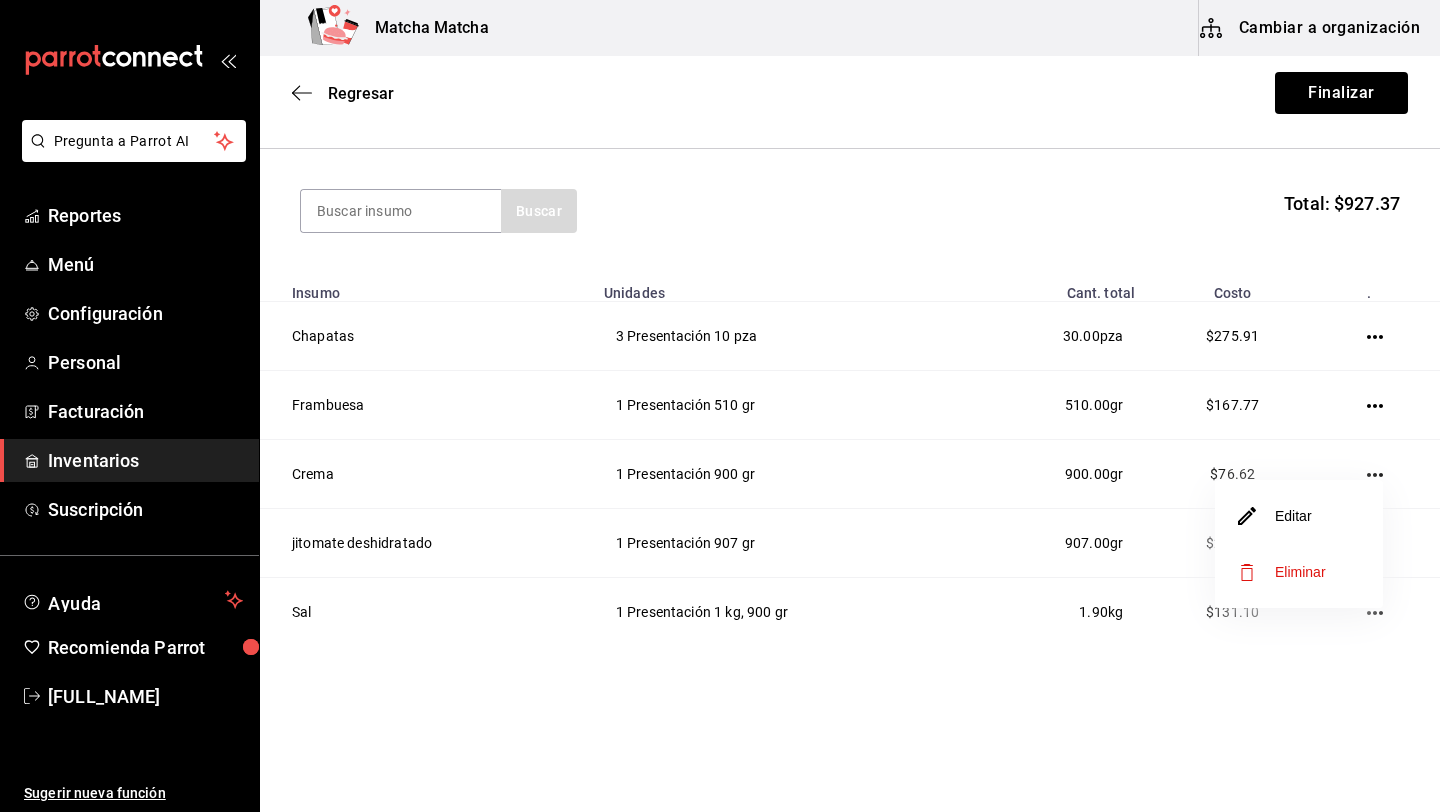 click at bounding box center [720, 406] 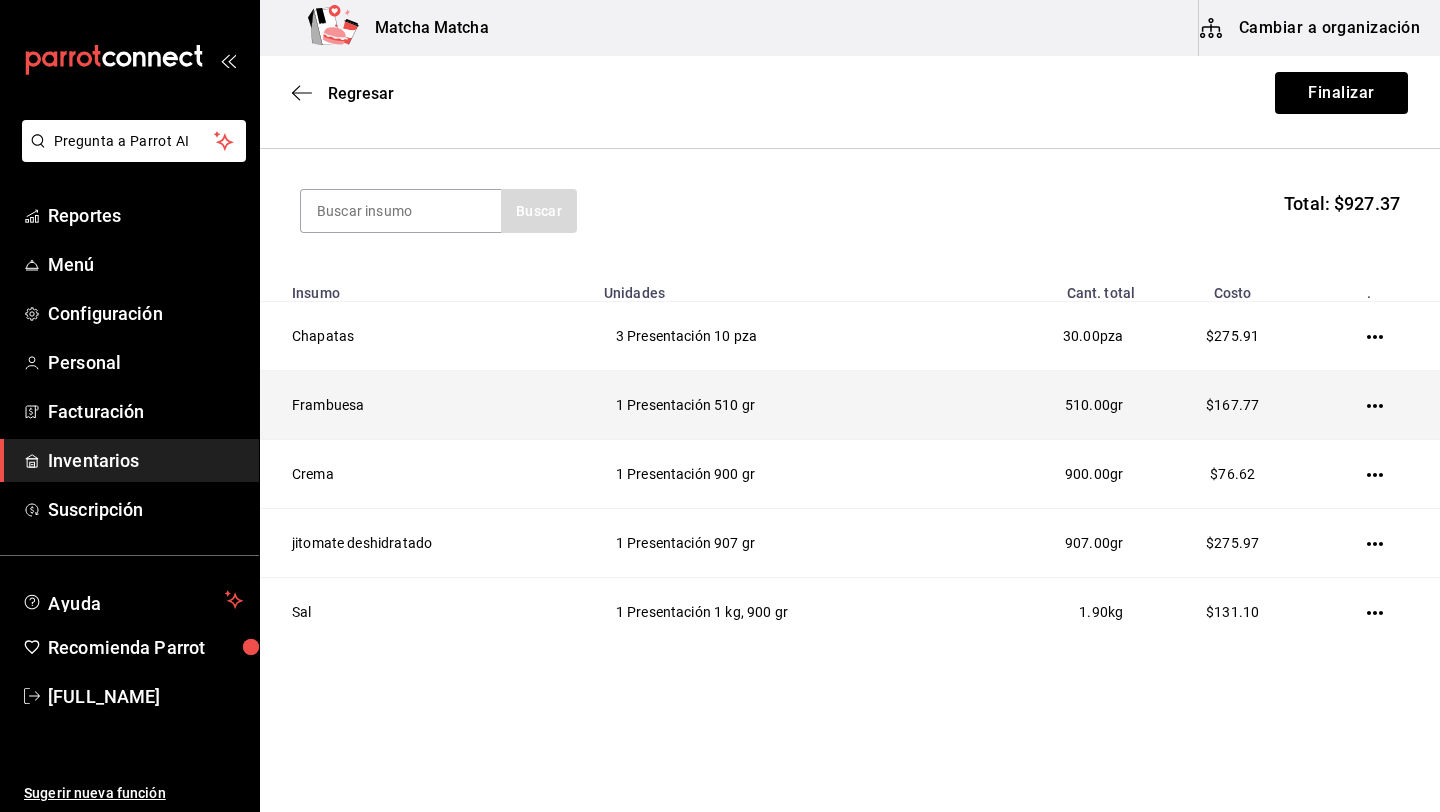 click 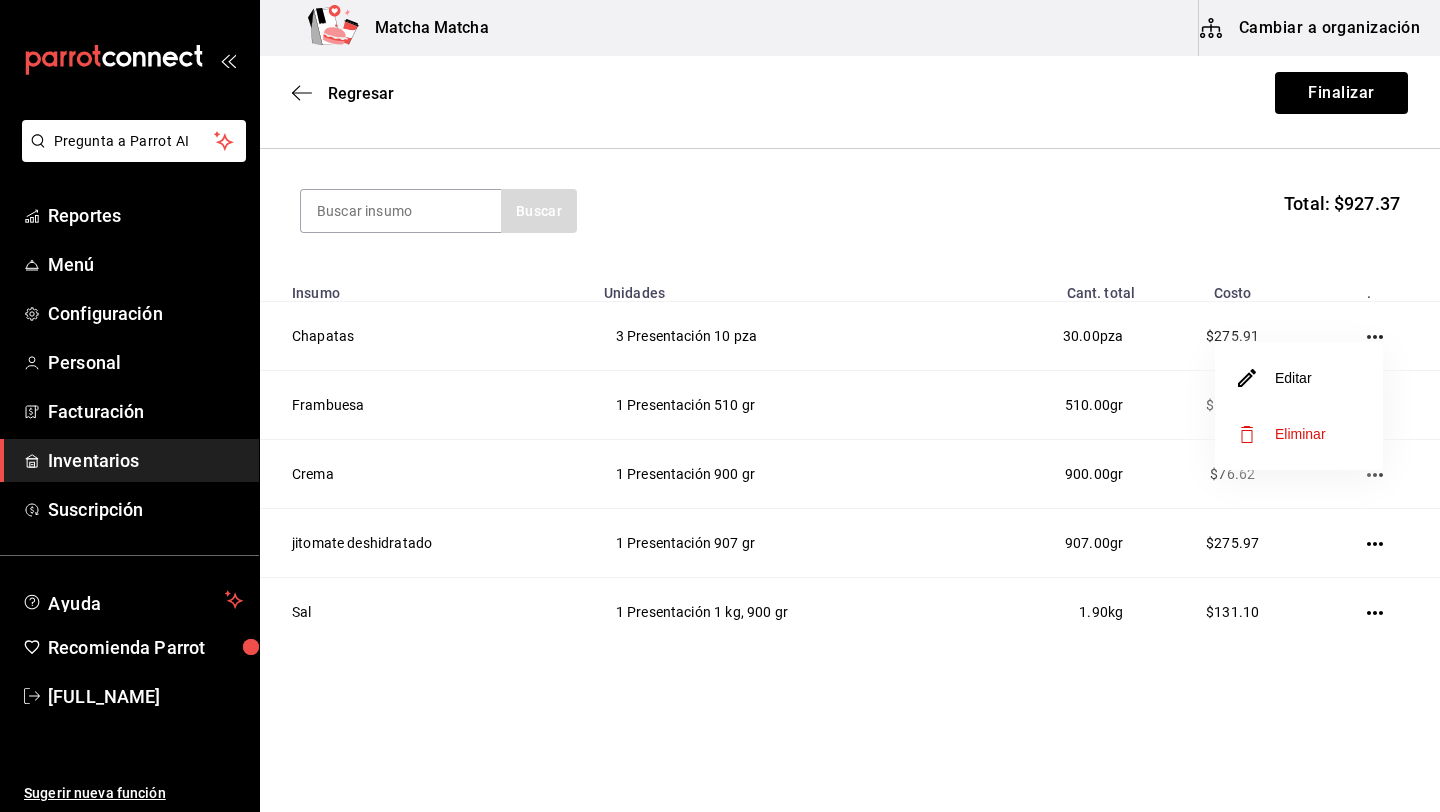 click on "Editar" at bounding box center (1299, 378) 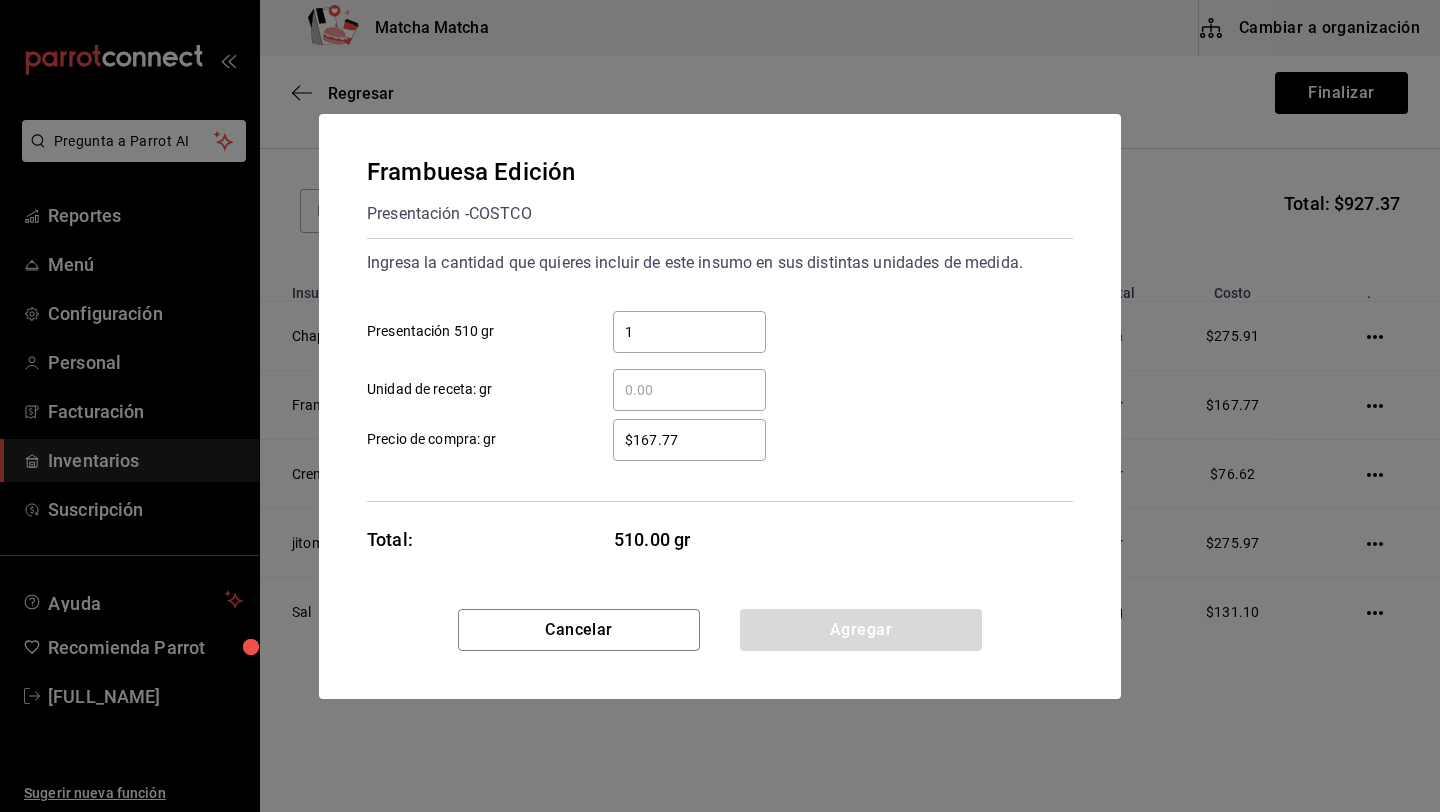 click on "$167.77" at bounding box center [689, 440] 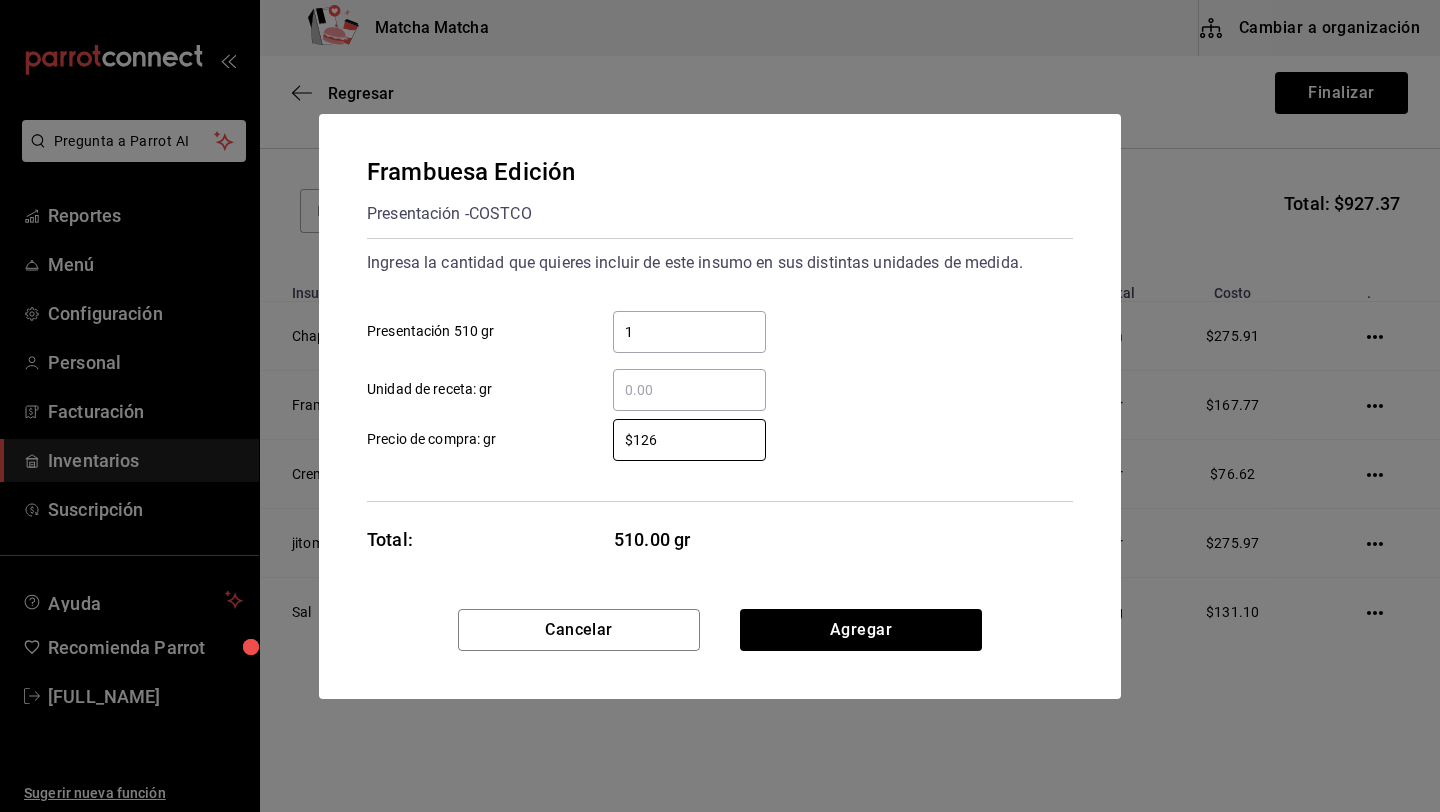 type on "$126.85" 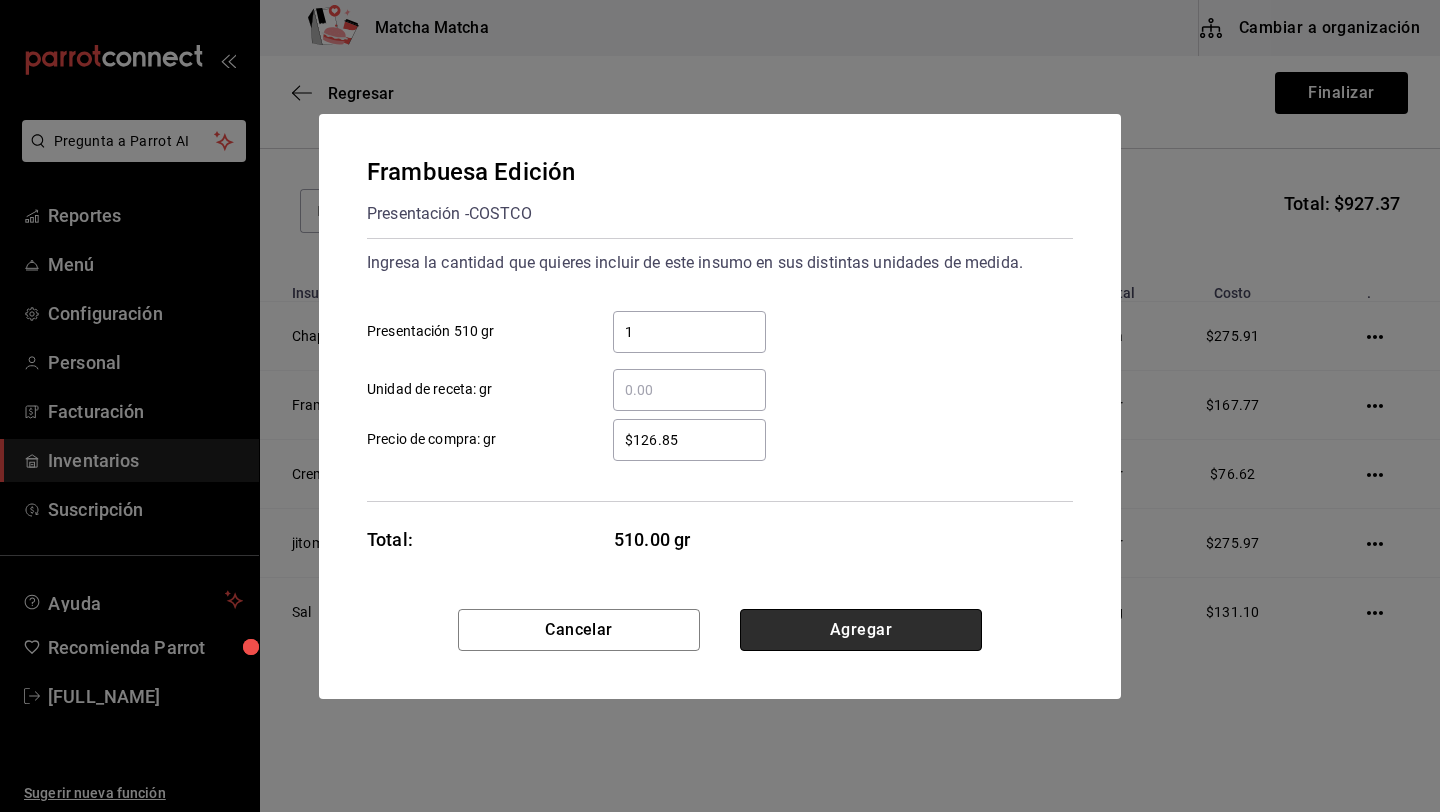 click on "Agregar" at bounding box center (861, 630) 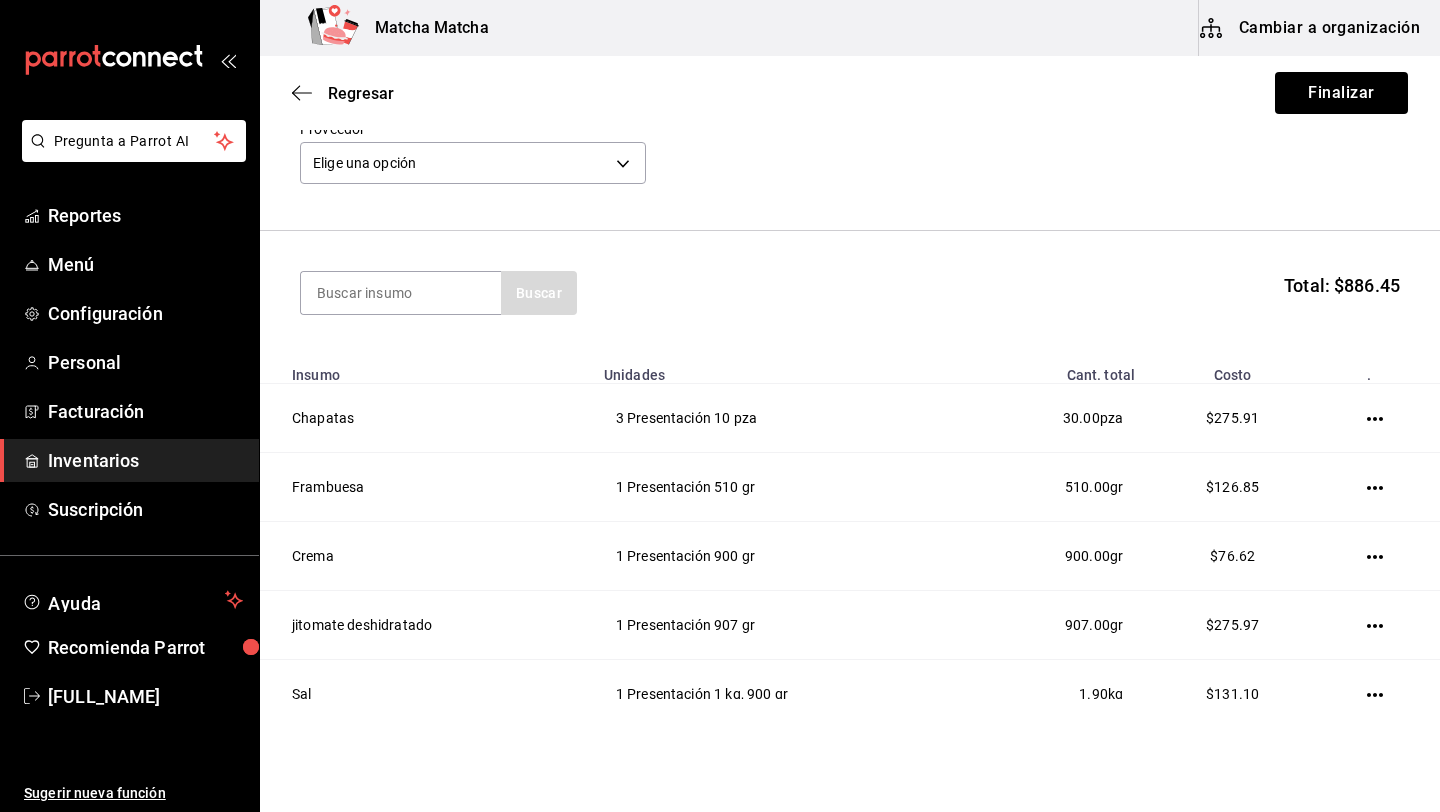 scroll, scrollTop: 75, scrollLeft: 0, axis: vertical 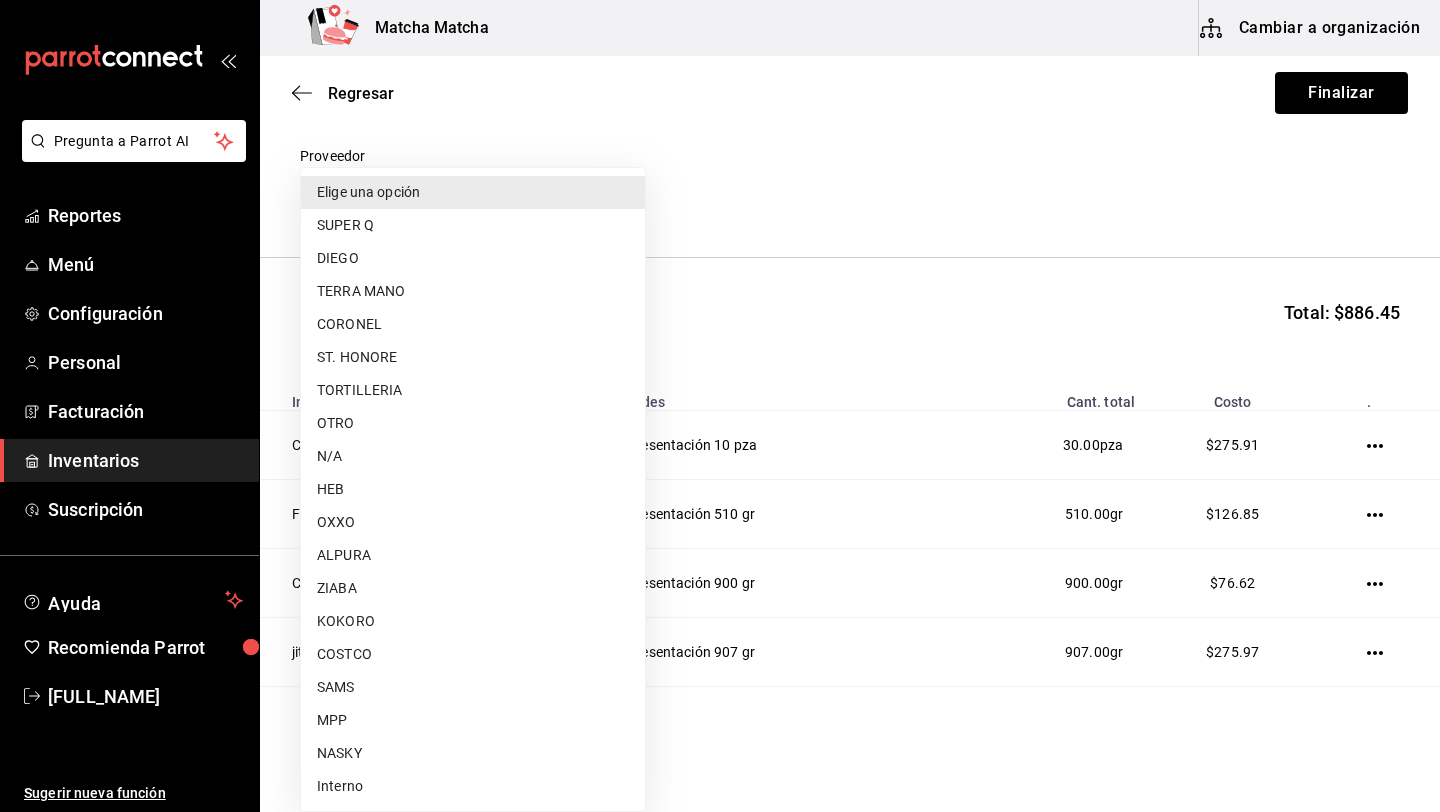 click on "Pregunta a Parrot AI Reportes   Menú   Configuración   Personal   Facturación   Inventarios   Suscripción   Ayuda Recomienda Parrot   [FIRST] [LAST]   Sugerir nueva función   Matcha Matcha Cambiar a organización Regresar Finalizar Compra Proveedor Elige una opción default Buscar Total: $886.45 Insumo Unidades Cant. total Costo  .  Chapatas 3 Presentación 10 pza 30.00  pza $275.91 Frambuesa 1 Presentación 510 gr 510.00  gr $126.85 Crema 1 Presentación 900 gr 900.00  gr $76.62 jitomate deshidratado 1 Presentación 907 gr 907.00  gr $275.97 Sal 1 Presentación 1 kg, 900 gr 1.90  kg $131.10 GANA 1 MES GRATIS EN TU SUSCRIPCIÓN AQUÍ ¿Recuerdas cómo empezó tu restaurante?
Hoy puedes ayudar a un colega a tener el mismo cambio que tú viviste.
Recomienda Parrot directamente desde tu Portal Administrador.
Es fácil y rápido.
🎁 Por cada restaurante que se una, ganas 1 mes gratis. Ver video tutorial Ir a video Pregunta a Parrot AI Reportes   Menú   Configuración   Personal   Facturación" at bounding box center [720, 349] 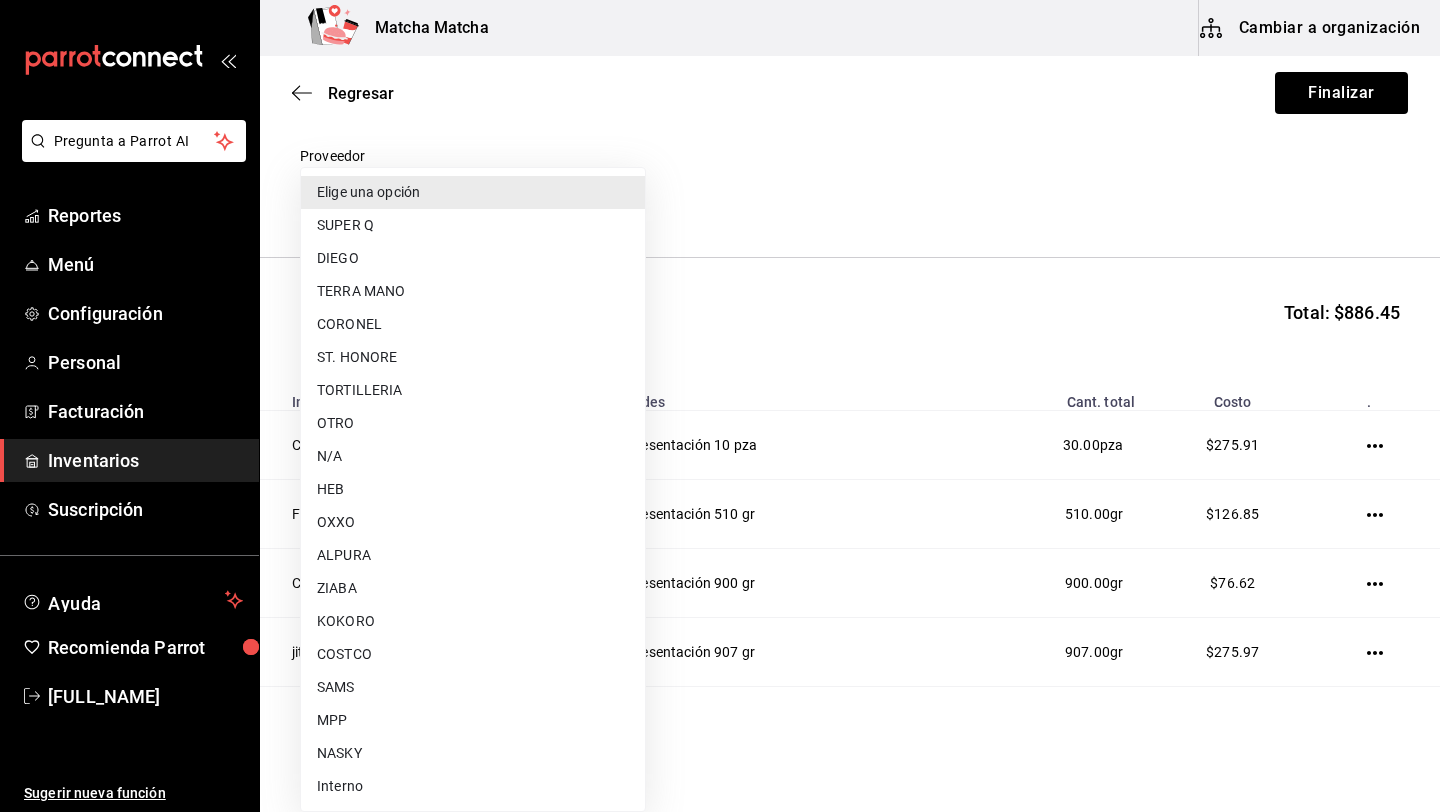 click on "COSTCO" at bounding box center (473, 654) 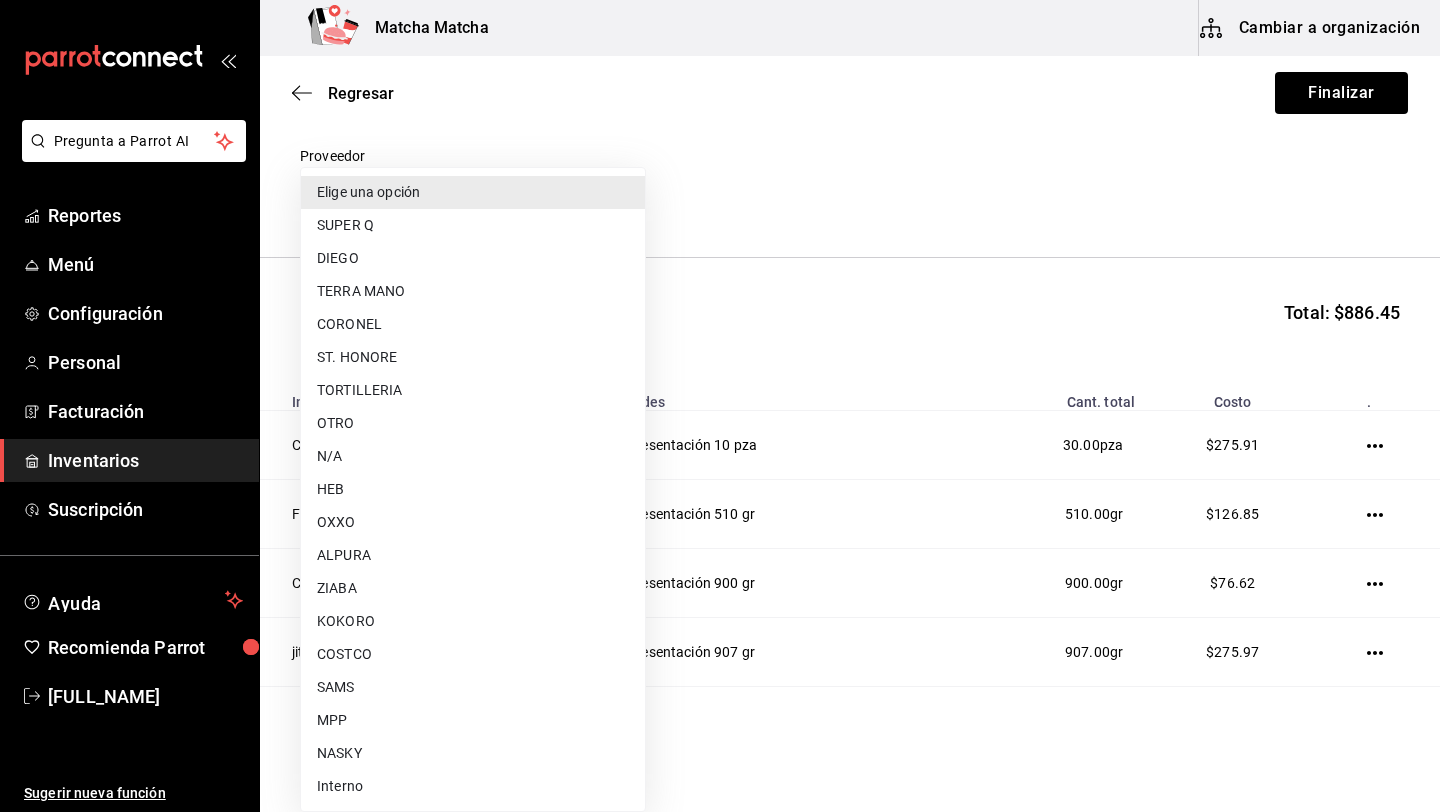 type on "[UUID]" 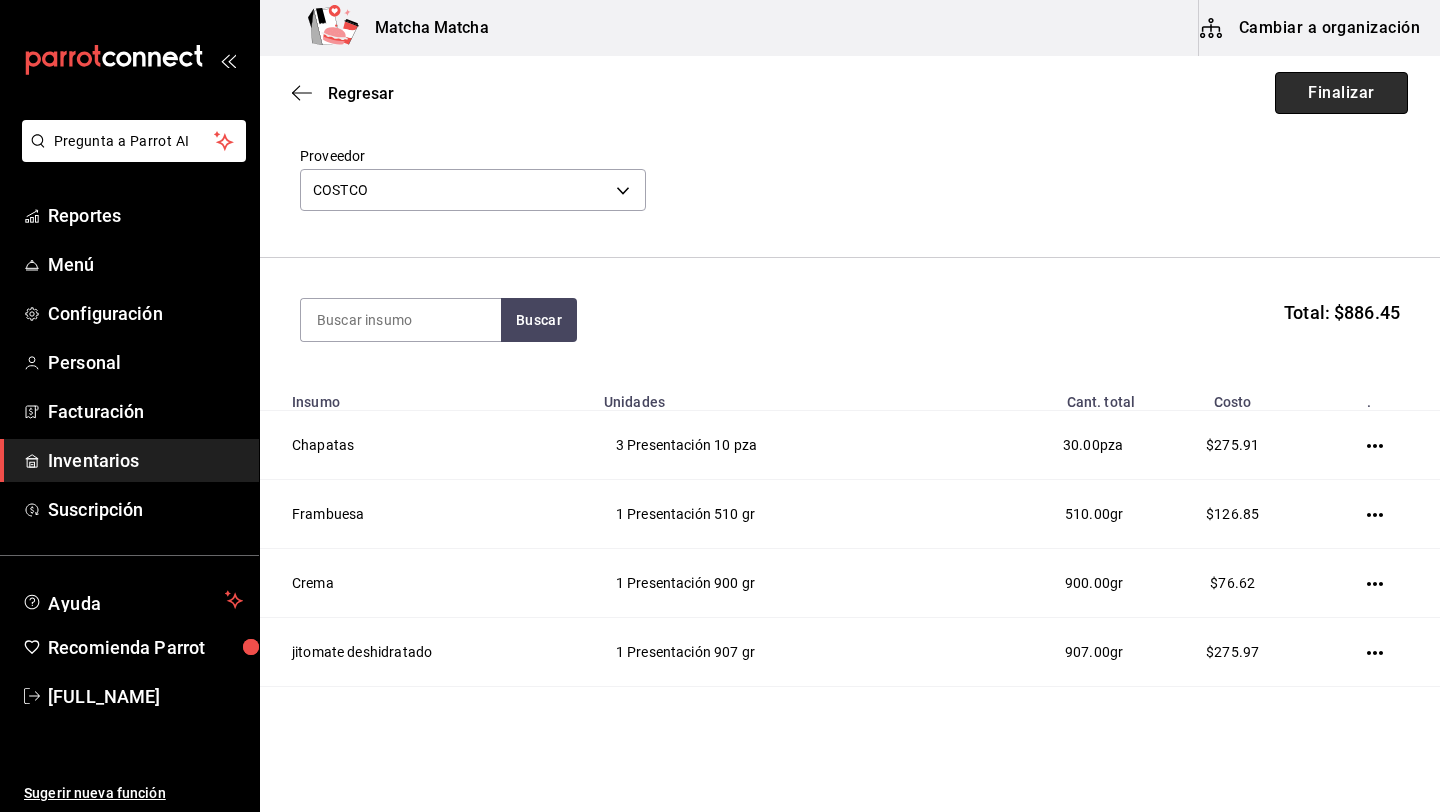 click on "Finalizar" at bounding box center (1341, 93) 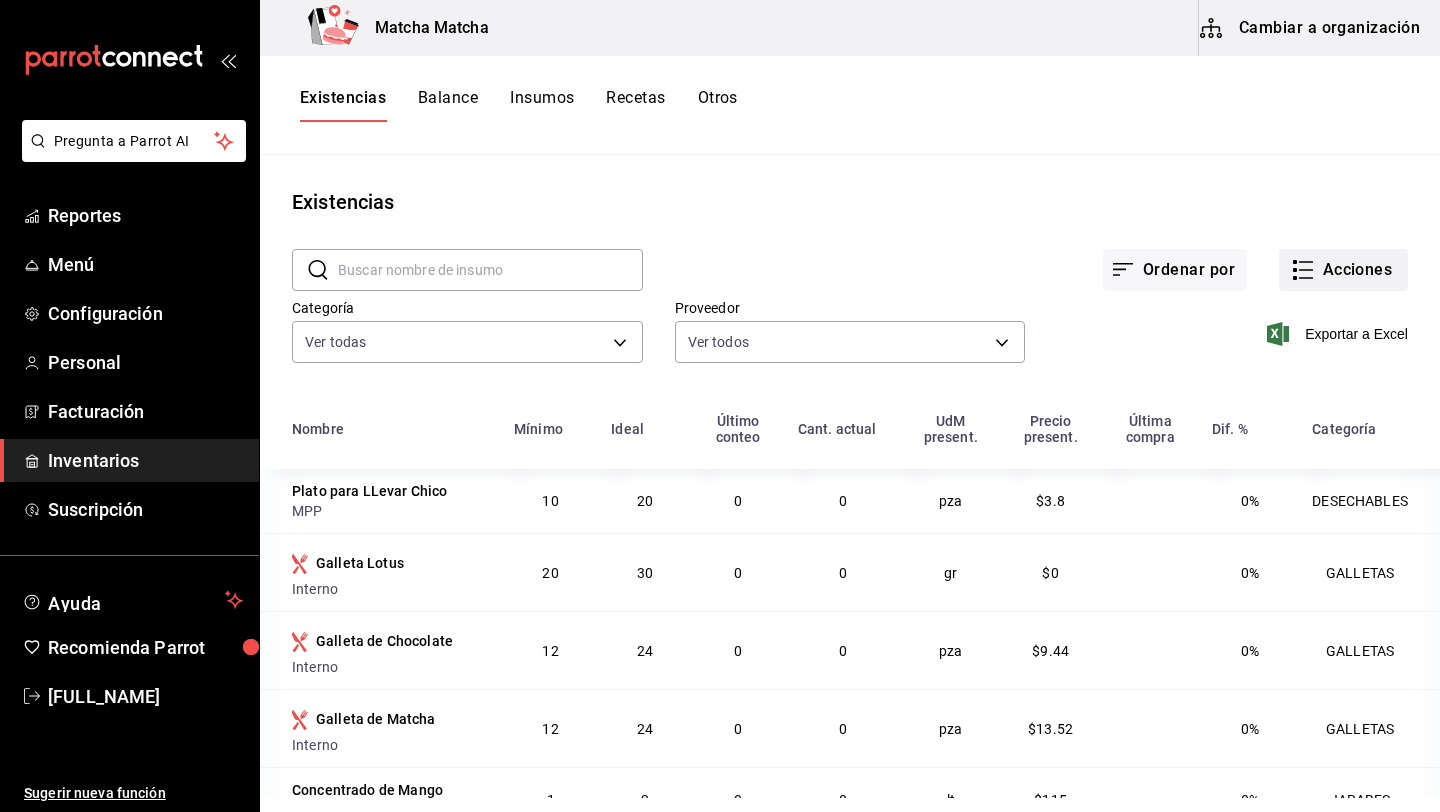 click on "Acciones" at bounding box center [1343, 270] 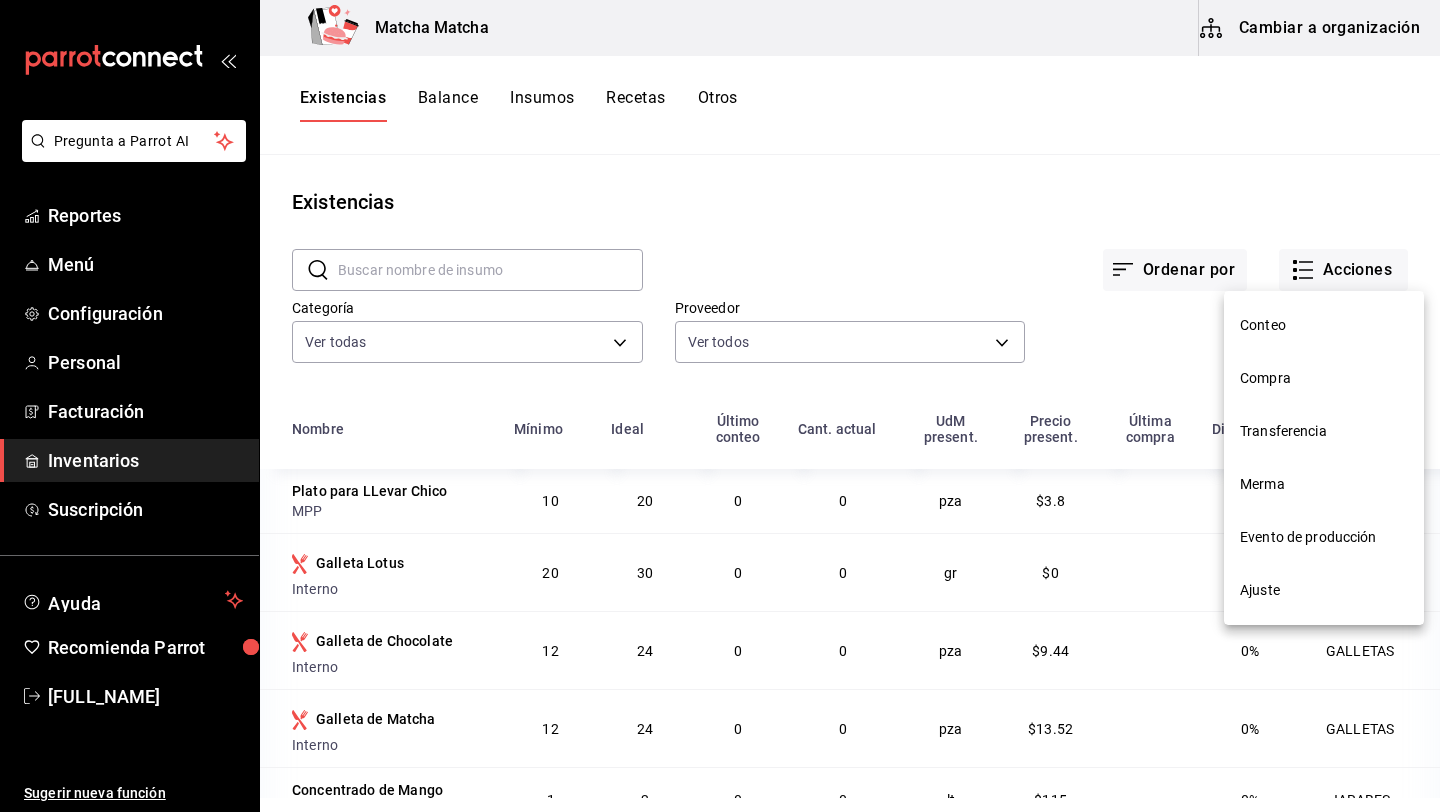 click on "Compra" at bounding box center (1324, 378) 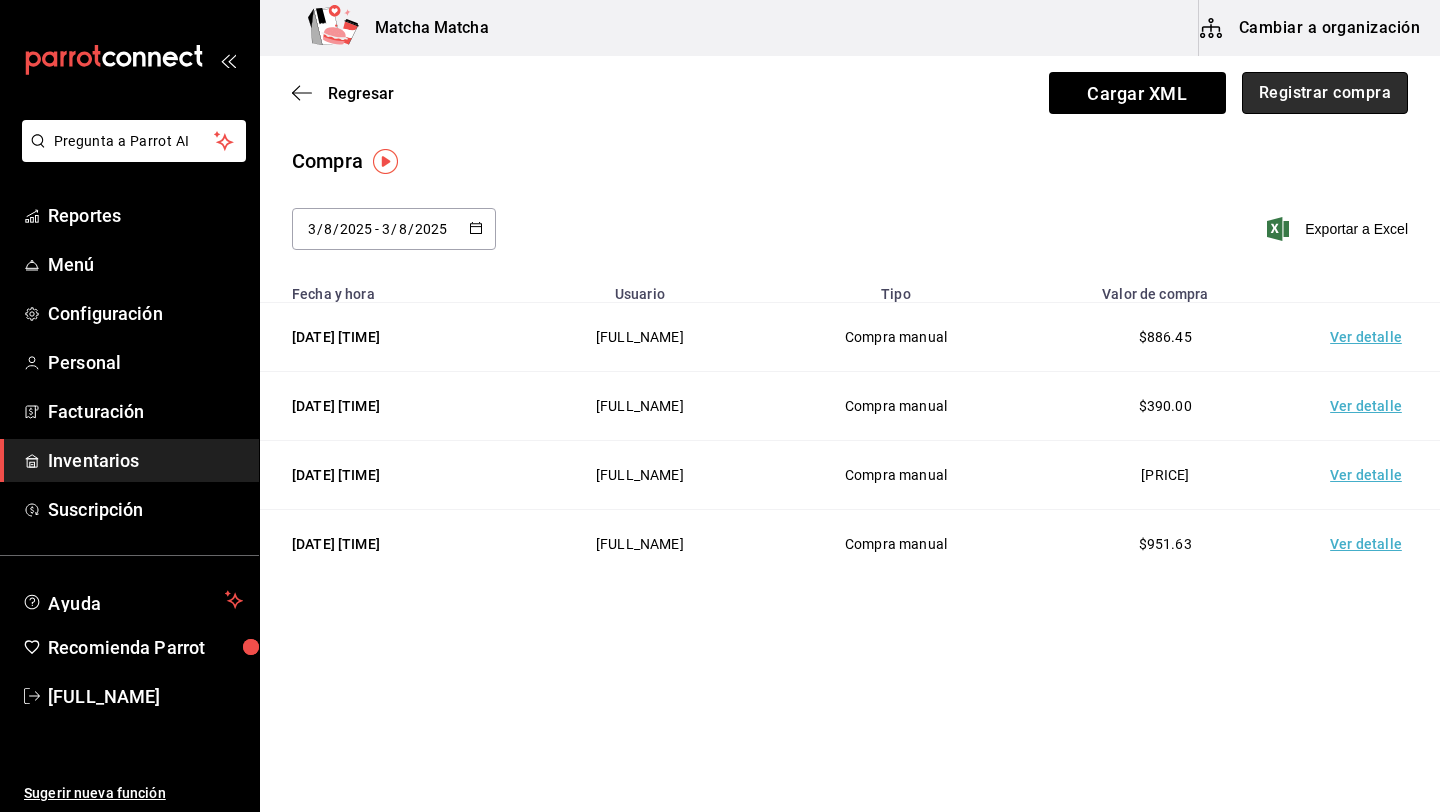 click on "Registrar compra" at bounding box center (1325, 93) 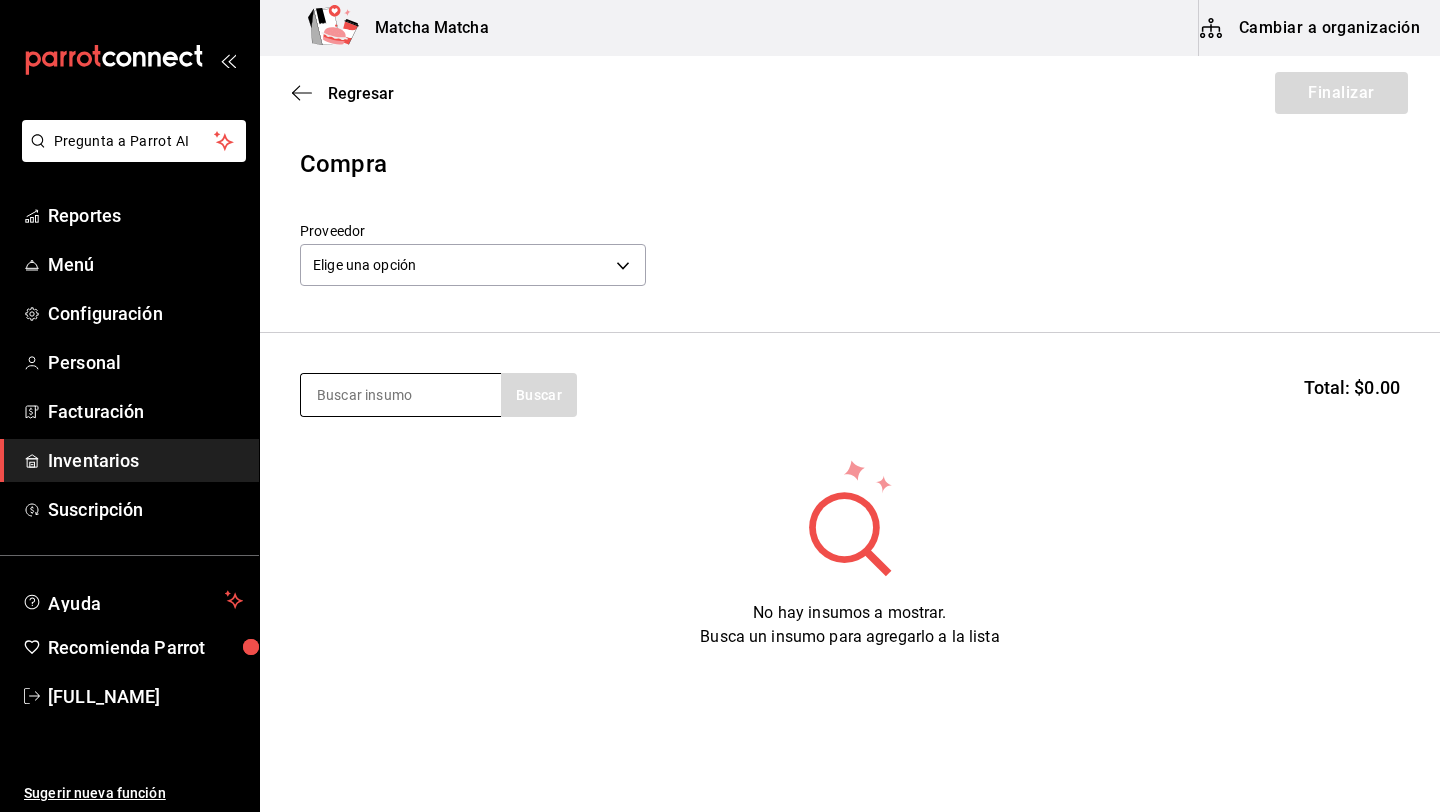click at bounding box center (401, 395) 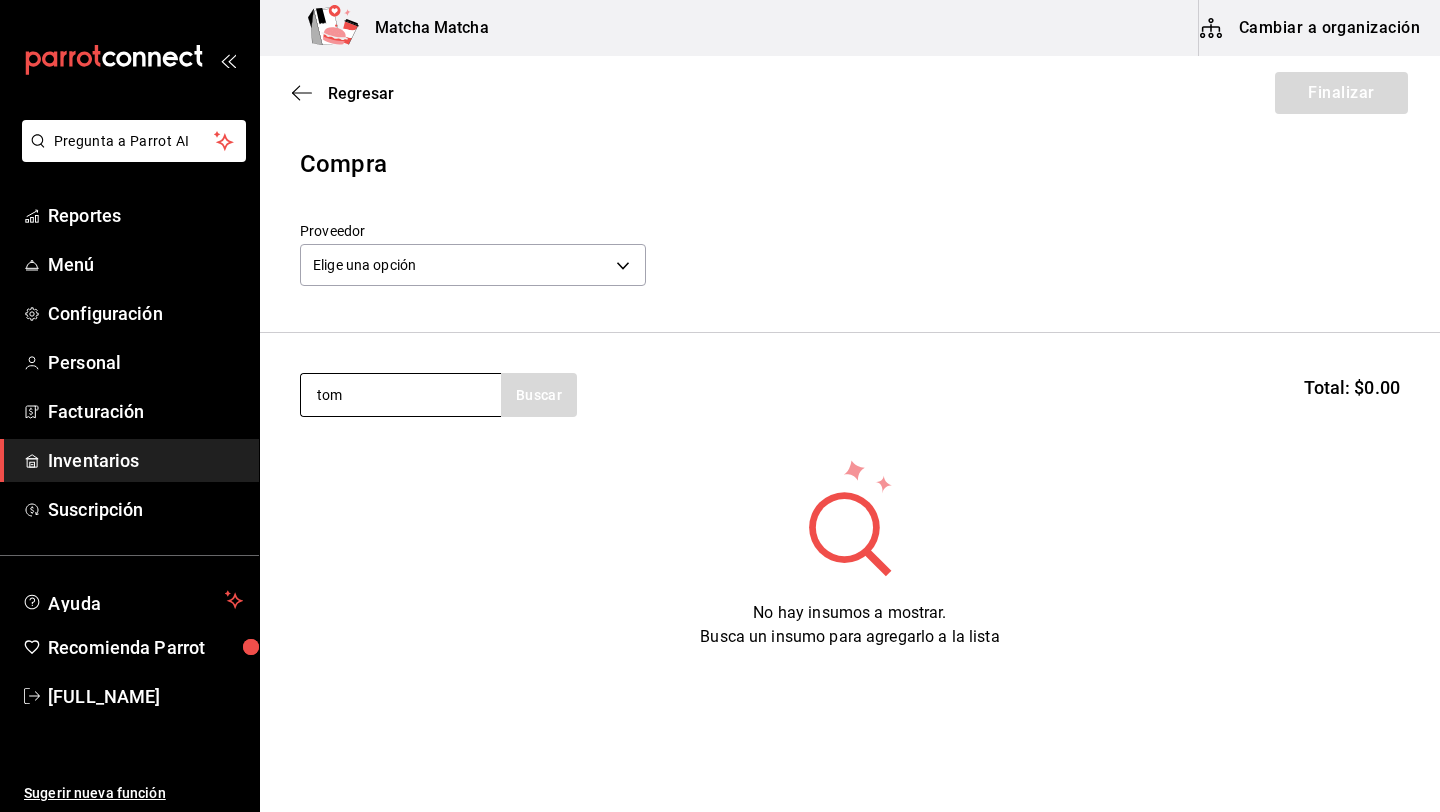 type on "toma" 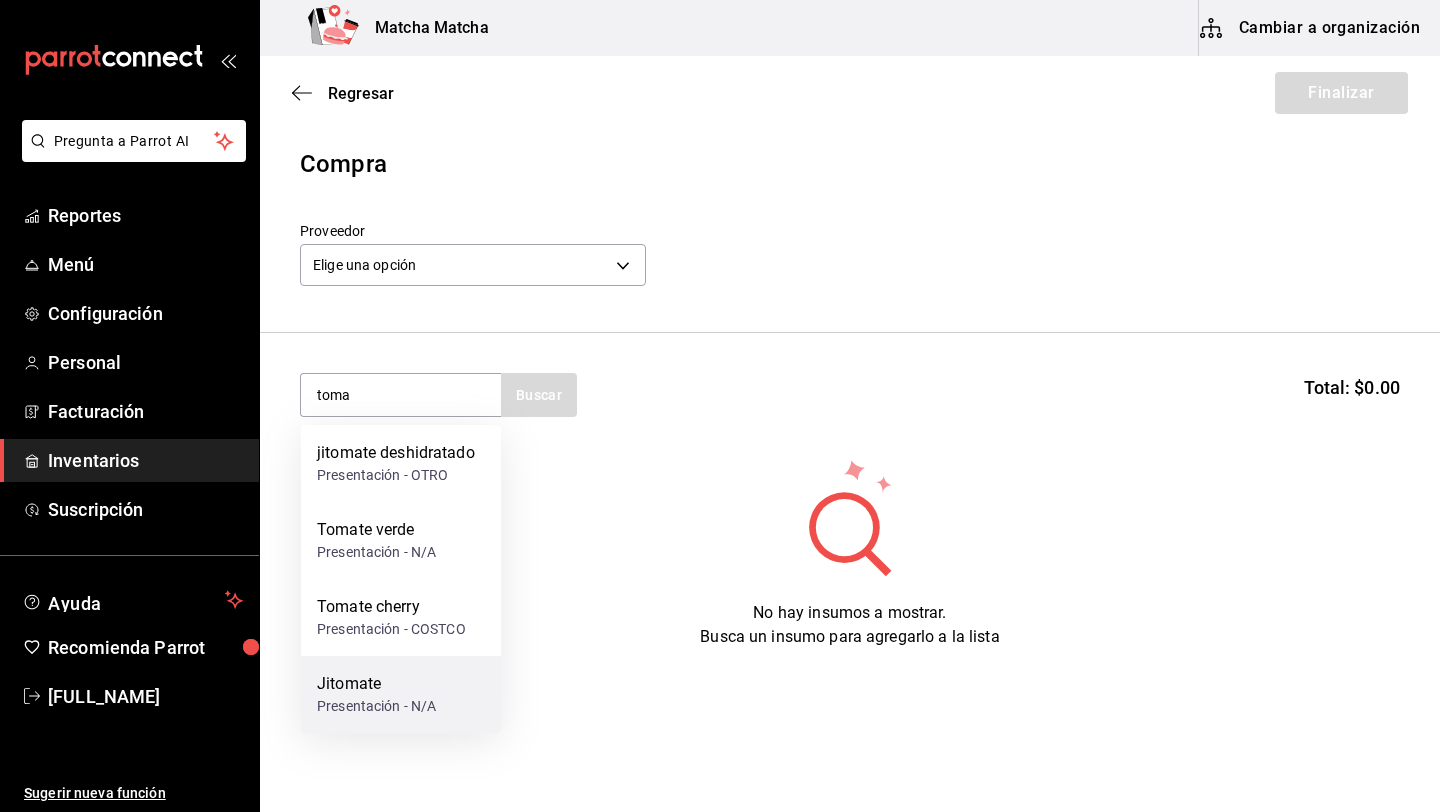 click on "Jitomate" at bounding box center (376, 684) 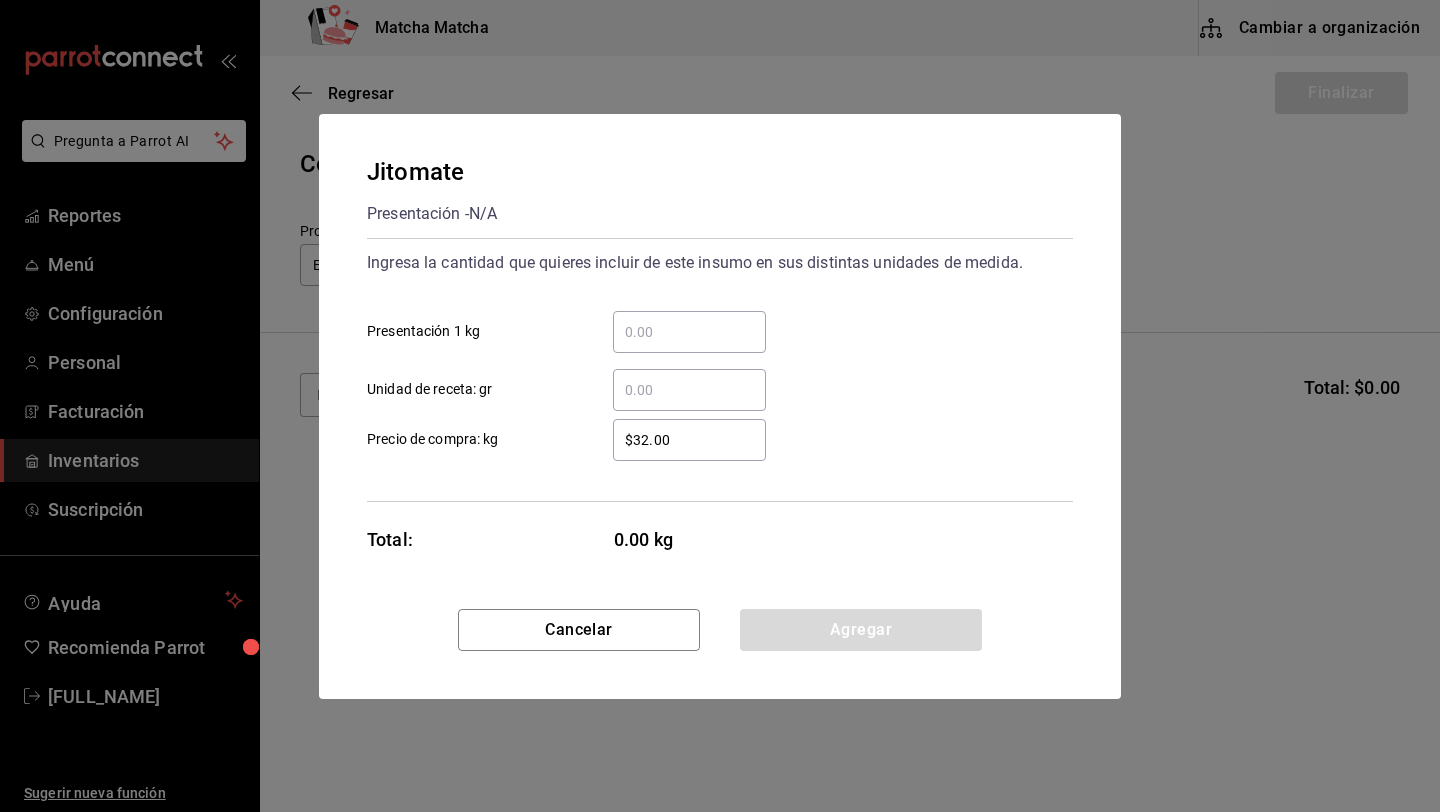 click on "​ Presentación 1 kg" at bounding box center (689, 332) 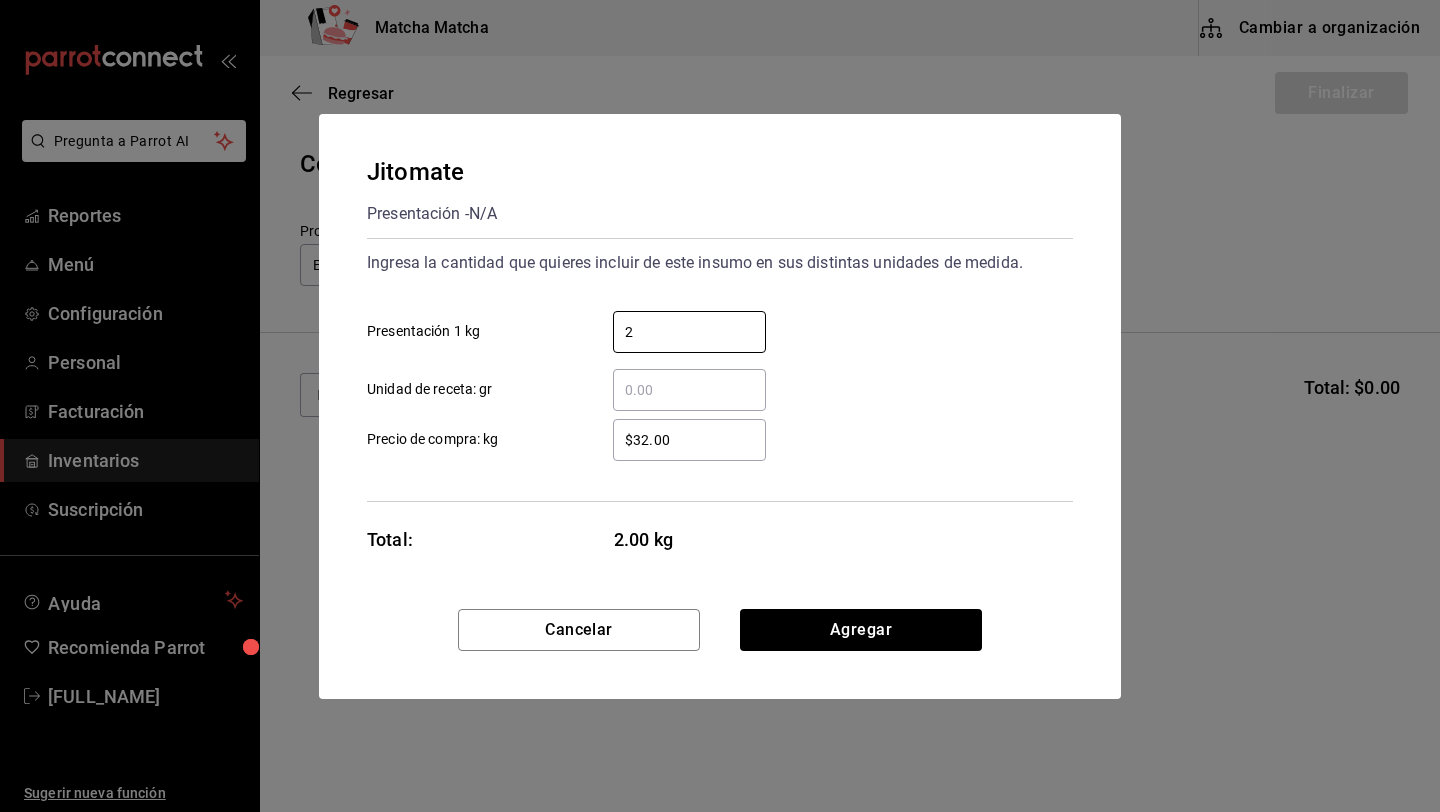 click on "$32.00" at bounding box center [689, 440] 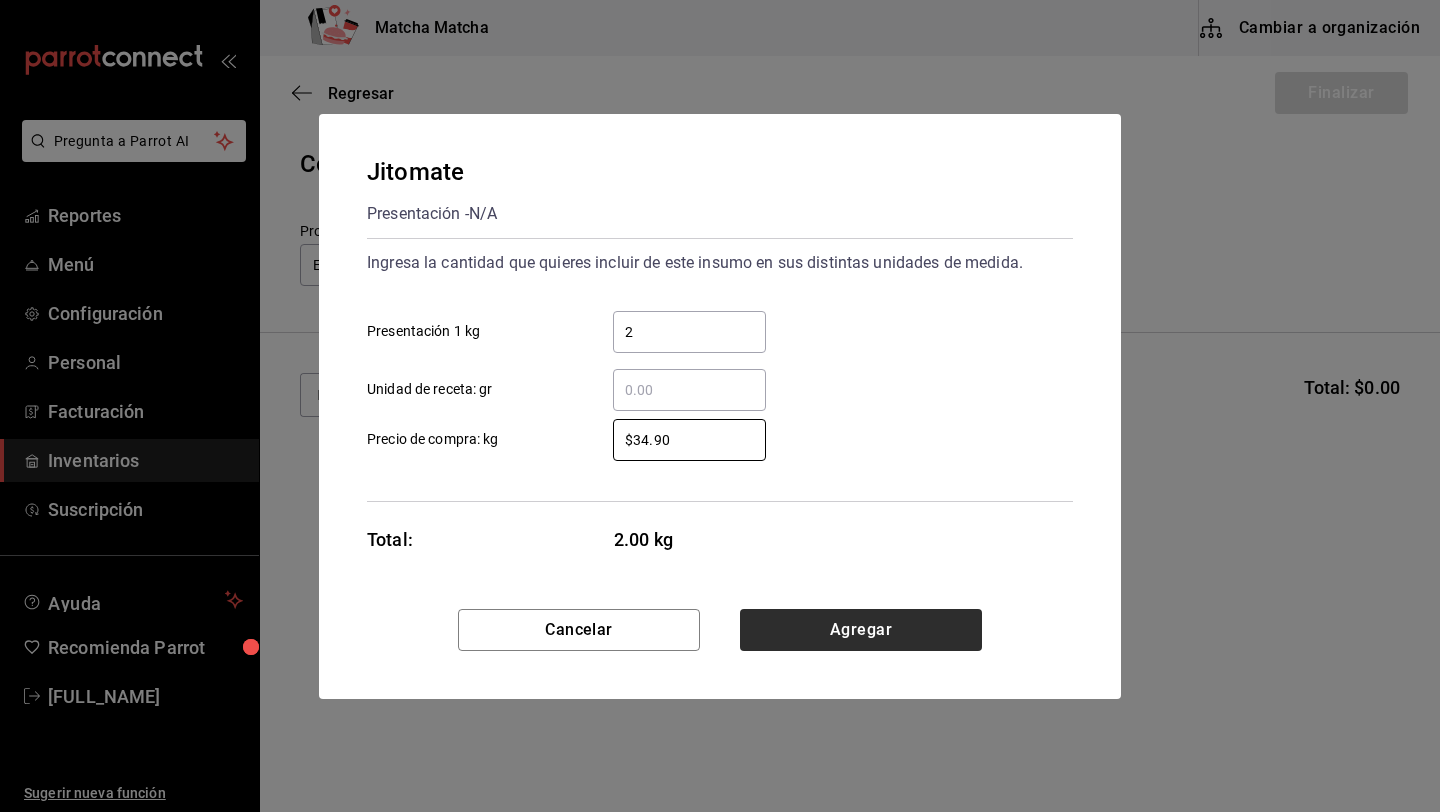 type on "$34.90" 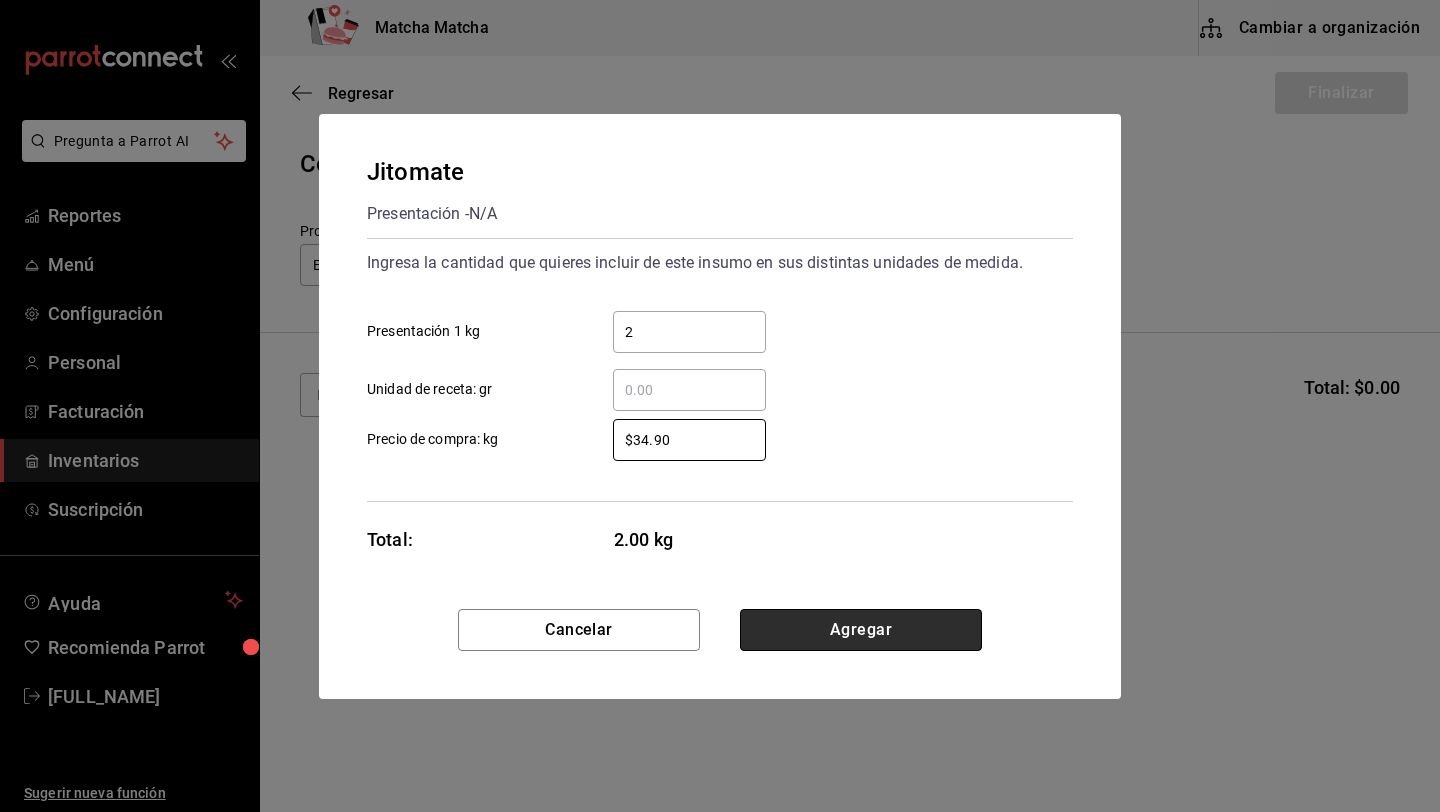 click on "Agregar" at bounding box center (861, 630) 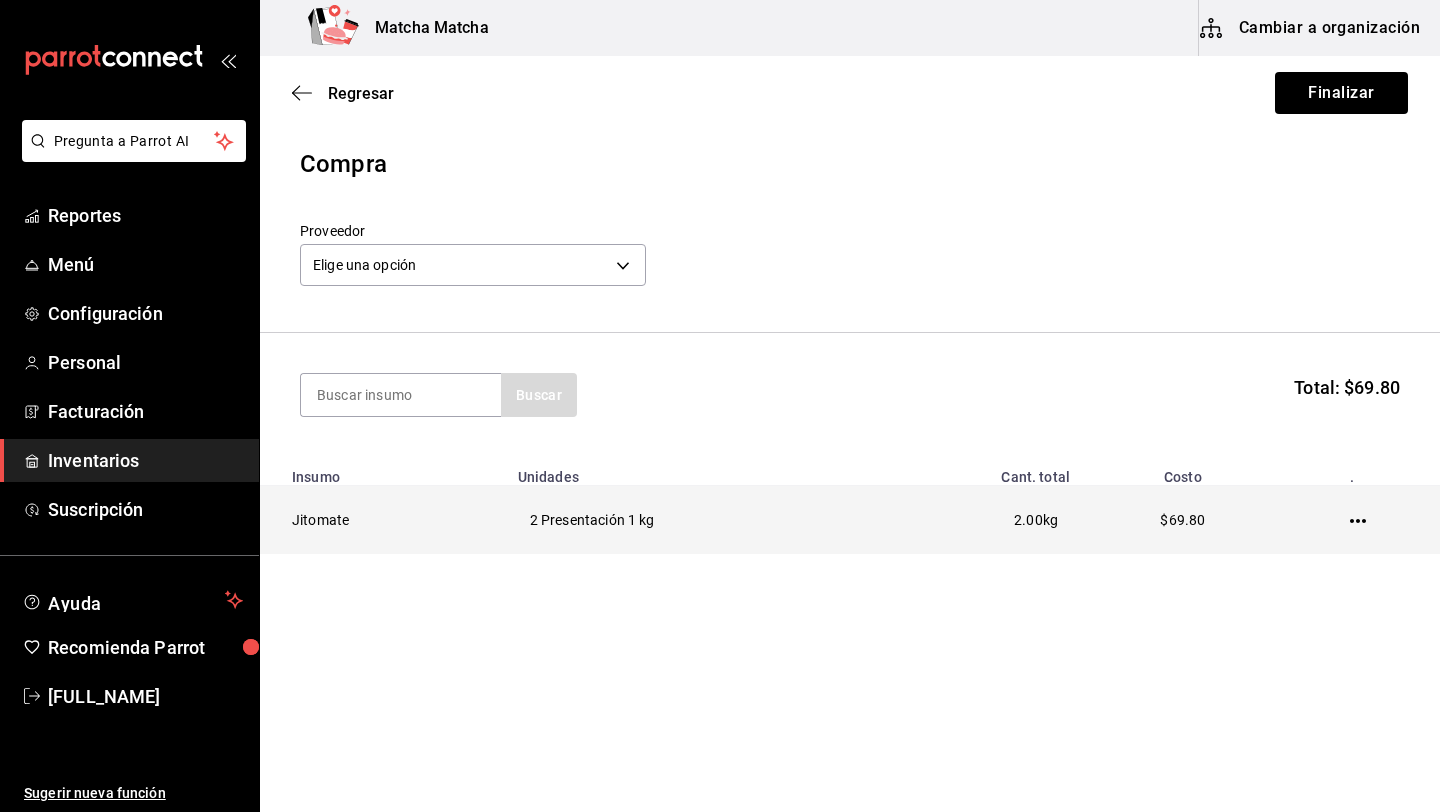 click 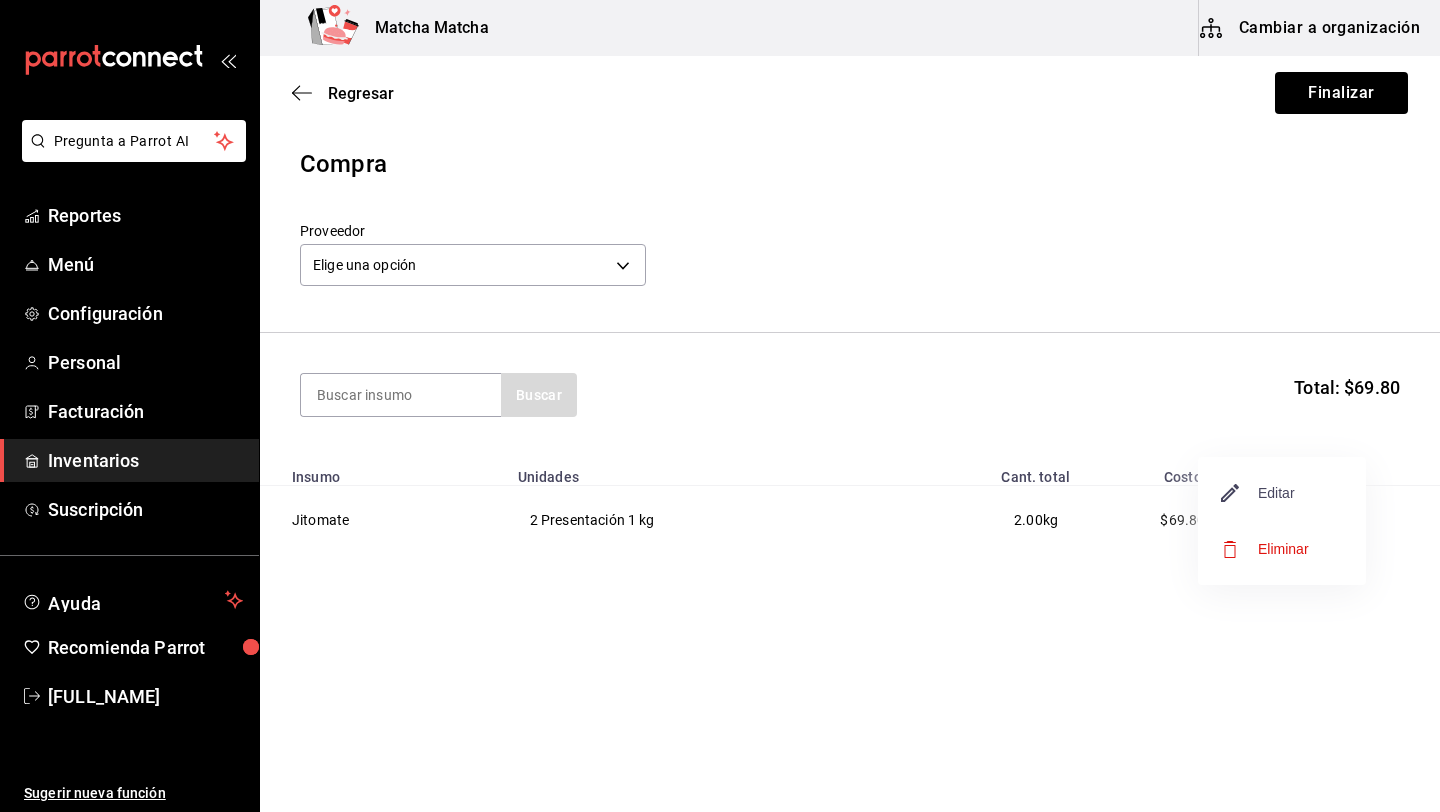 click on "Editar" at bounding box center (1258, 493) 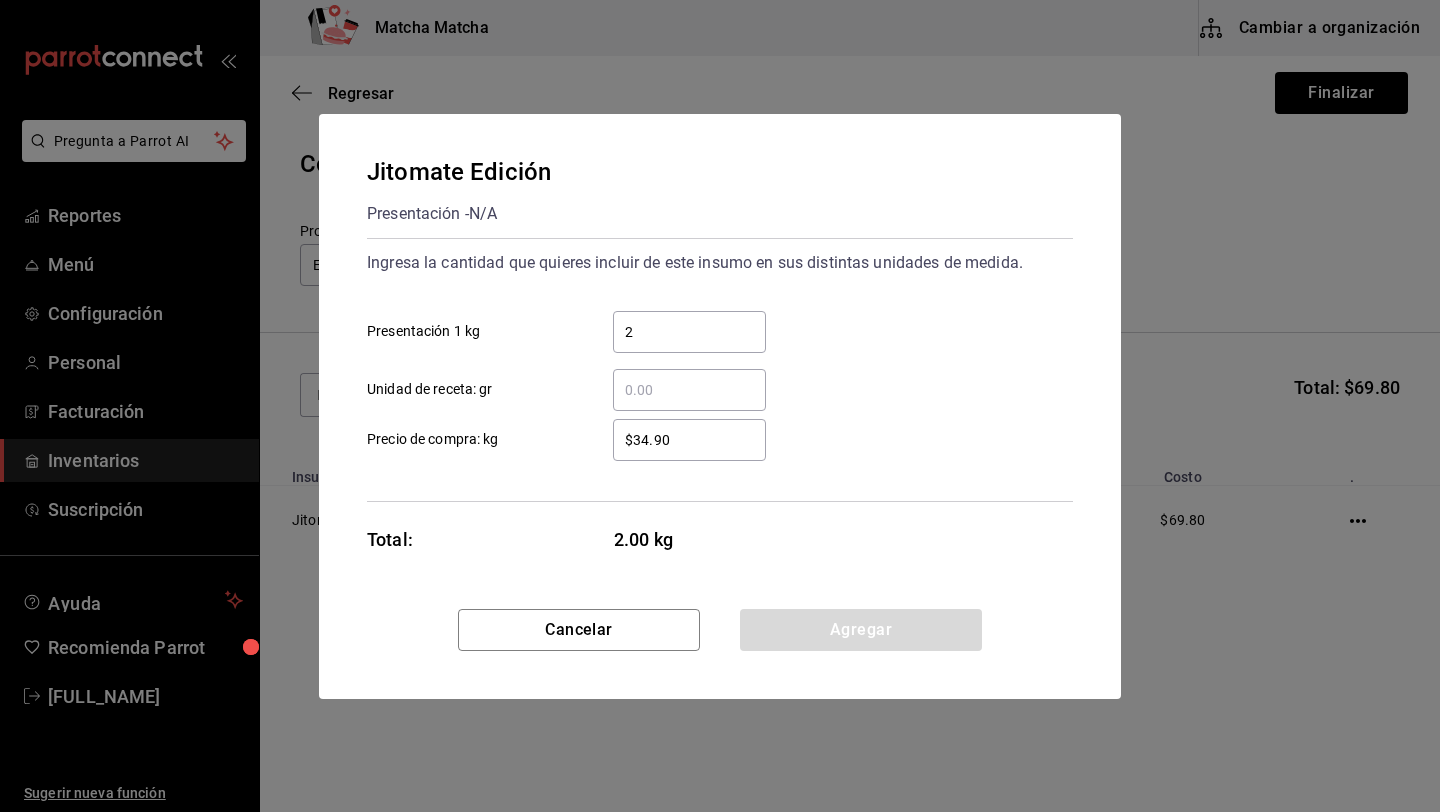 click on "2" at bounding box center (689, 332) 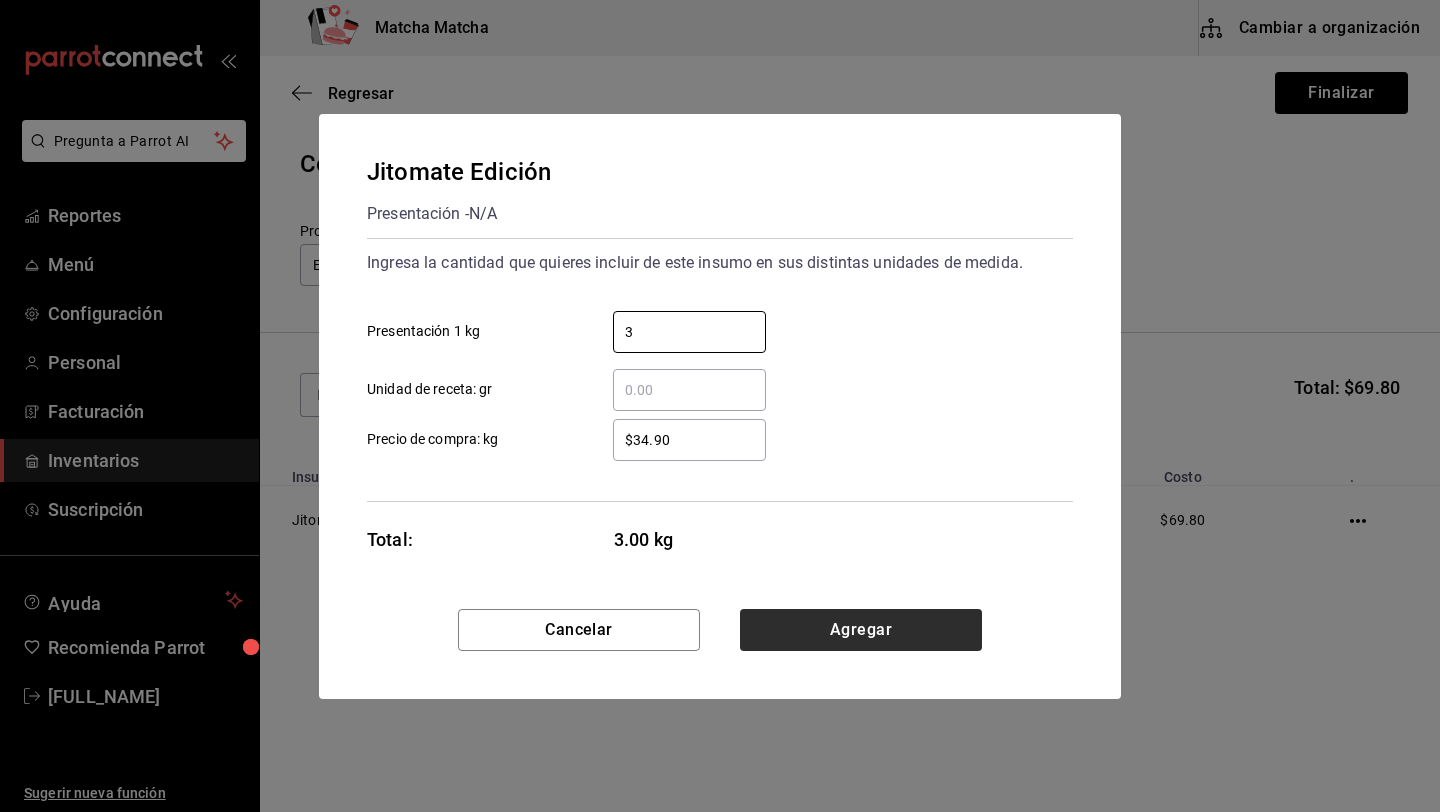 type on "3" 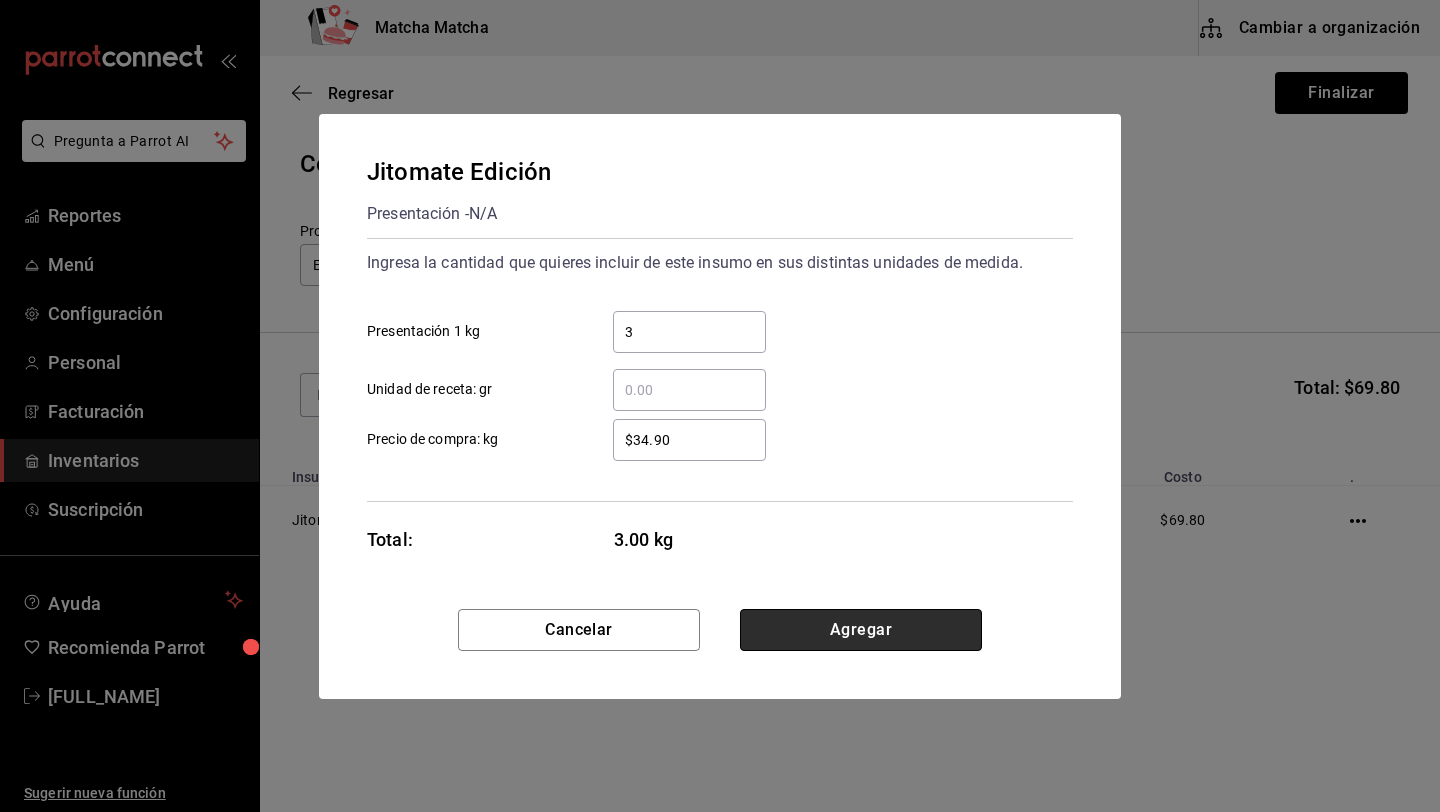 click on "Agregar" at bounding box center [861, 630] 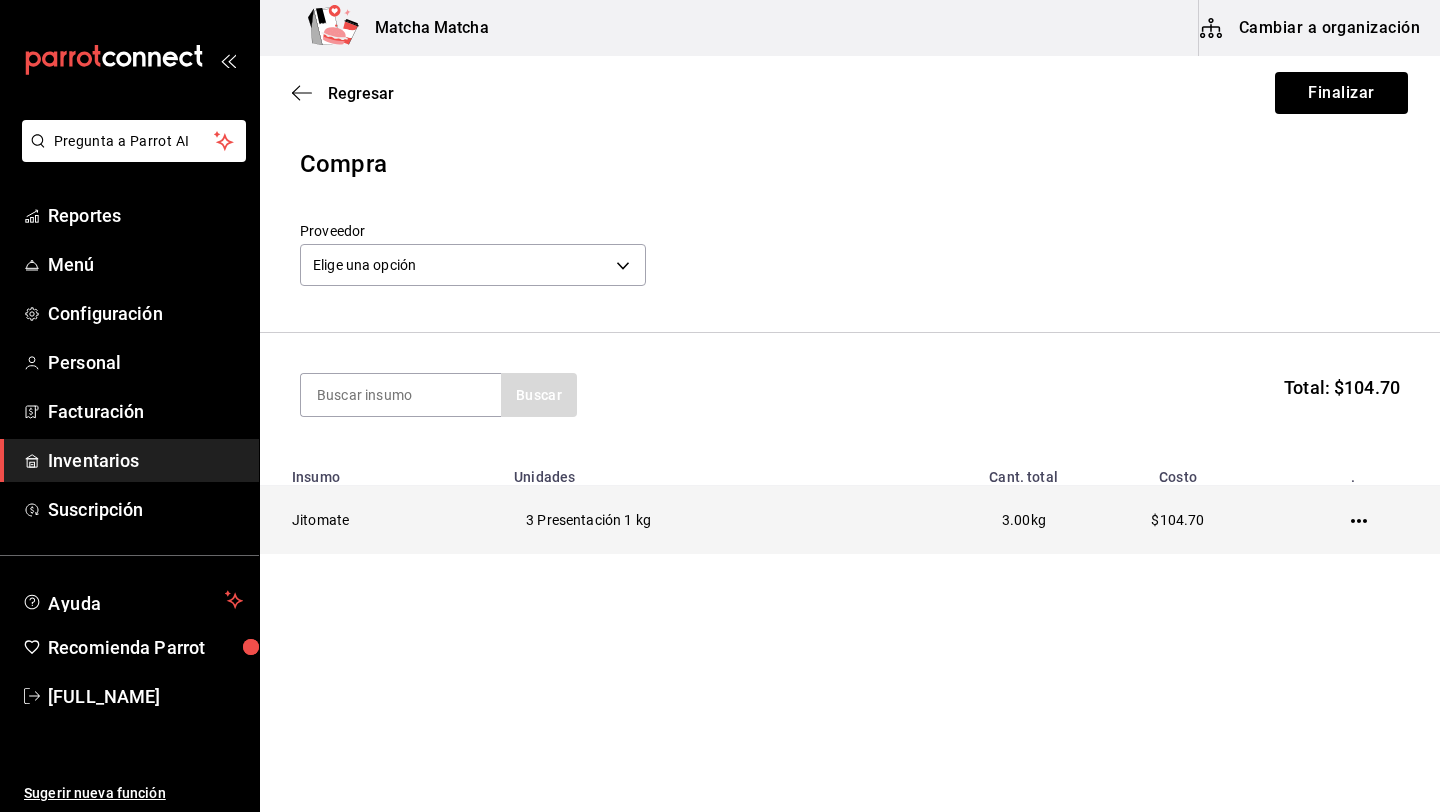 click 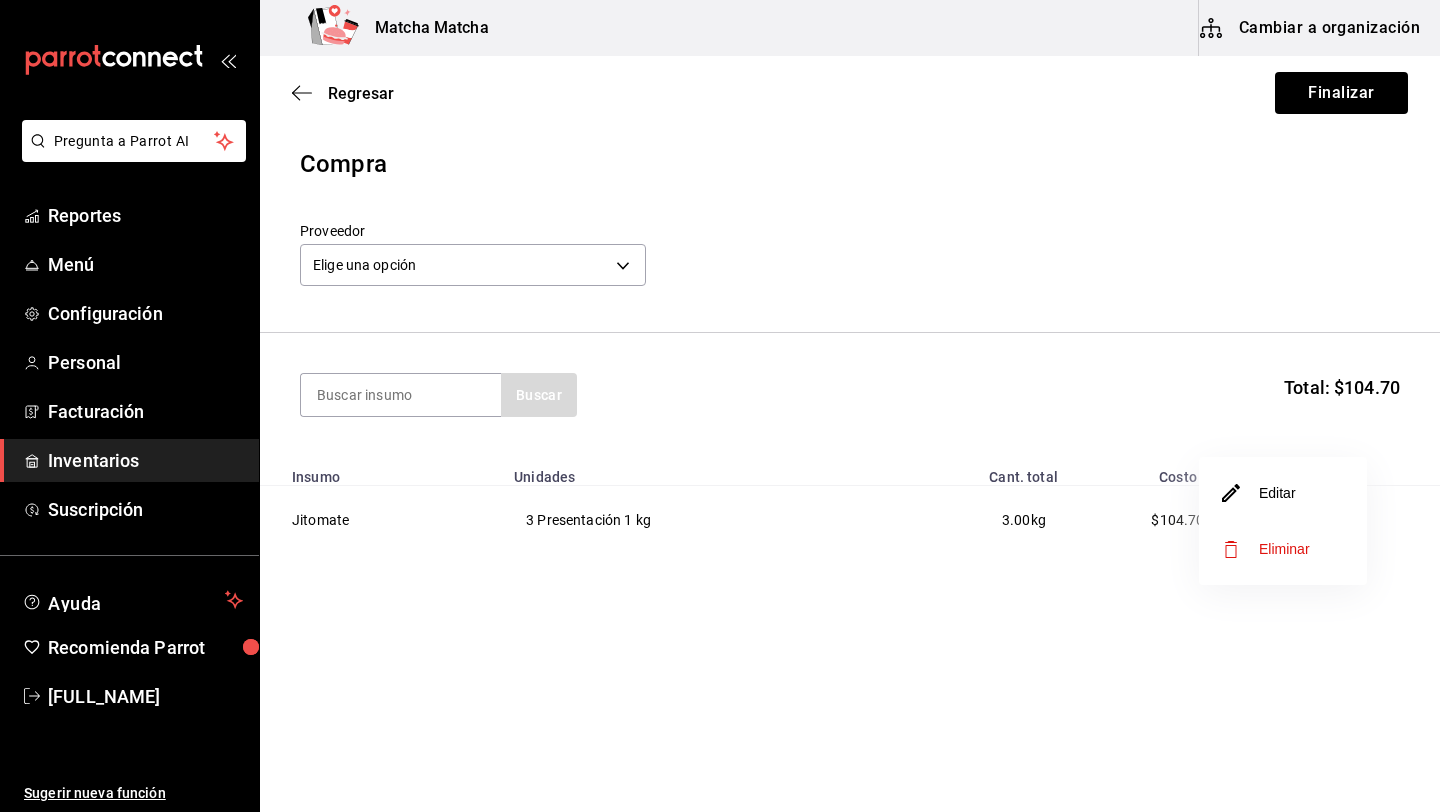click on "Editar" at bounding box center [1283, 493] 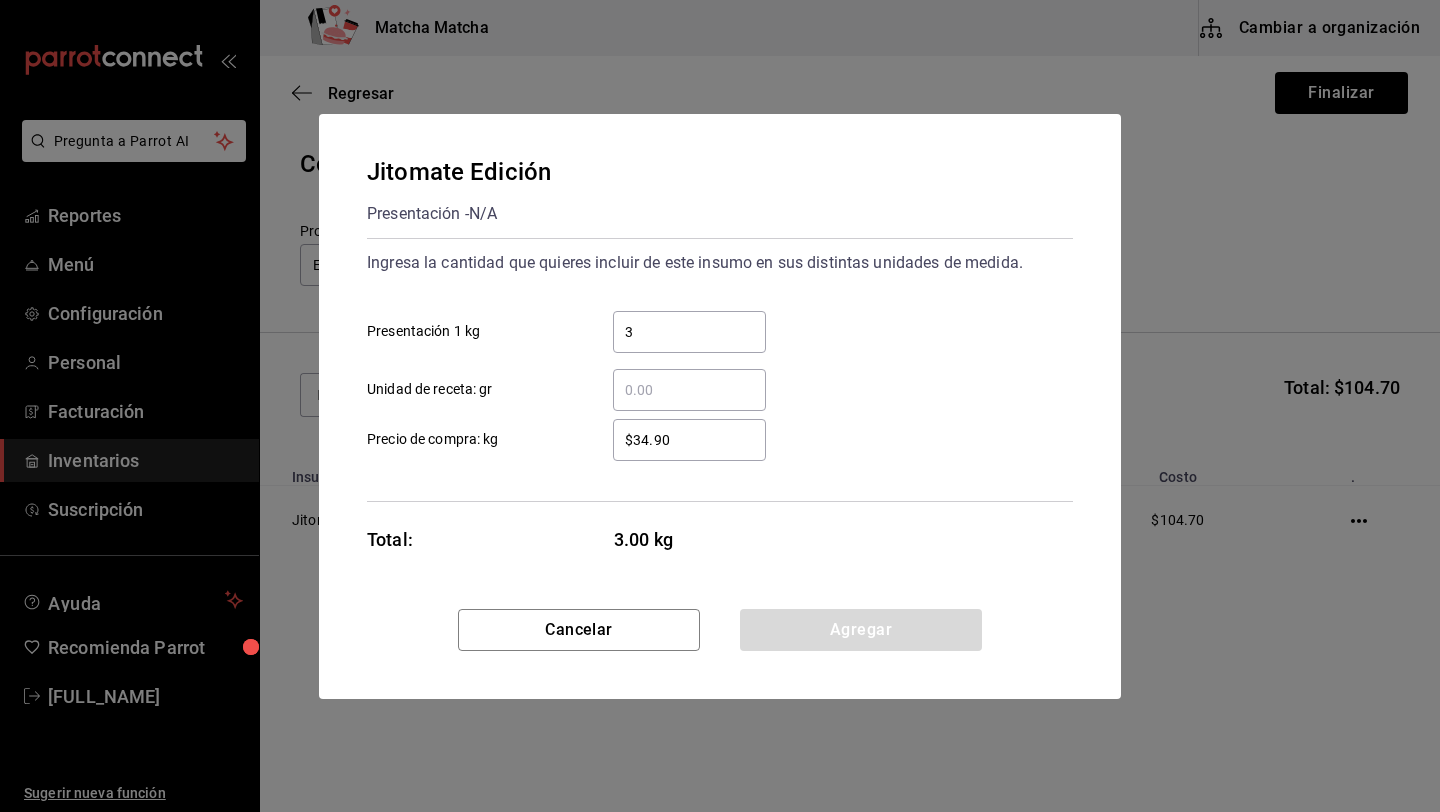 click on "​ Unidad de receta: gr" at bounding box center (689, 390) 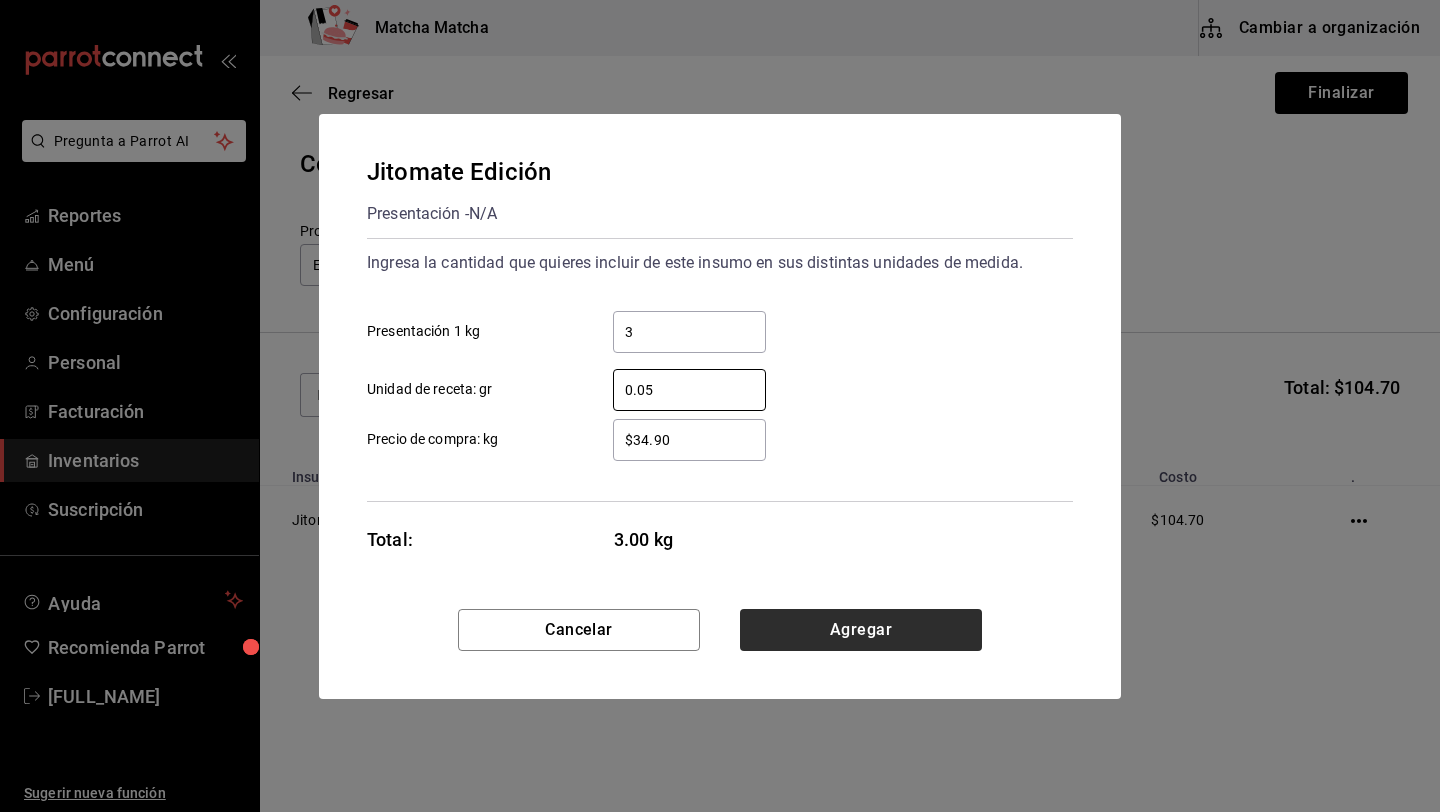 type on "0.05" 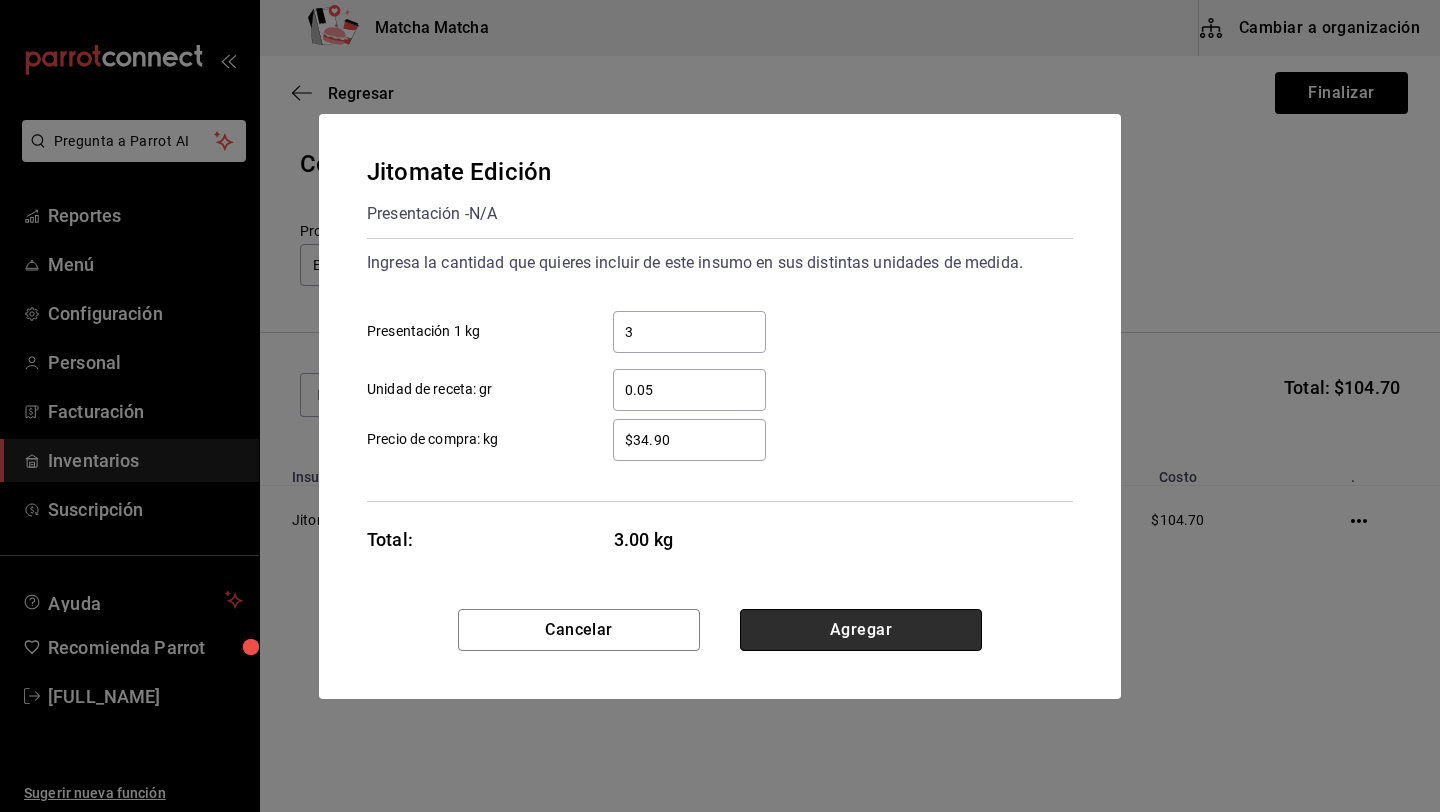 click on "Agregar" at bounding box center (861, 630) 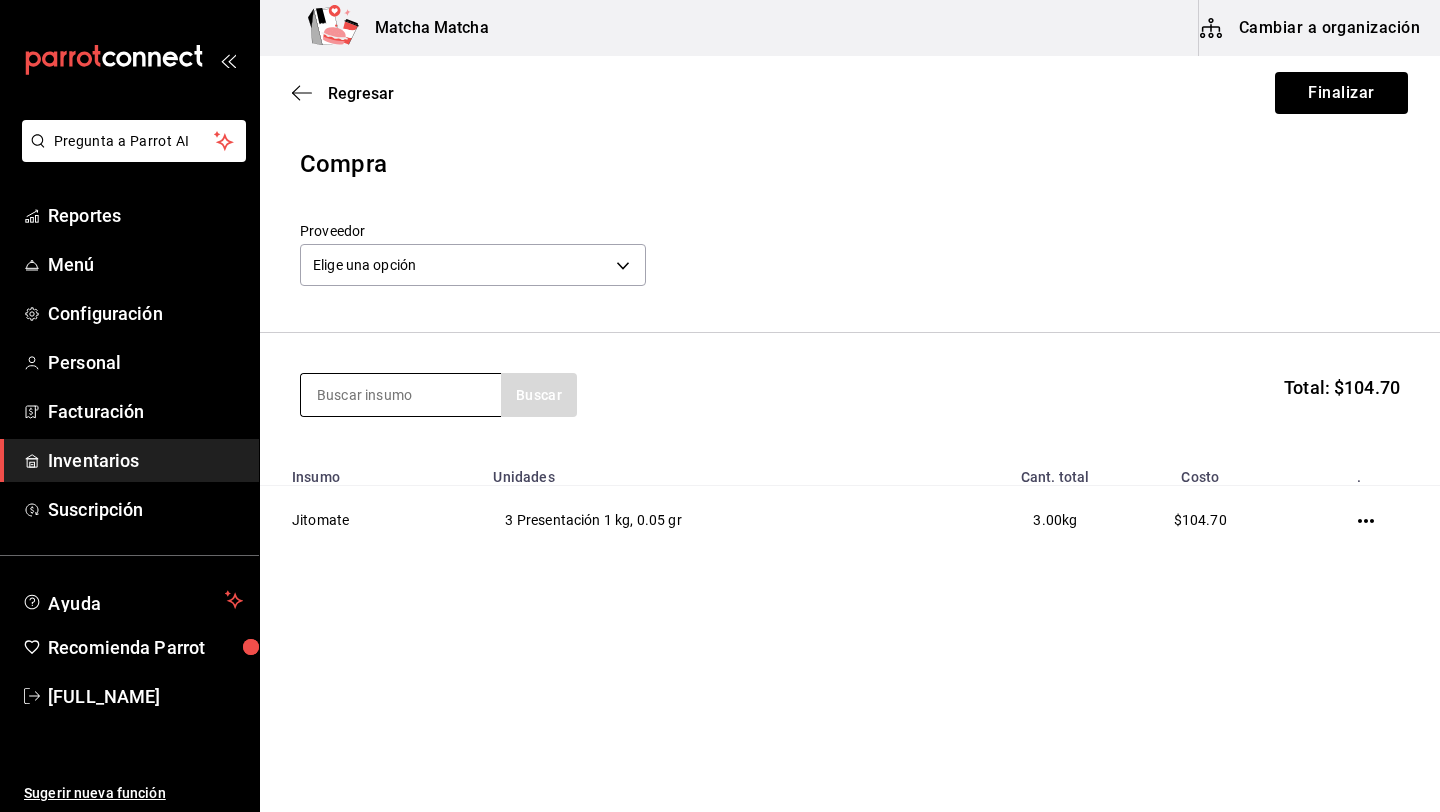click at bounding box center [401, 395] 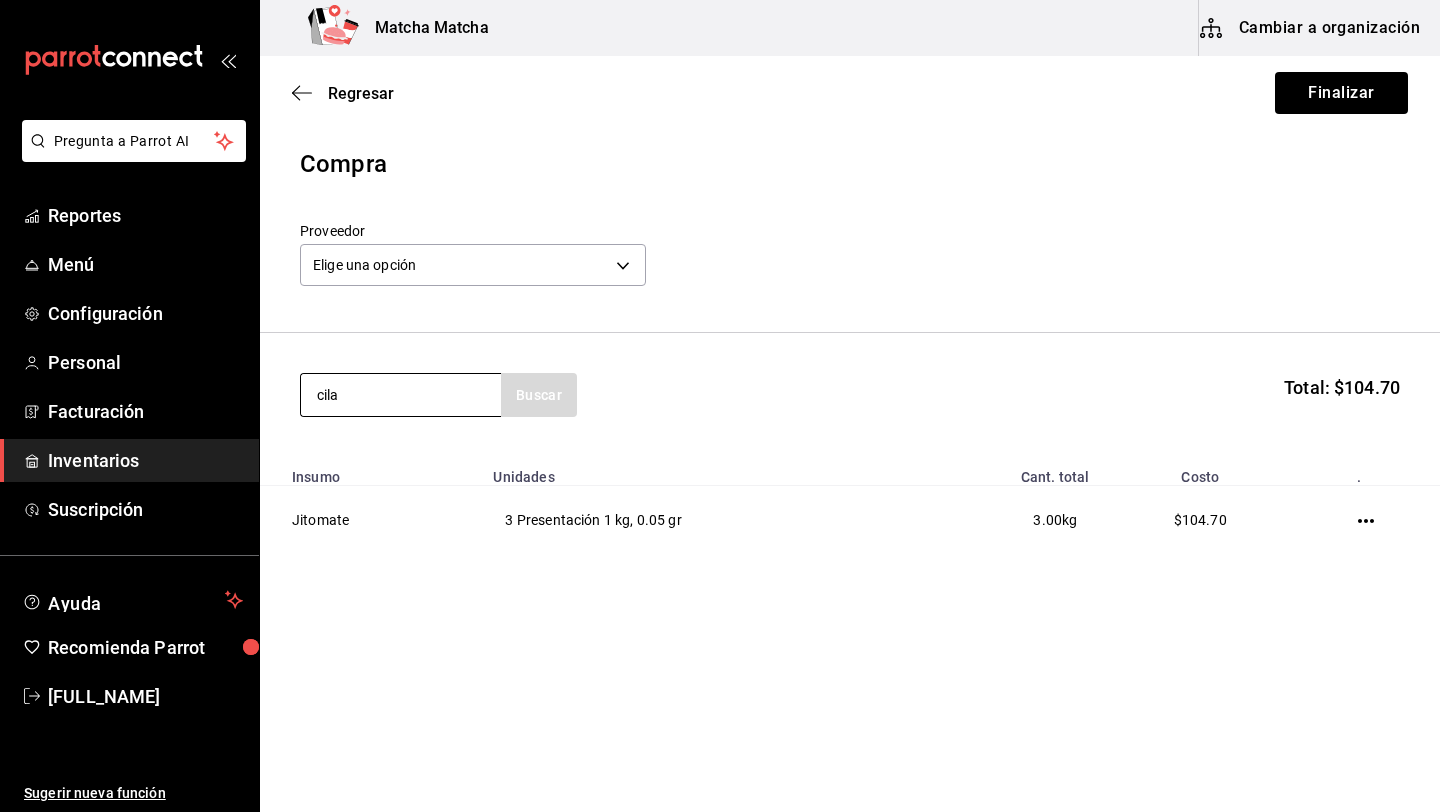 type on "cila" 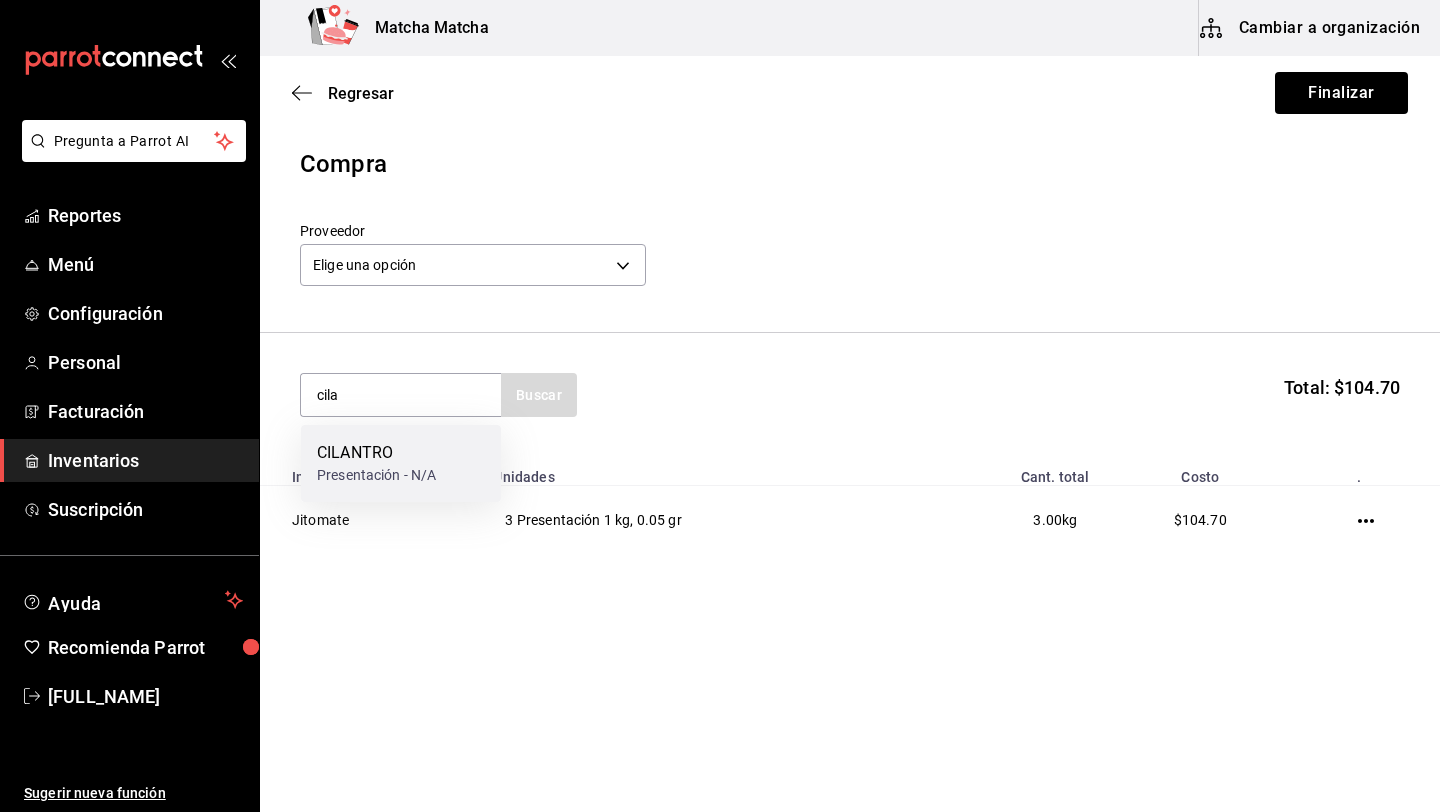 click on "CILANTRO" at bounding box center [376, 453] 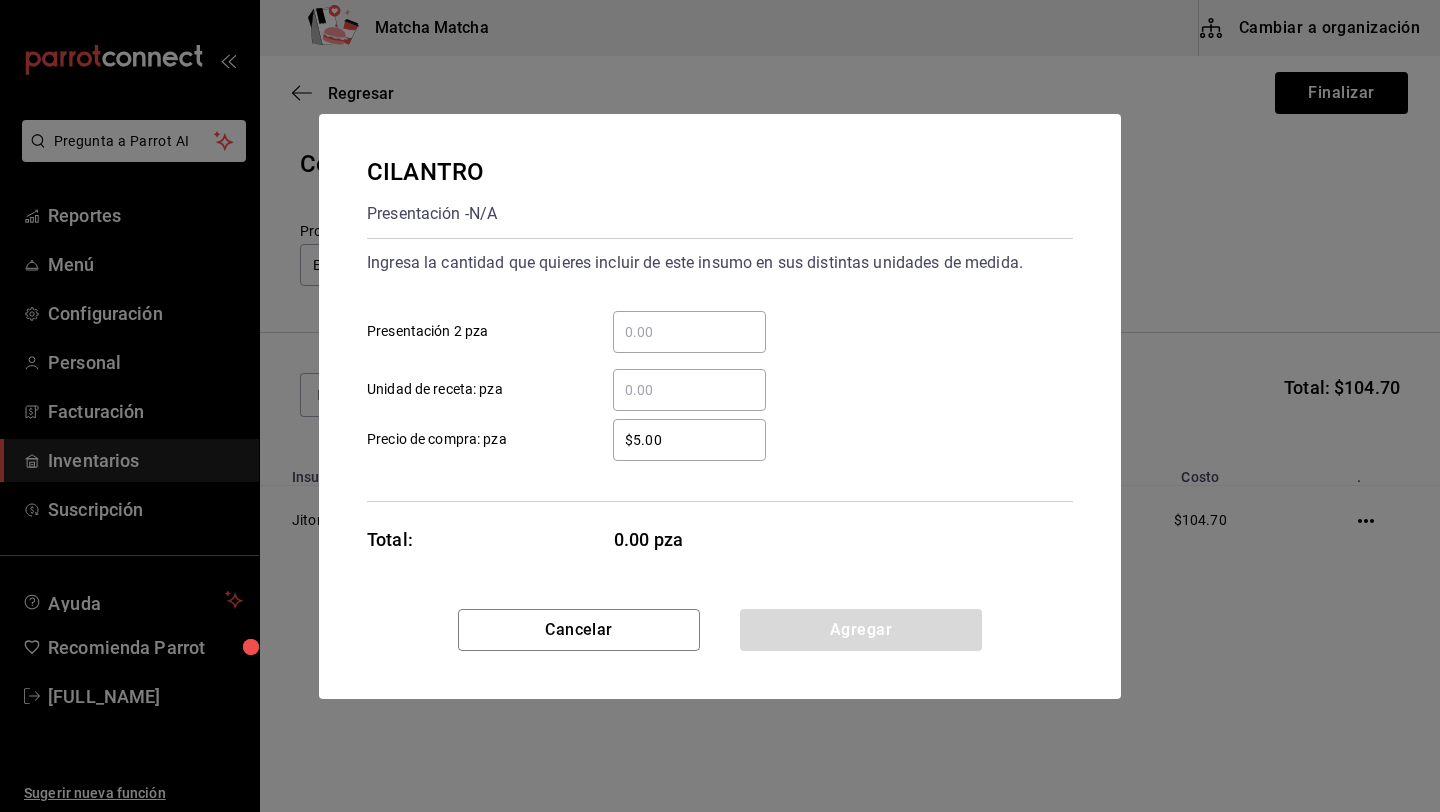 click on "​ Unidad de receta: pza" at bounding box center (689, 390) 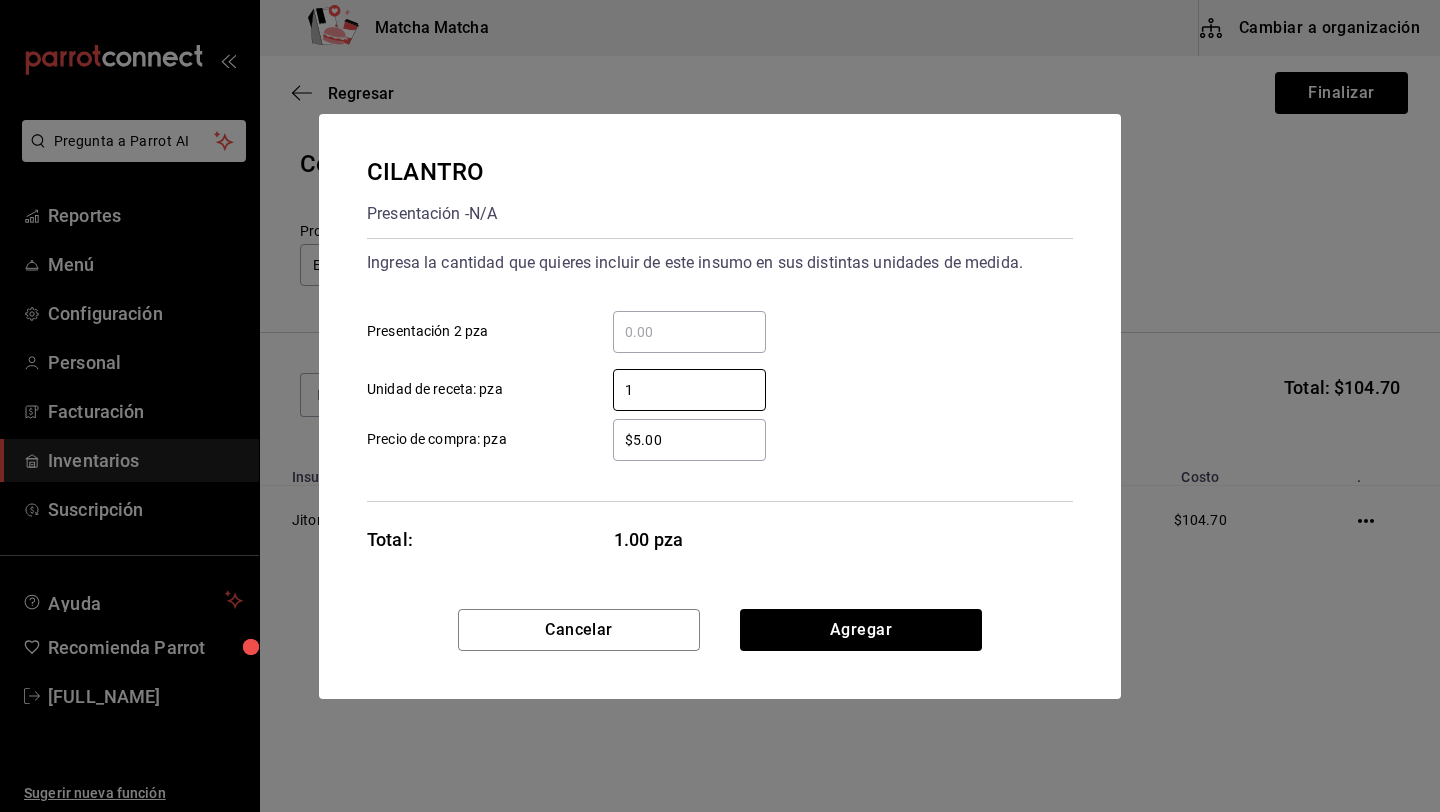 type on "1" 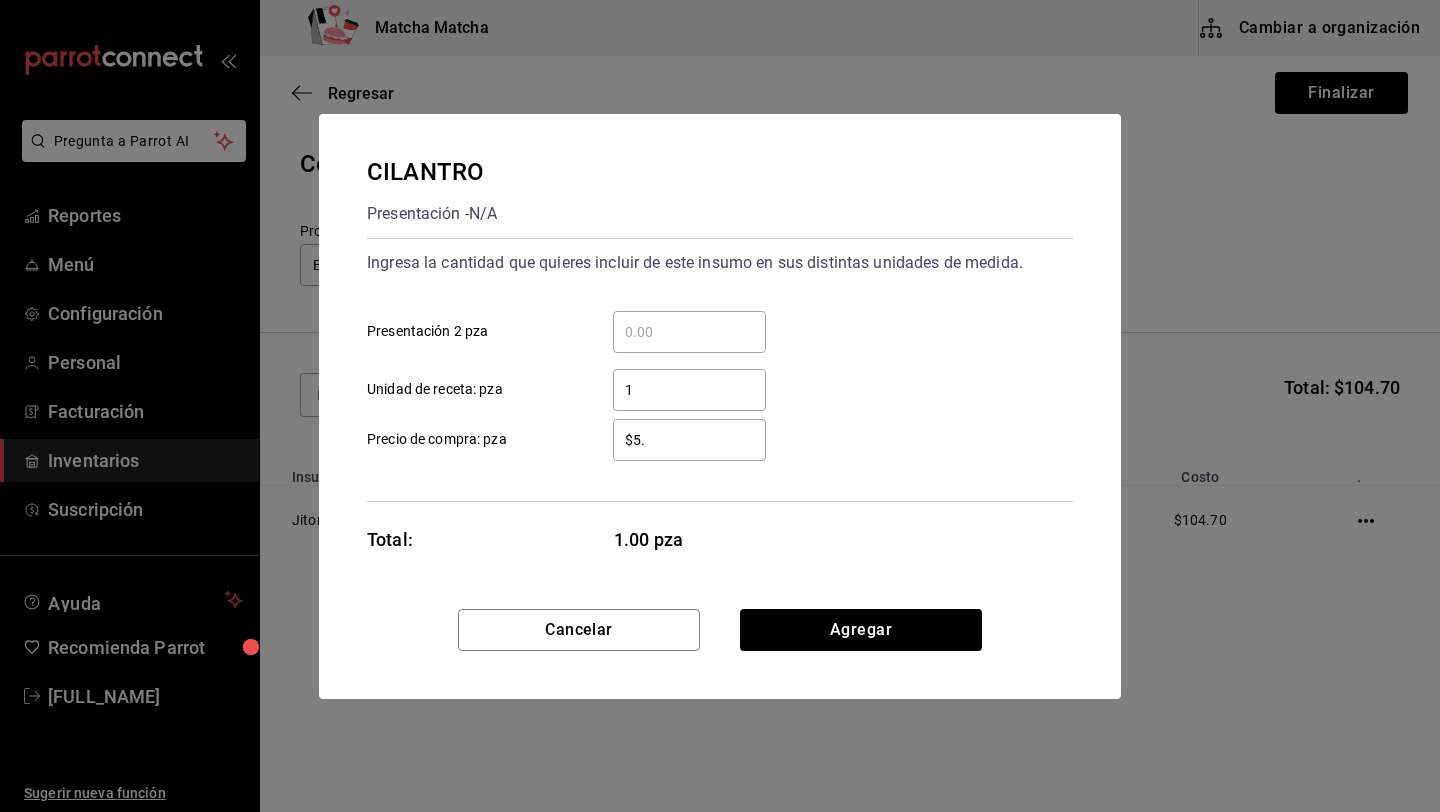 type on "$5" 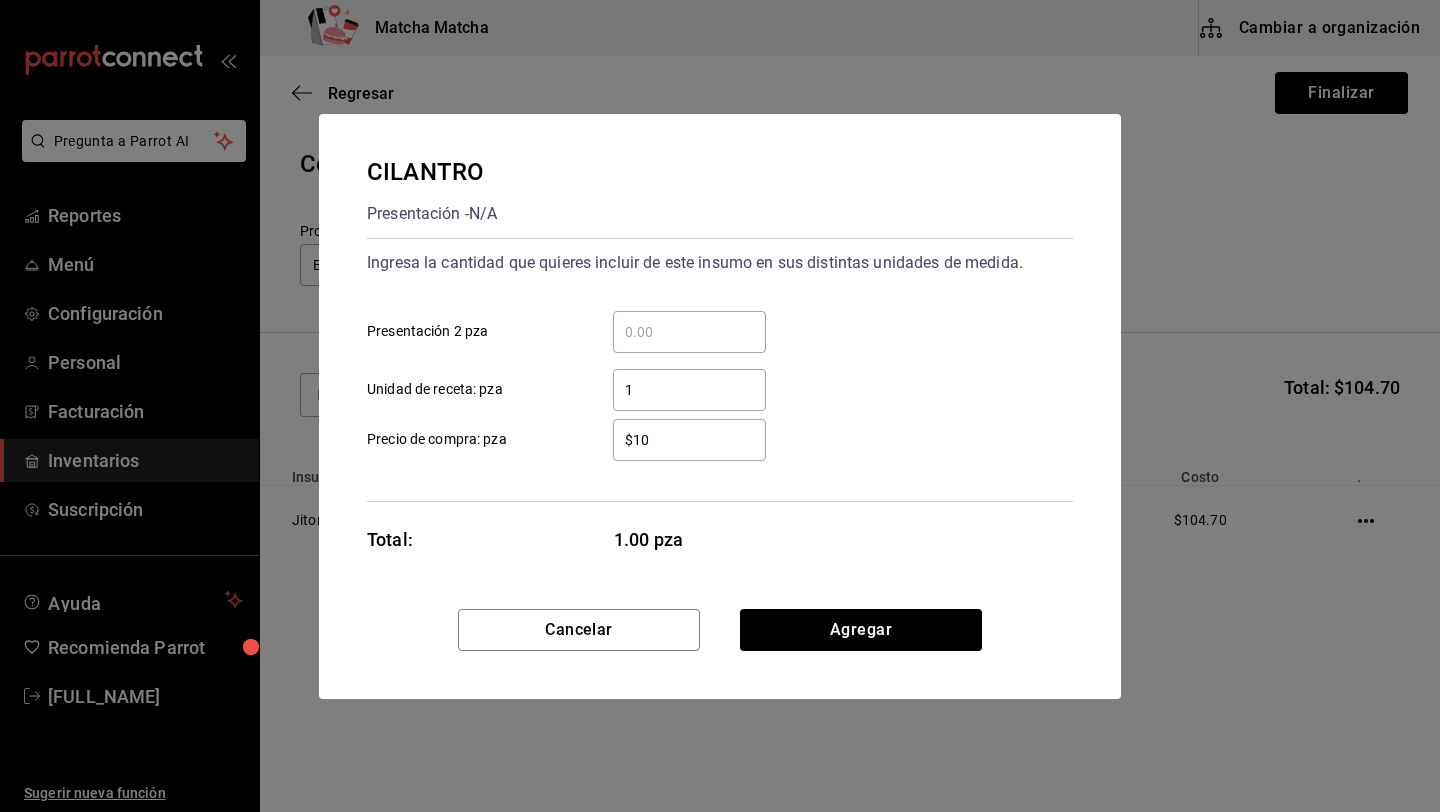 type on "$1" 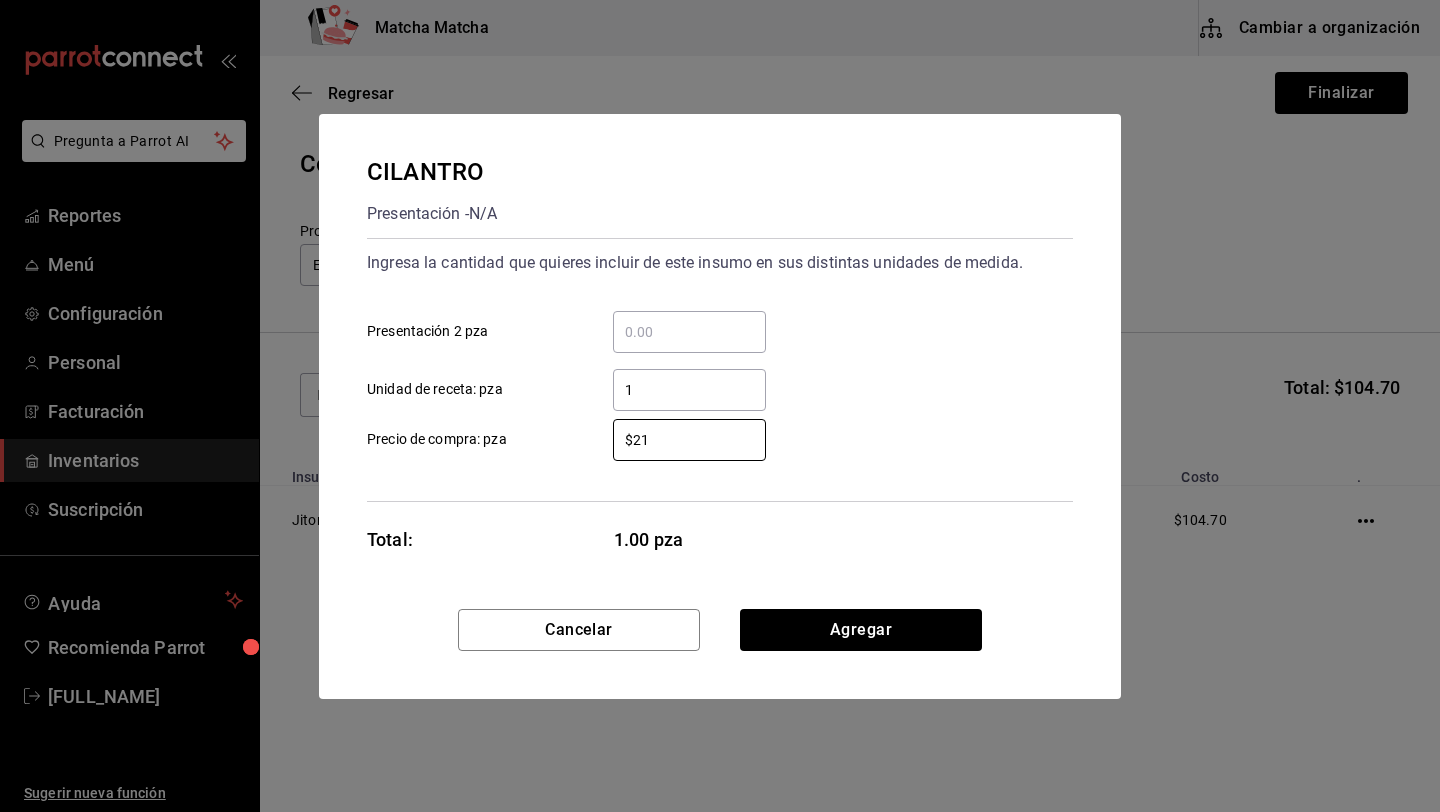 type on "$2" 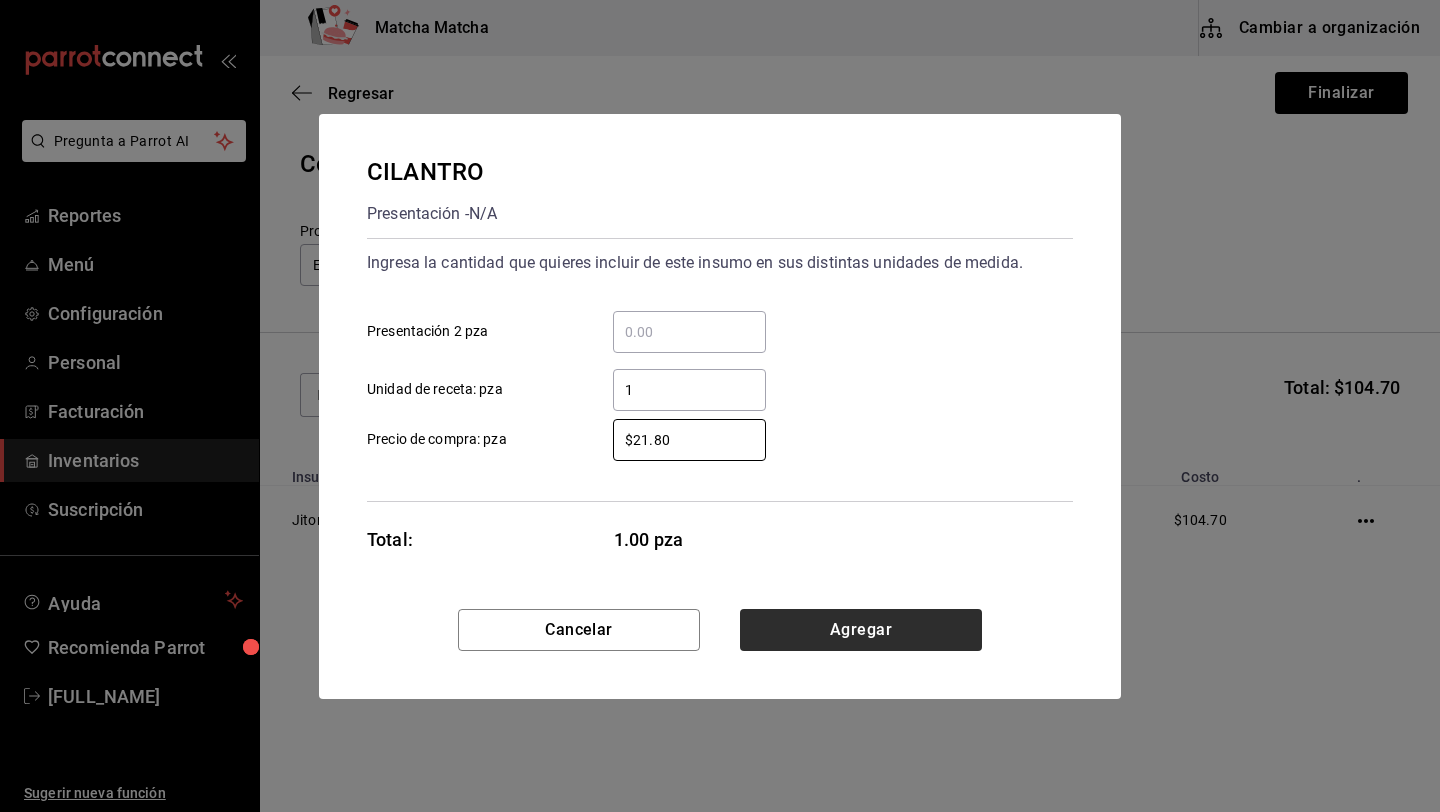type on "$21.80" 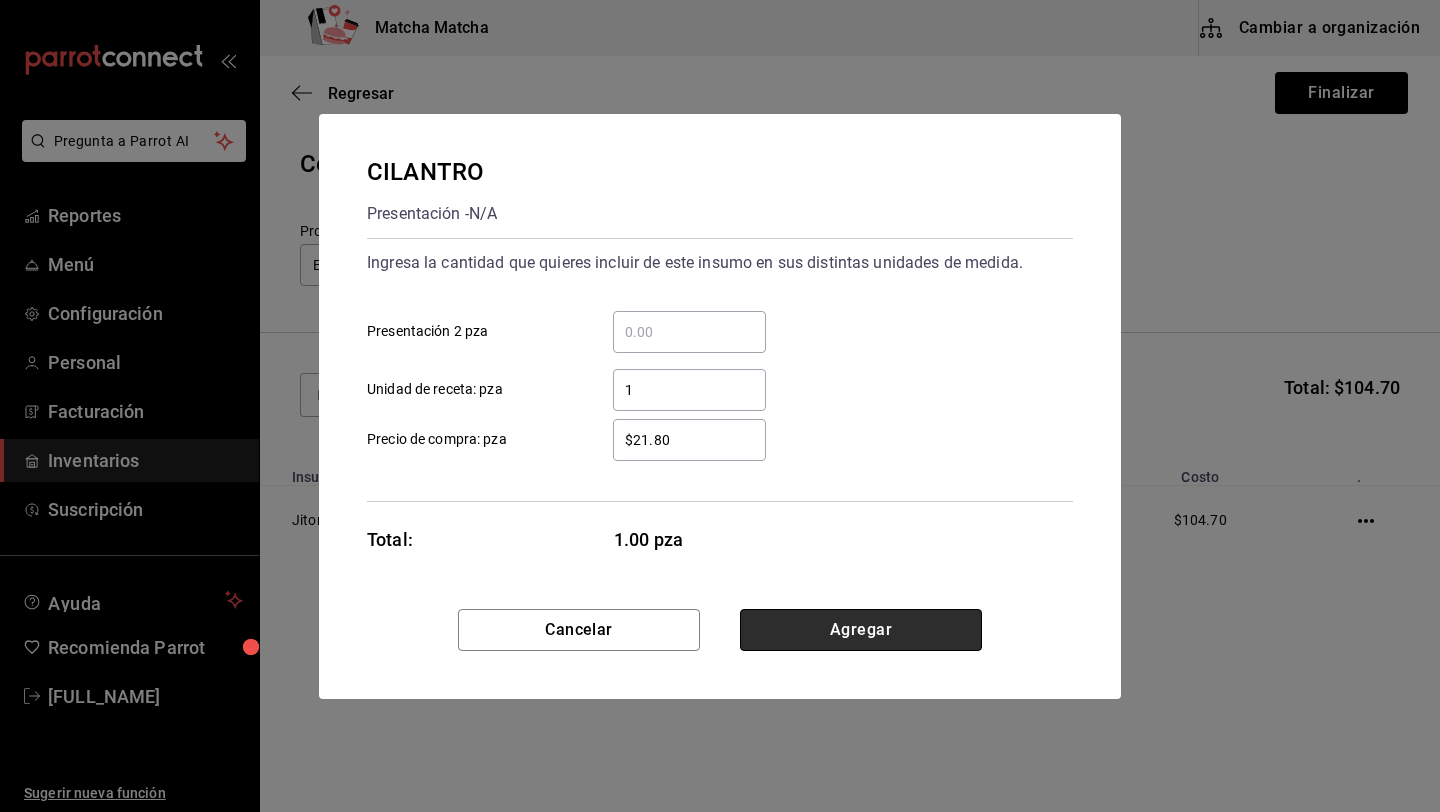 click on "Agregar" at bounding box center [861, 630] 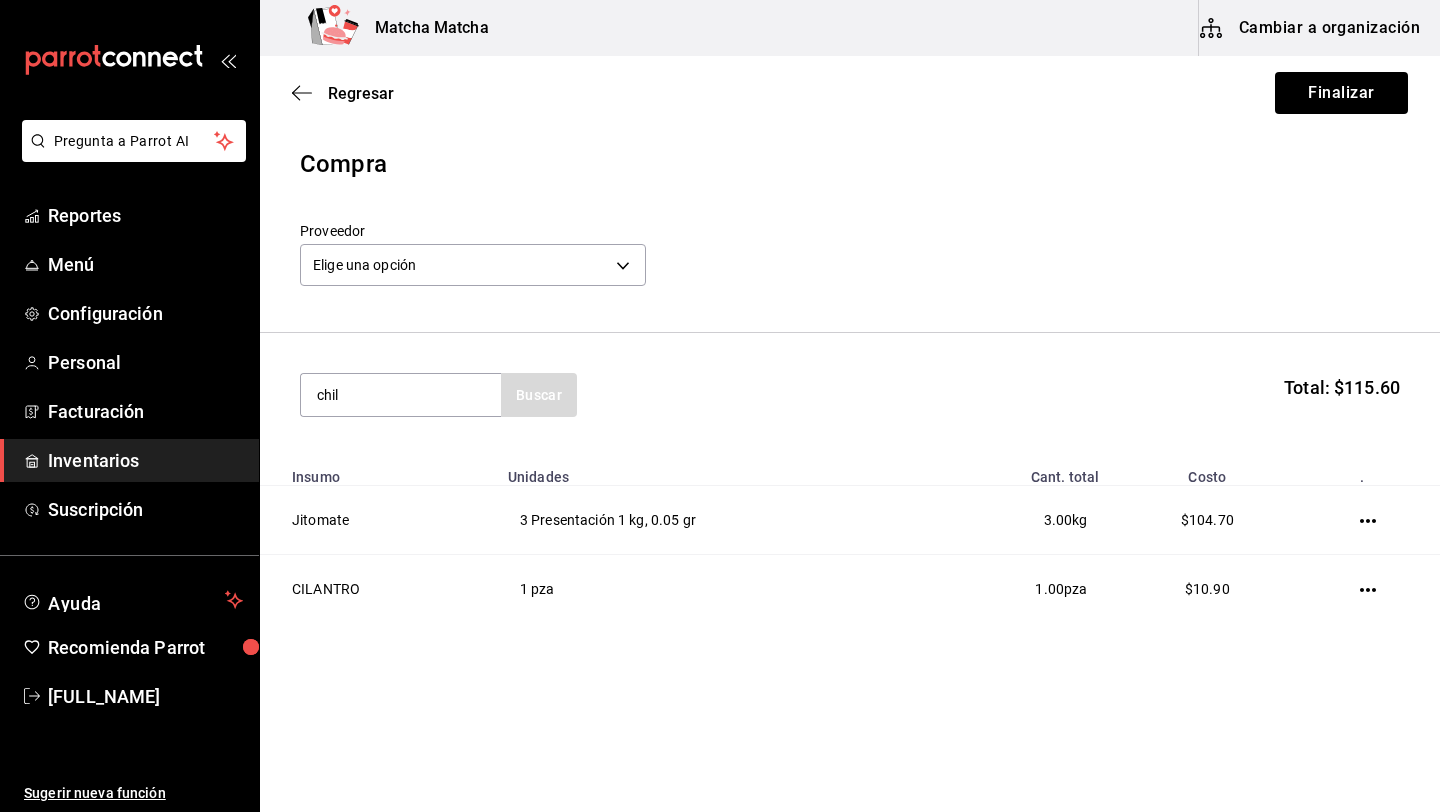 type on "chil" 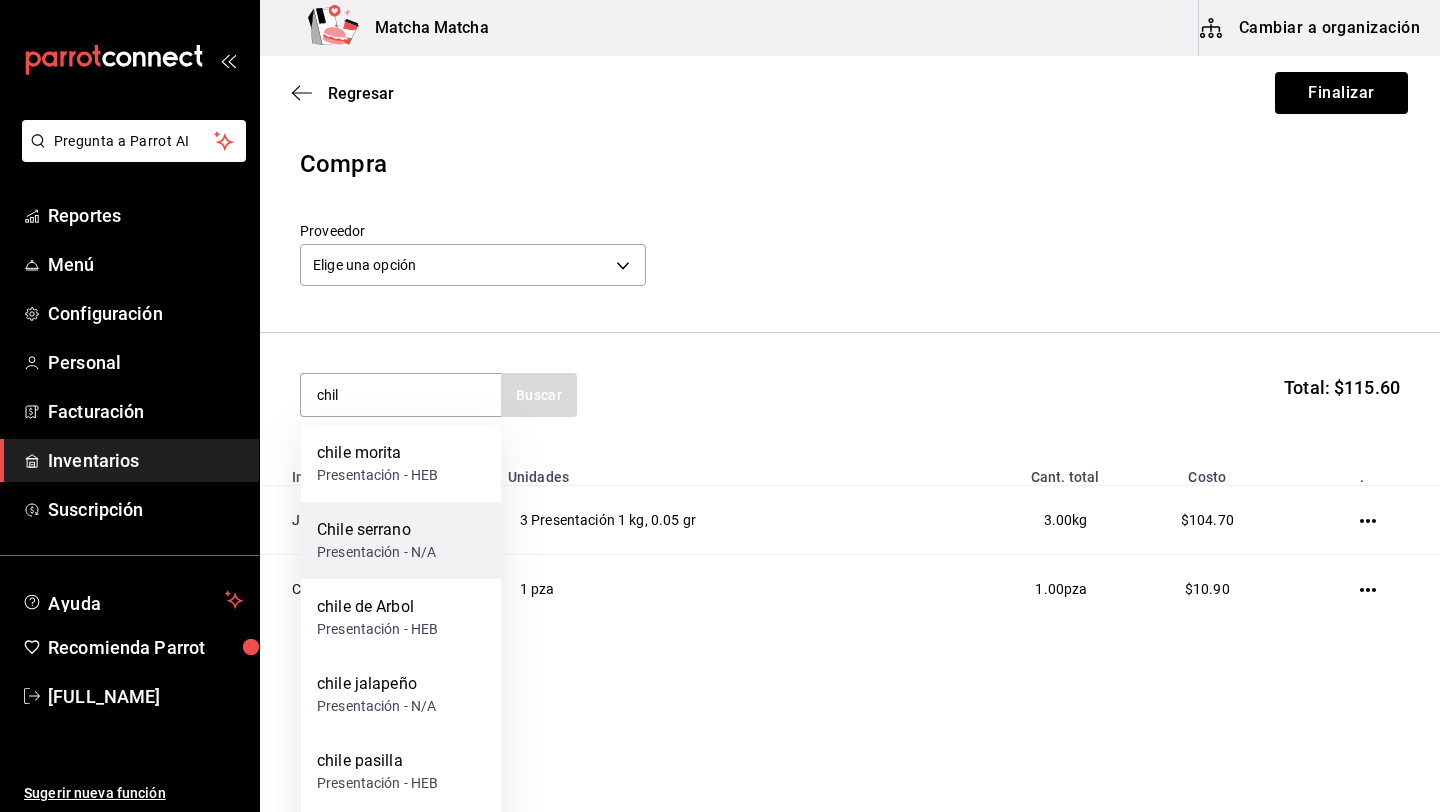 click on "Presentación - N/A" at bounding box center [376, 552] 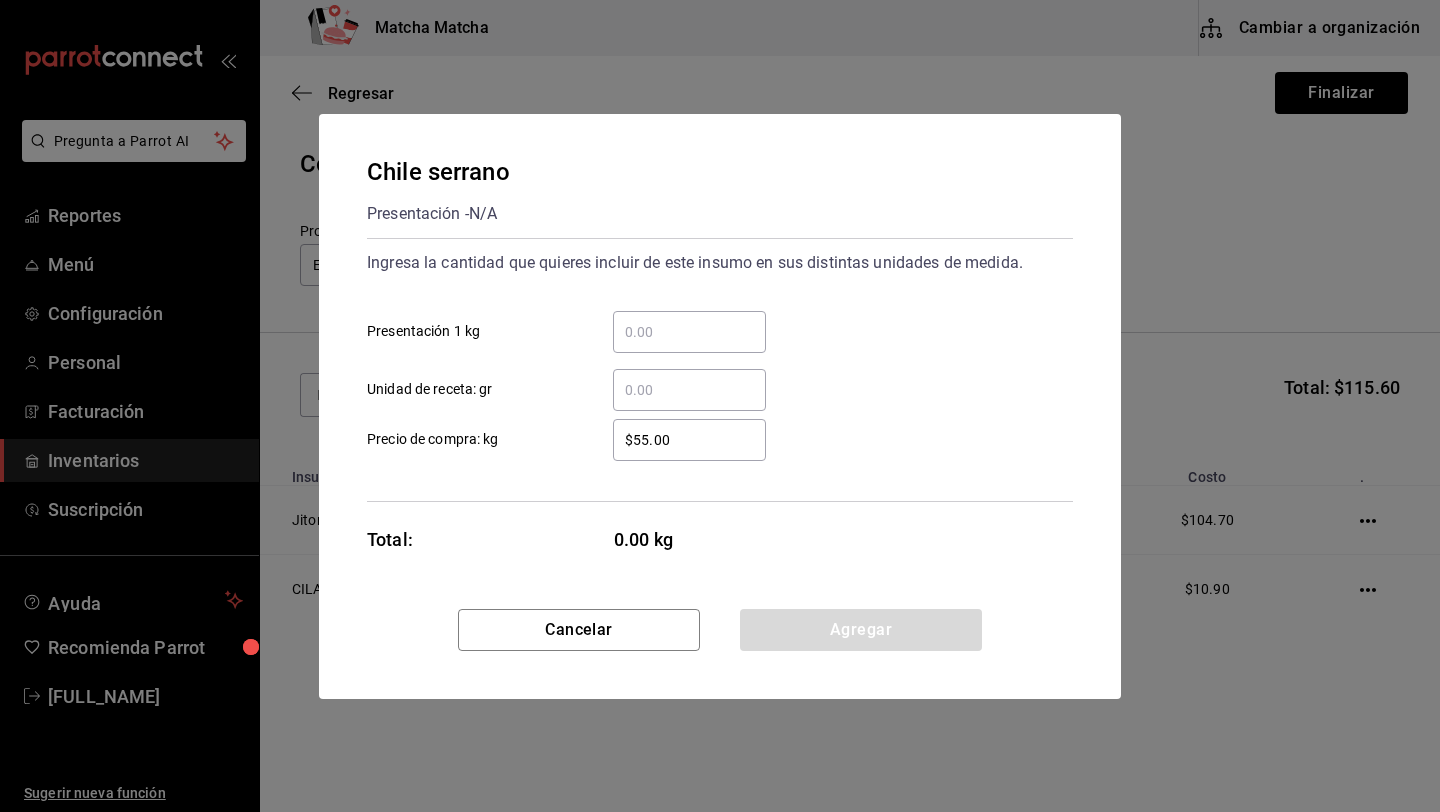 click on "​ Unidad de receta: gr" at bounding box center [689, 390] 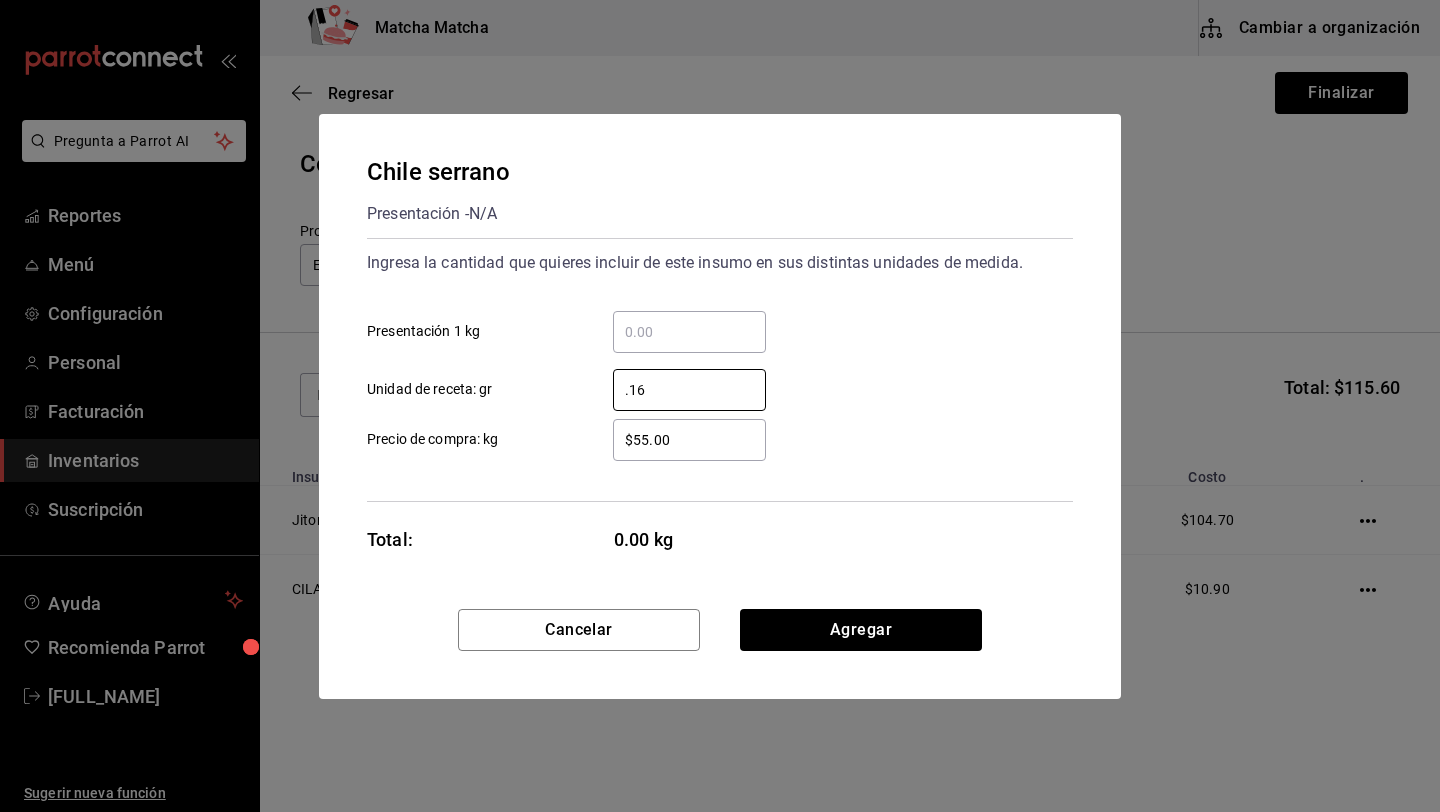 type on "0.16" 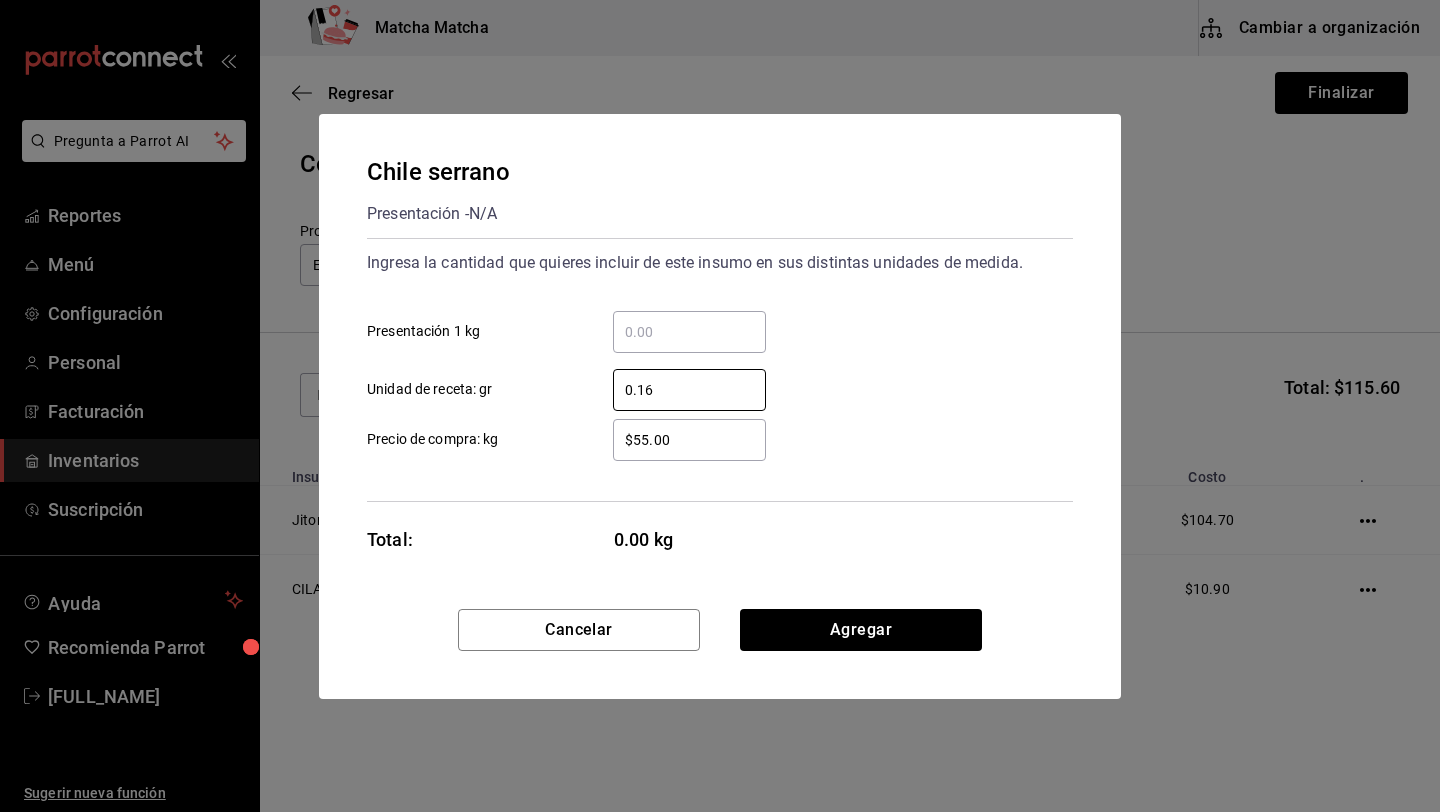 click on "$55.00" at bounding box center (689, 440) 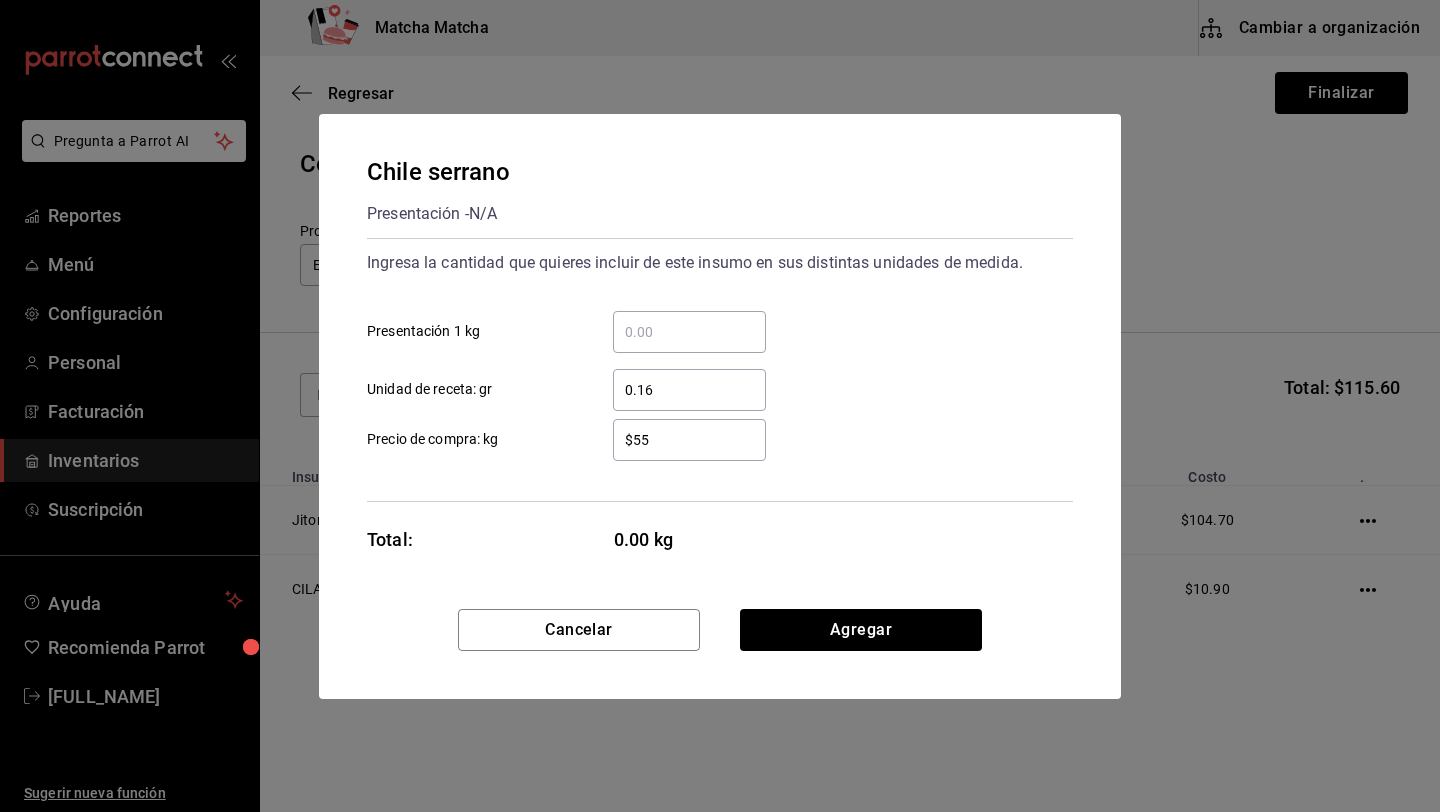 type on "$5" 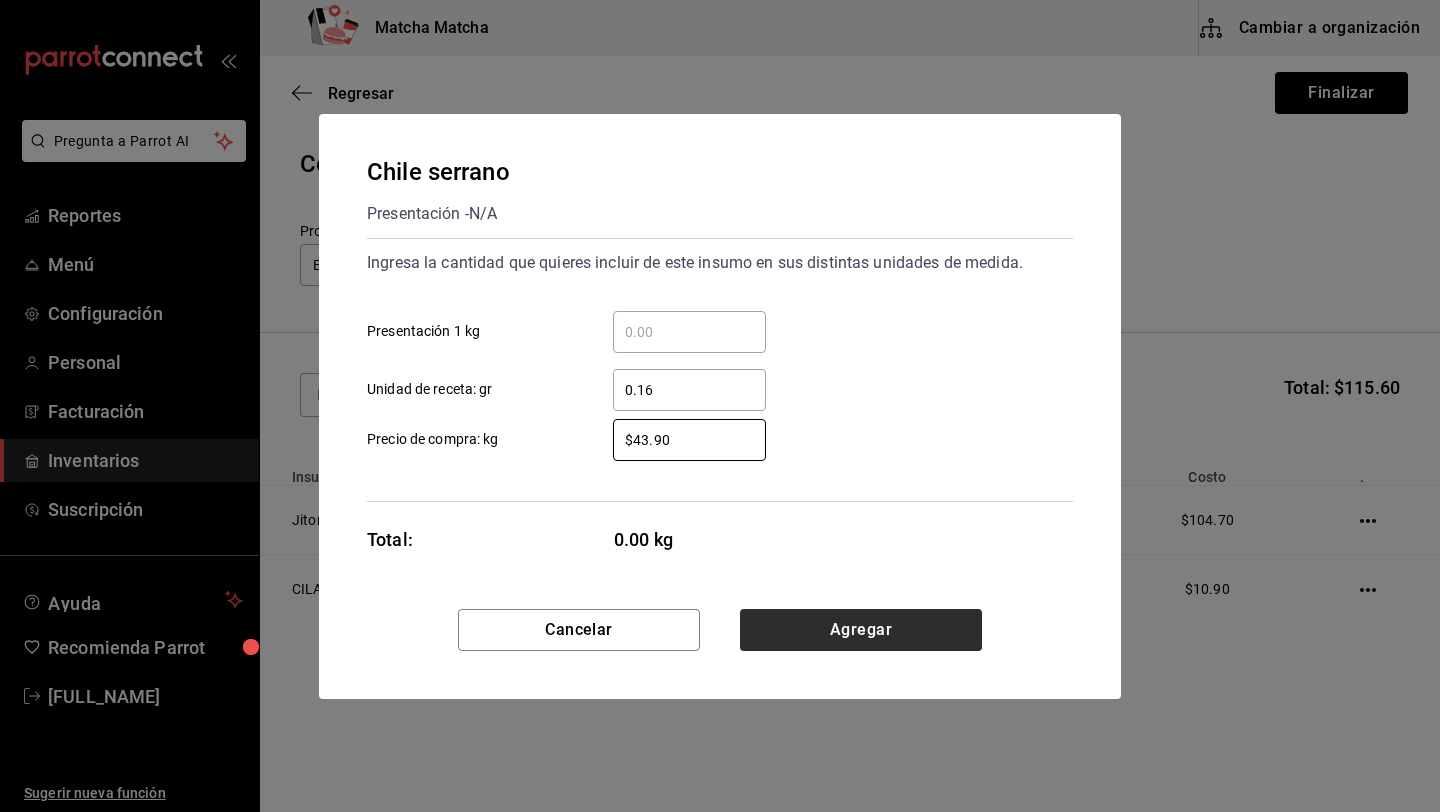 type on "$43.90" 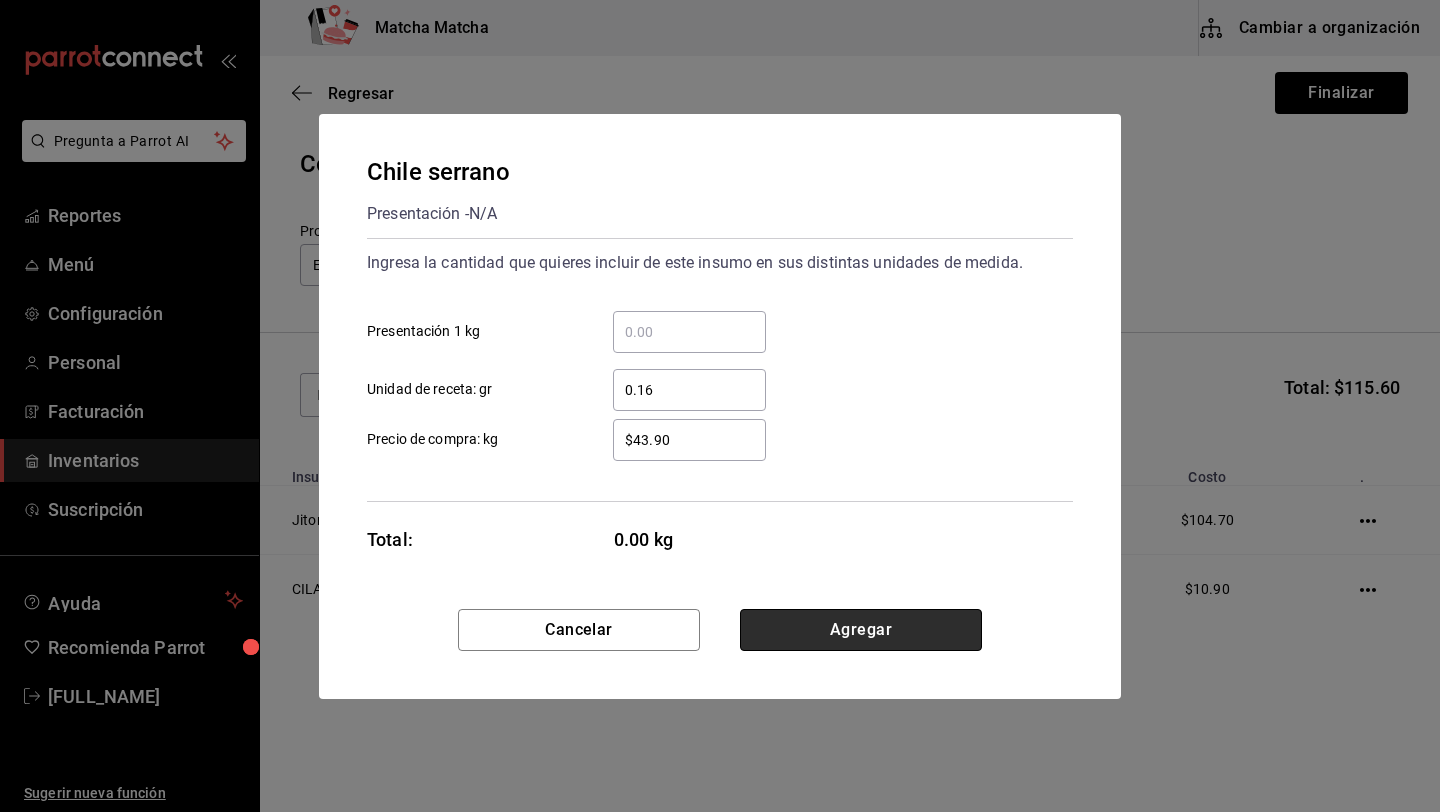 click on "Agregar" at bounding box center (861, 630) 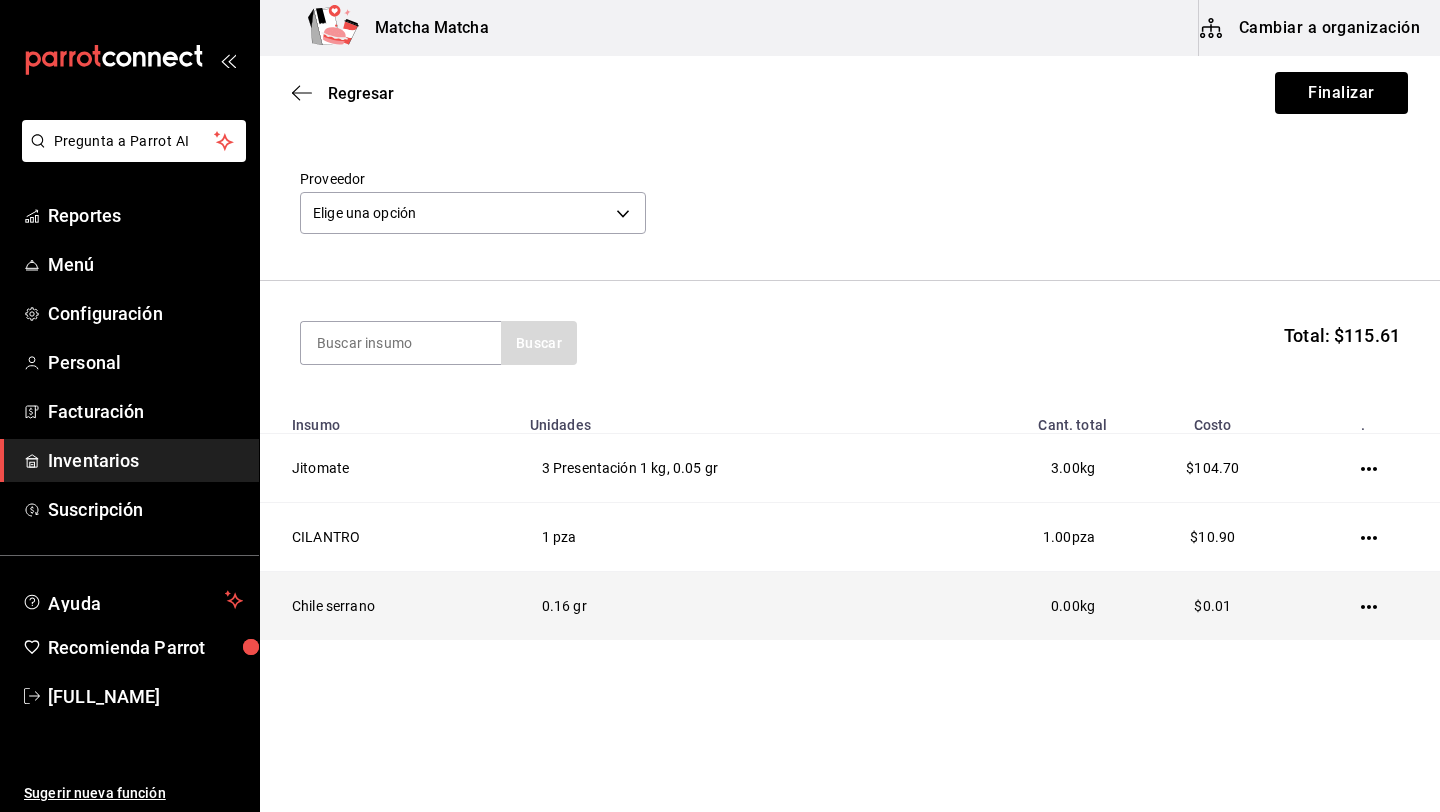 scroll, scrollTop: 57, scrollLeft: 0, axis: vertical 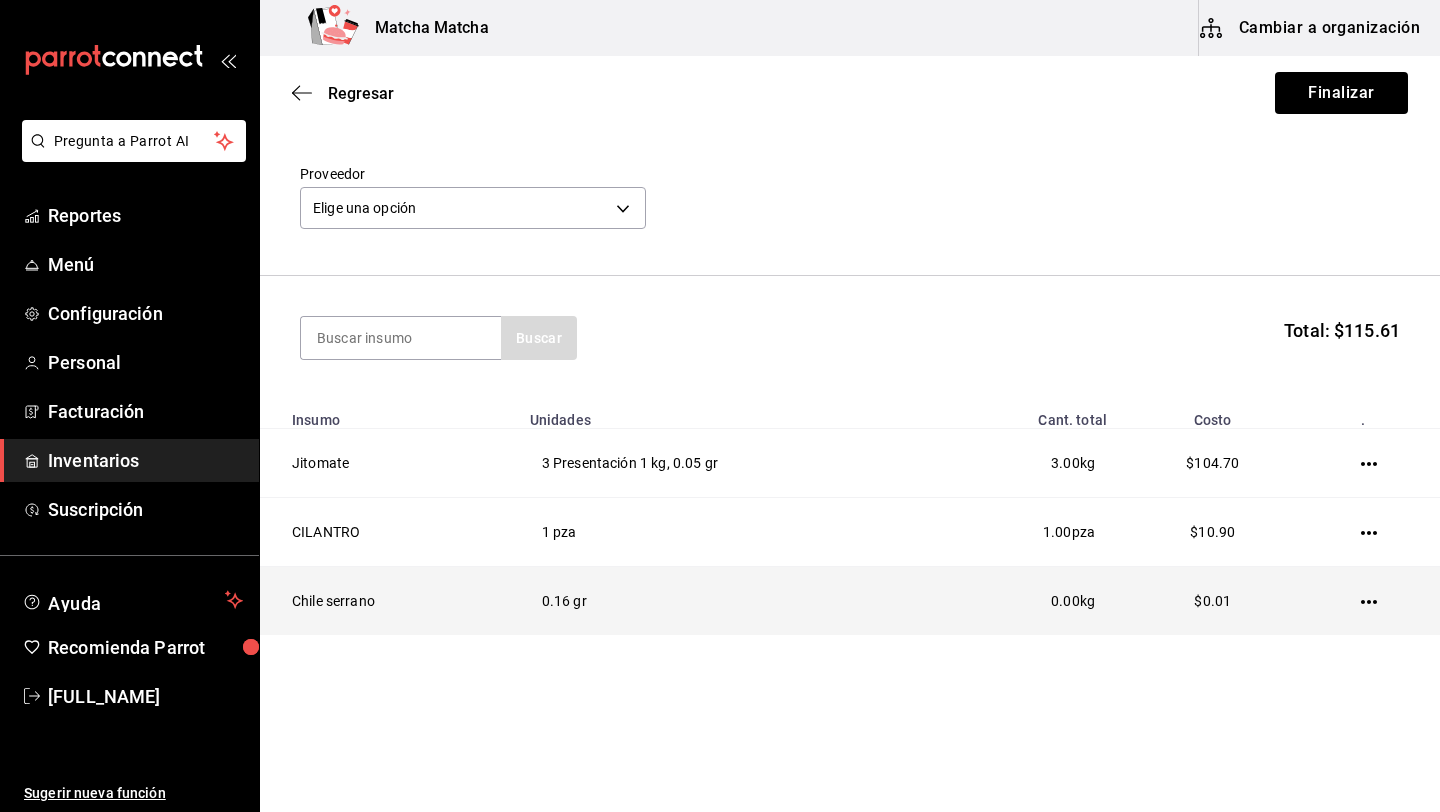 click 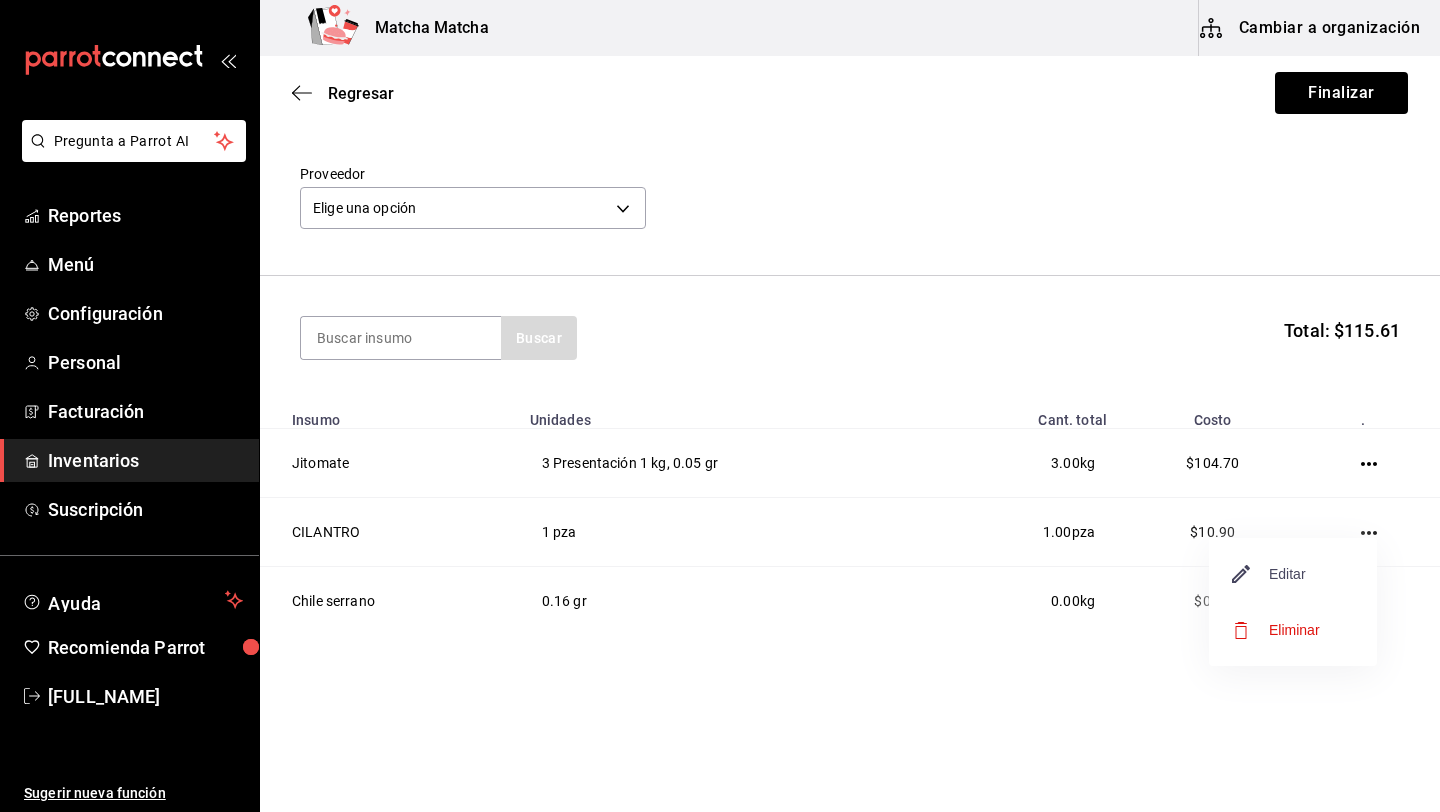 click on "Editar" at bounding box center (1269, 574) 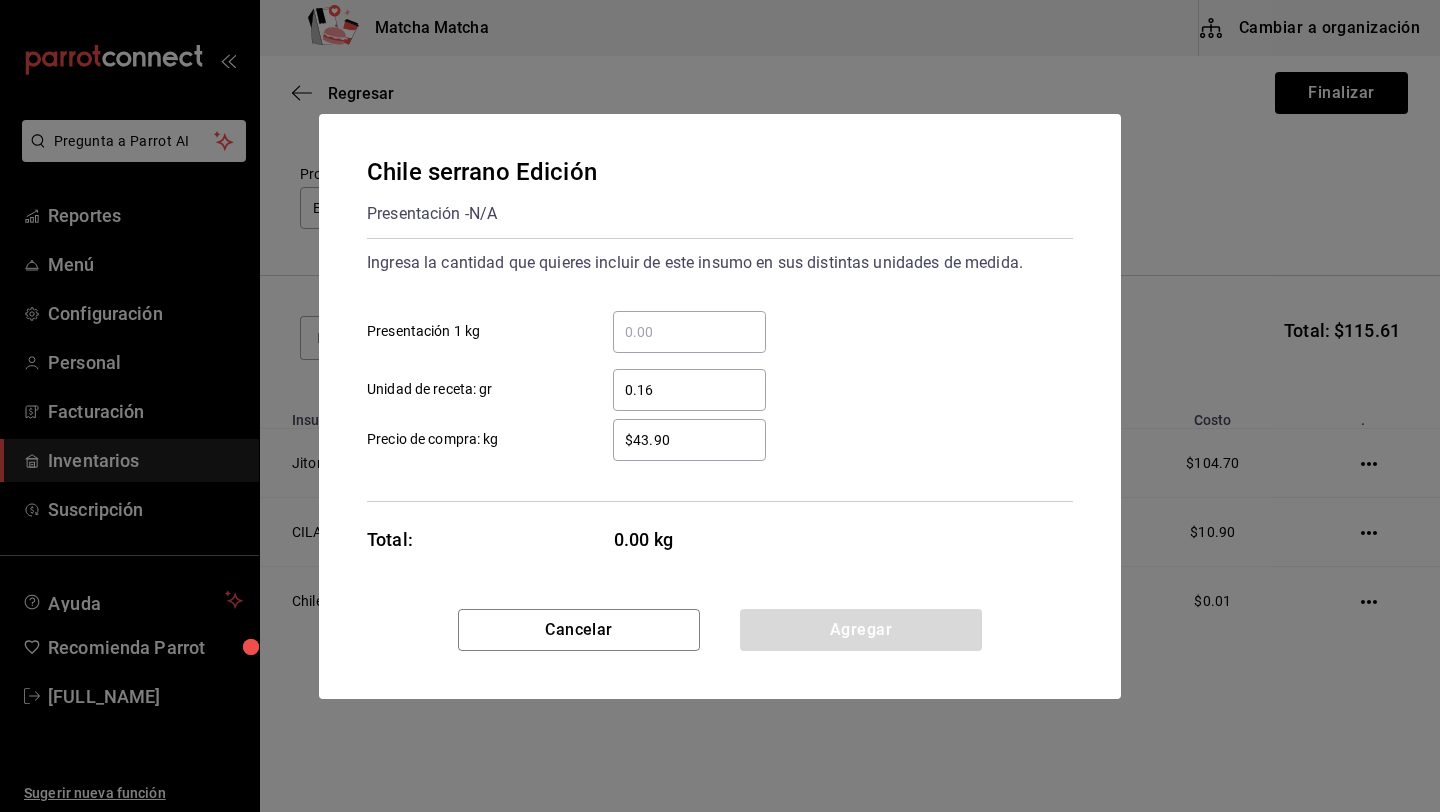 click on "0.16" at bounding box center [689, 390] 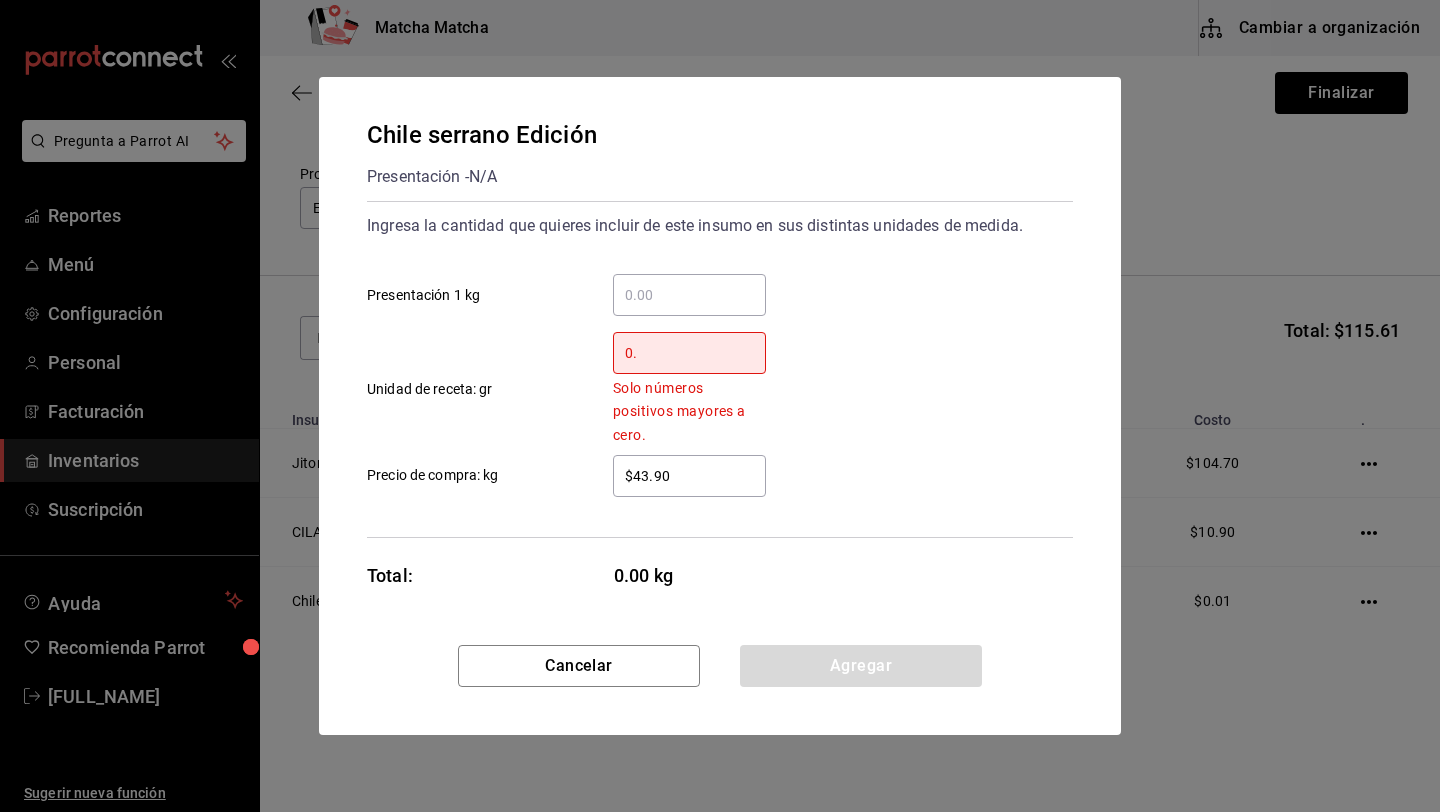 type on "0" 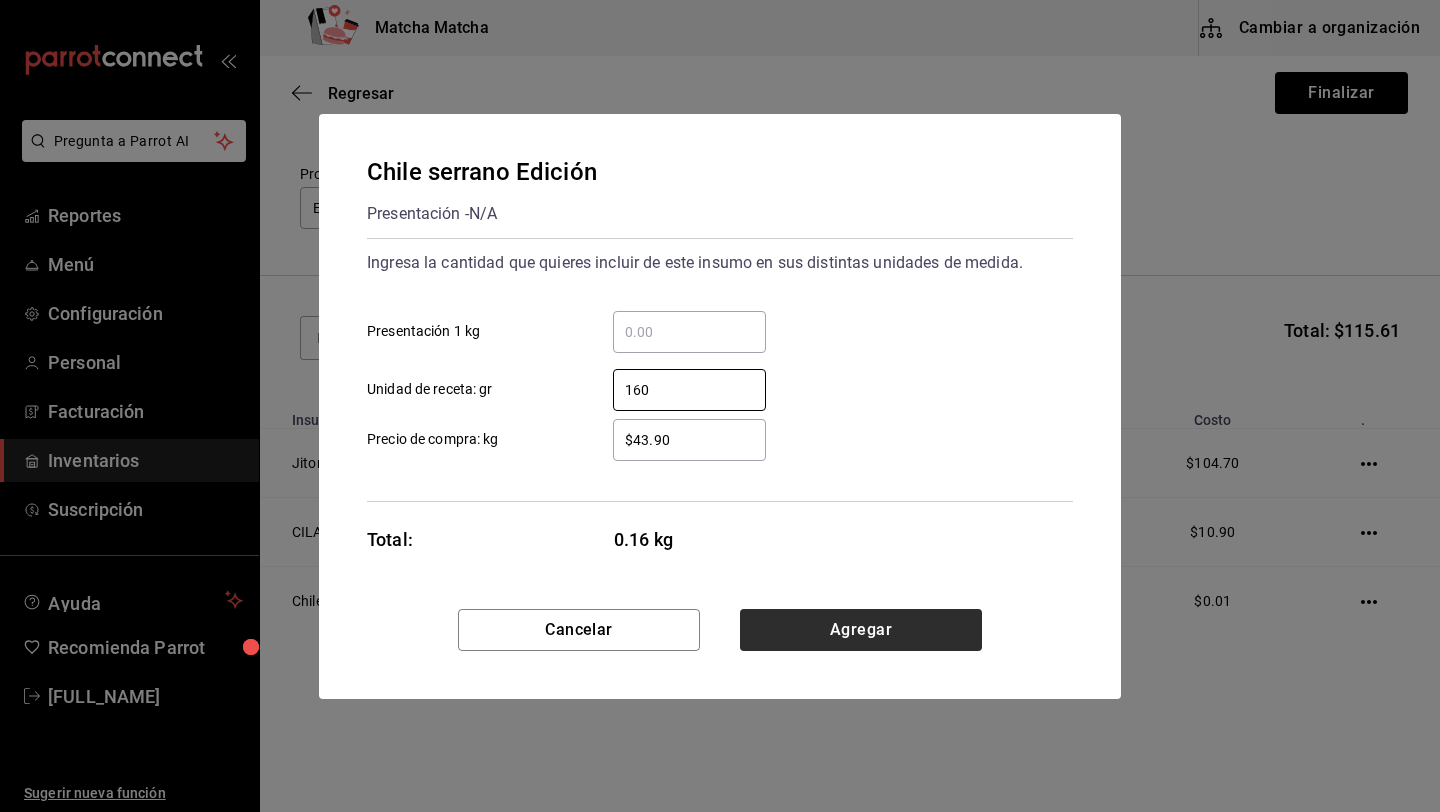 type on "160" 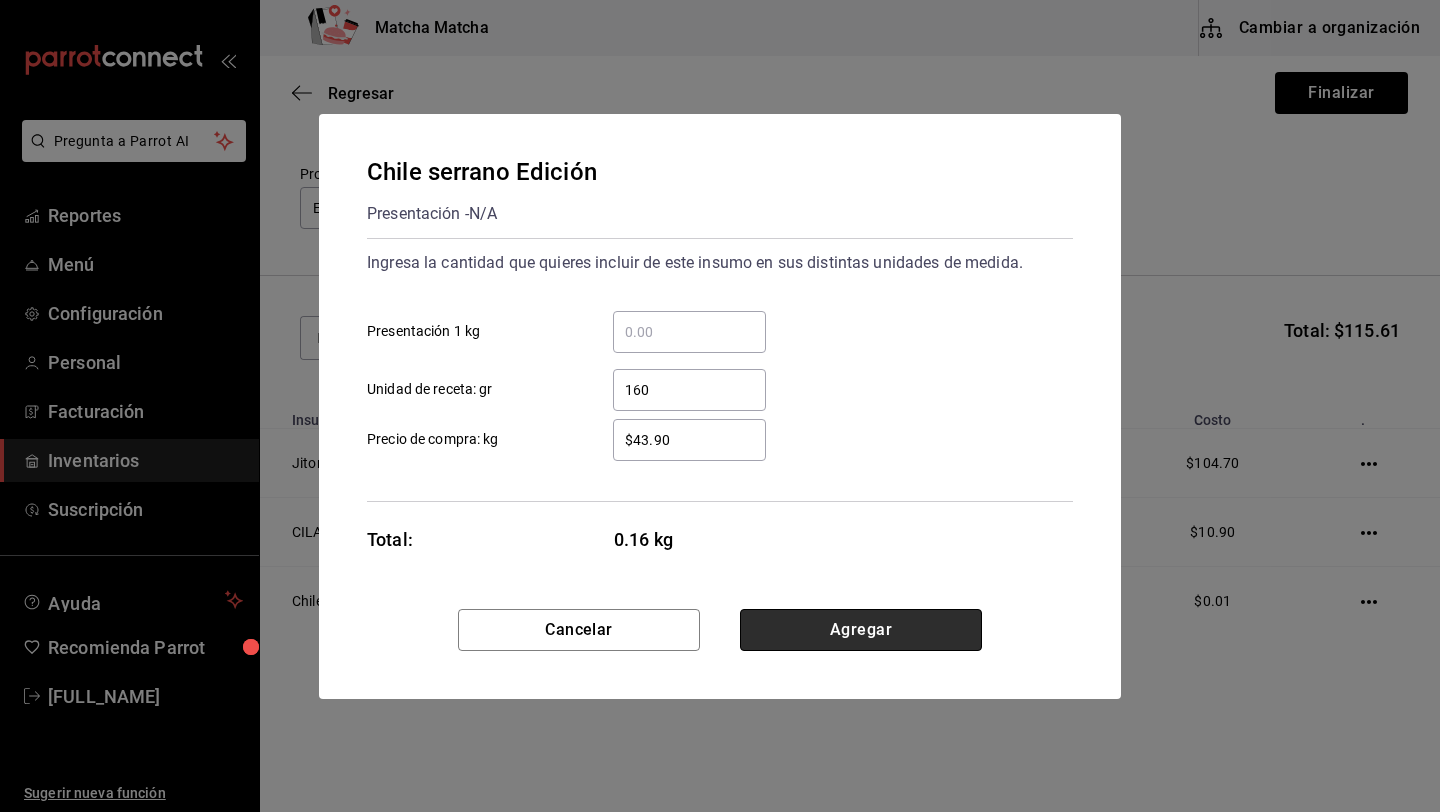 click on "Agregar" at bounding box center [861, 630] 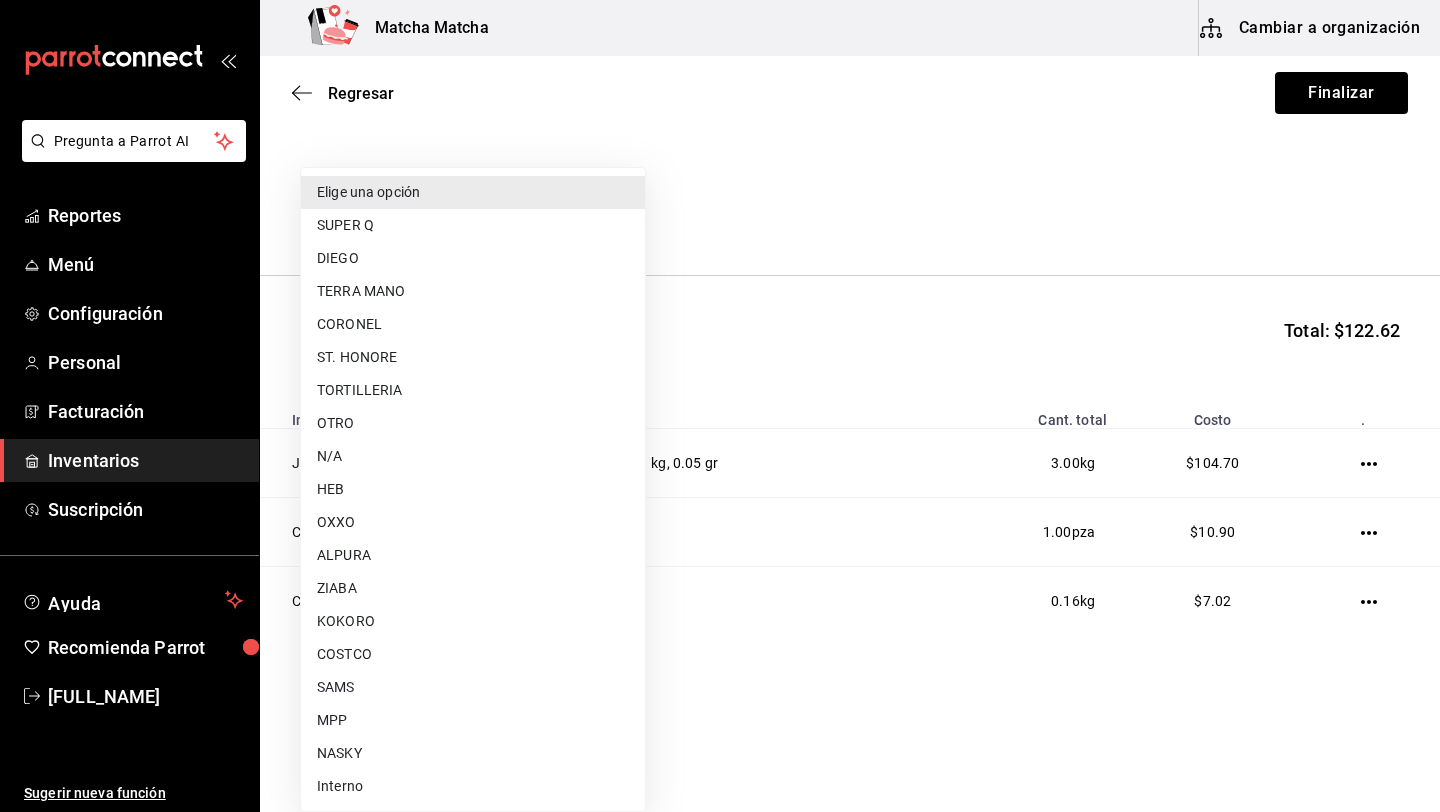 click on "Pregunta a Parrot AI Reportes   Menú   Configuración   Personal   Facturación   Inventarios   Suscripción   Ayuda Recomienda Parrot   [FULL_NAME]   Sugerir nueva función   Matcha Matcha Cambiar a organización Regresar Finalizar Compra Proveedor Elige una opción default Buscar Total: $122.62 Insumo Unidades Cant. total Costo  .  Jitomate 3 Presentación 1 kg, 0.05 gr 3.00  kg $104.70 CILANTRO 1 pza 1.00  pza $10.90 Chile serrano 160 gr 0.16  kg $7.02 GANA 1 MES GRATIS EN TU SUSCRIPCIÓN AQUÍ ¿Recuerdas cómo empezó tu restaurante?
Hoy puedes ayudar a un colega a tener el mismo cambio que tú viviste.
Recomienda Parrot directamente desde tu Portal Administrador.
Es fácil y rápido.
🎁 Por cada restaurante que se una, ganas 1 mes gratis. Ver video tutorial Ir a video Pregunta a Parrot AI Reportes   Menú   Configuración   Personal   Facturación   Inventarios   Suscripción   Ayuda Recomienda Parrot   [FULL_NAME]   Sugerir nueva función   Editar Eliminar Visitar centro de ayuda SUPER Q" at bounding box center [720, 349] 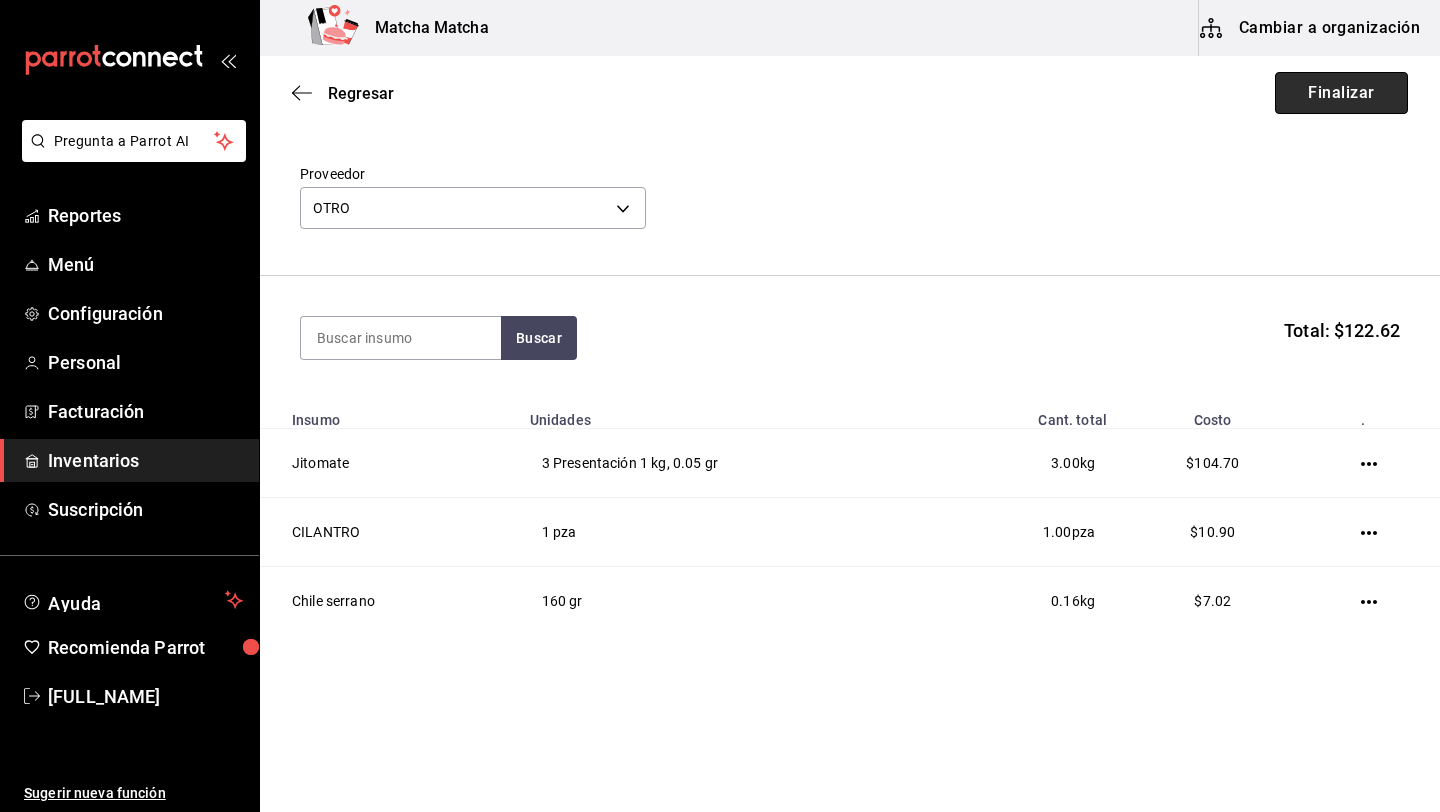 click on "Finalizar" at bounding box center [1341, 93] 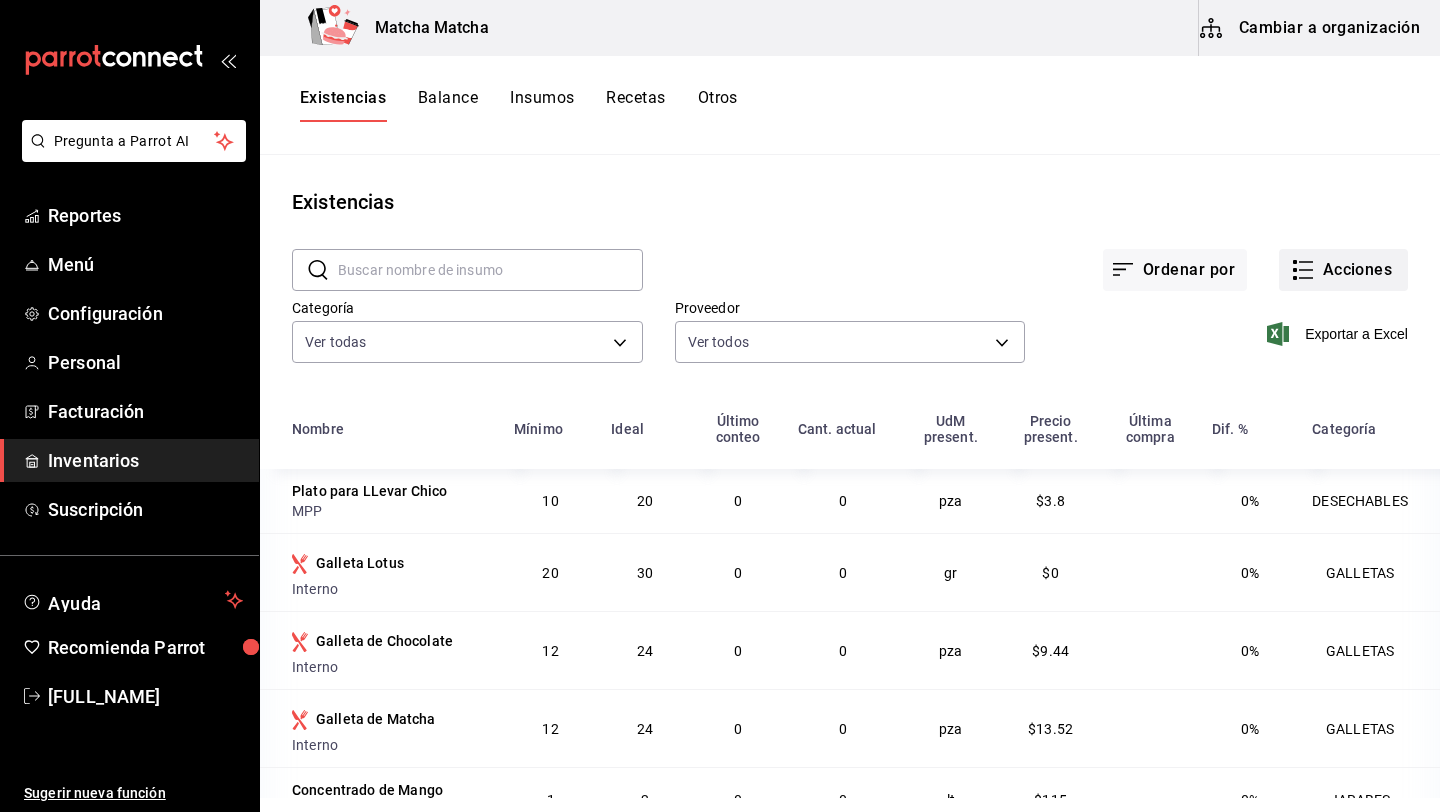 click on "Acciones" at bounding box center (1343, 270) 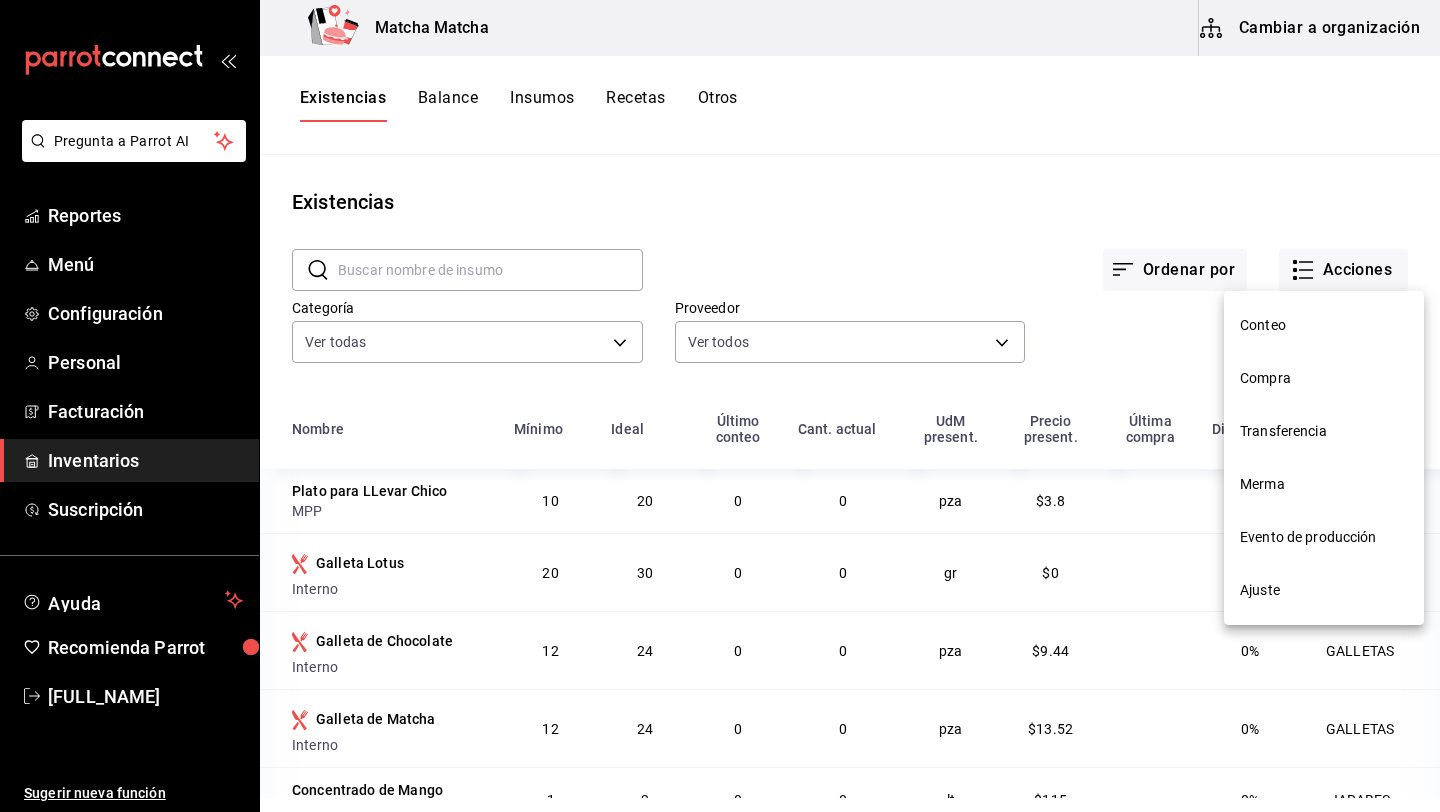 click on "Compra" at bounding box center [1324, 378] 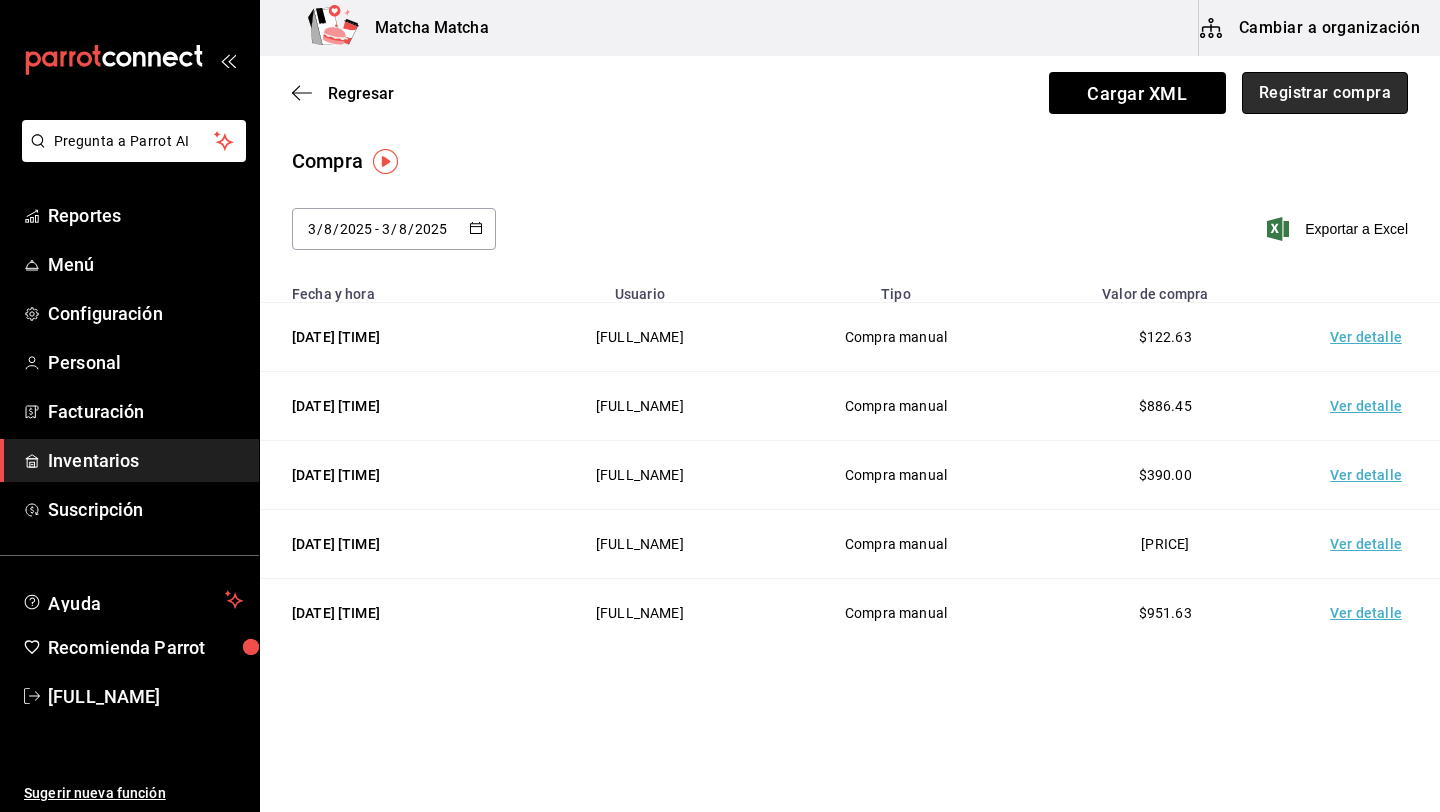 click on "Registrar compra" at bounding box center (1325, 93) 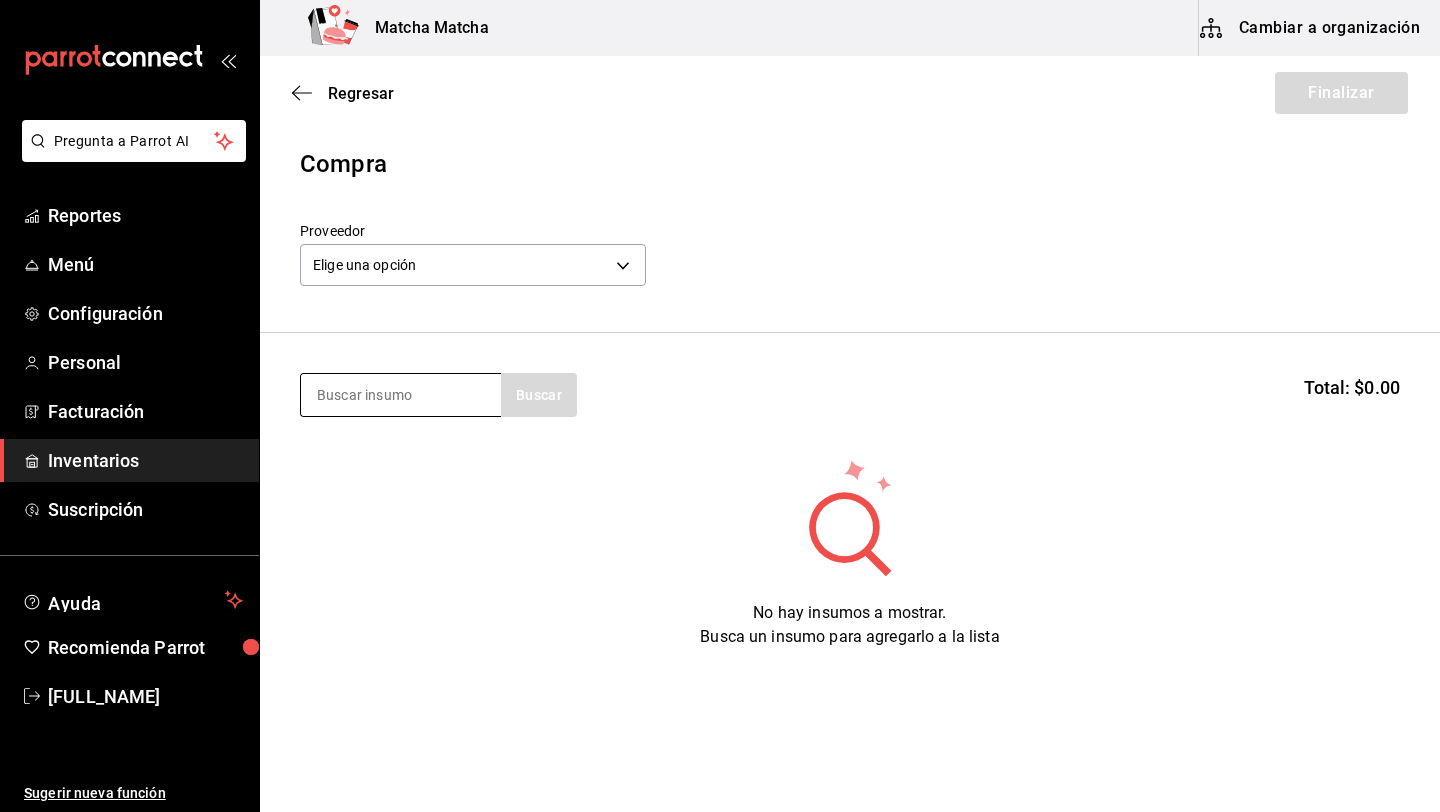 click at bounding box center [401, 395] 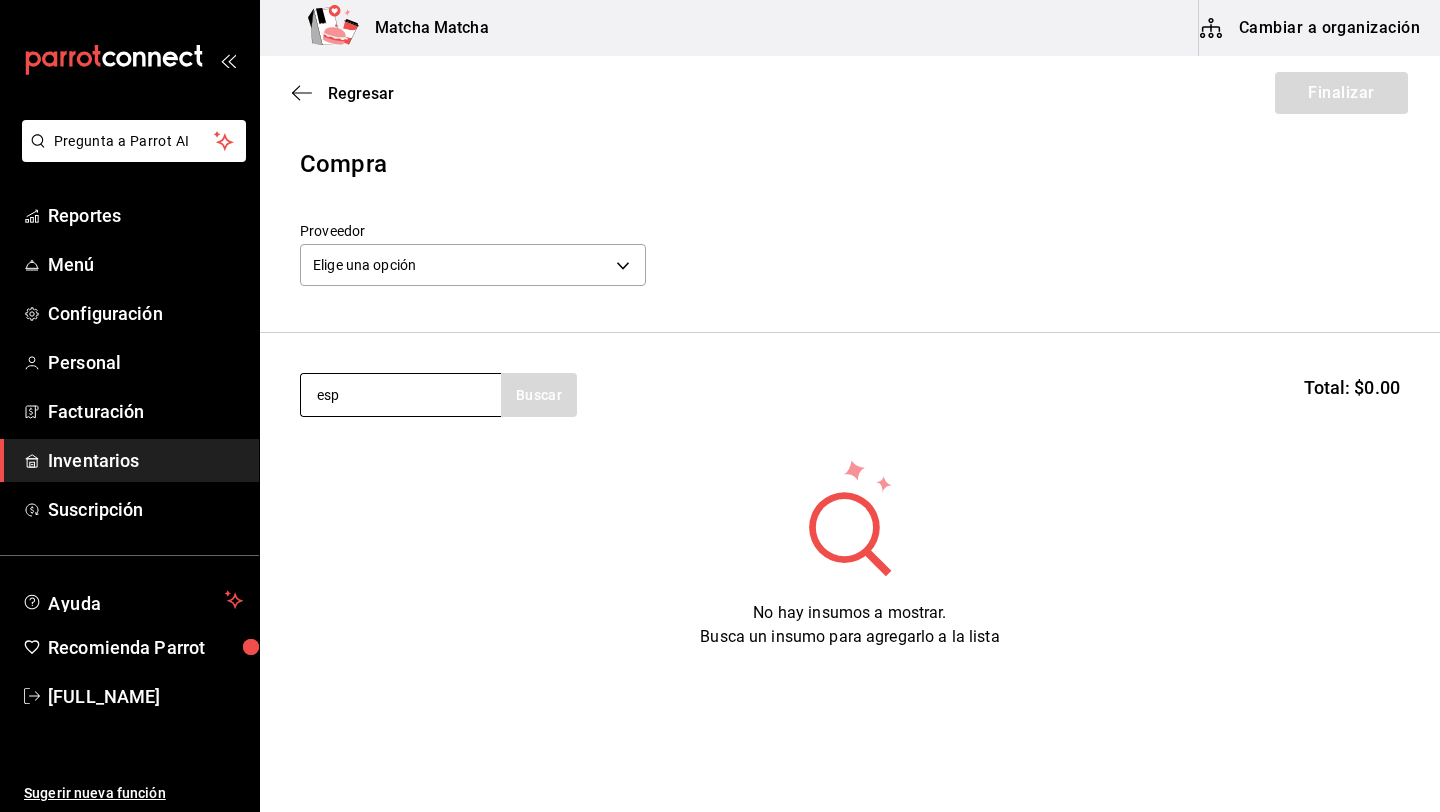 type on "esp" 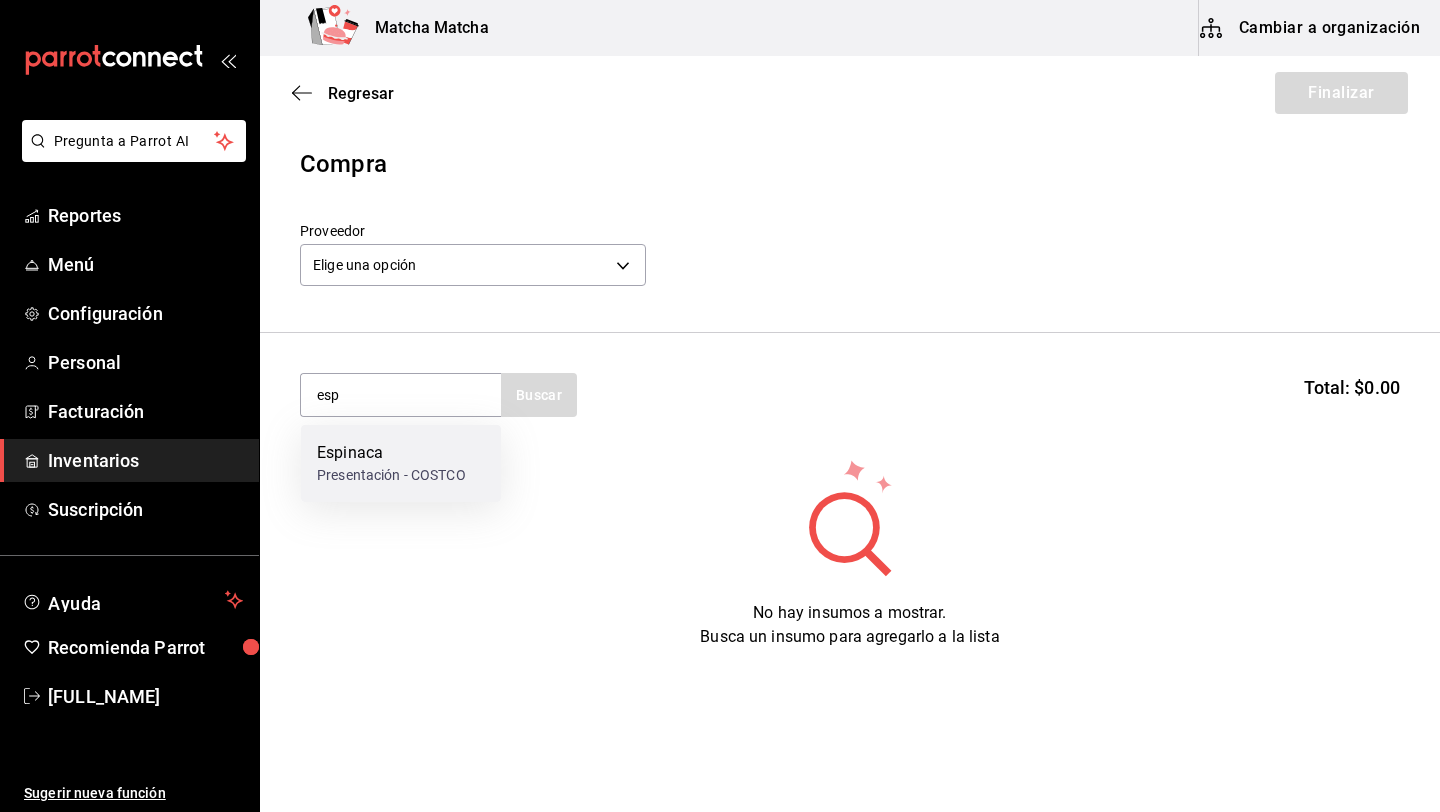 click on "Espinaca" at bounding box center (391, 453) 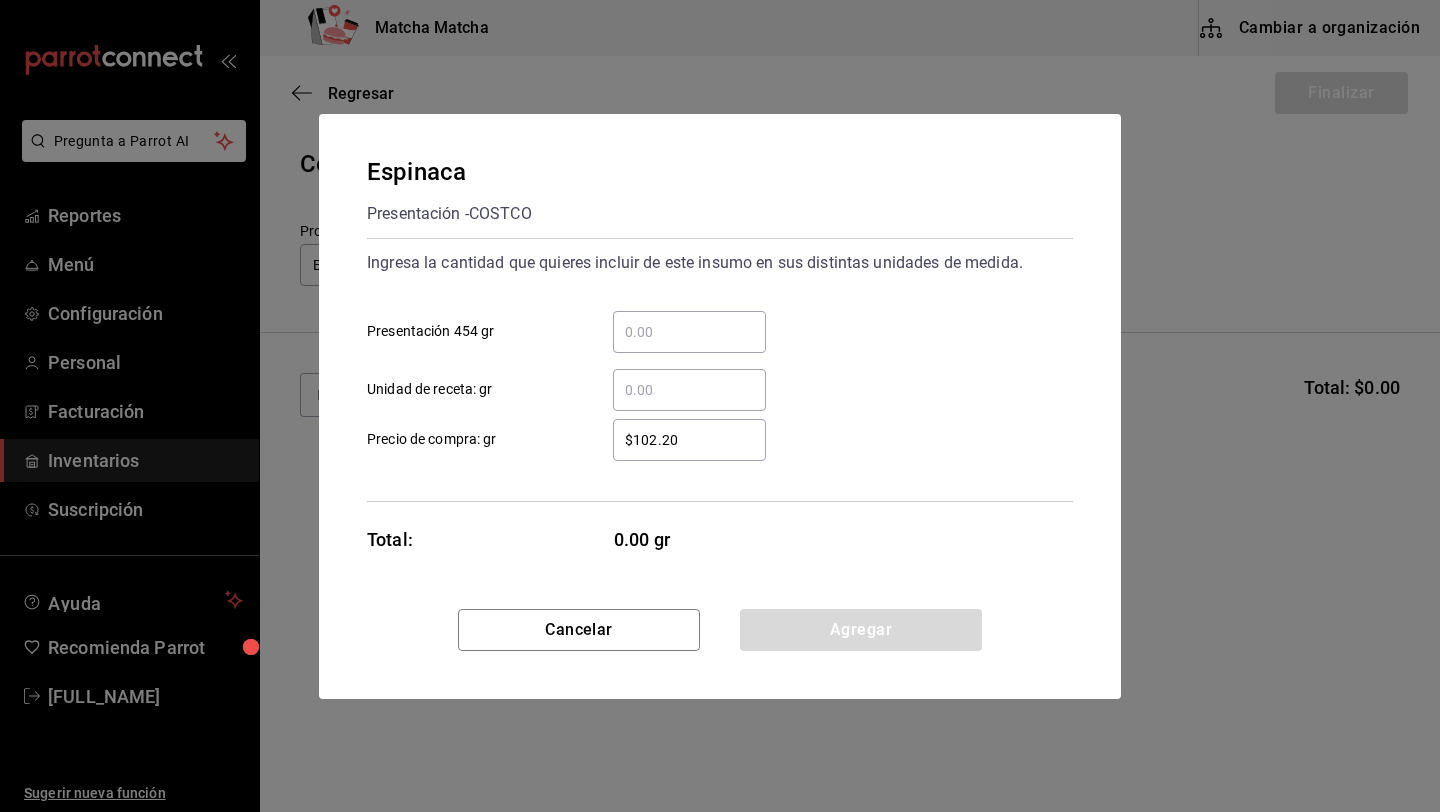 click on "​ Presentación 454 gr" at bounding box center (689, 332) 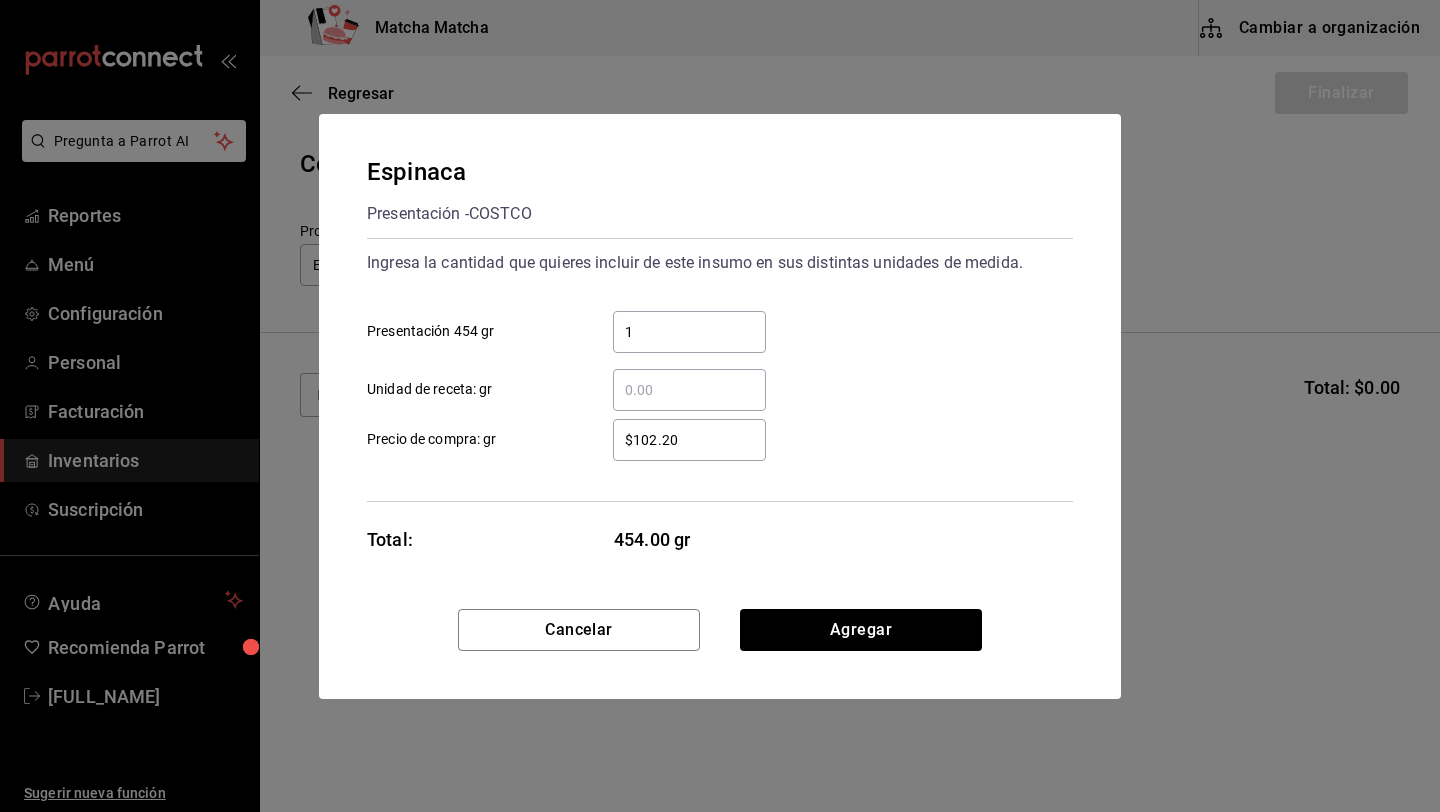 click on "$102.20" at bounding box center (689, 440) 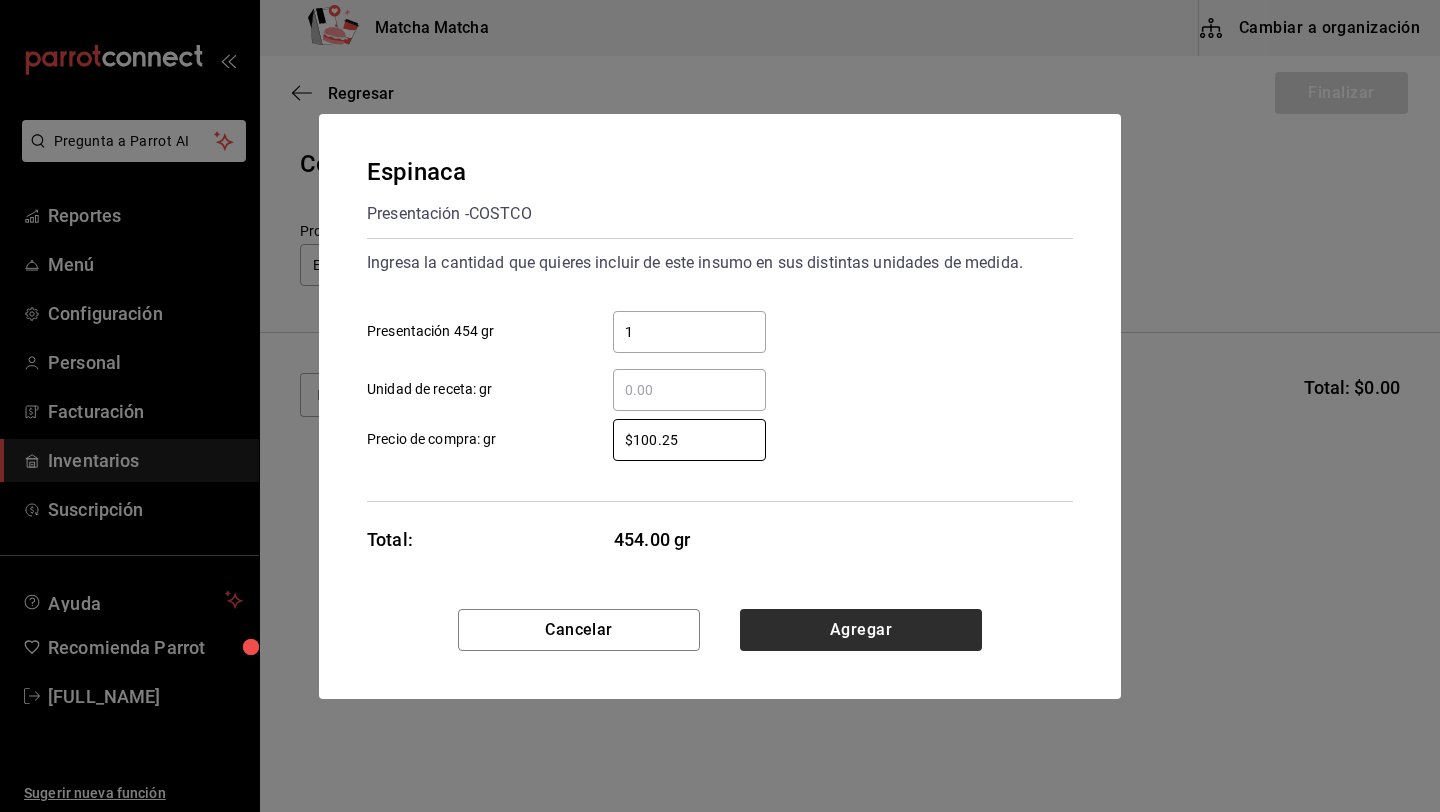 type on "$100.25" 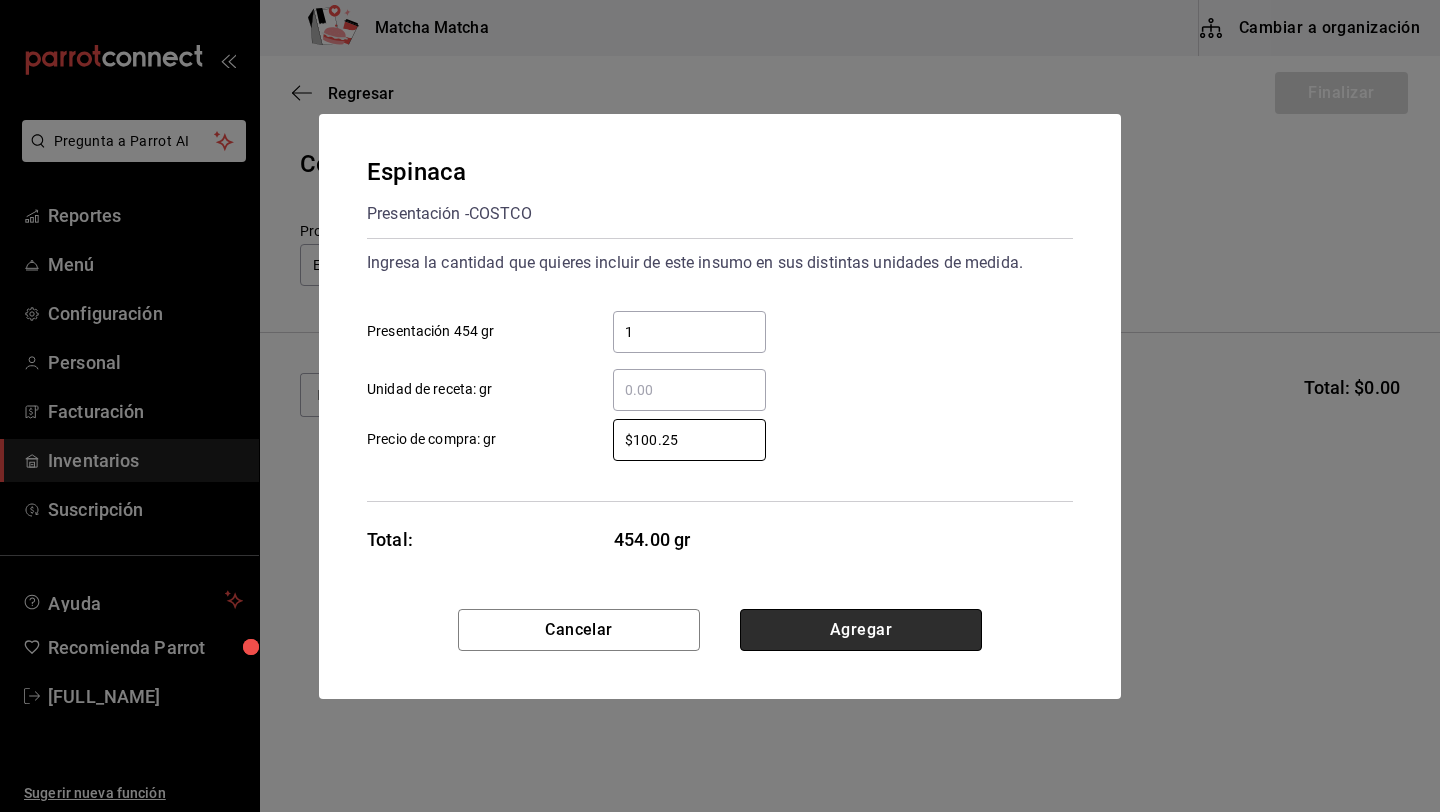 click on "Agregar" at bounding box center (861, 630) 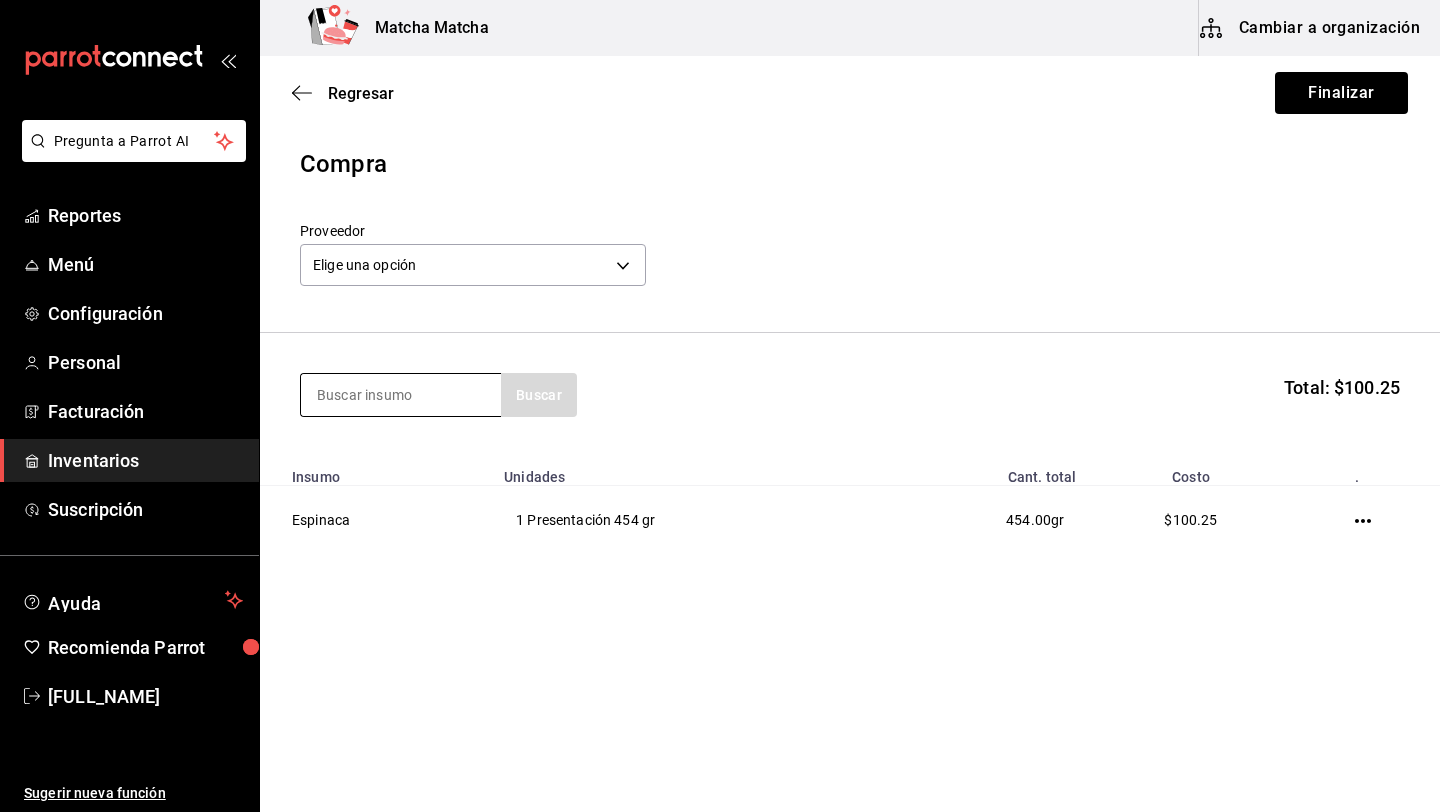 click at bounding box center [401, 395] 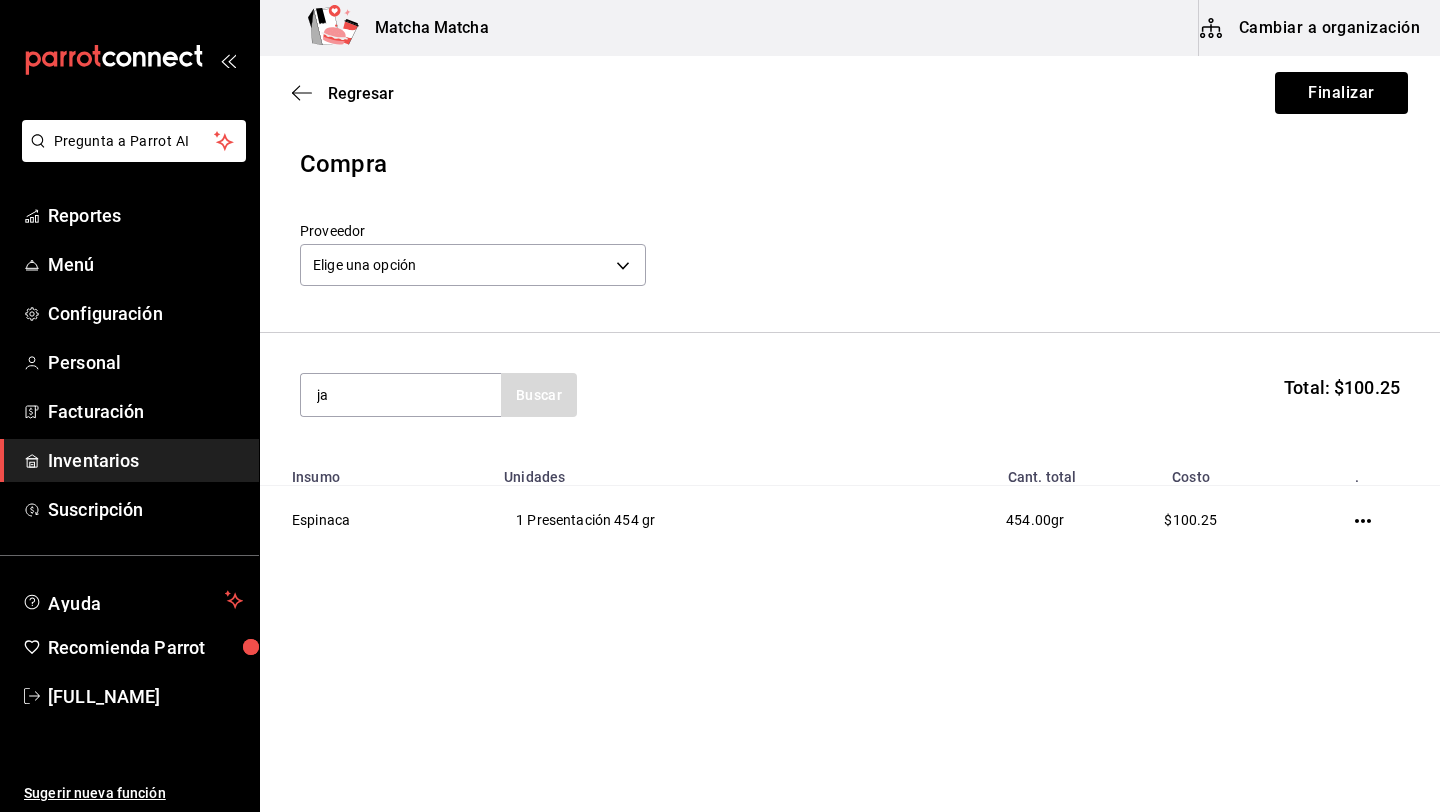 type on "j" 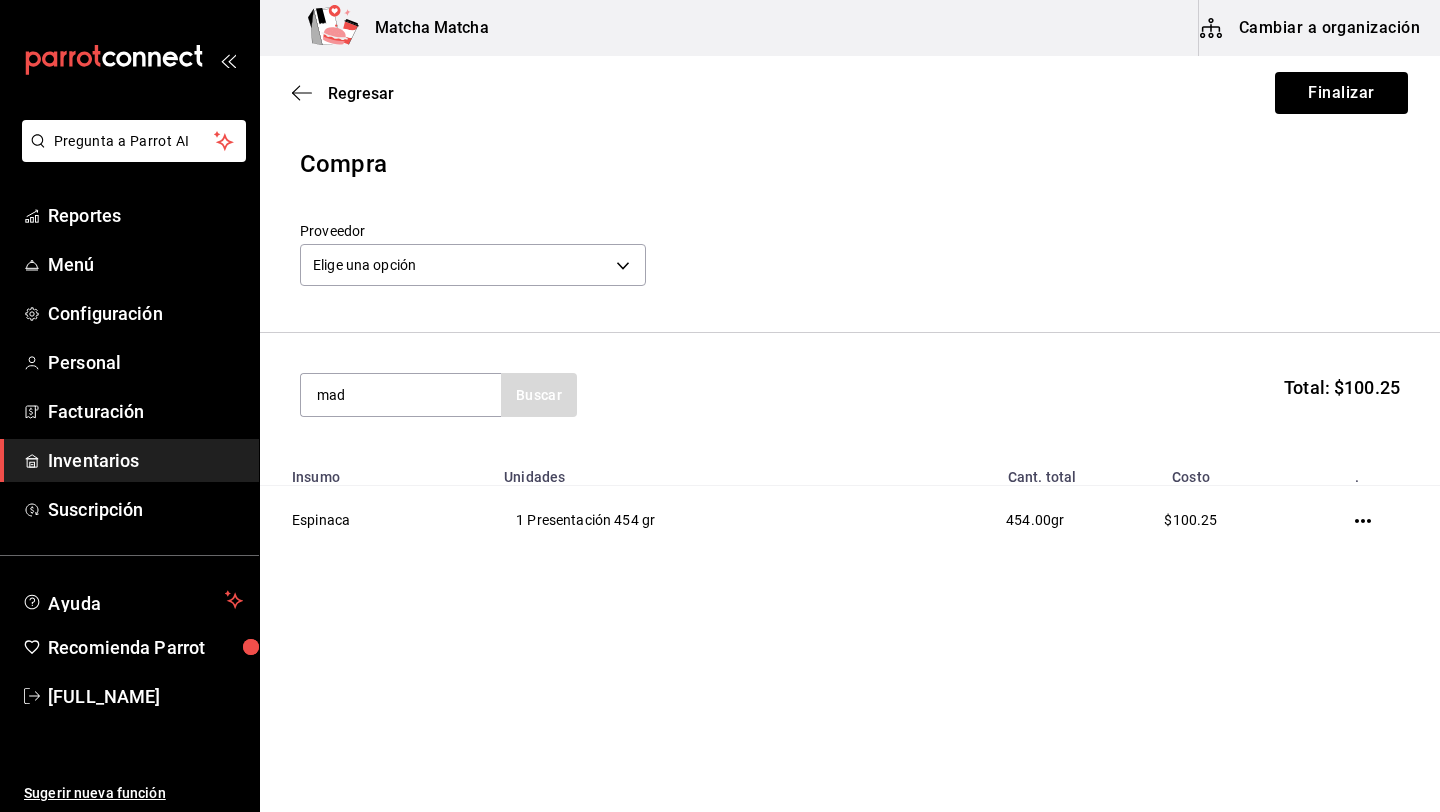 type on "mad" 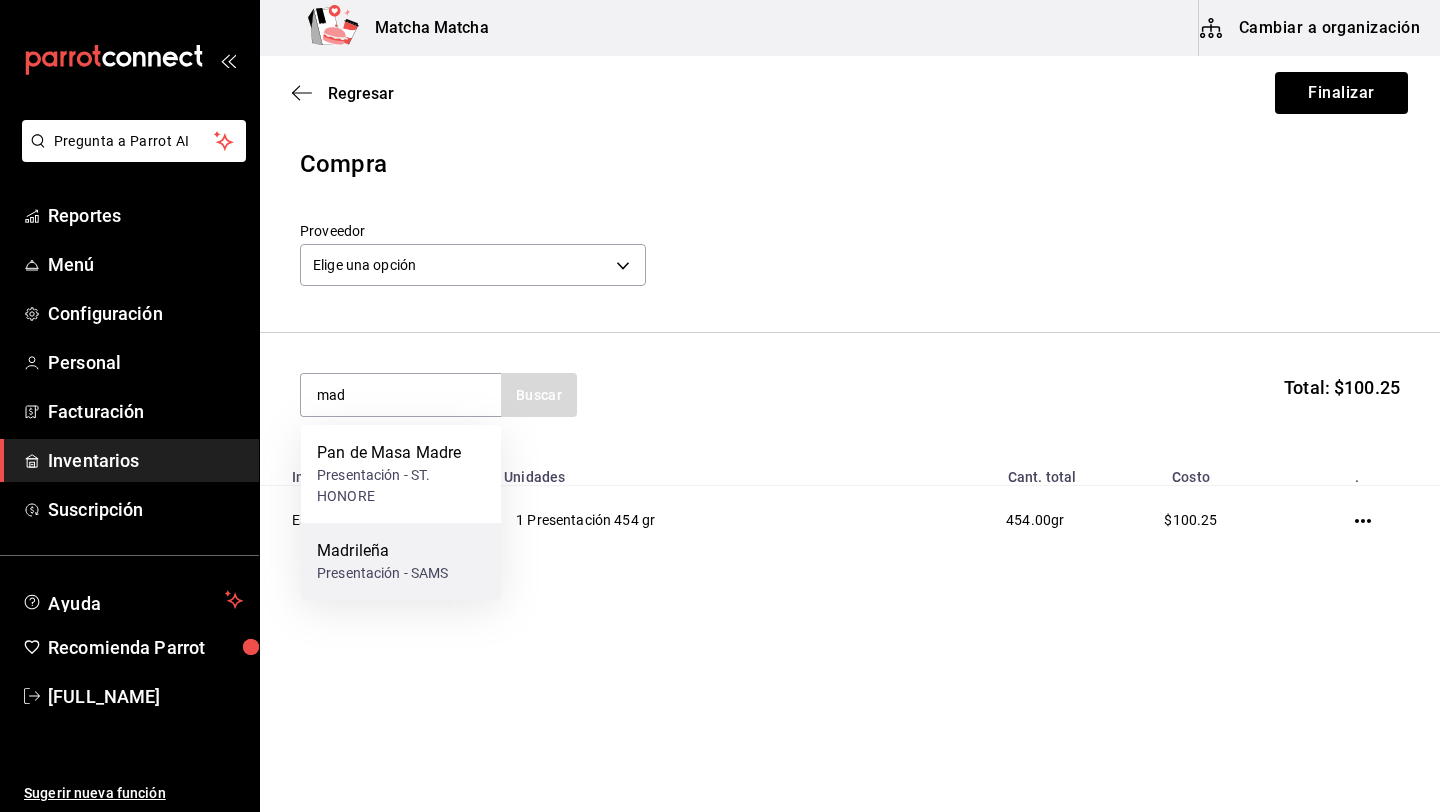 click on "Presentación - SAMS" at bounding box center [383, 573] 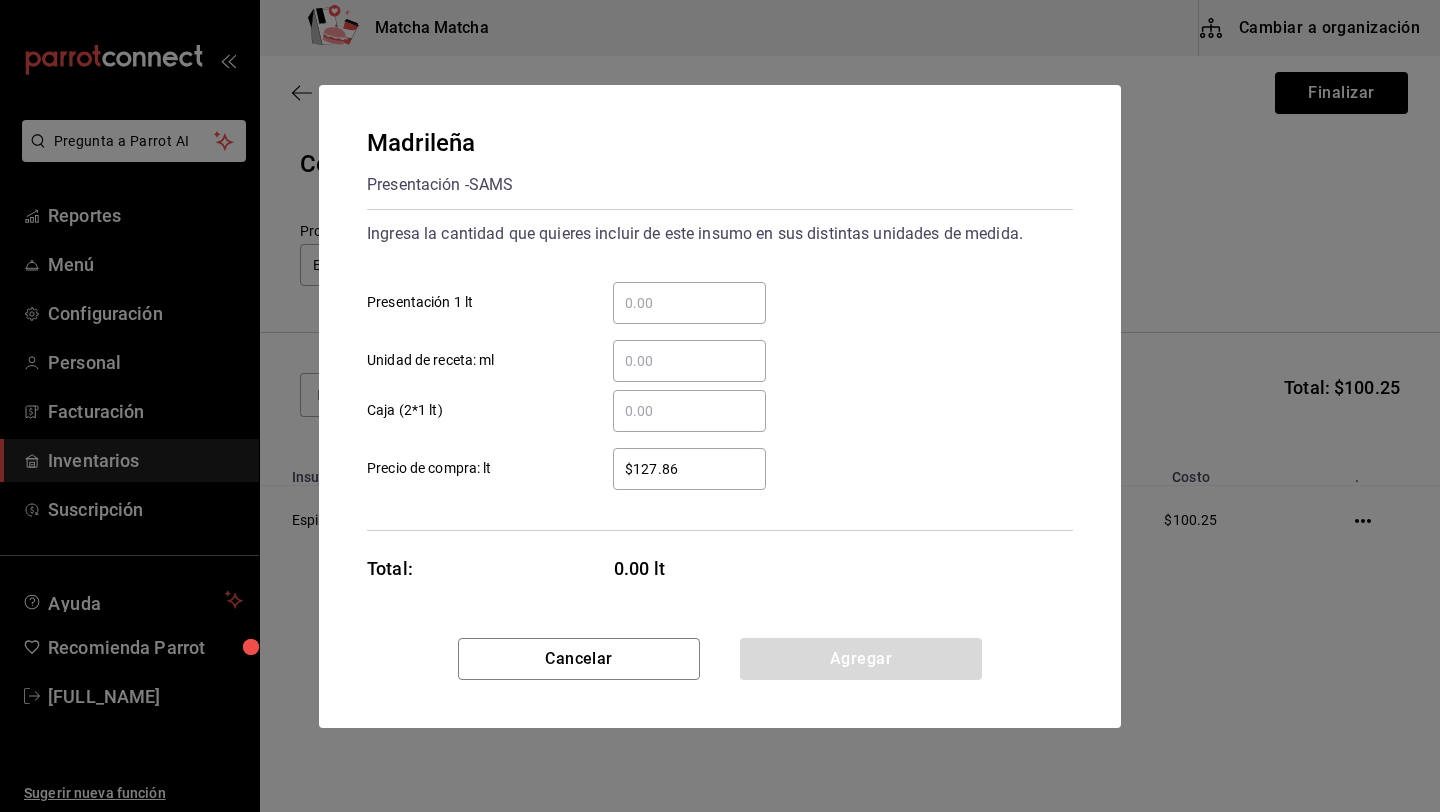 click on "​ Presentación 1 lt" at bounding box center (689, 303) 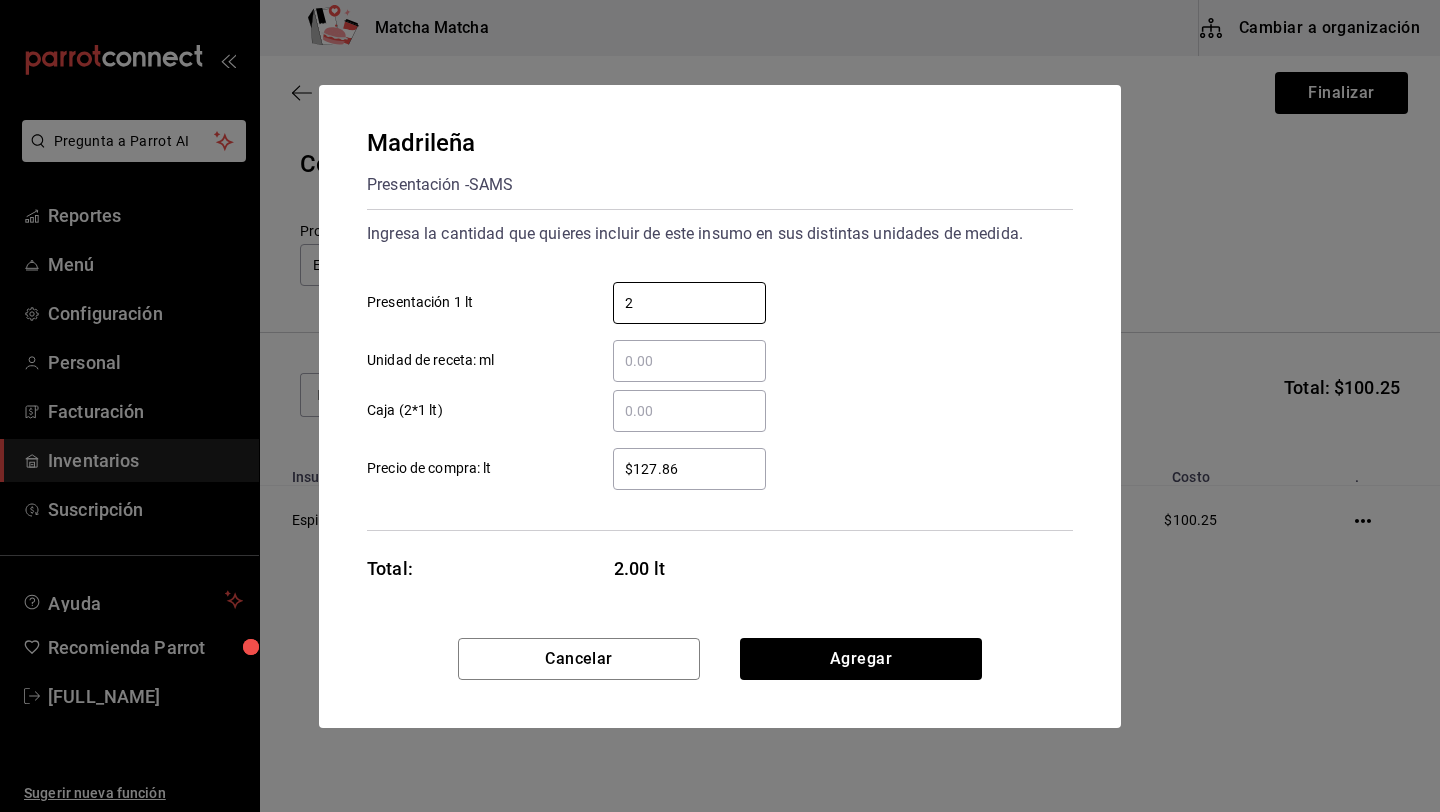 click on "$127.86" at bounding box center (689, 469) 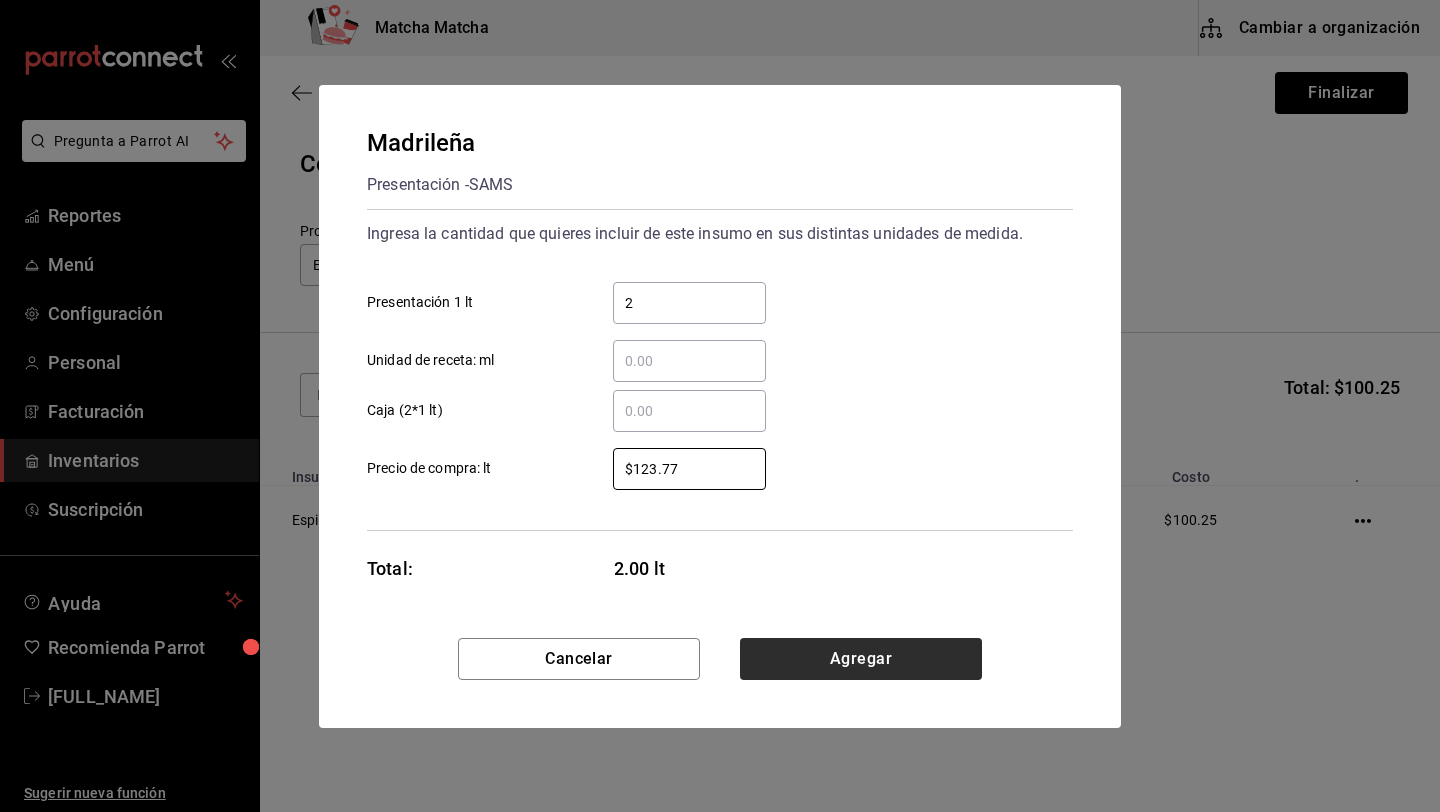 type on "$123.77" 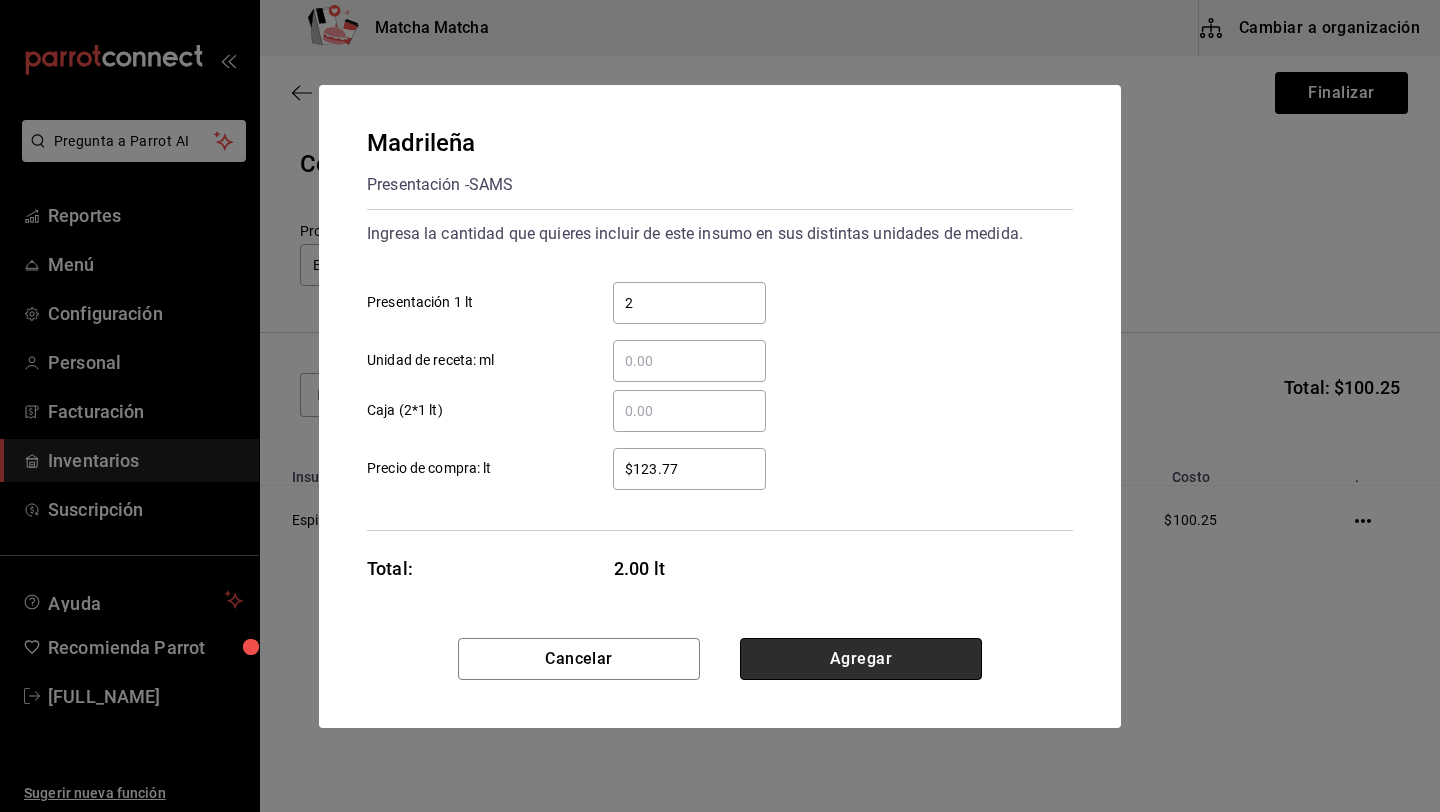 click on "Agregar" at bounding box center [861, 659] 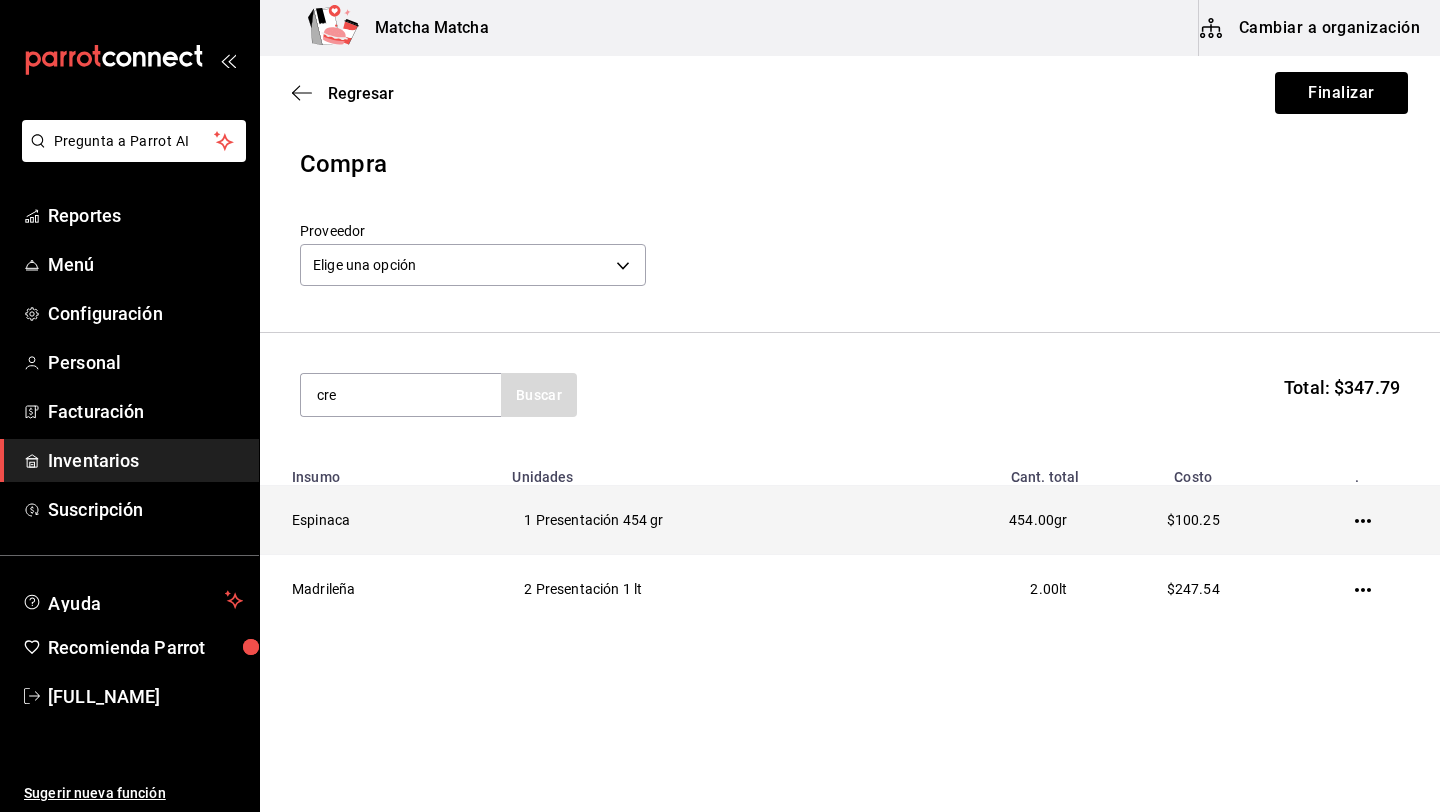 type on "cre" 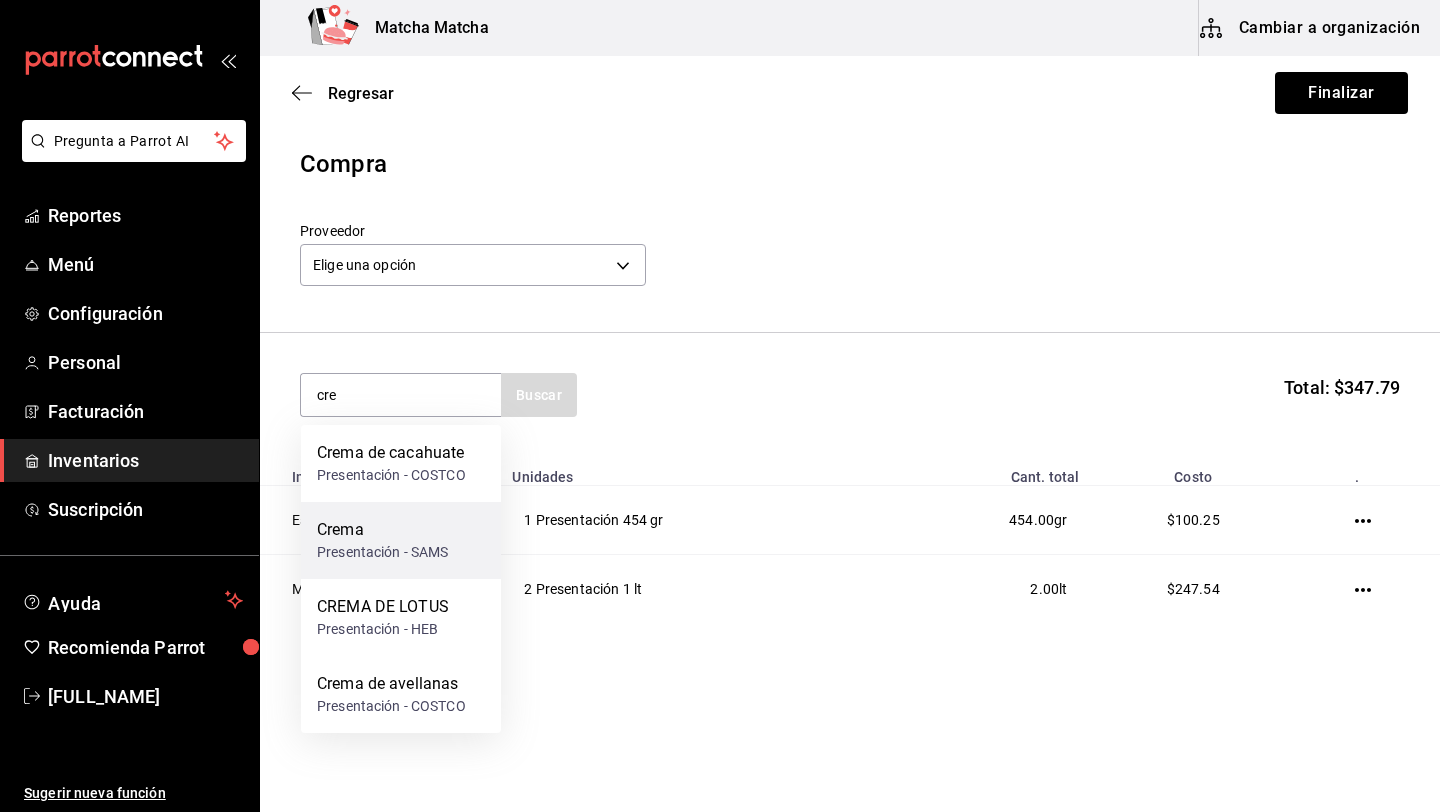 click on "Crema Presentación - SAMS" at bounding box center (401, 540) 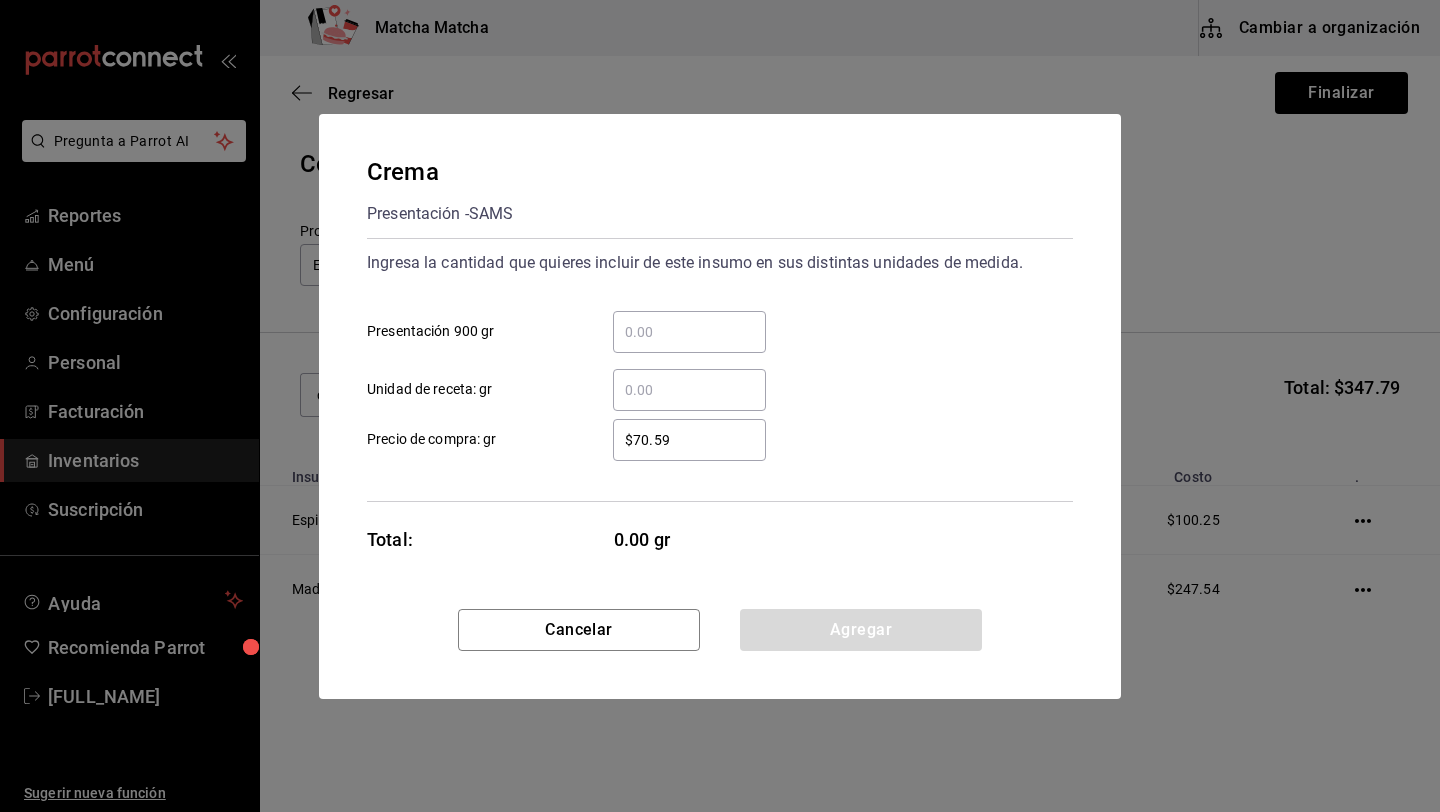 type 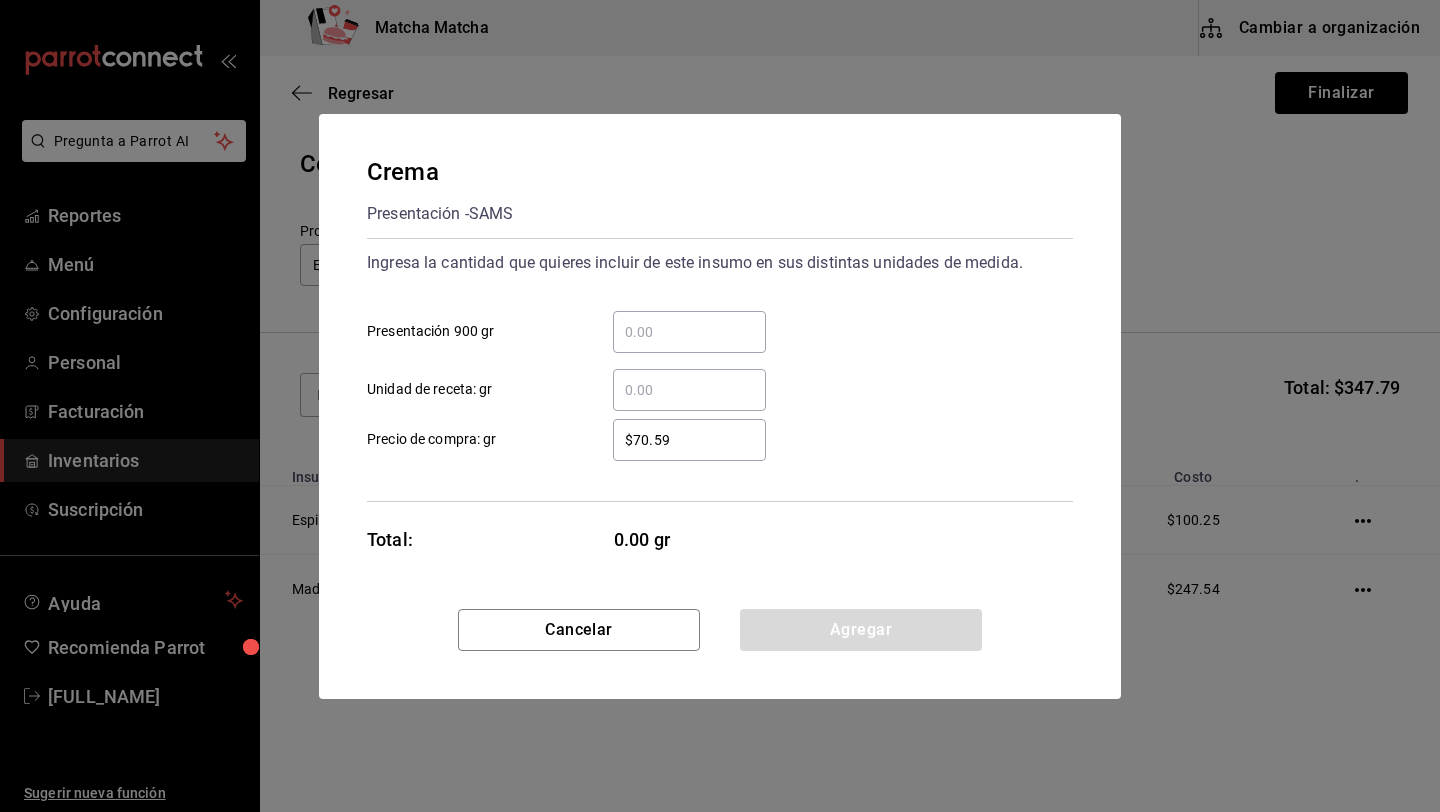 click on "​ Presentación 900 gr" at bounding box center (689, 332) 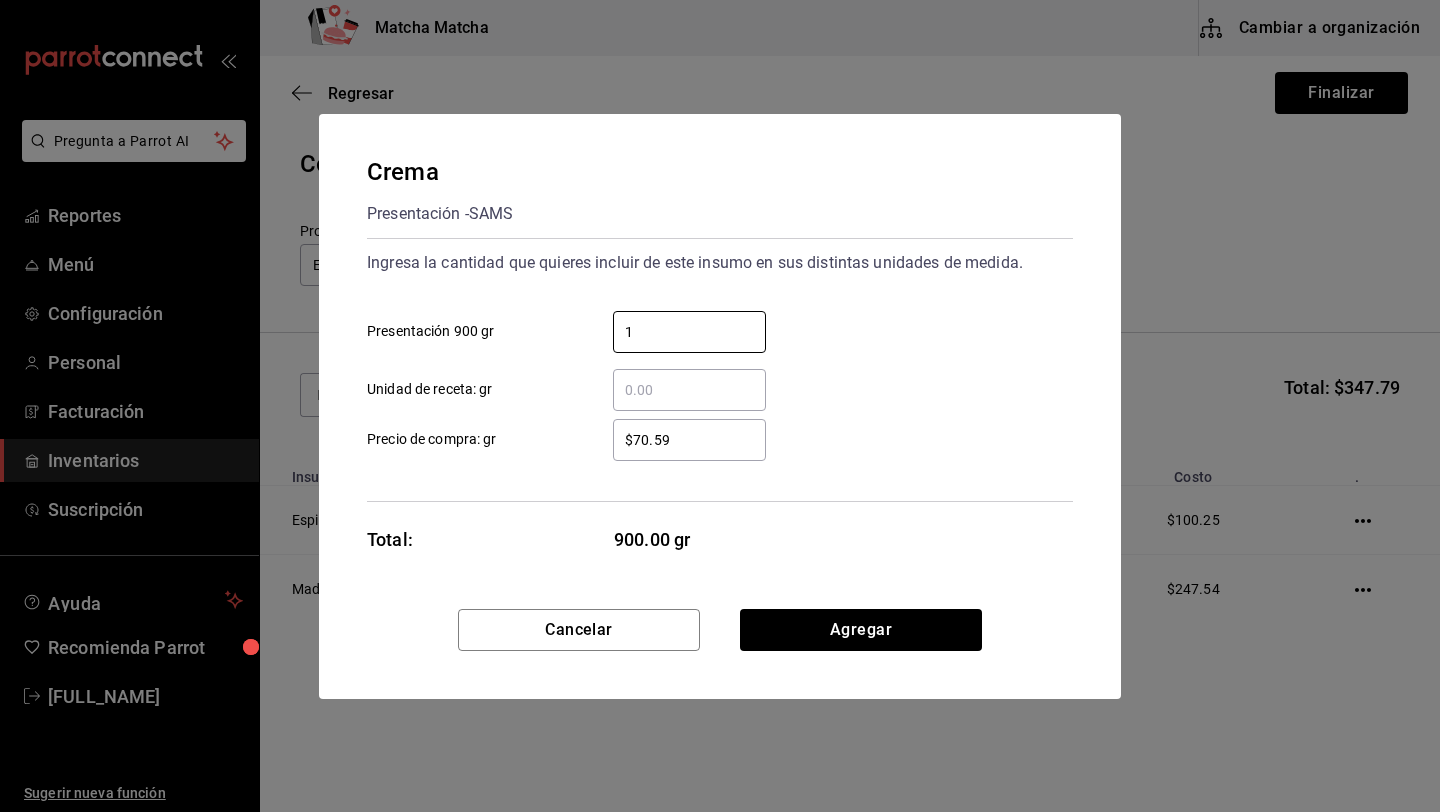 click on "$70.59" at bounding box center (689, 440) 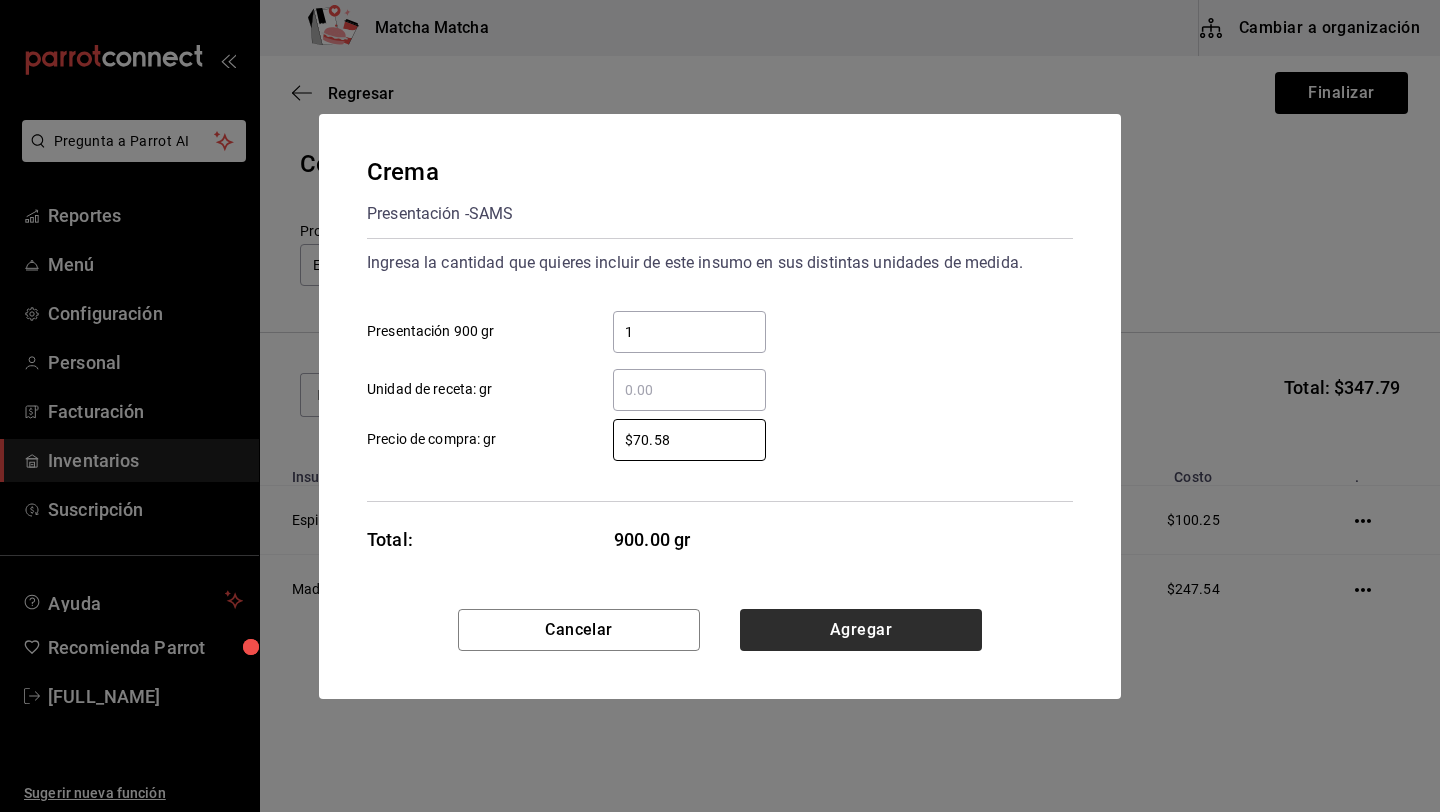 type on "$70.58" 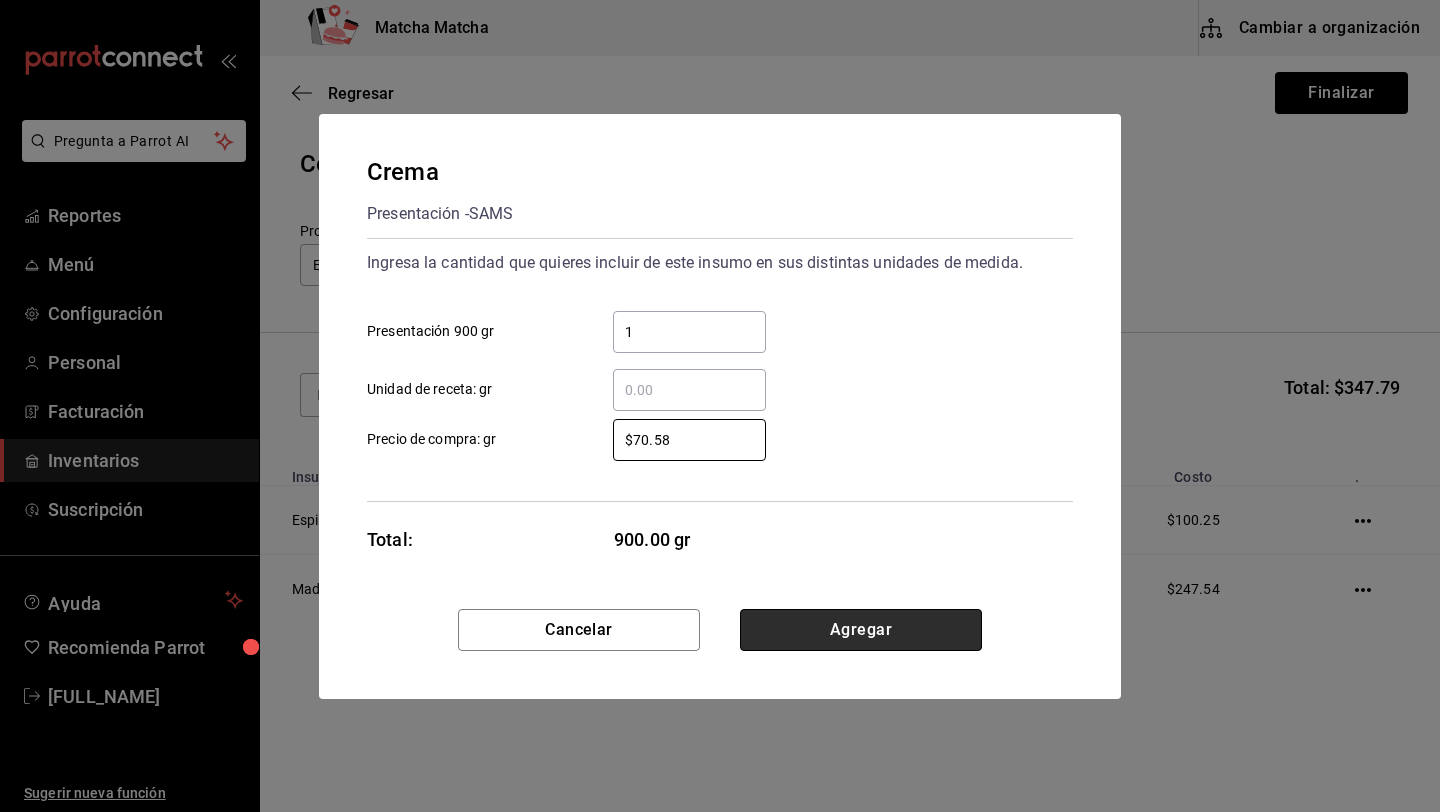 click on "Agregar" at bounding box center (861, 630) 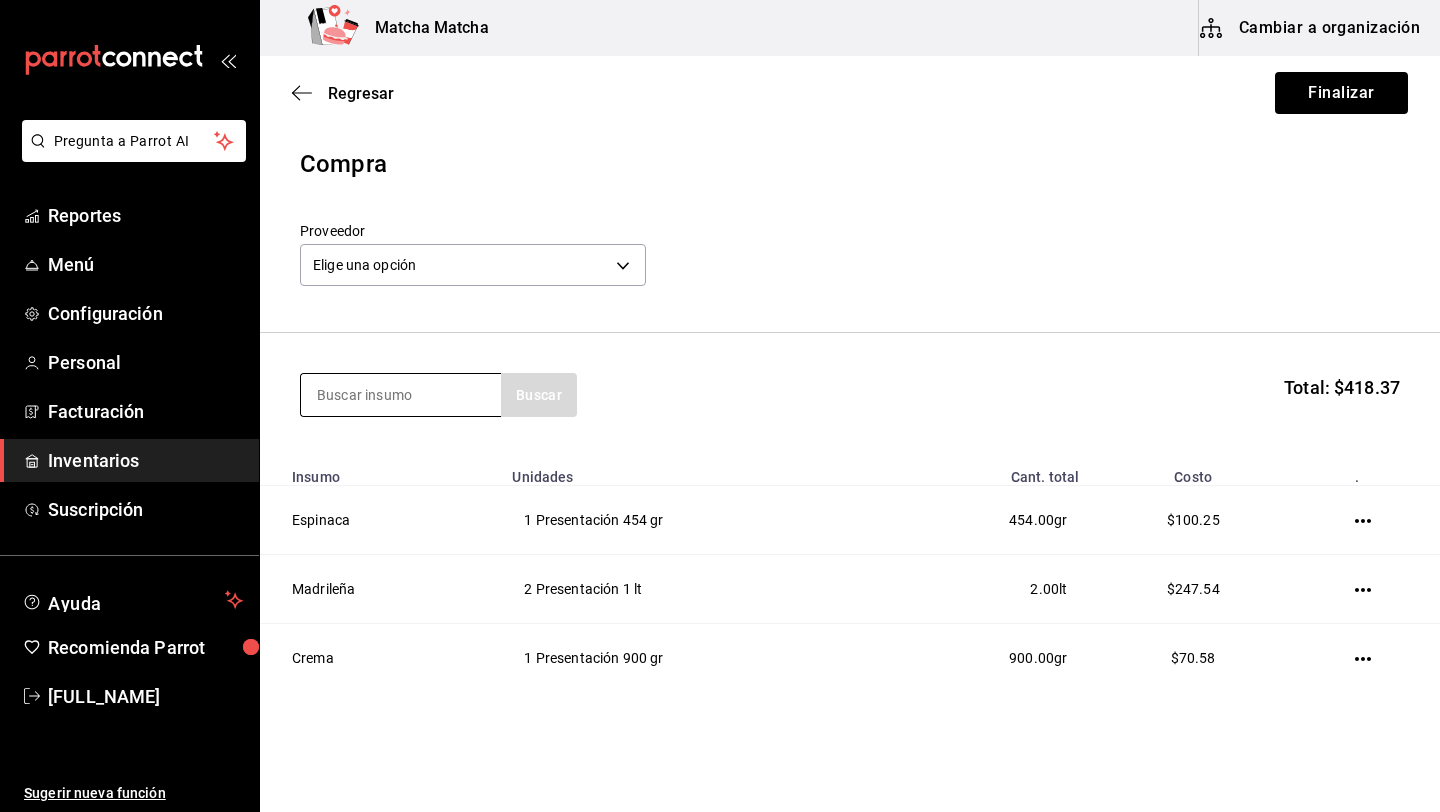 click at bounding box center [401, 395] 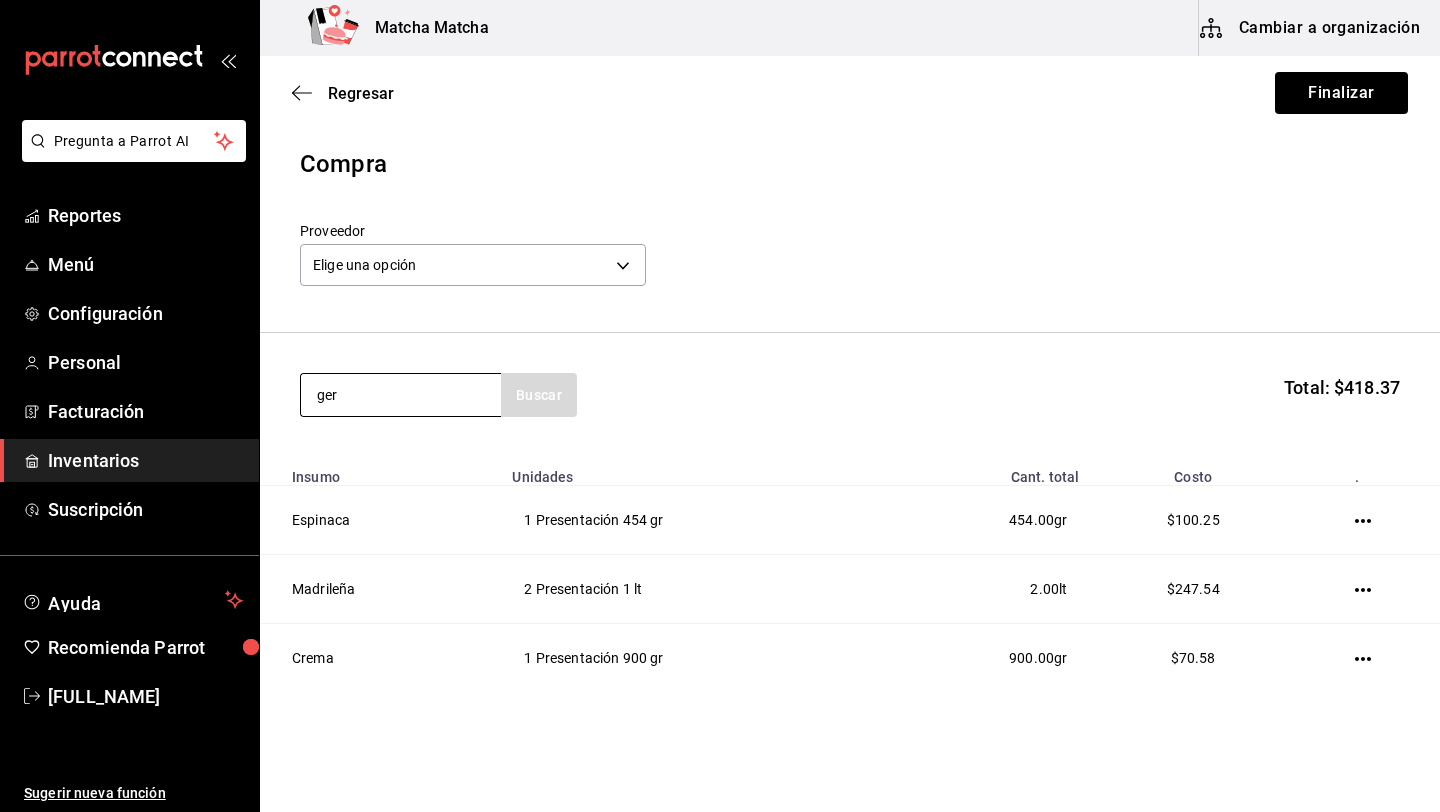 type on "ger" 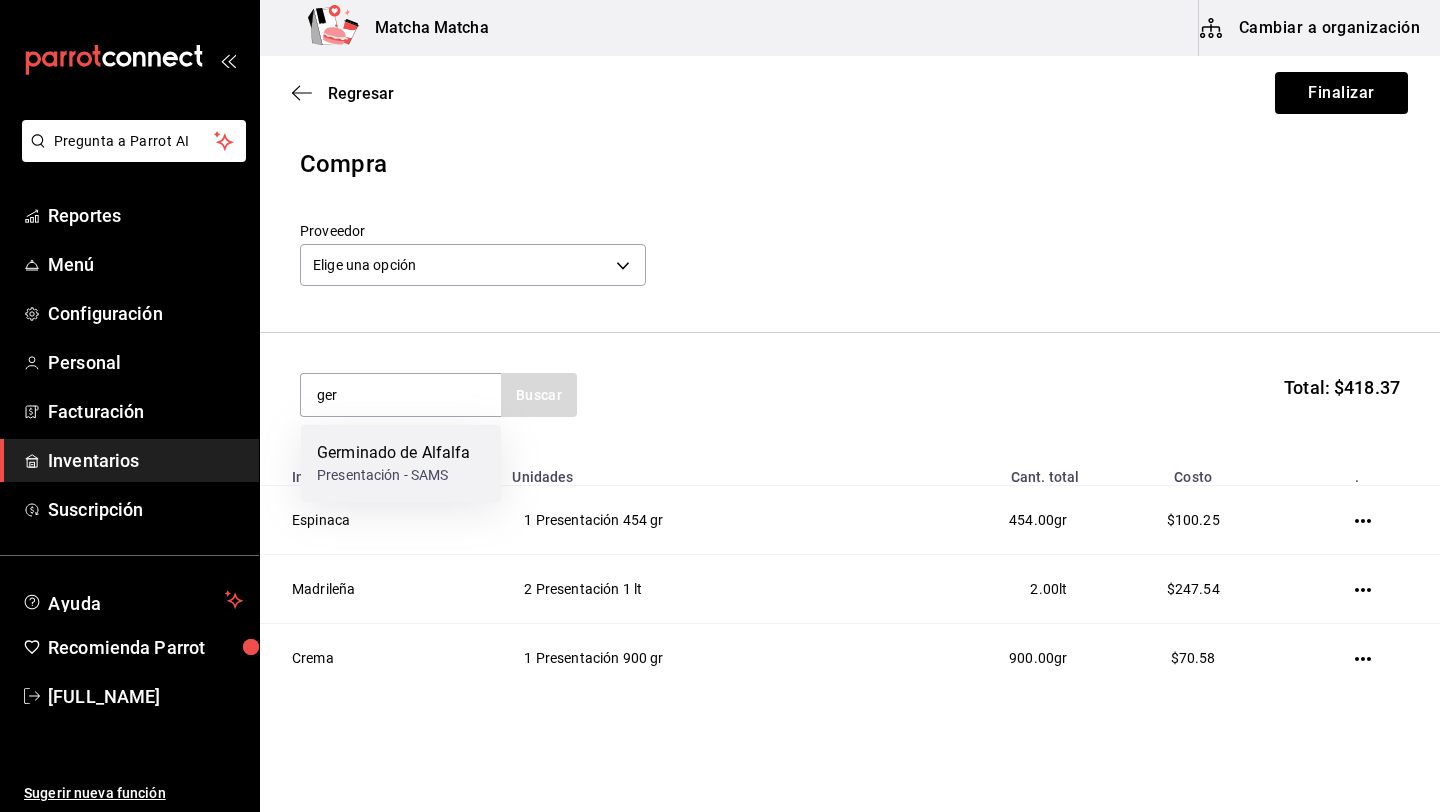 click on "Germinado de Alfalfa" at bounding box center [394, 453] 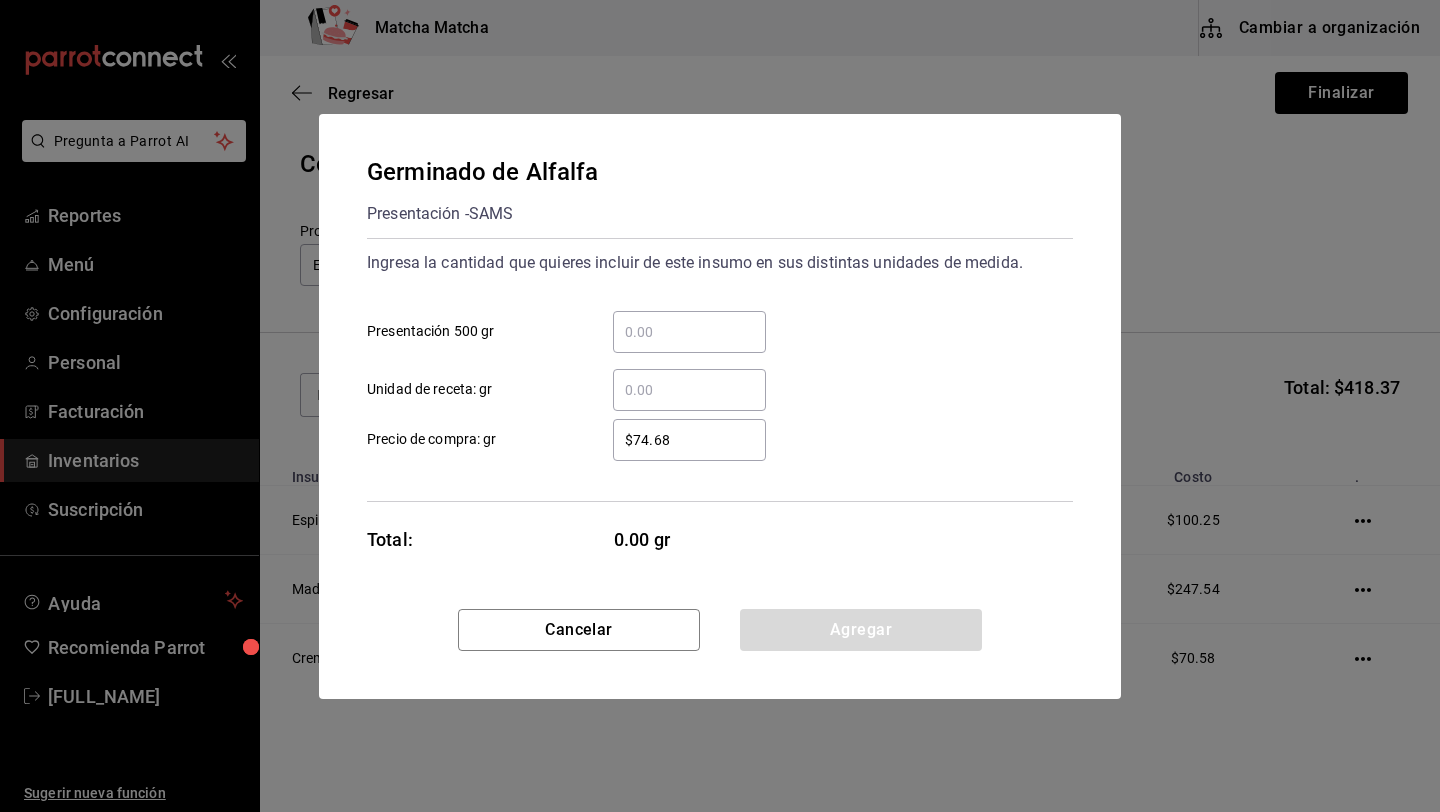 click on "​ Presentación 500 gr" at bounding box center (689, 332) 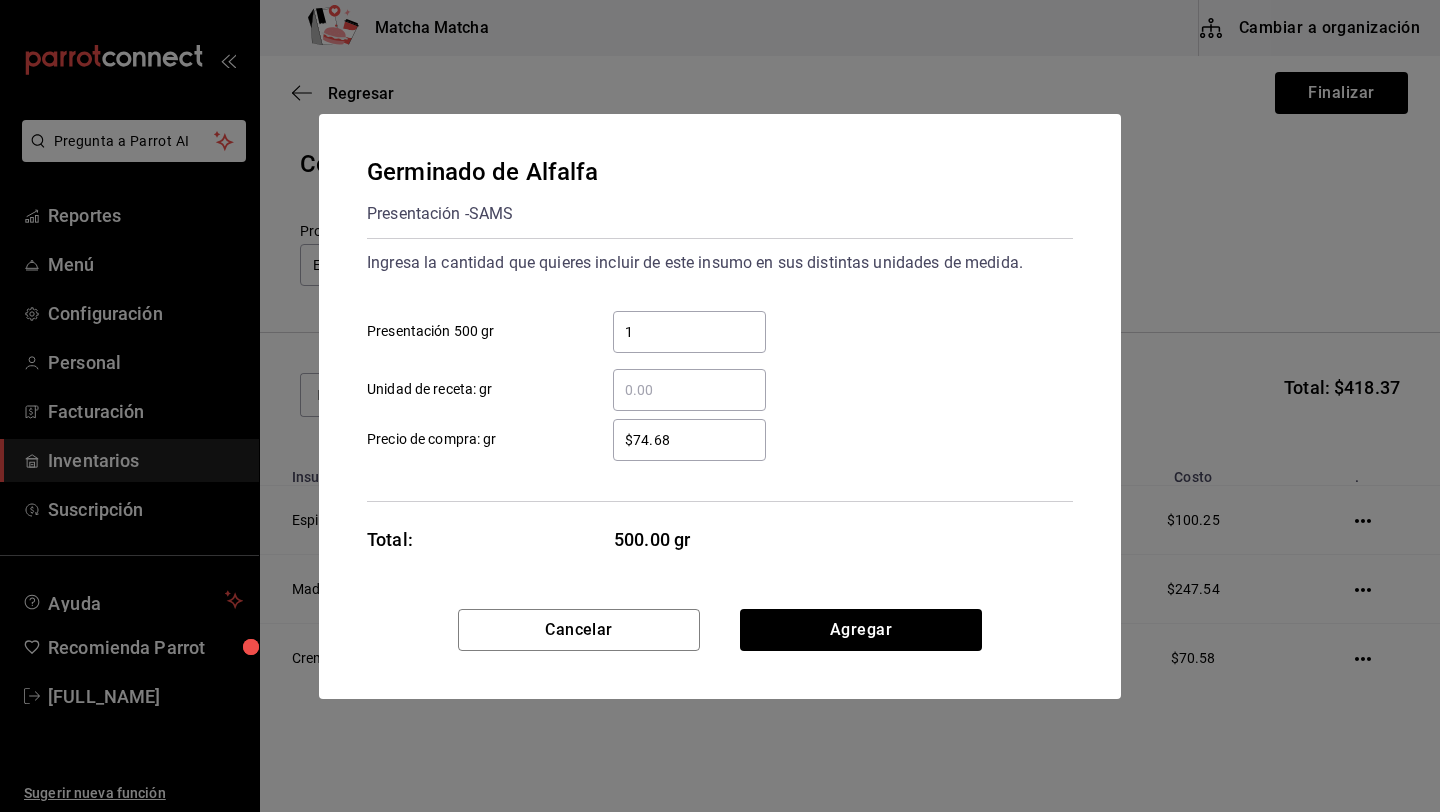 click on "$74.68" at bounding box center (689, 440) 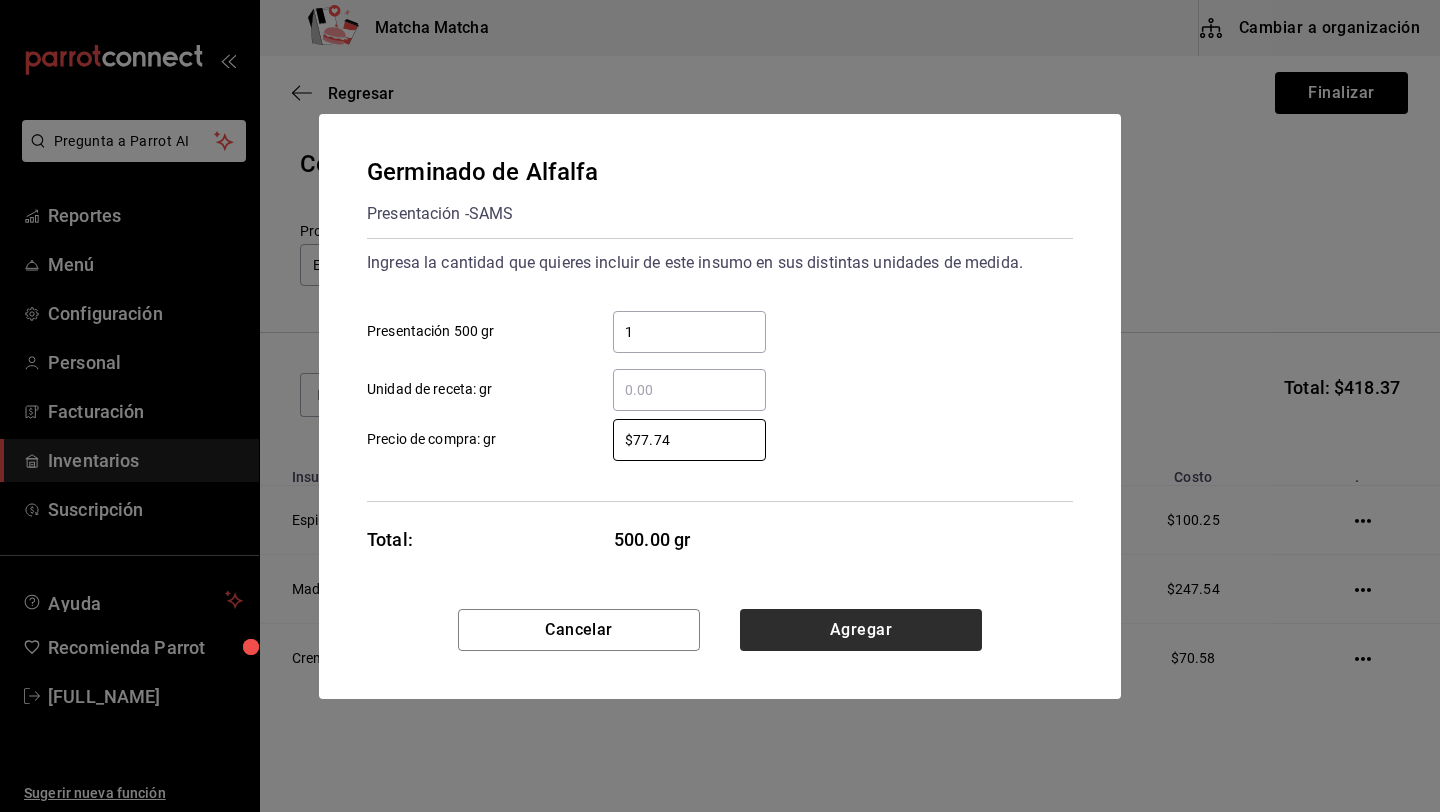 type on "$77.74" 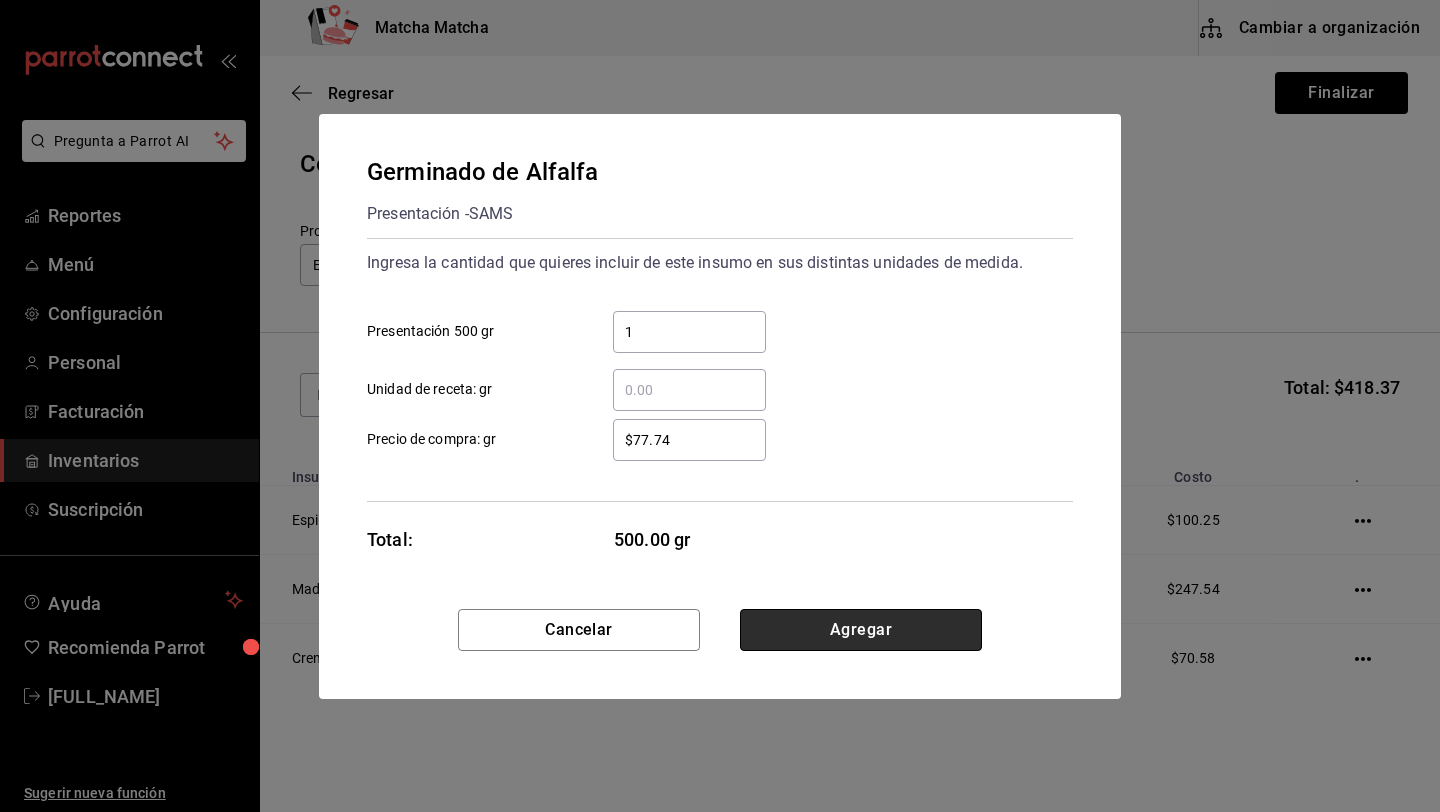 click on "Agregar" at bounding box center (861, 630) 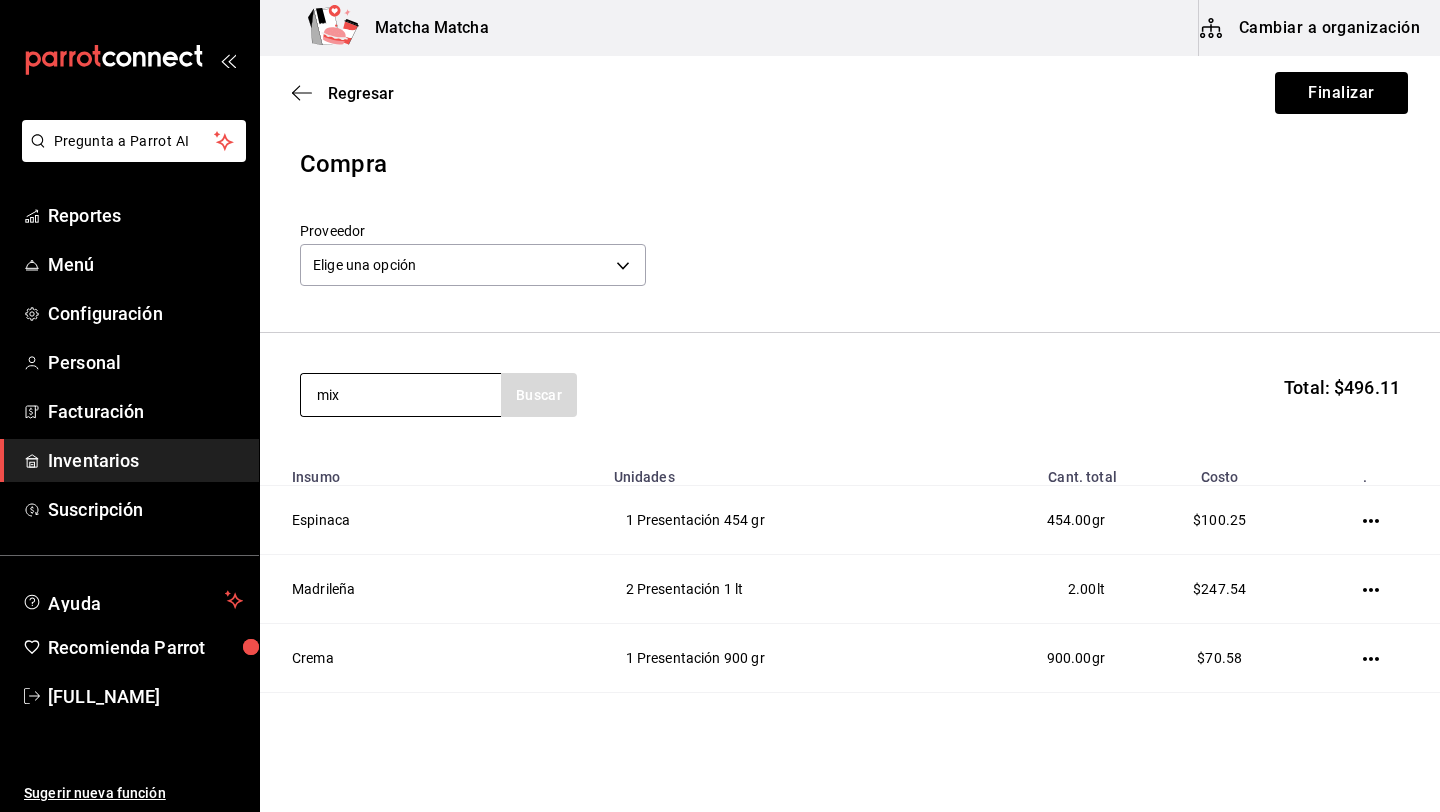 type on "mix" 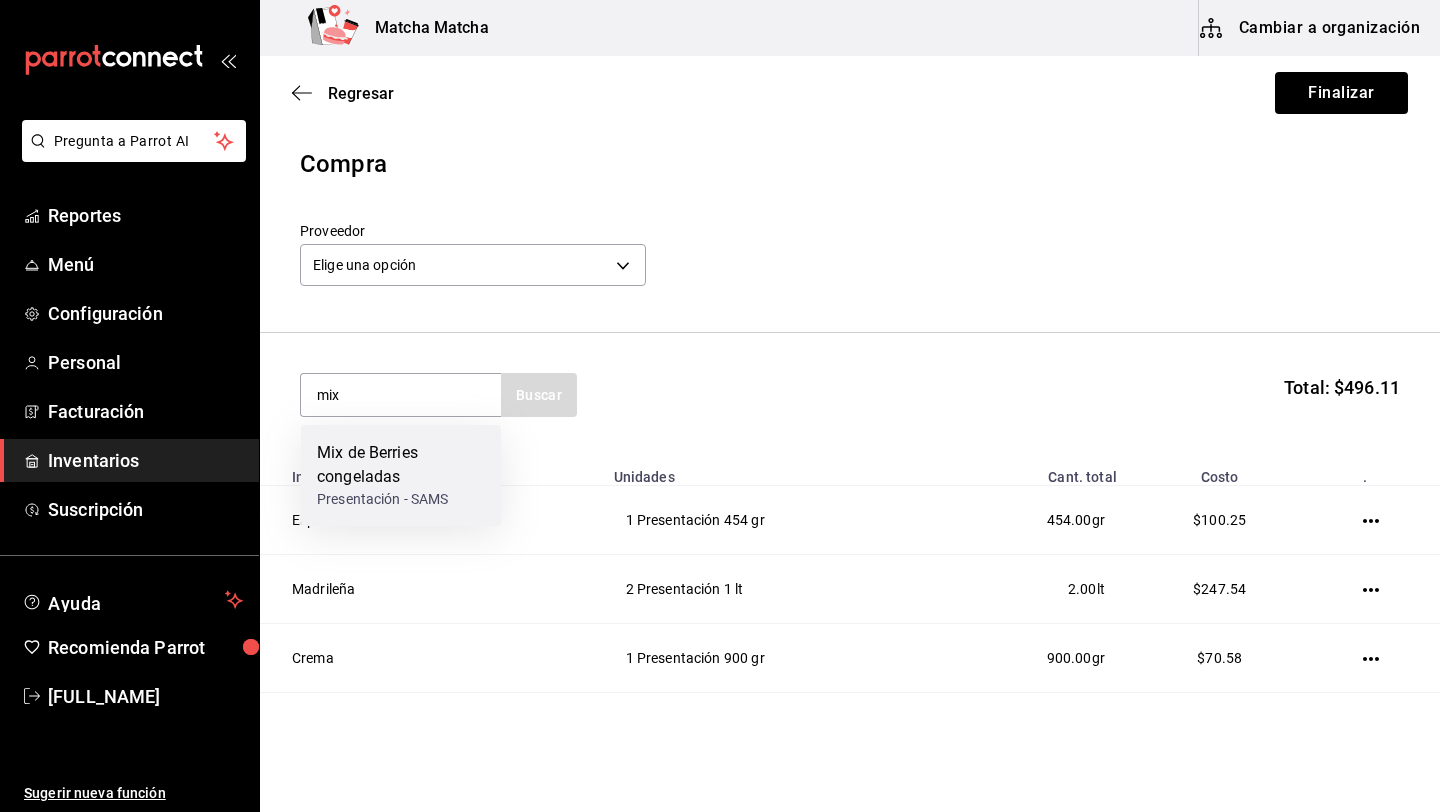 click on "Mix de Berries congeladas" at bounding box center [401, 465] 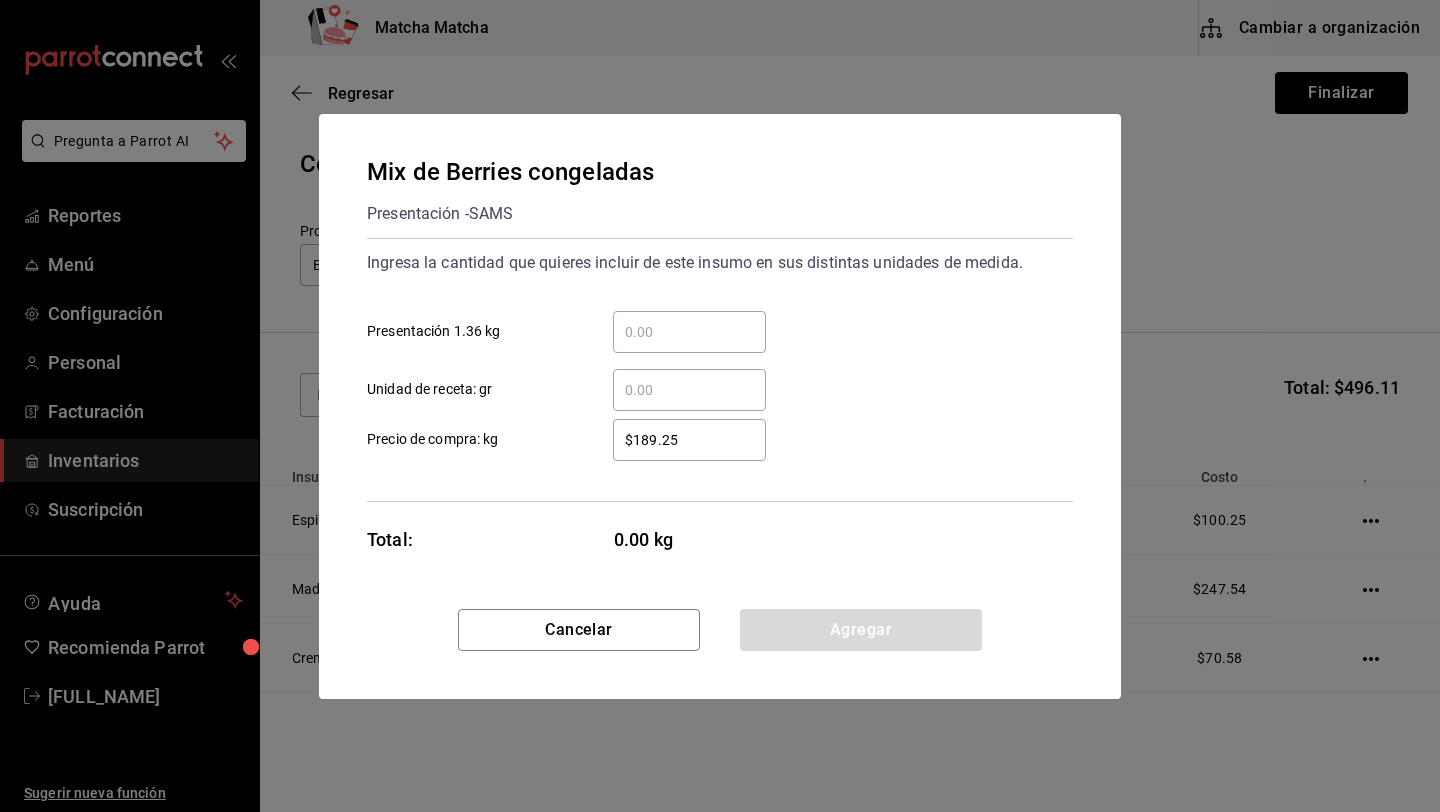 click on "​ Presentación 1.36 kg" at bounding box center (689, 332) 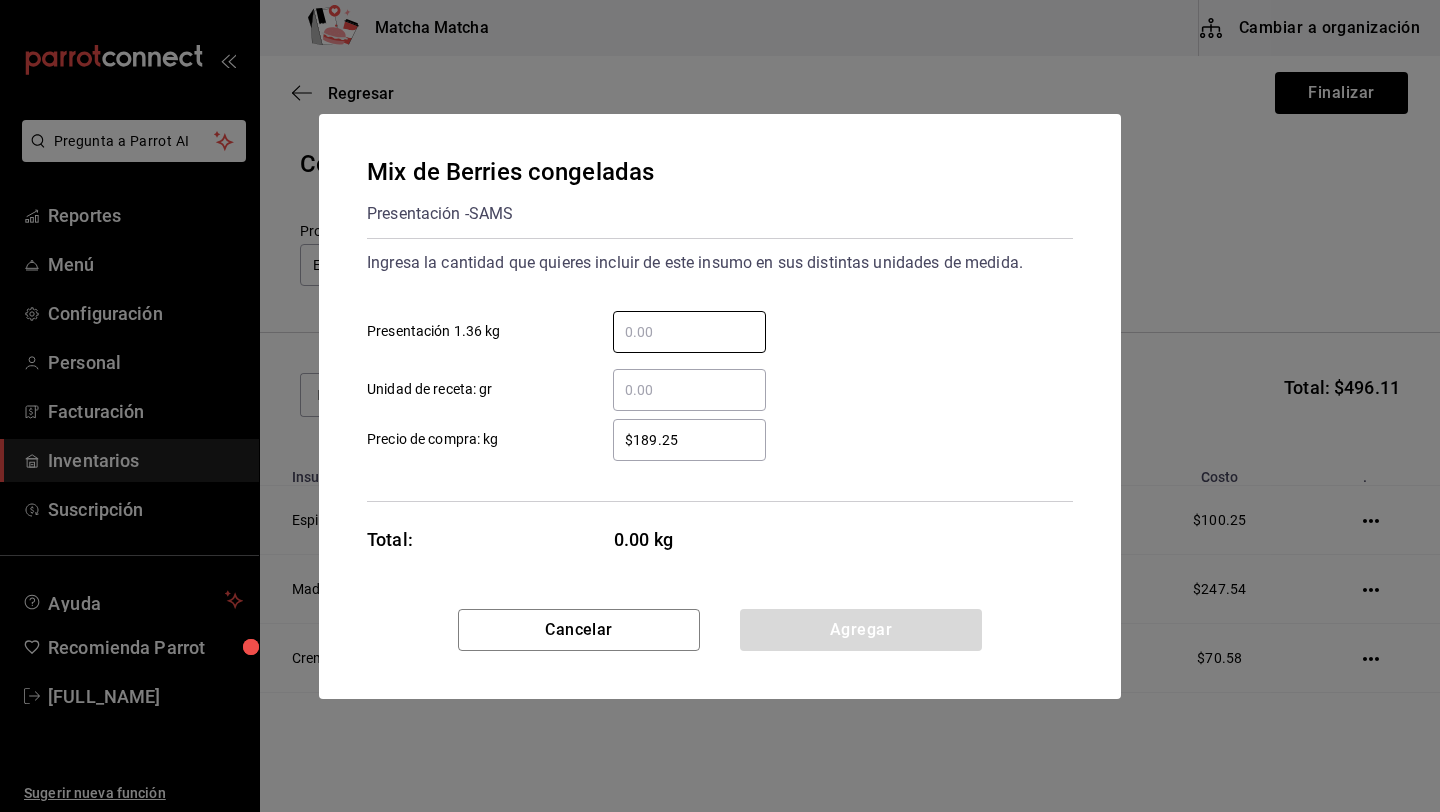 type on "1" 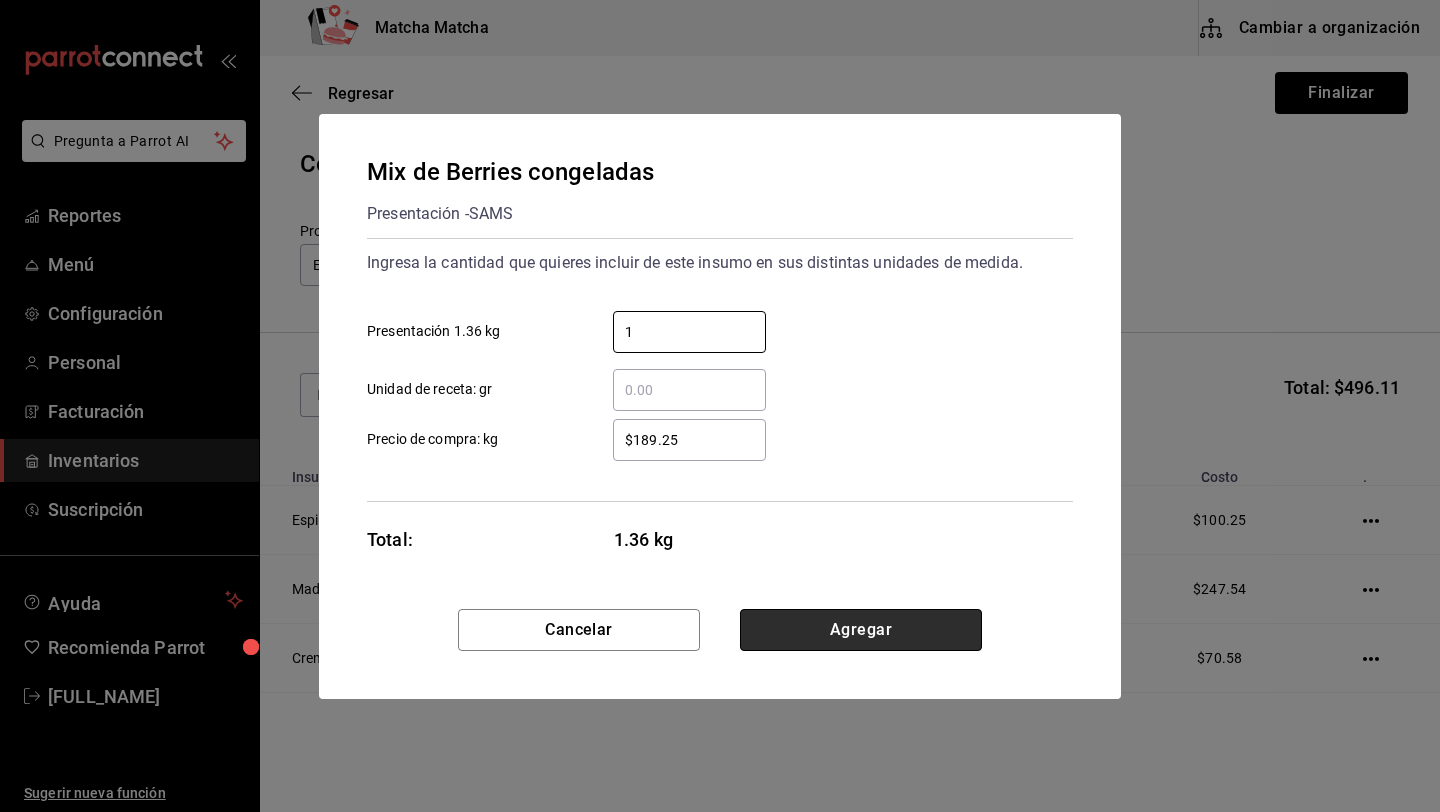 click on "Agregar" at bounding box center (861, 630) 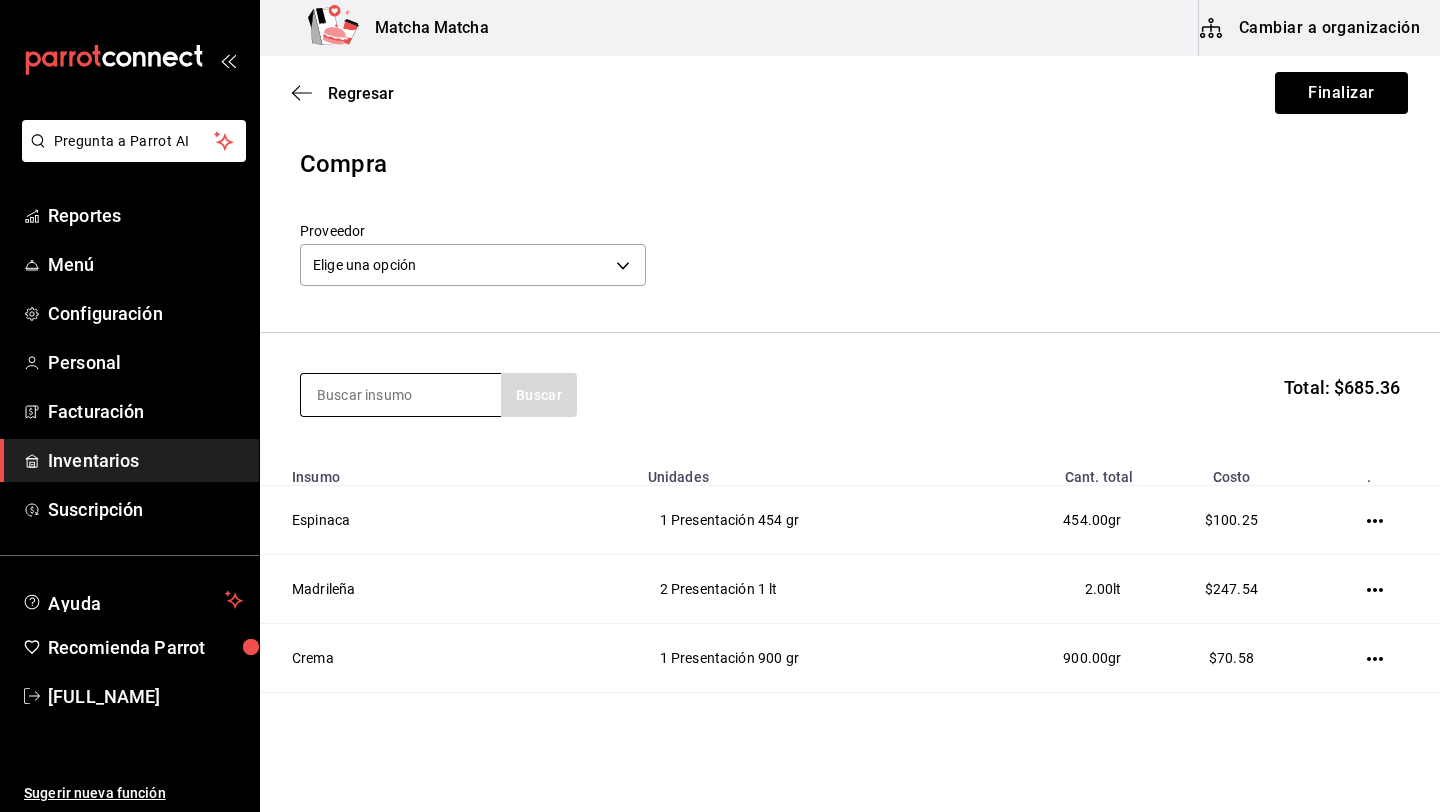 click at bounding box center (401, 395) 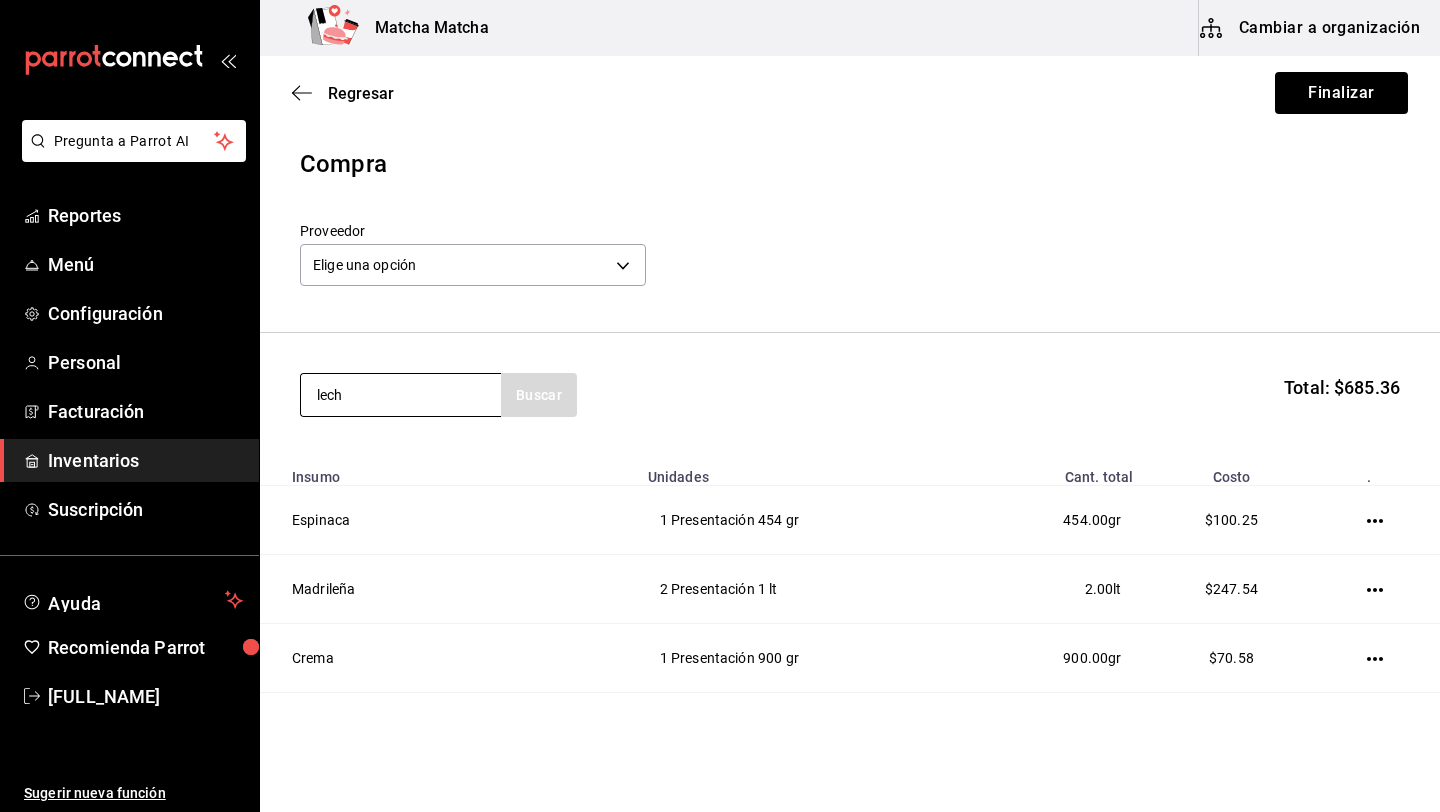 type on "lech" 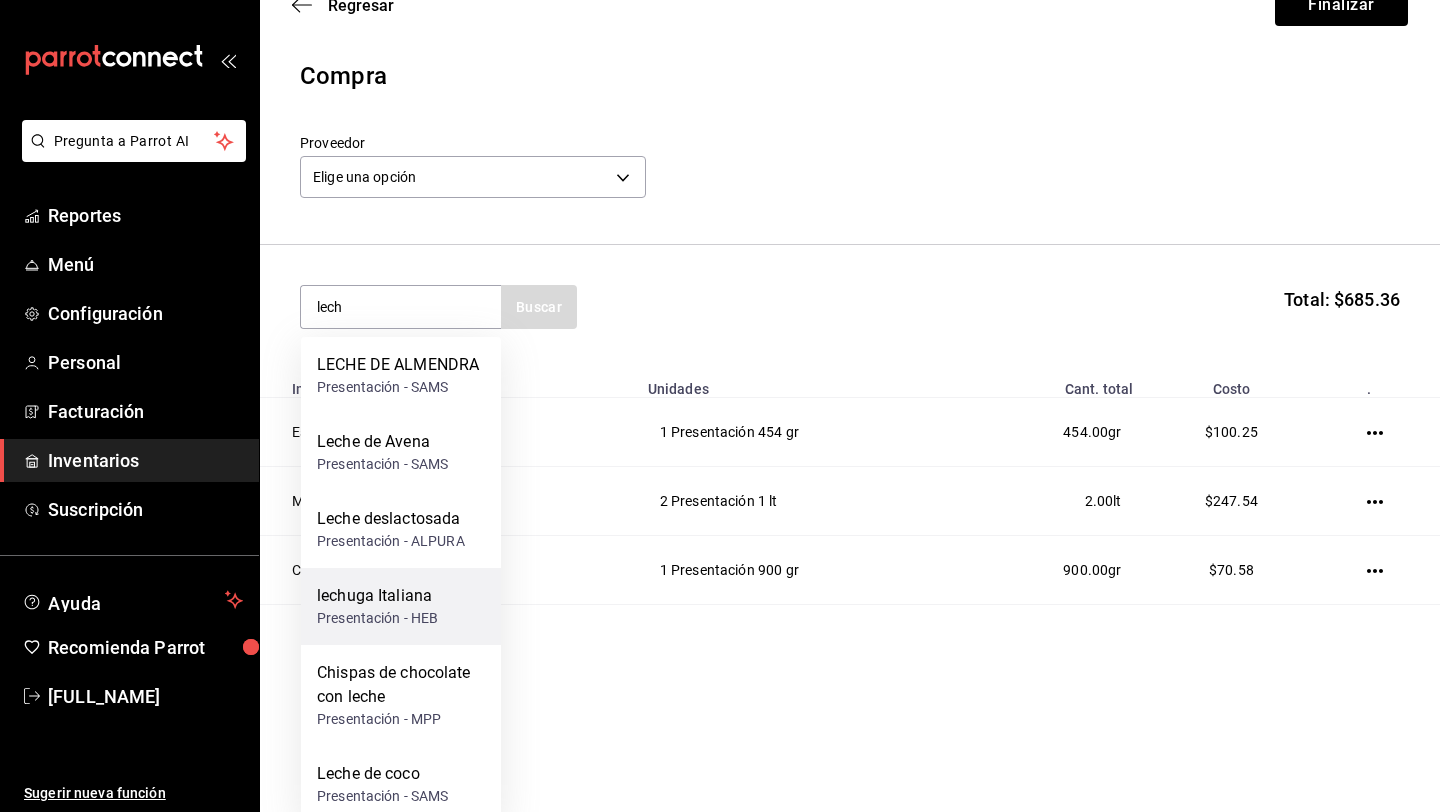 scroll, scrollTop: 107, scrollLeft: 0, axis: vertical 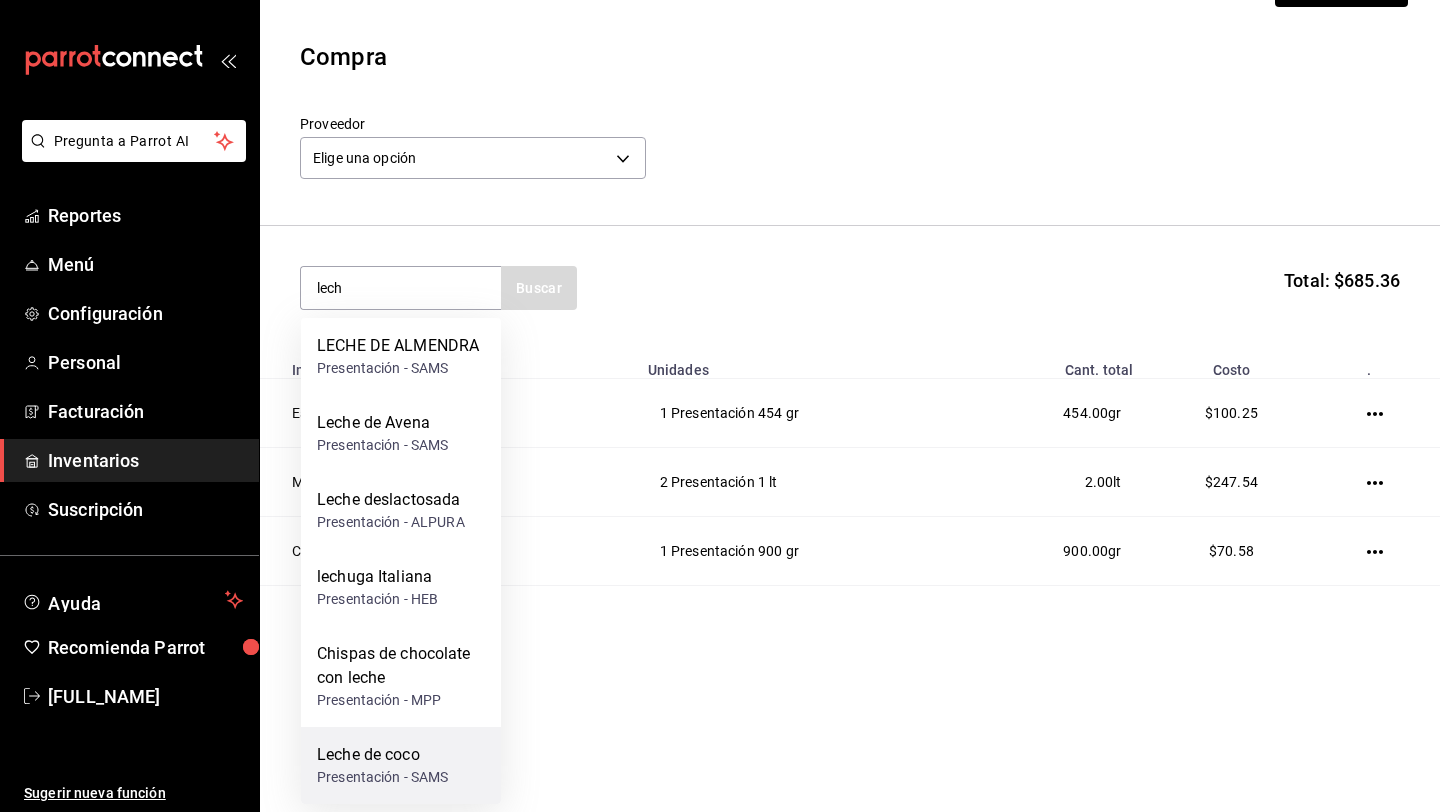 click on "Leche de coco" at bounding box center (383, 755) 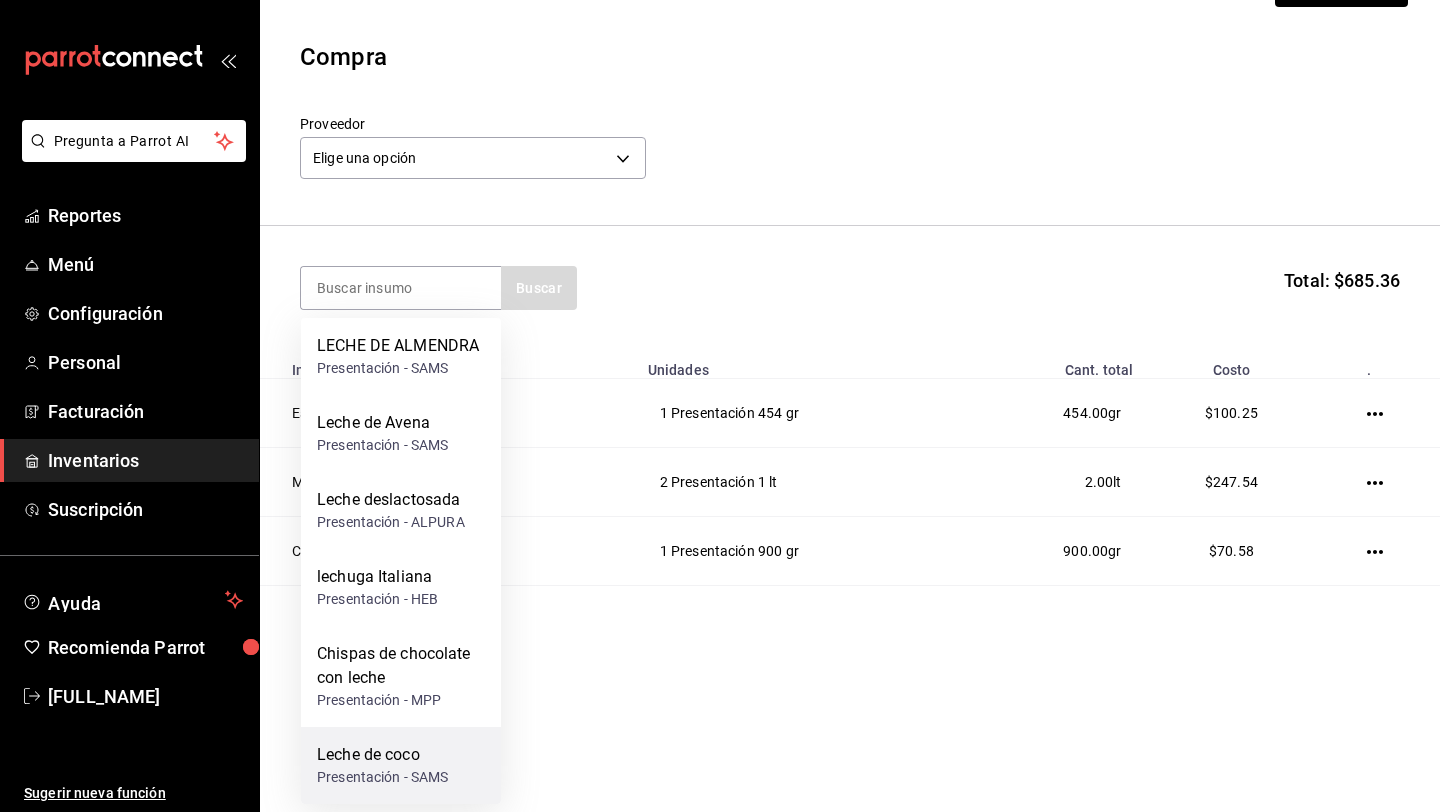 scroll, scrollTop: 0, scrollLeft: 0, axis: both 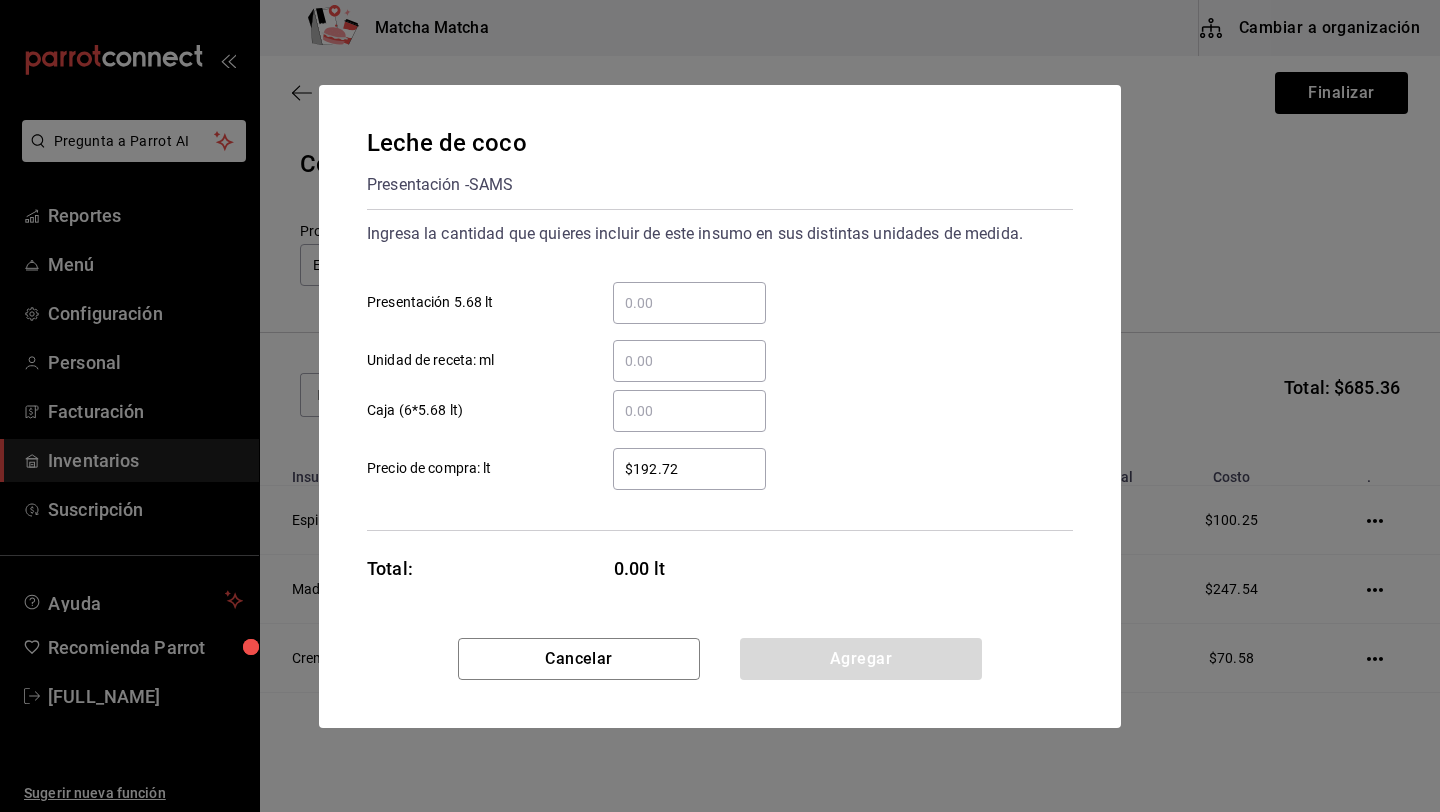 click on "​ Presentación 5.68 lt" at bounding box center (689, 303) 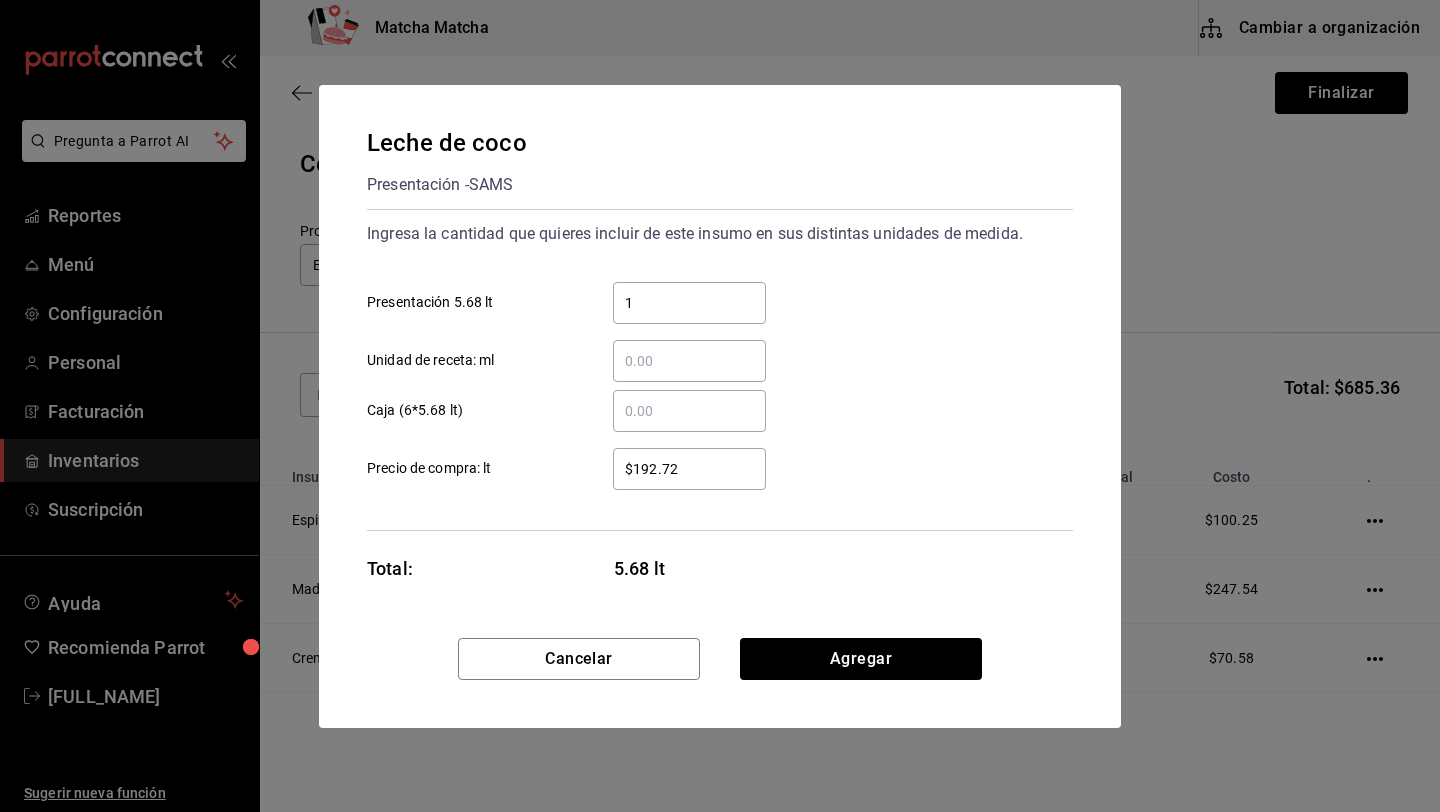 click on "$192.72 ​" at bounding box center (689, 469) 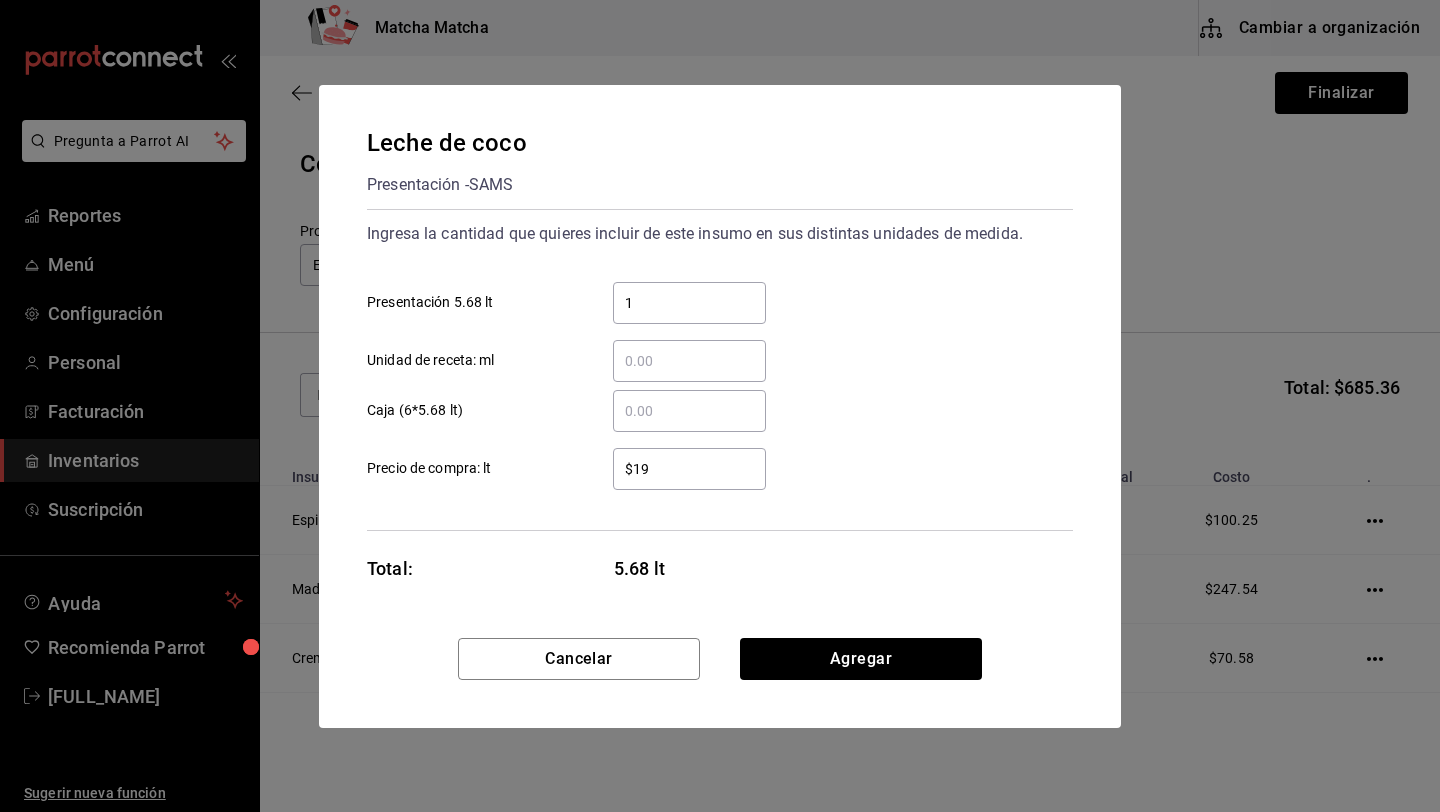 type on "$1" 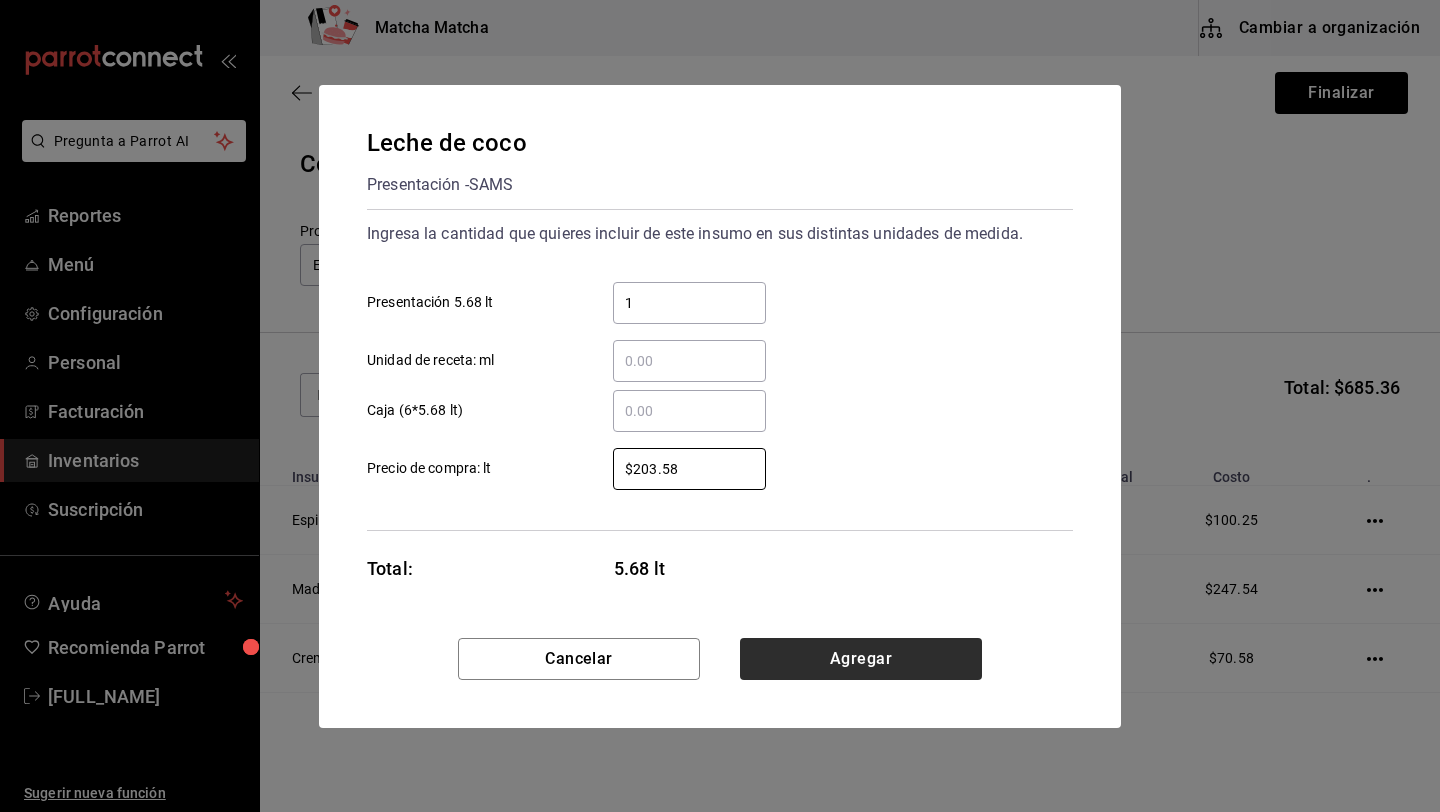type on "$203.58" 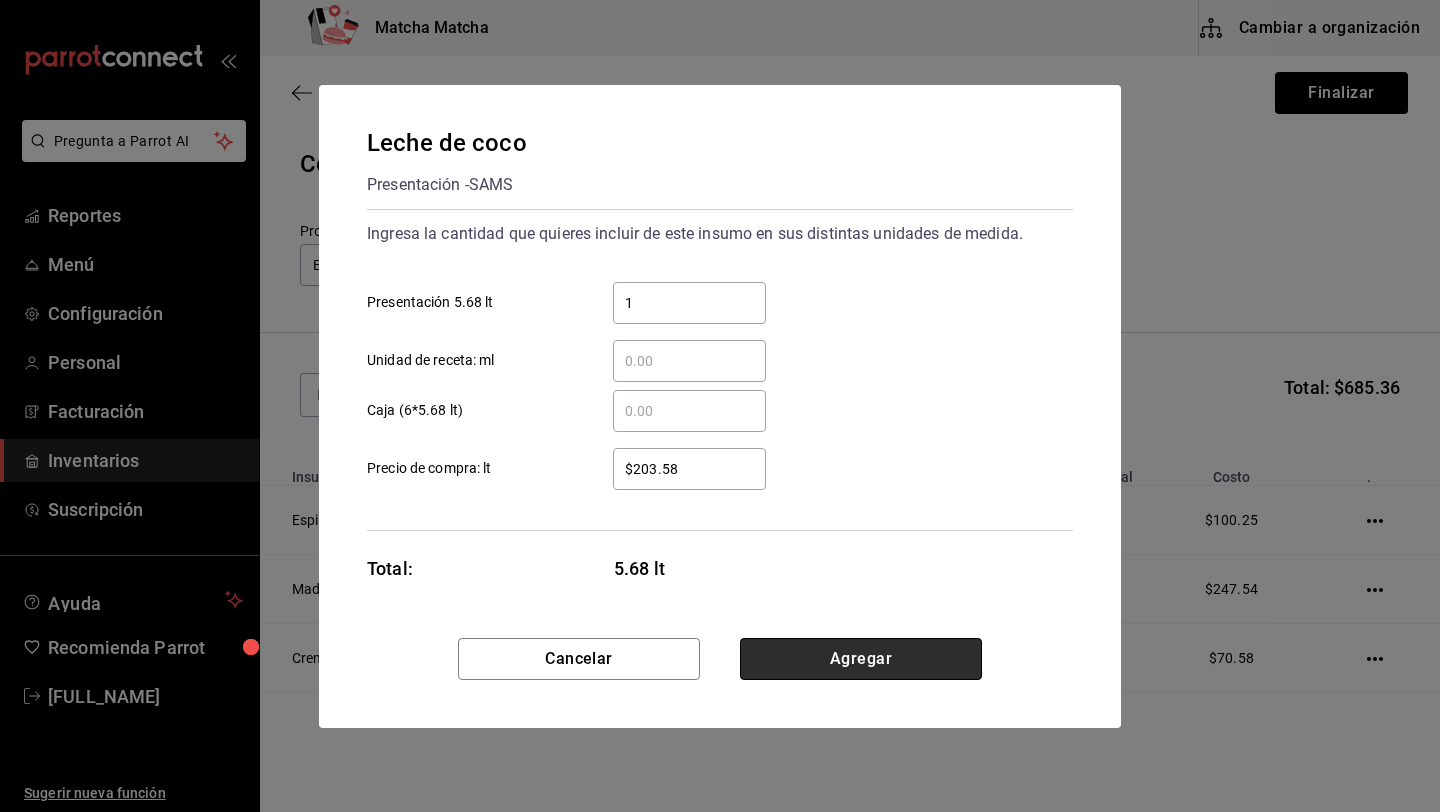 click on "Agregar" at bounding box center [861, 659] 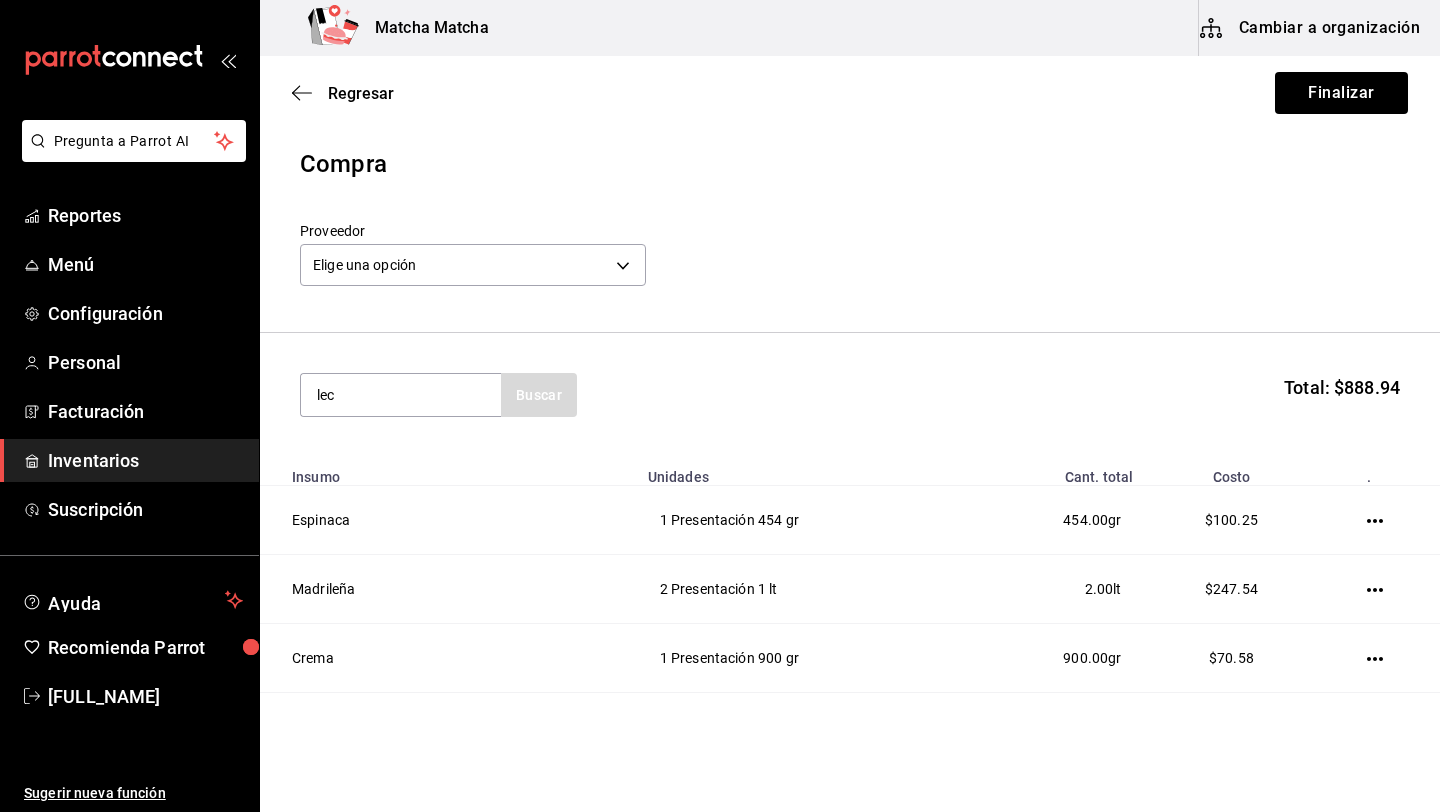 type on "lech" 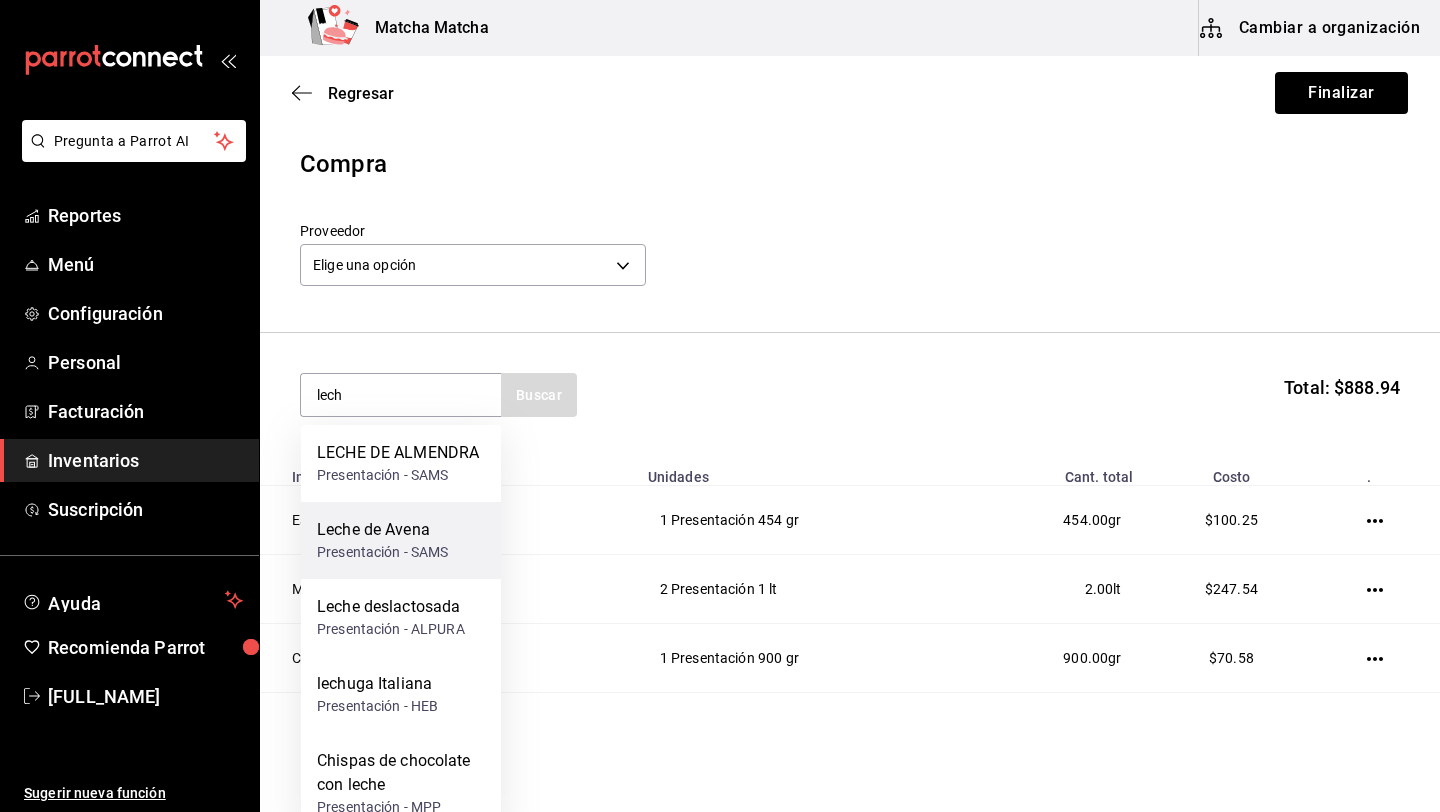 click on "Leche de Avena" at bounding box center [383, 530] 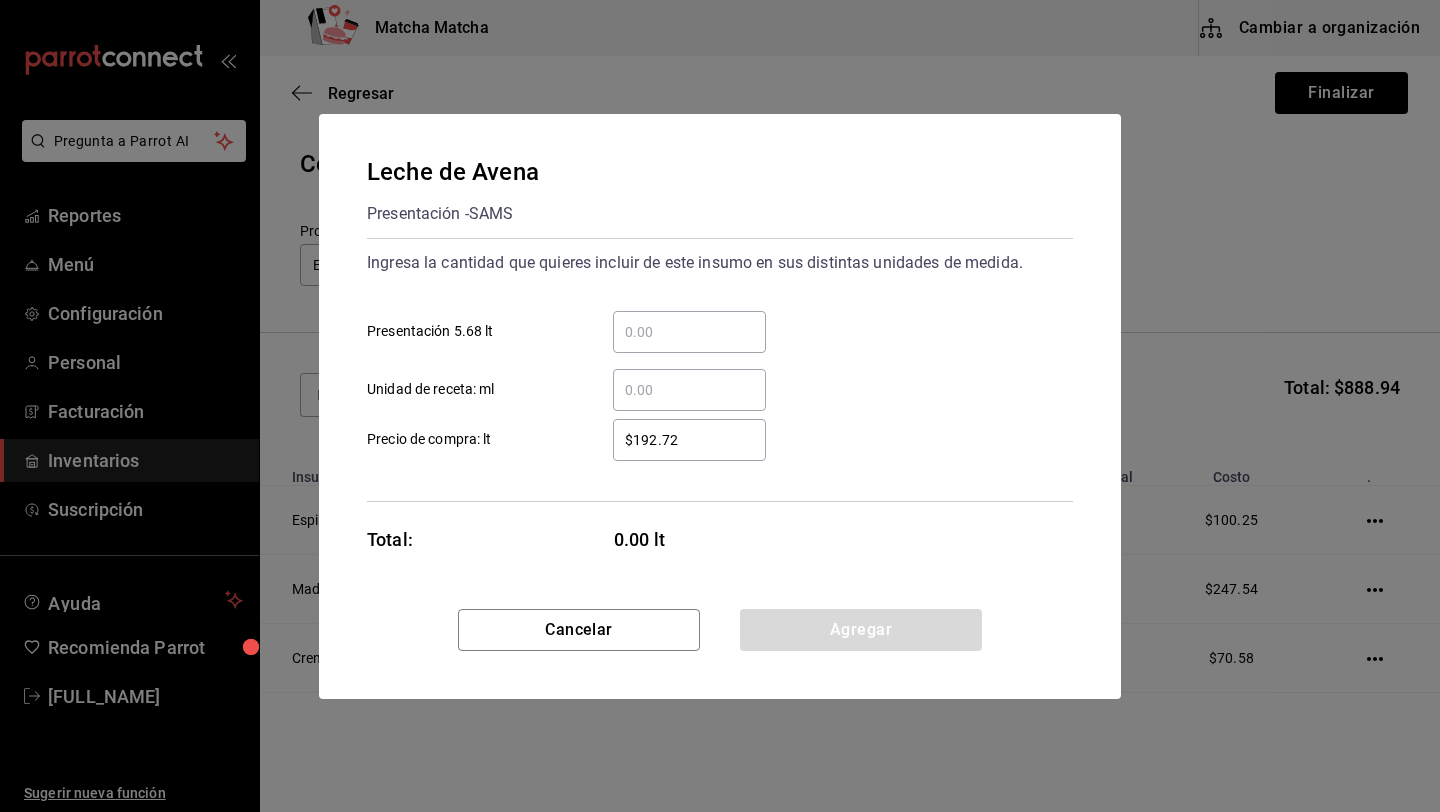 click on "​ Presentación 5.68 lt" at bounding box center [689, 332] 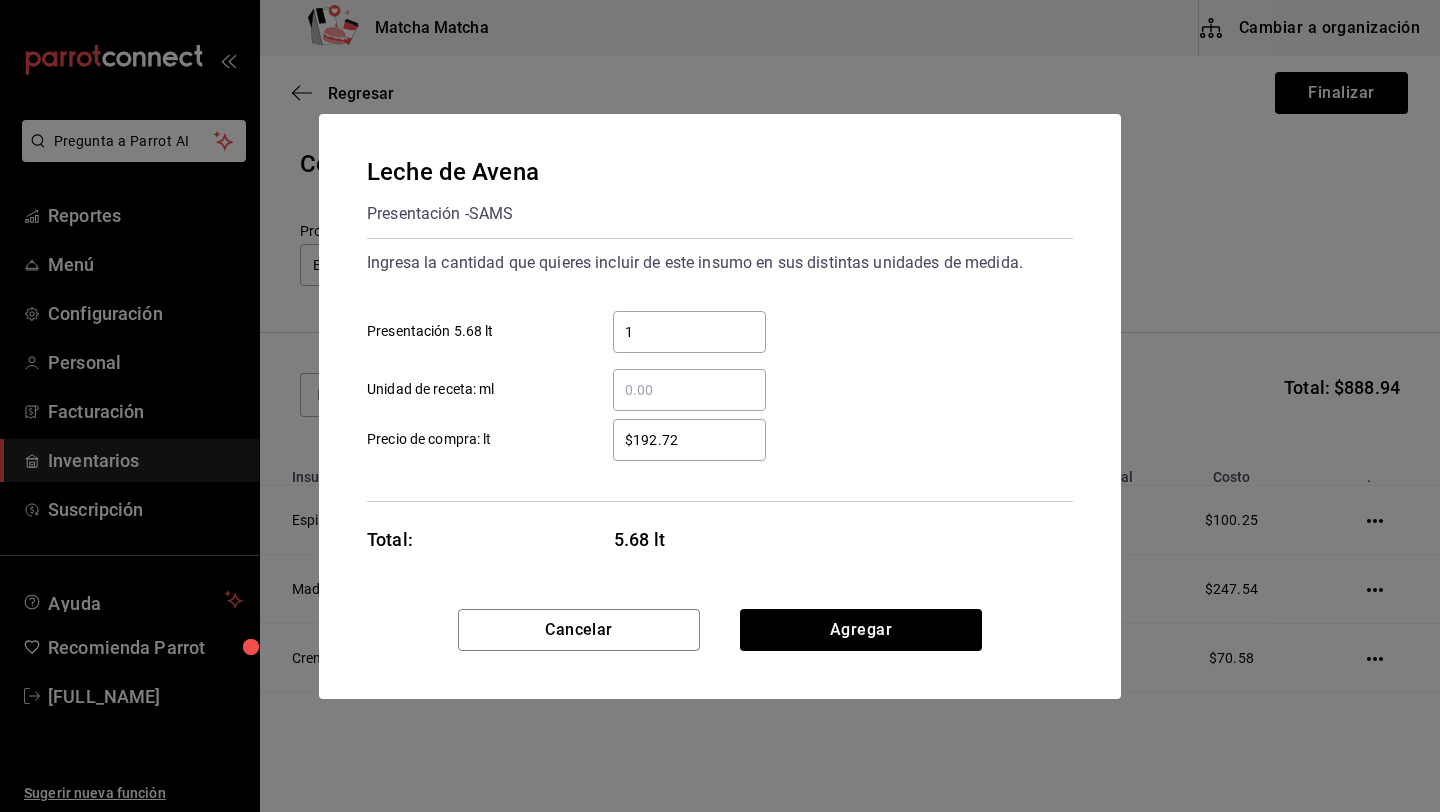 click on "$192.72" at bounding box center (689, 440) 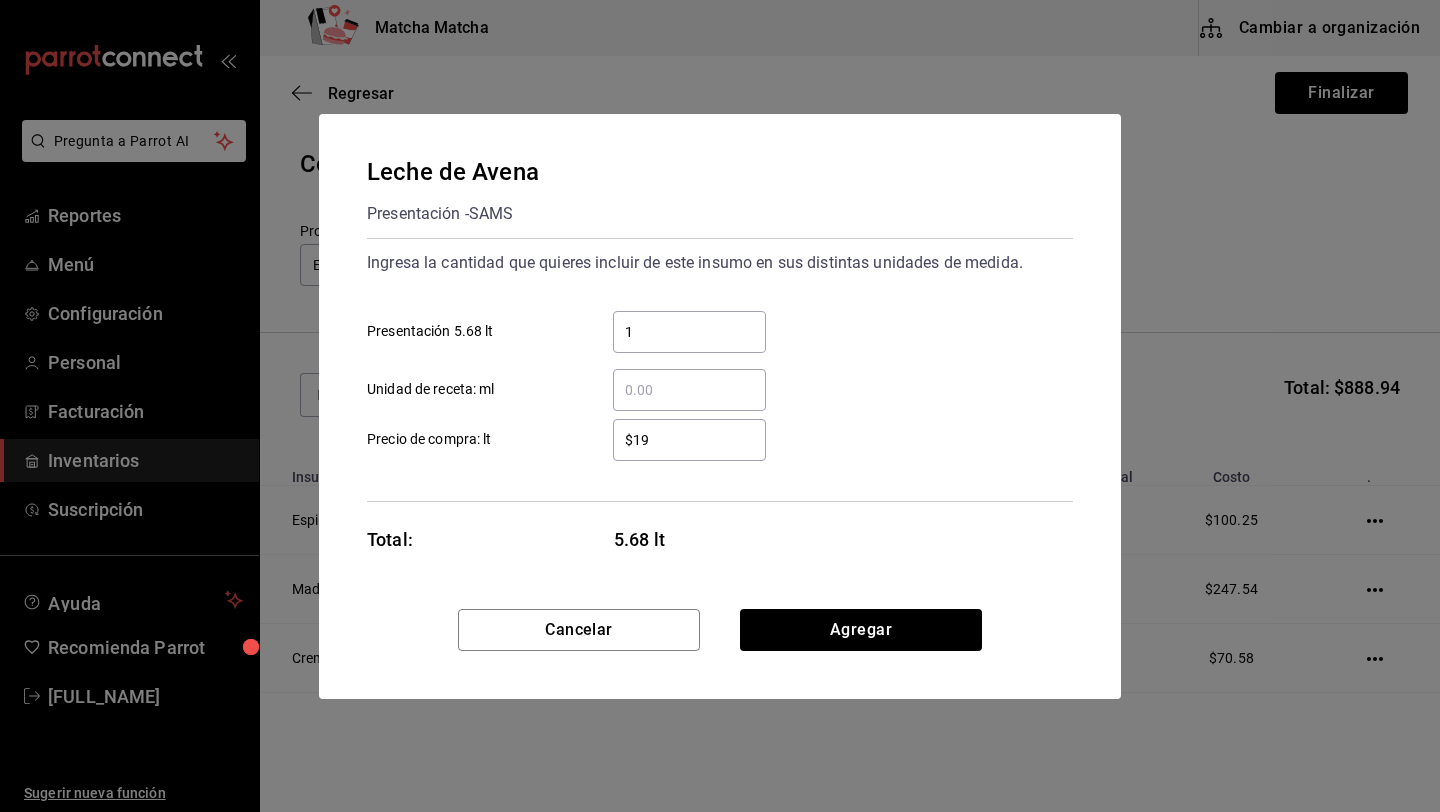 type on "$1" 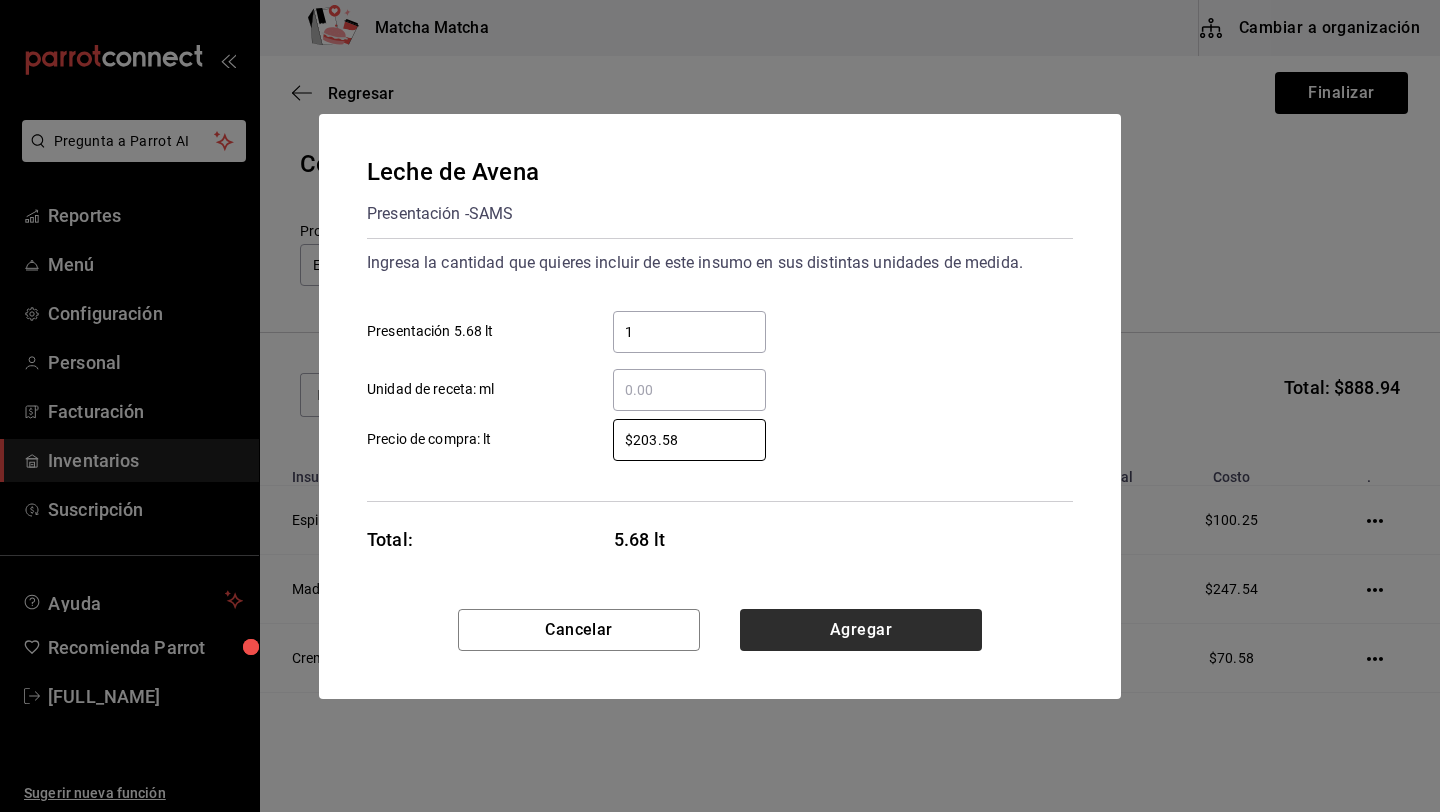 type on "$203.58" 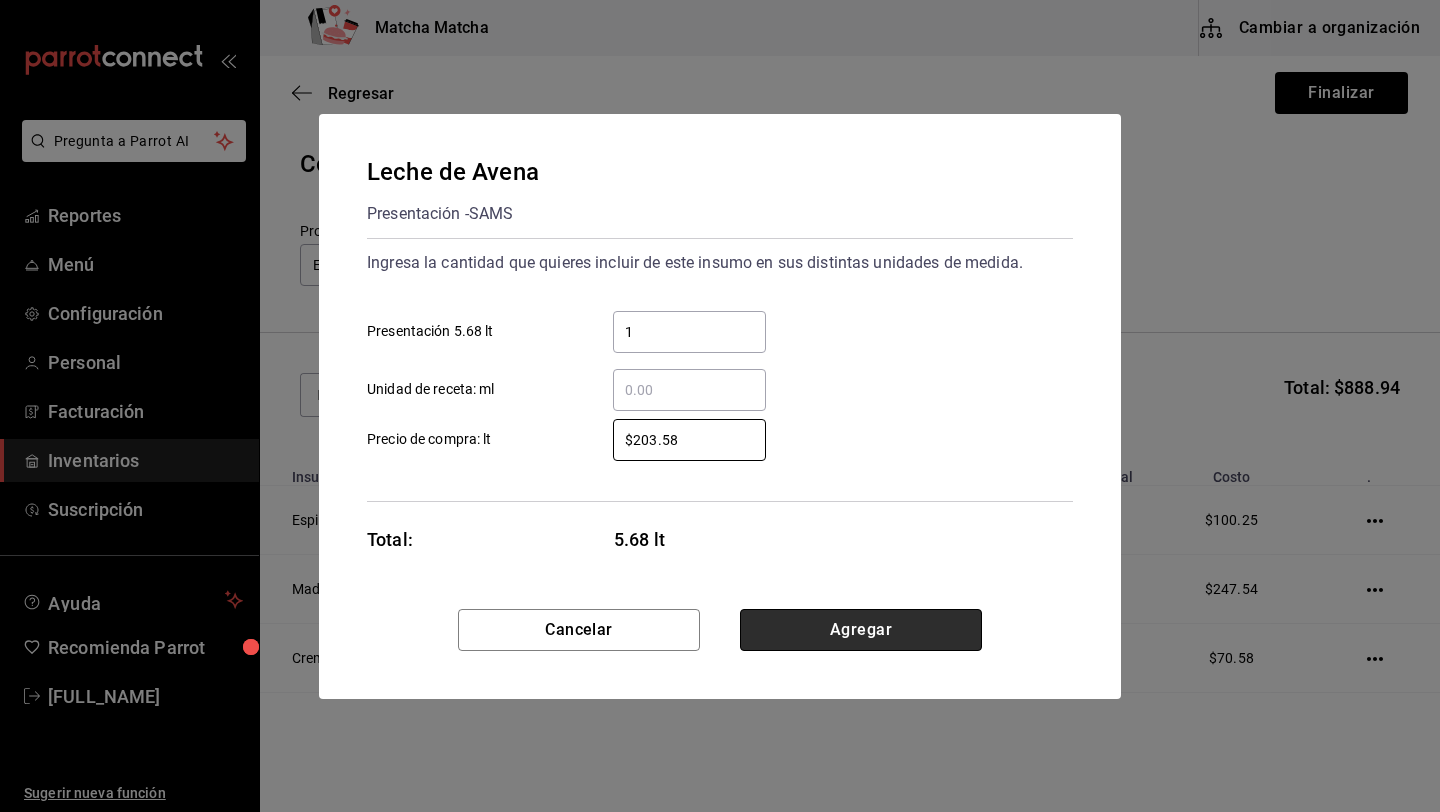 click on "Agregar" at bounding box center (861, 630) 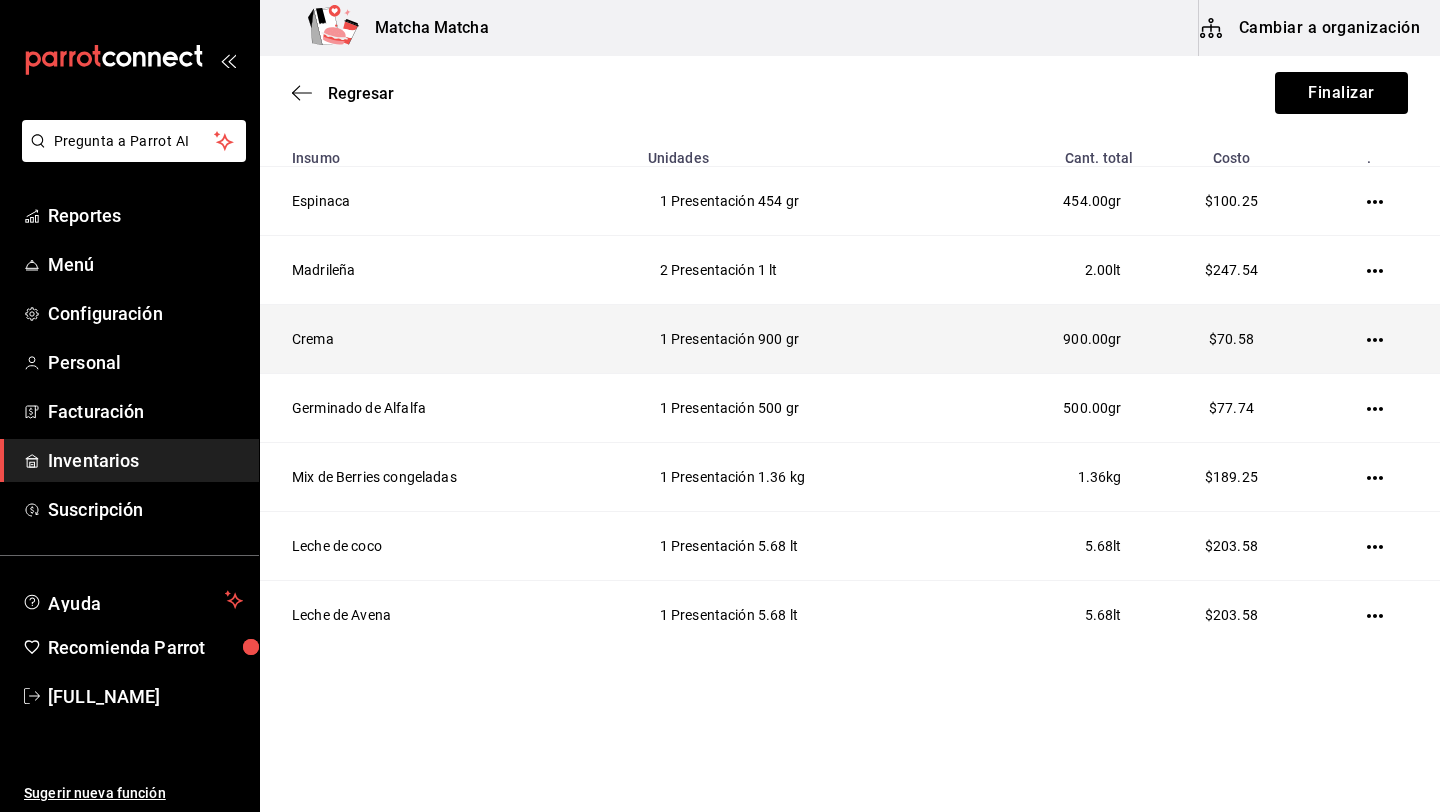 scroll, scrollTop: 333, scrollLeft: 0, axis: vertical 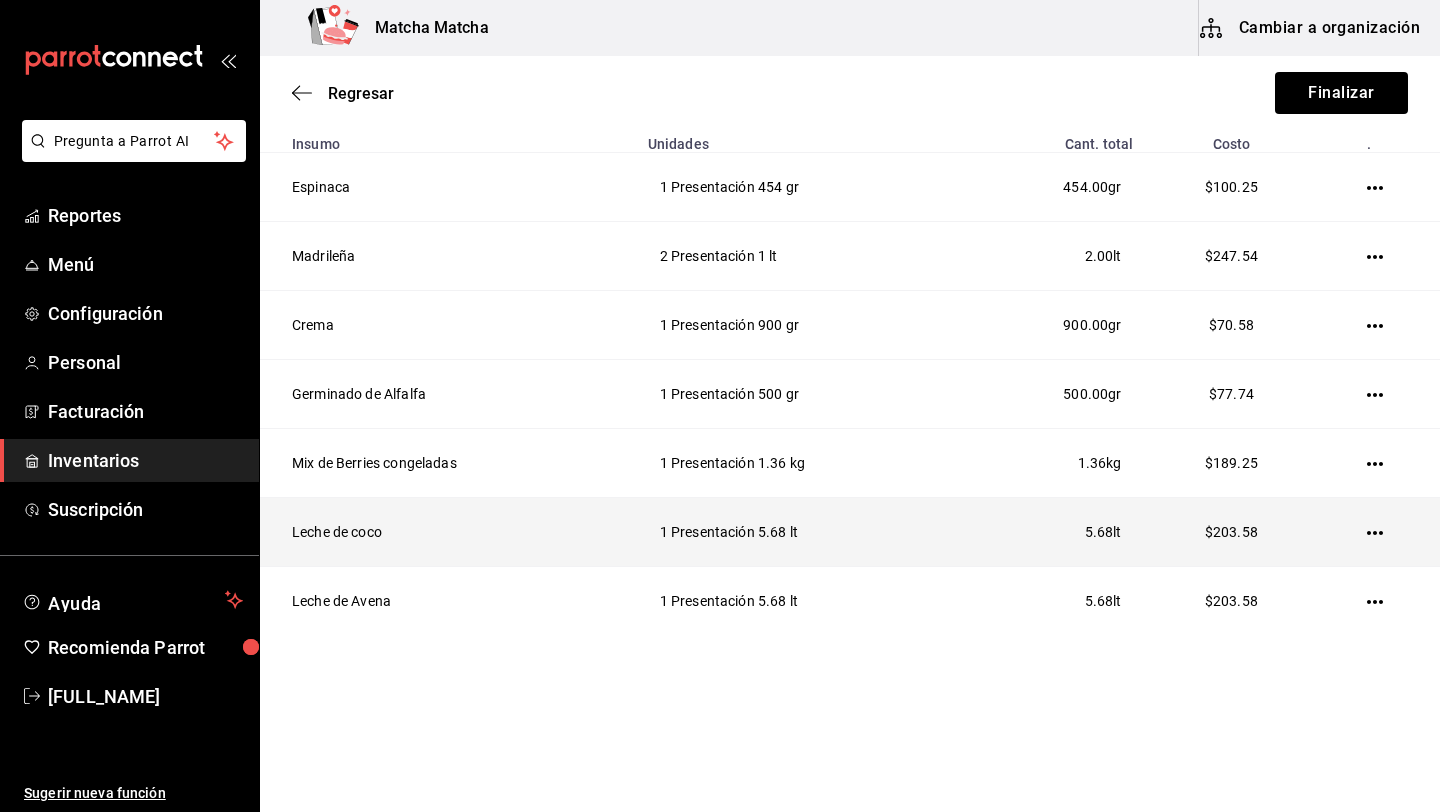click 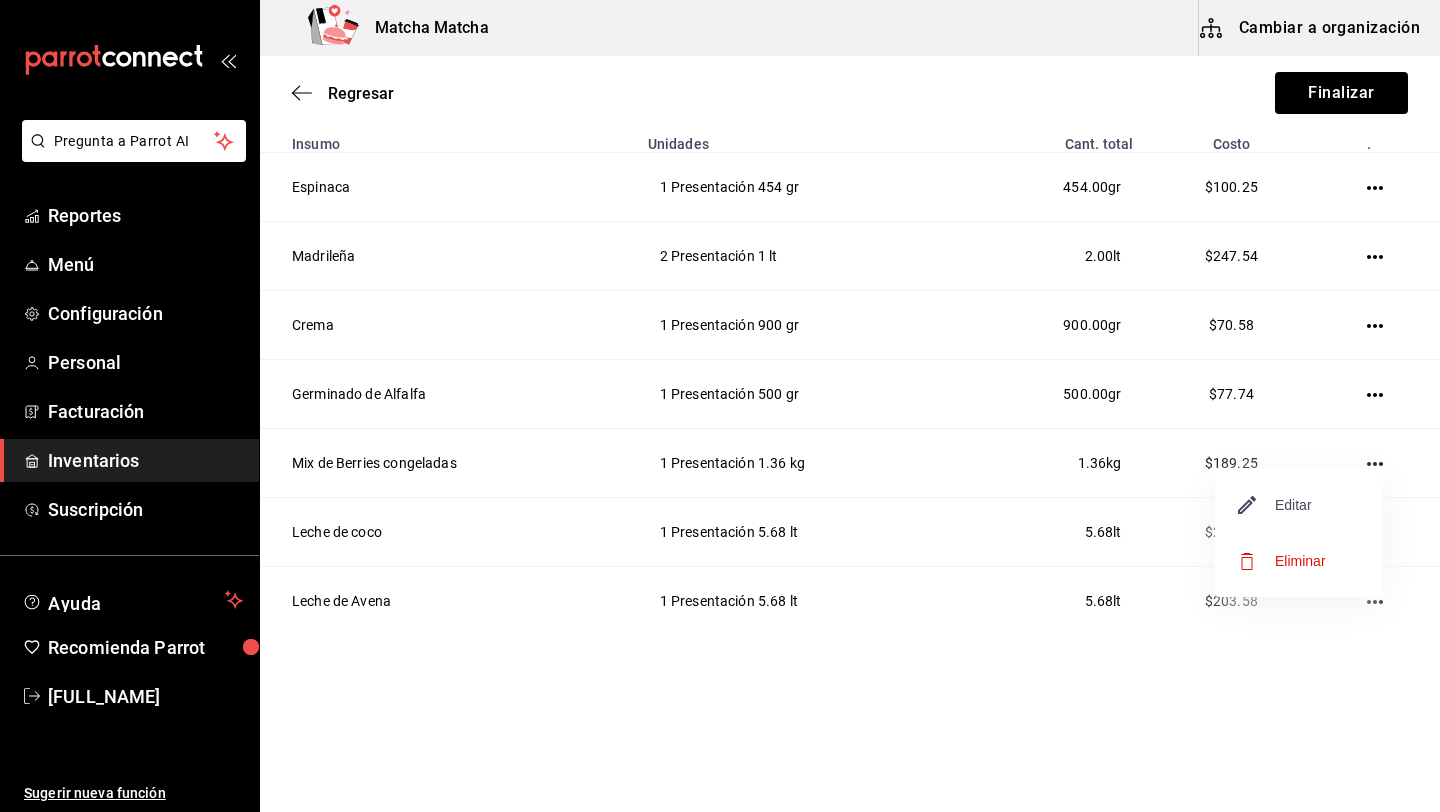 click on "Editar" at bounding box center (1275, 505) 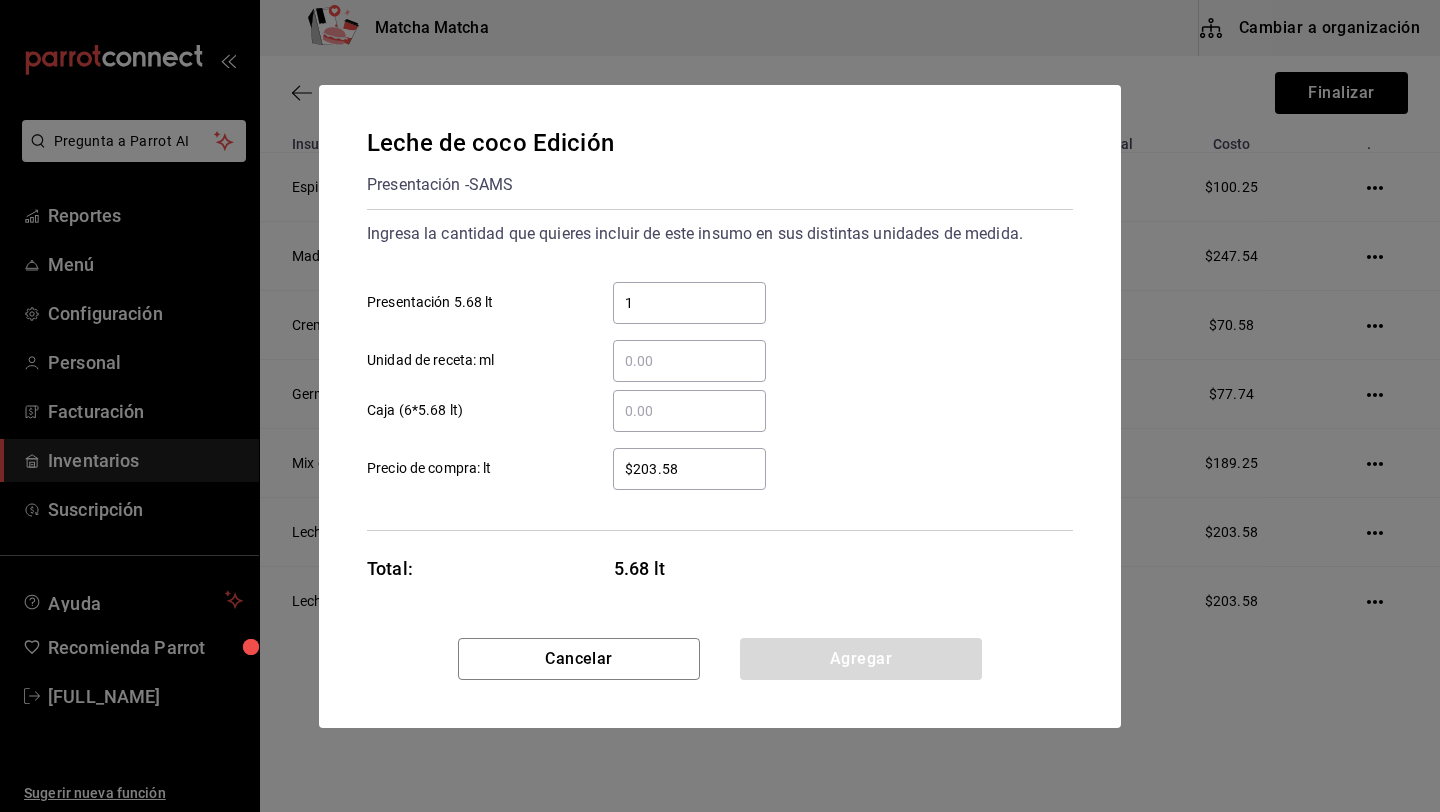 click on "1" at bounding box center [689, 303] 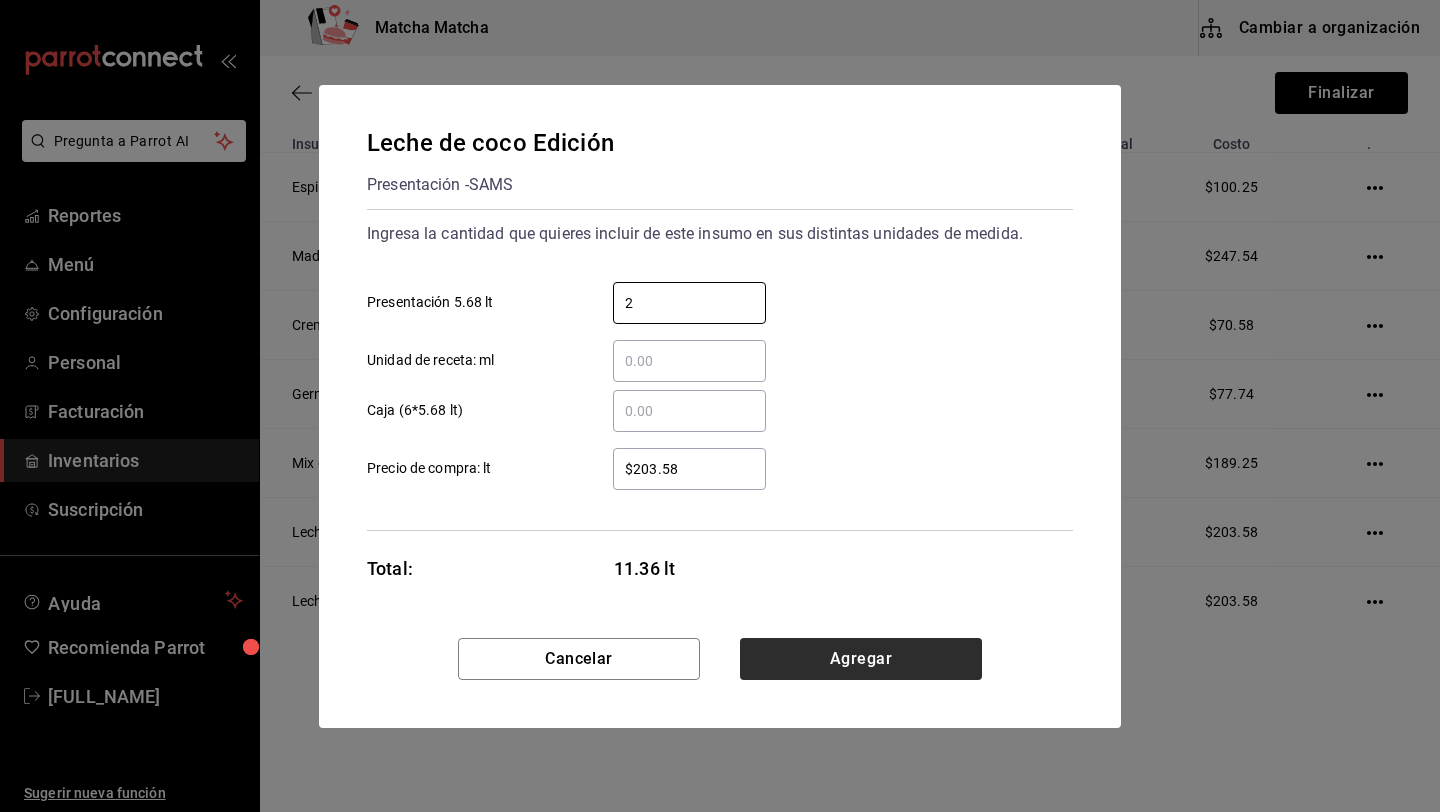 type on "2" 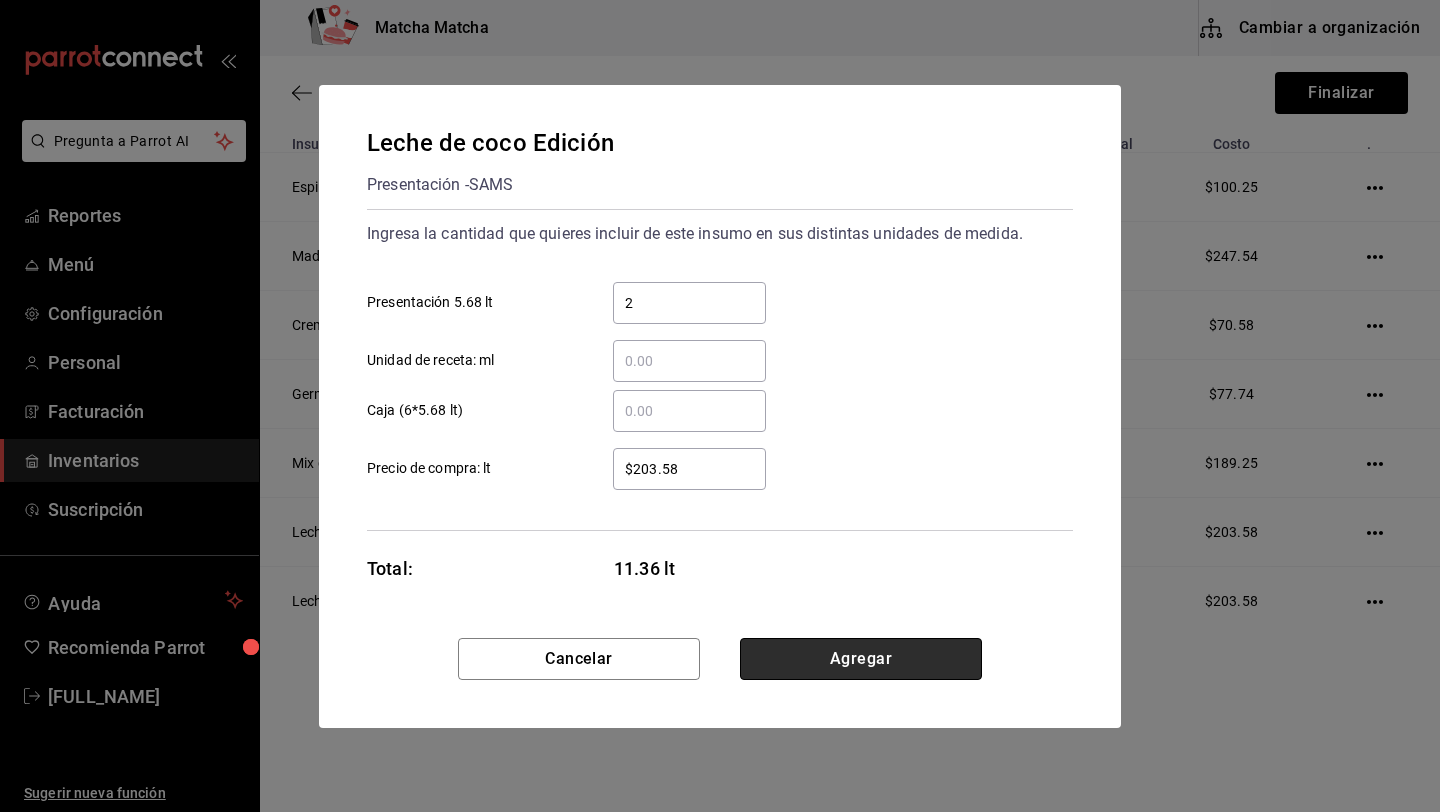 click on "Agregar" at bounding box center [861, 659] 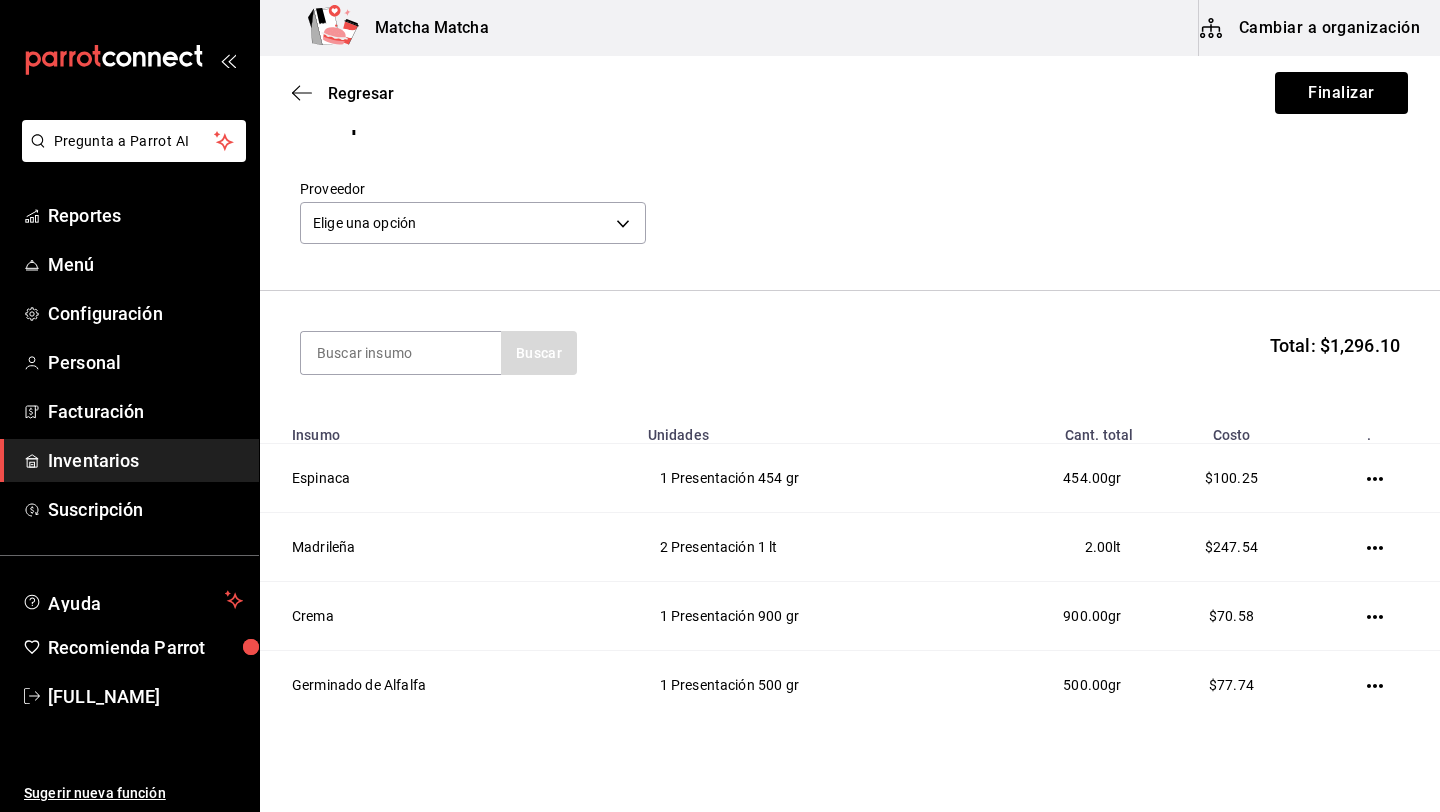 scroll, scrollTop: 33, scrollLeft: 0, axis: vertical 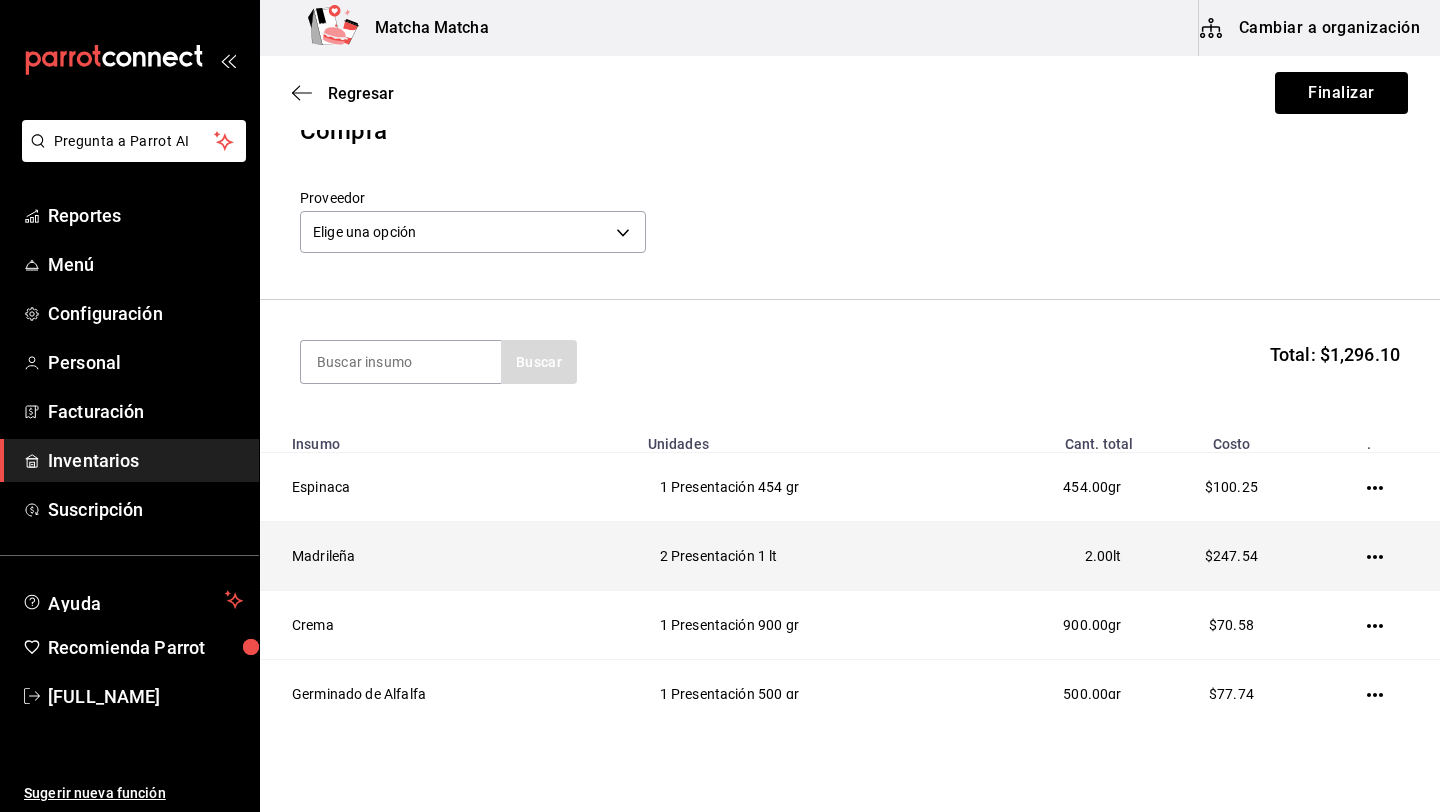 click 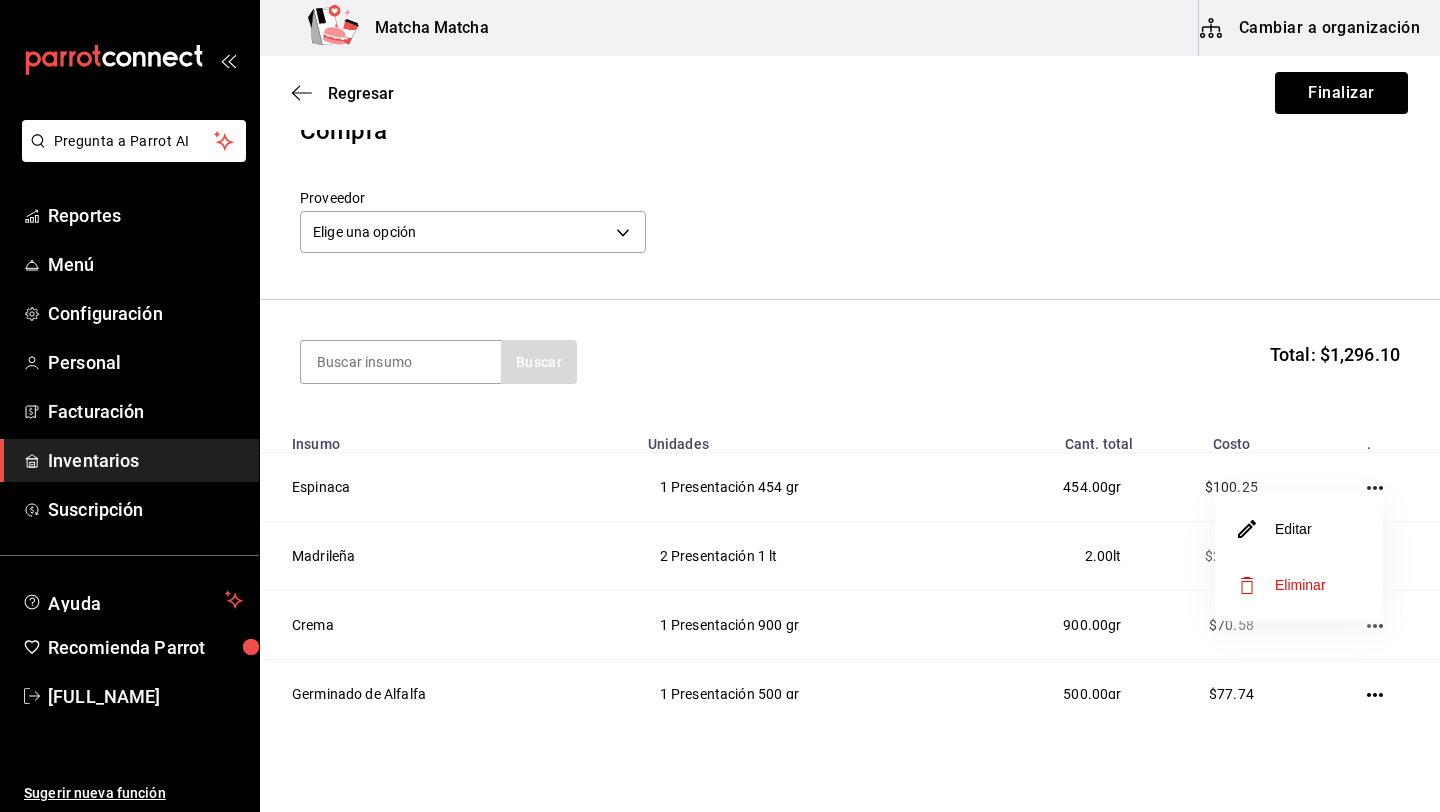 click on "Editar" at bounding box center [1299, 529] 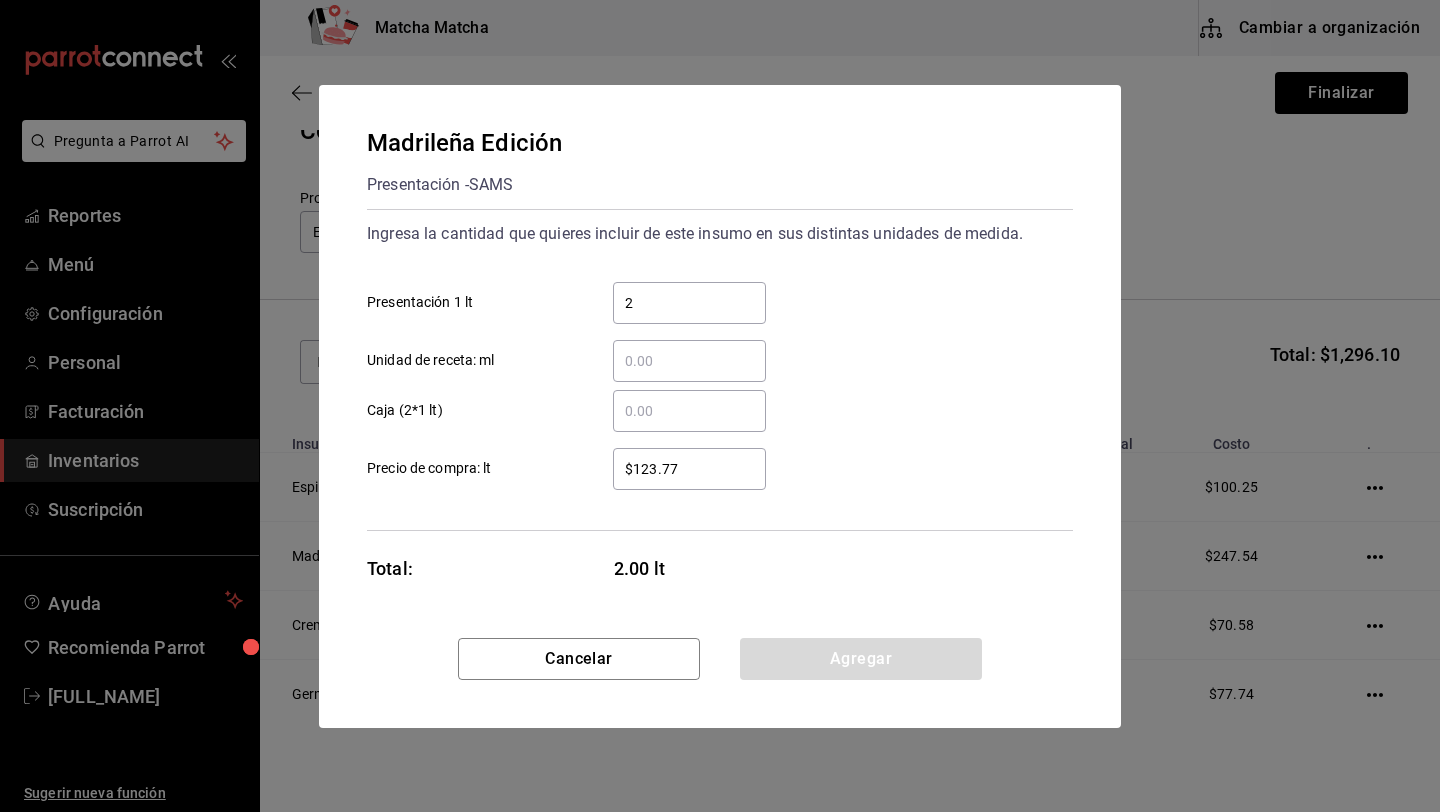 click on "$123.77" at bounding box center (689, 469) 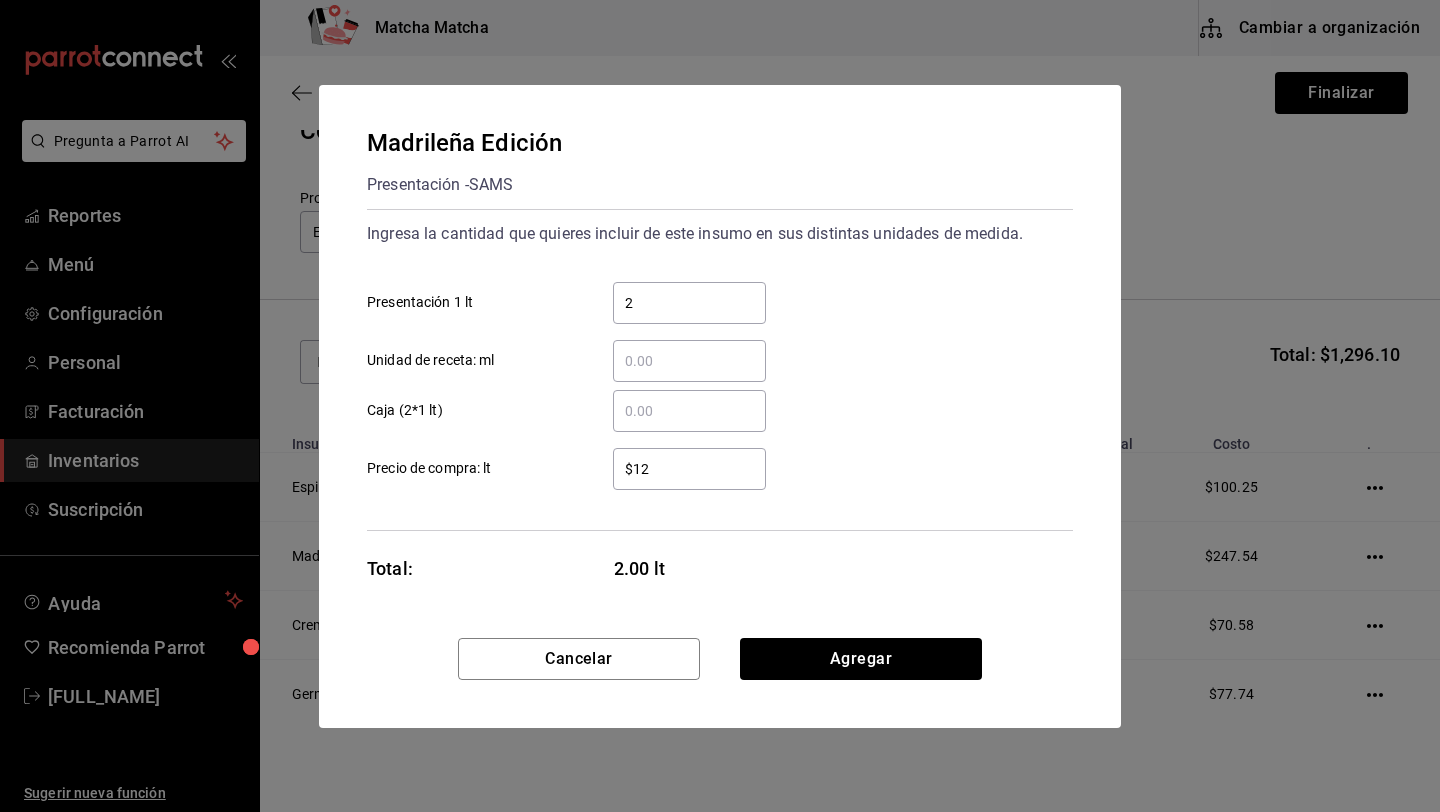 type on "$1" 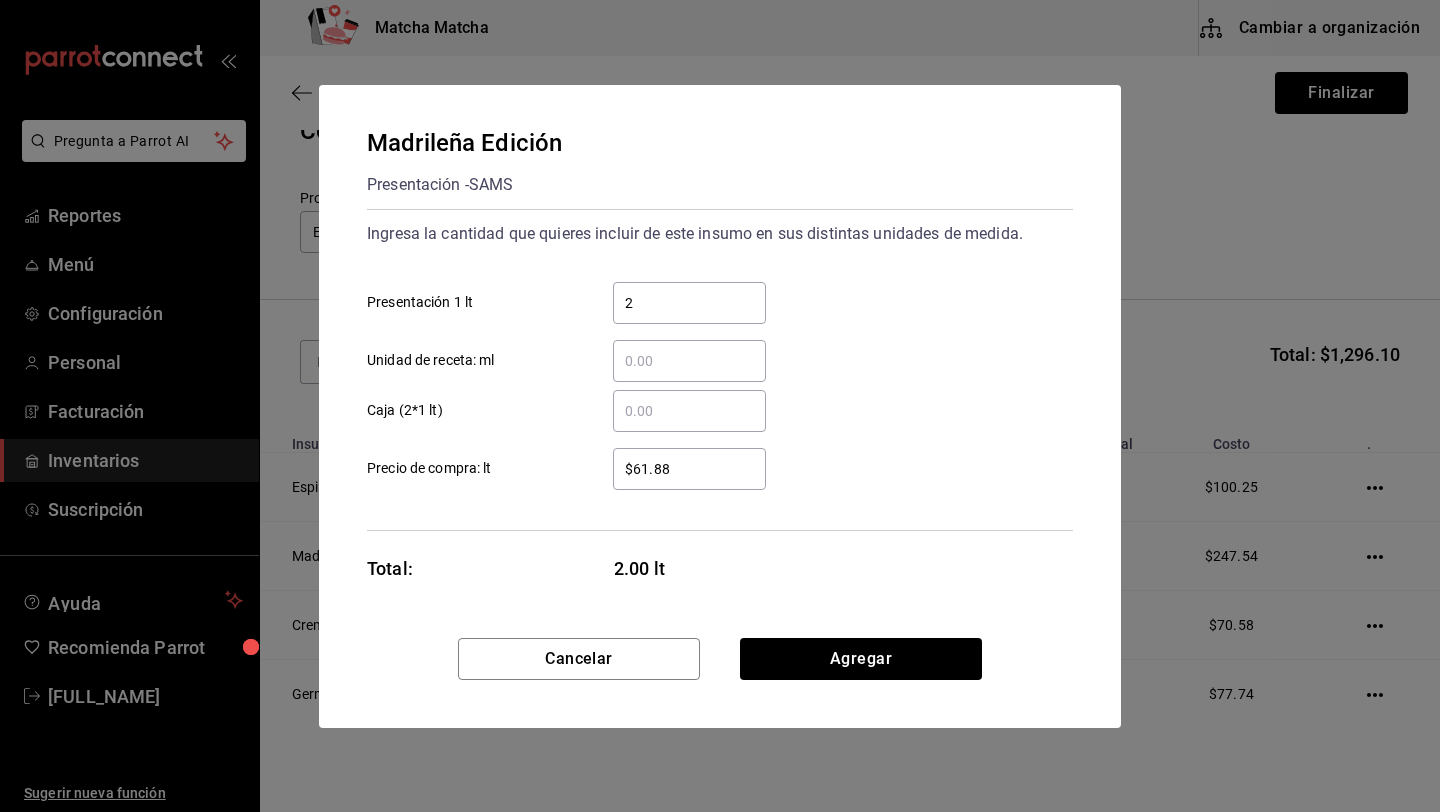 type on "$61.88" 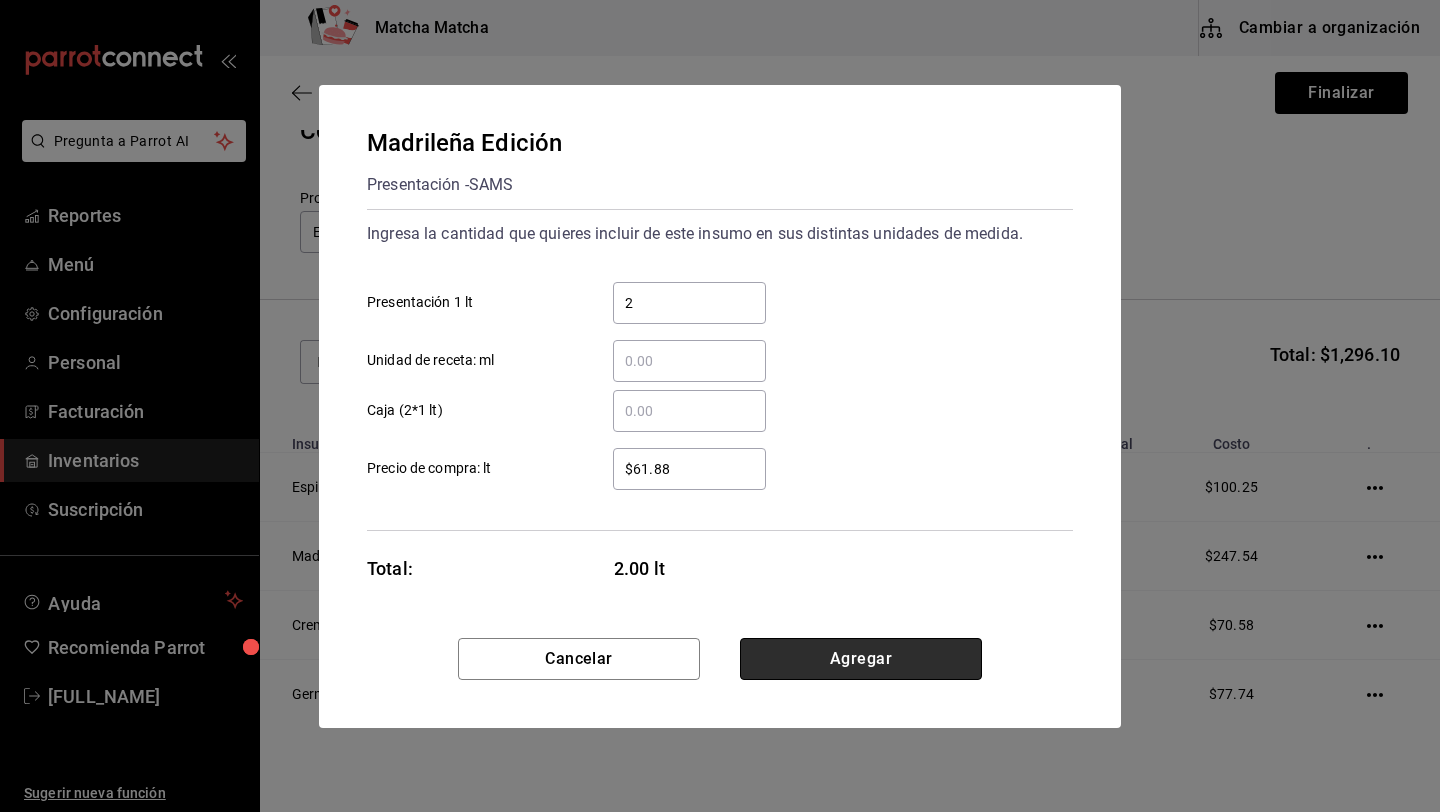 click on "Agregar" at bounding box center [861, 659] 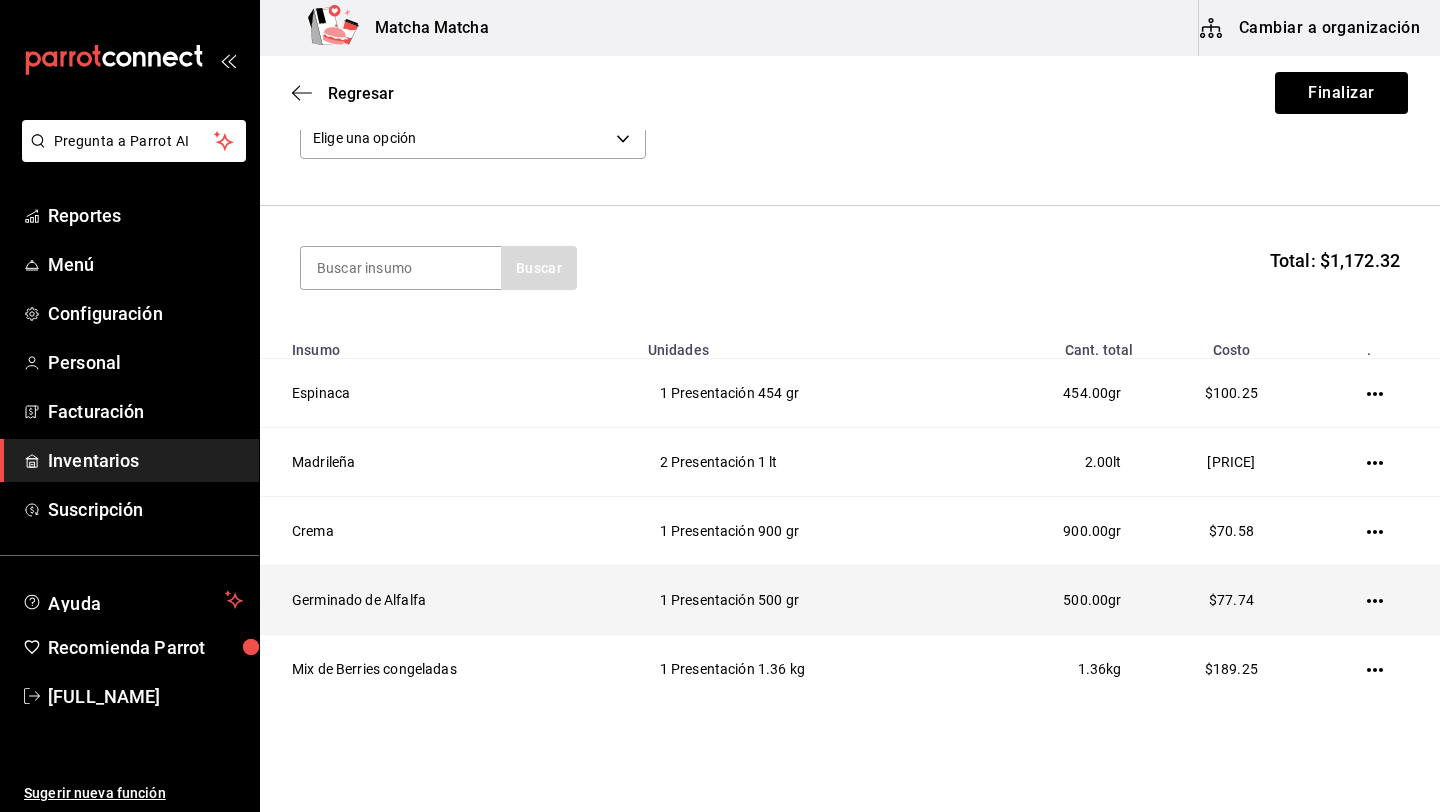 scroll, scrollTop: 333, scrollLeft: 0, axis: vertical 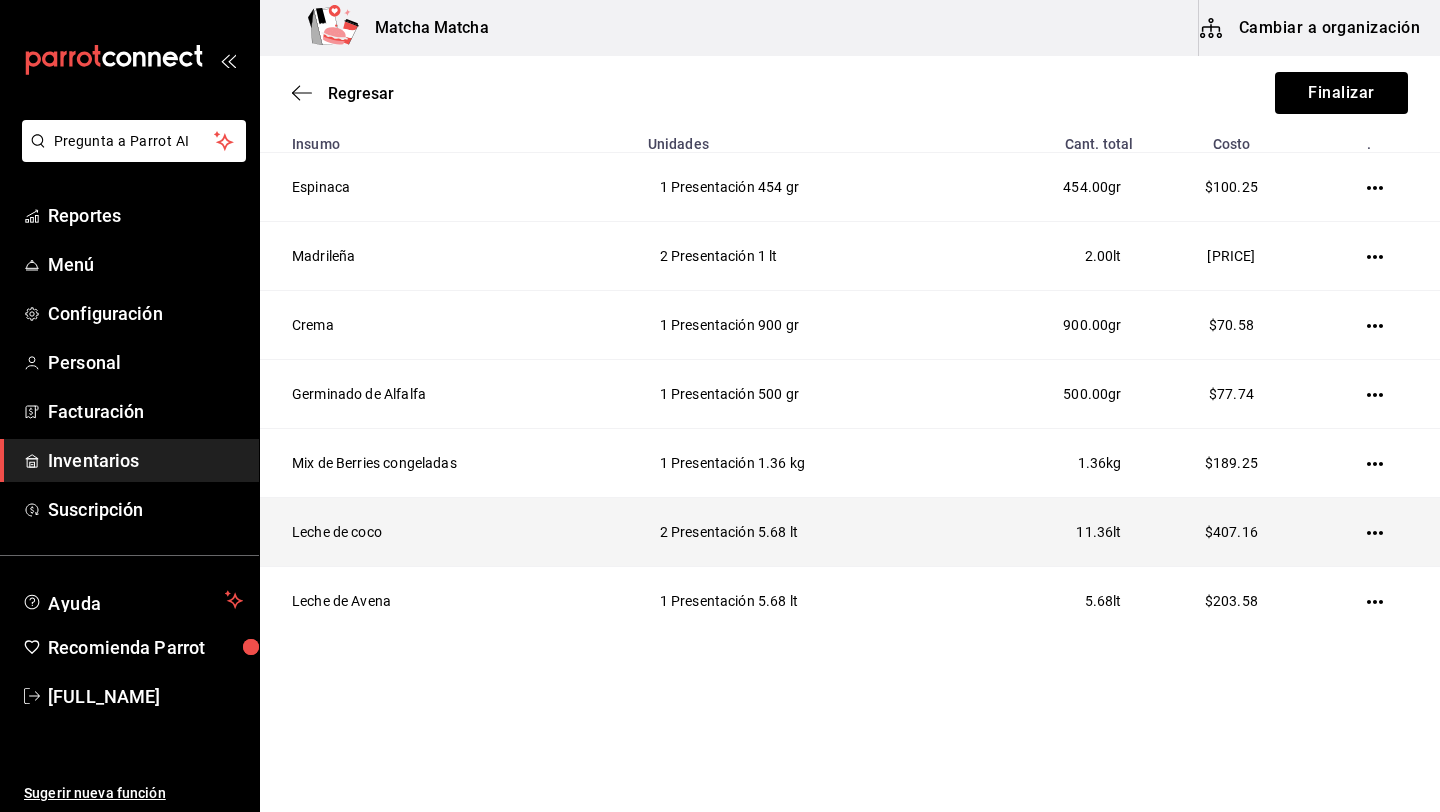 click at bounding box center [1378, 532] 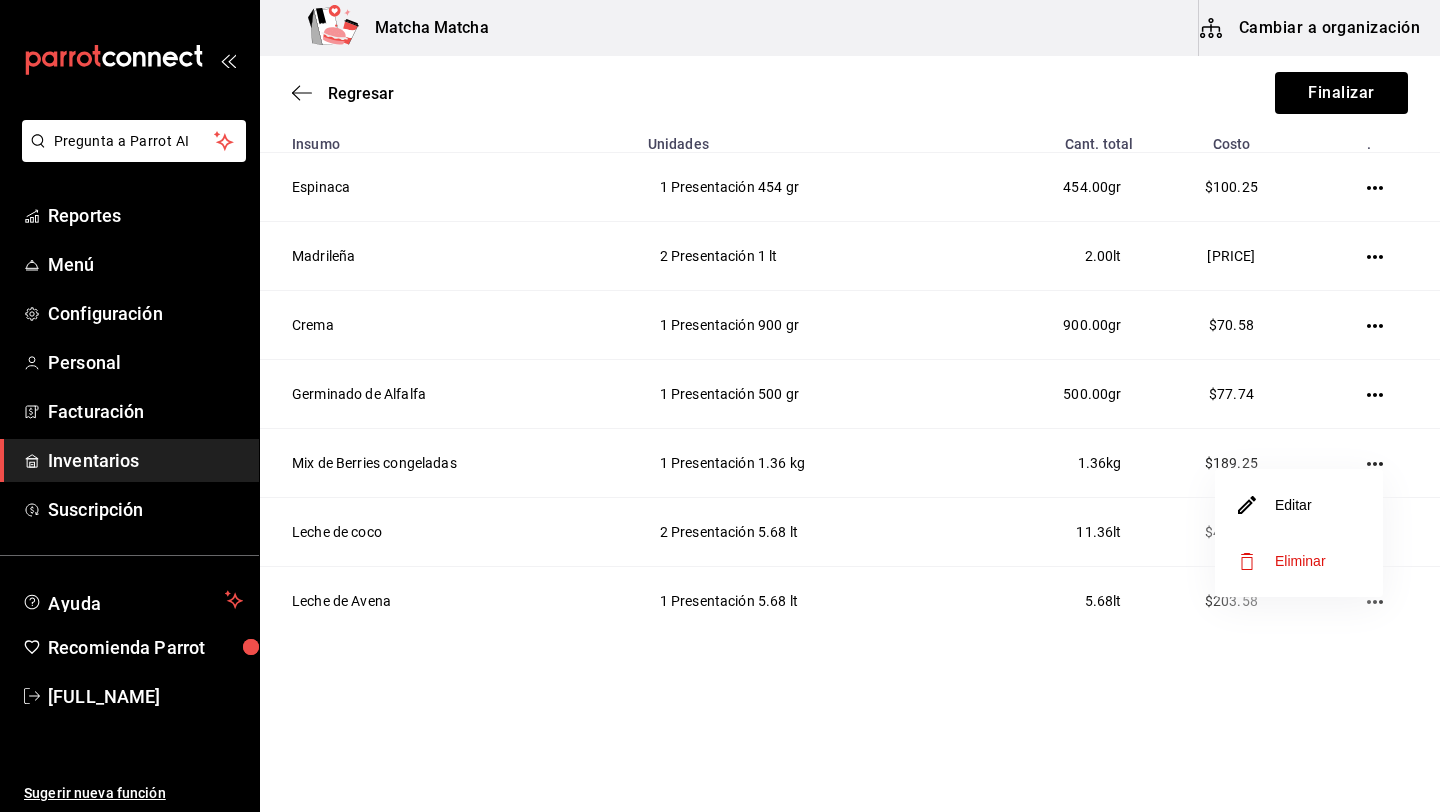 click on "Editar" at bounding box center (1299, 505) 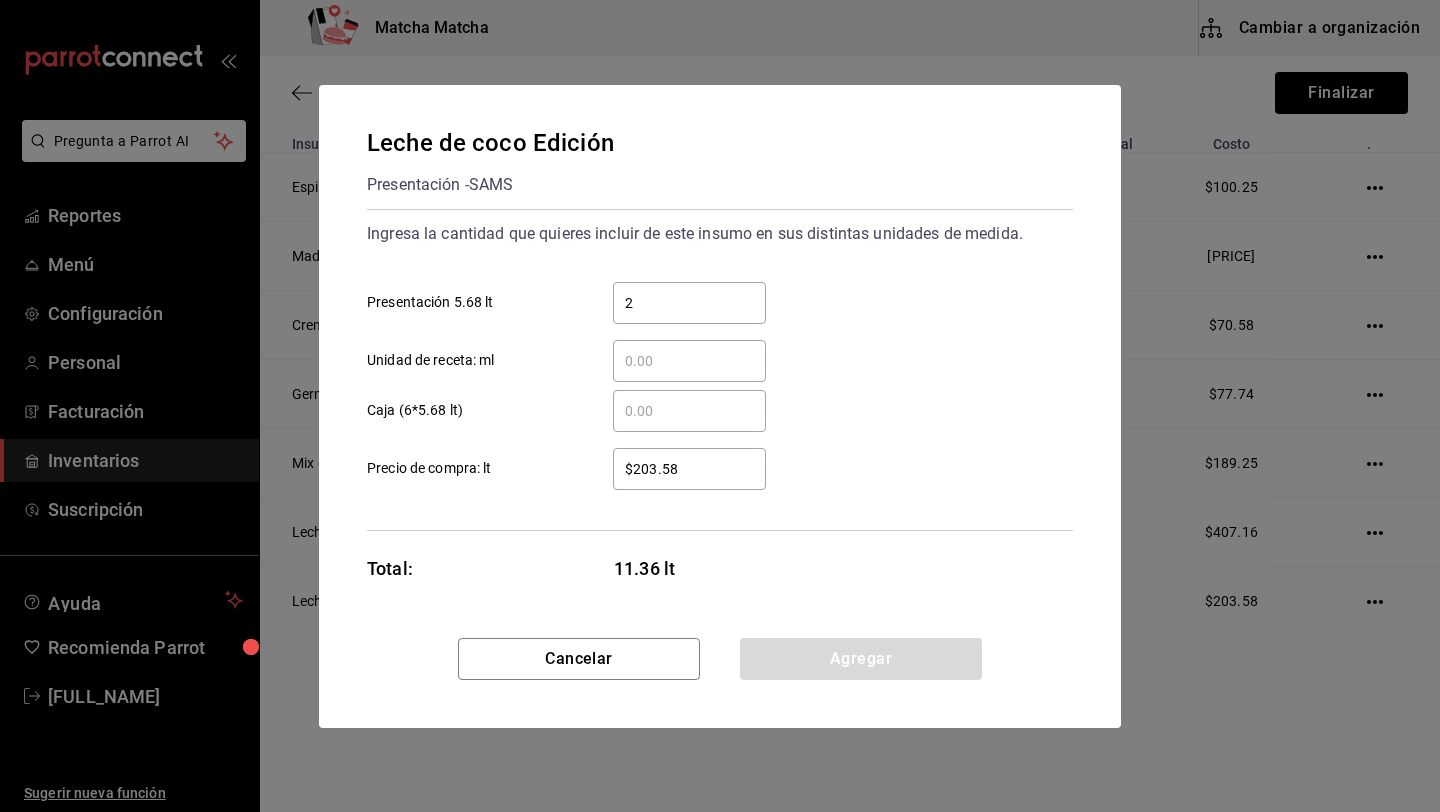 click on "$203.58" at bounding box center (689, 469) 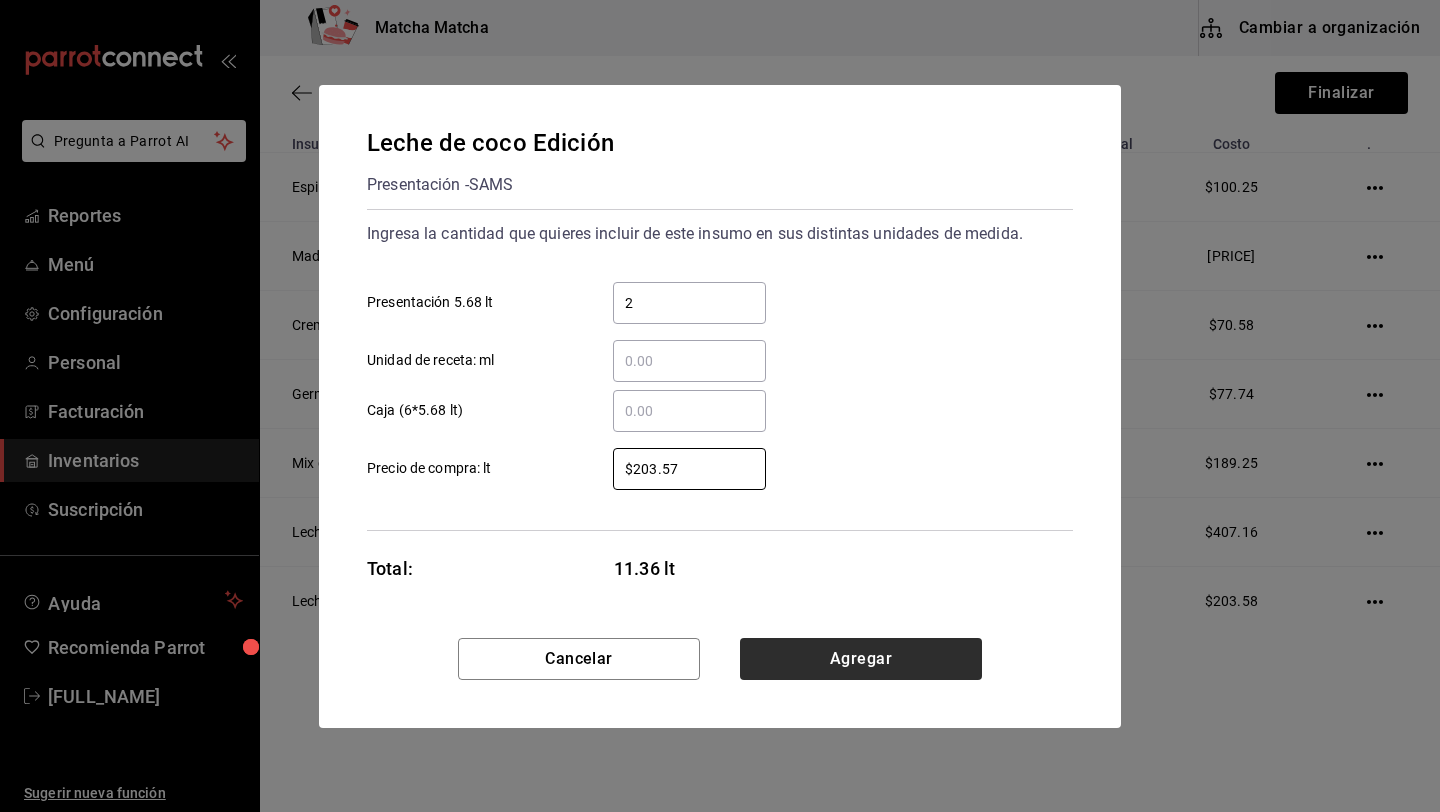 type on "$203.57" 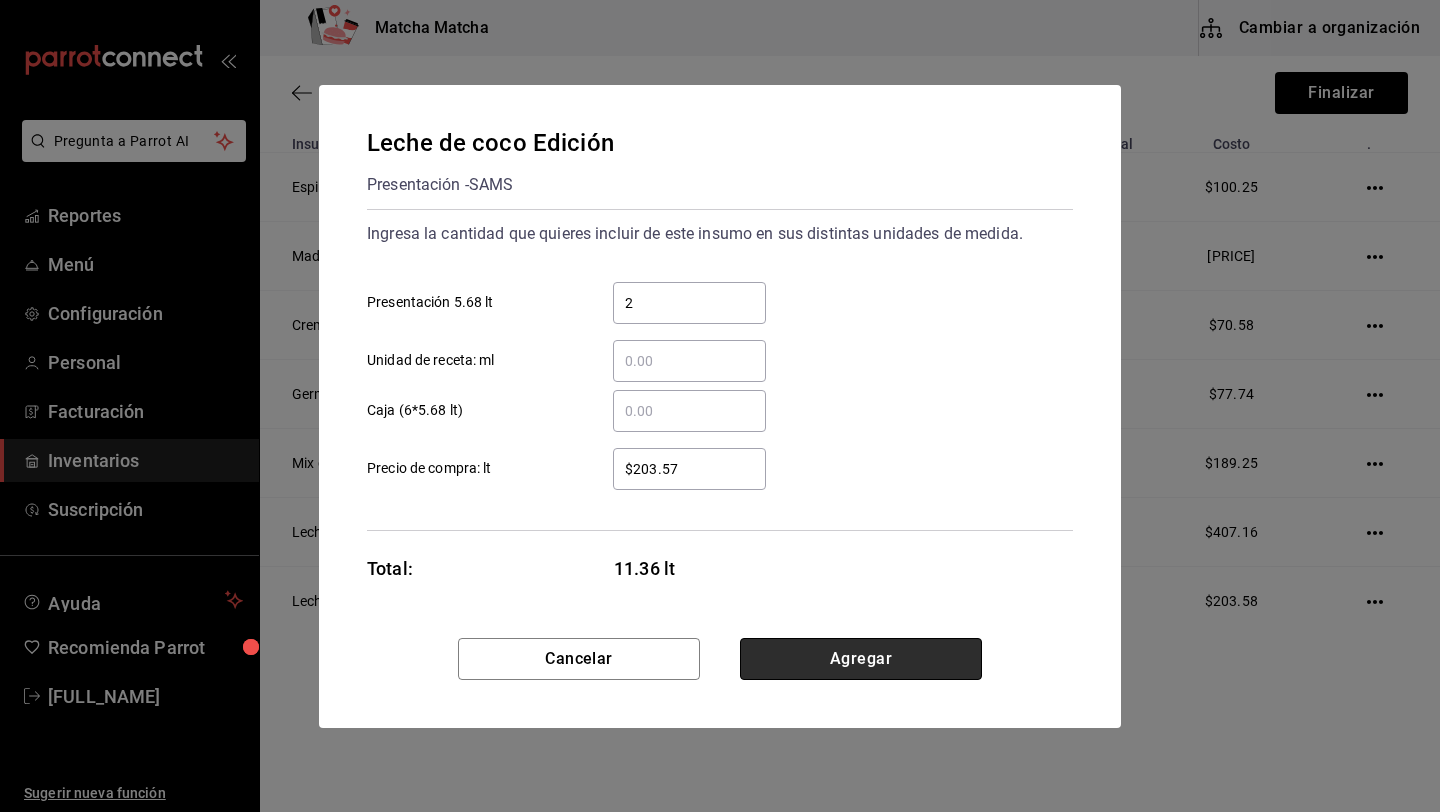 click on "Agregar" at bounding box center [861, 659] 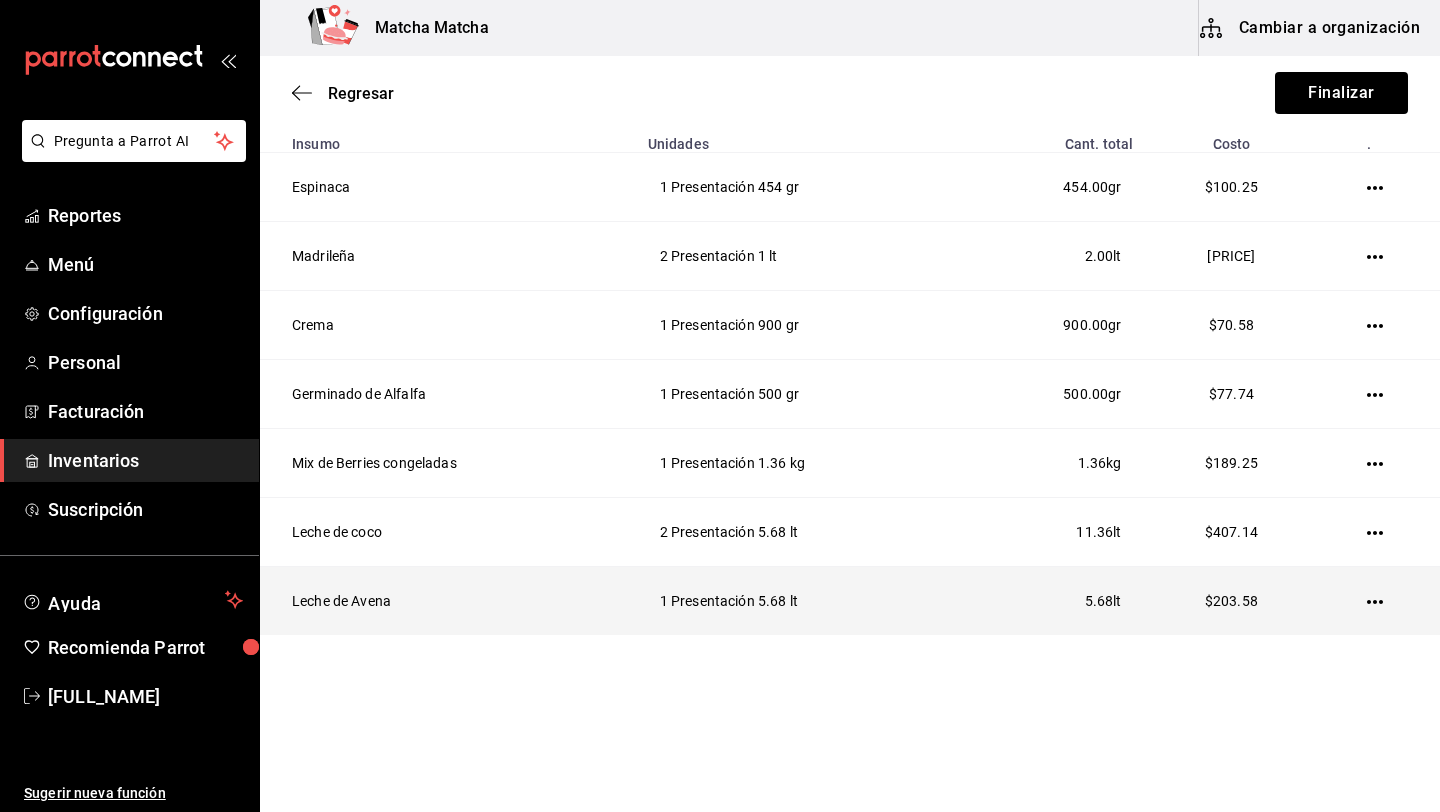 click 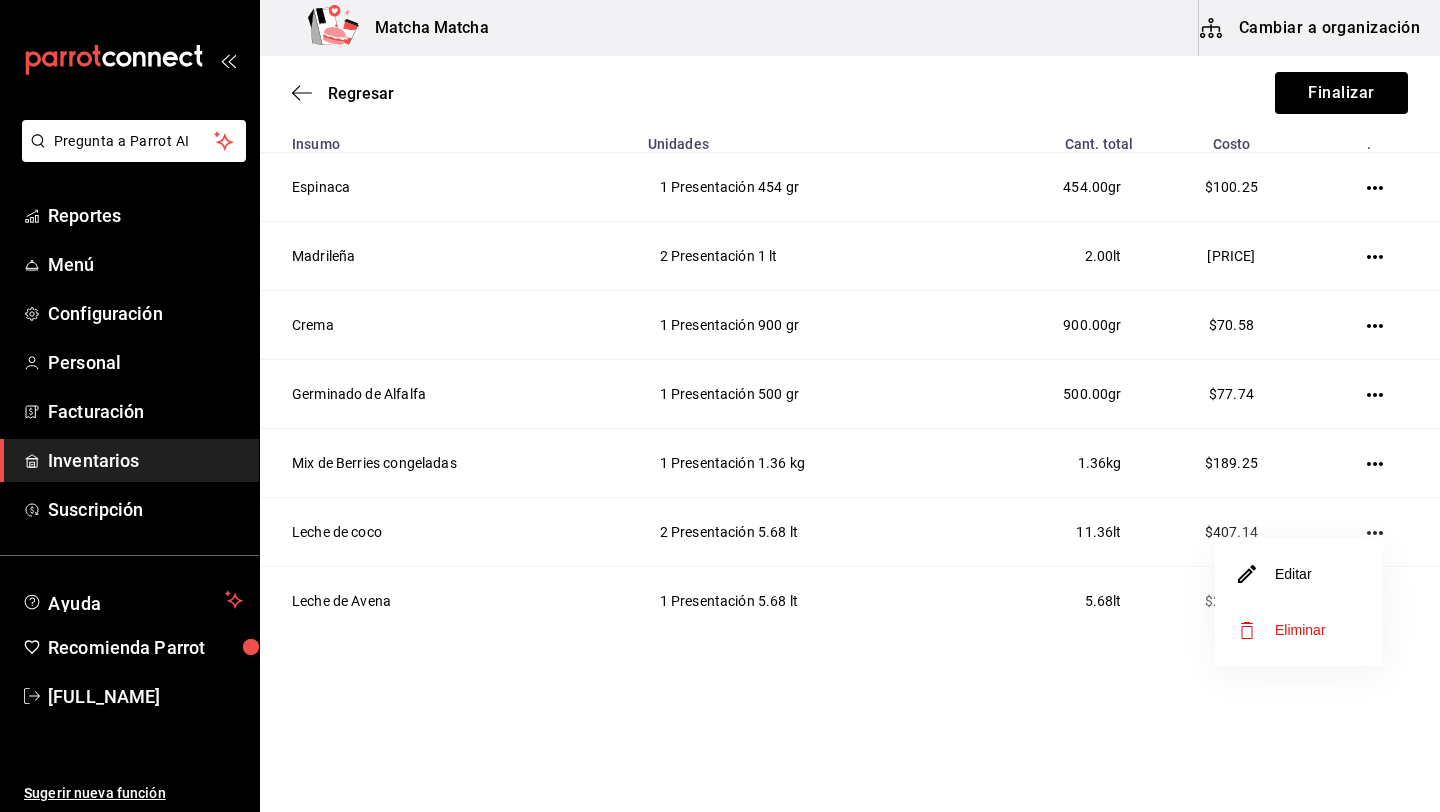 click on "Editar" at bounding box center (1299, 574) 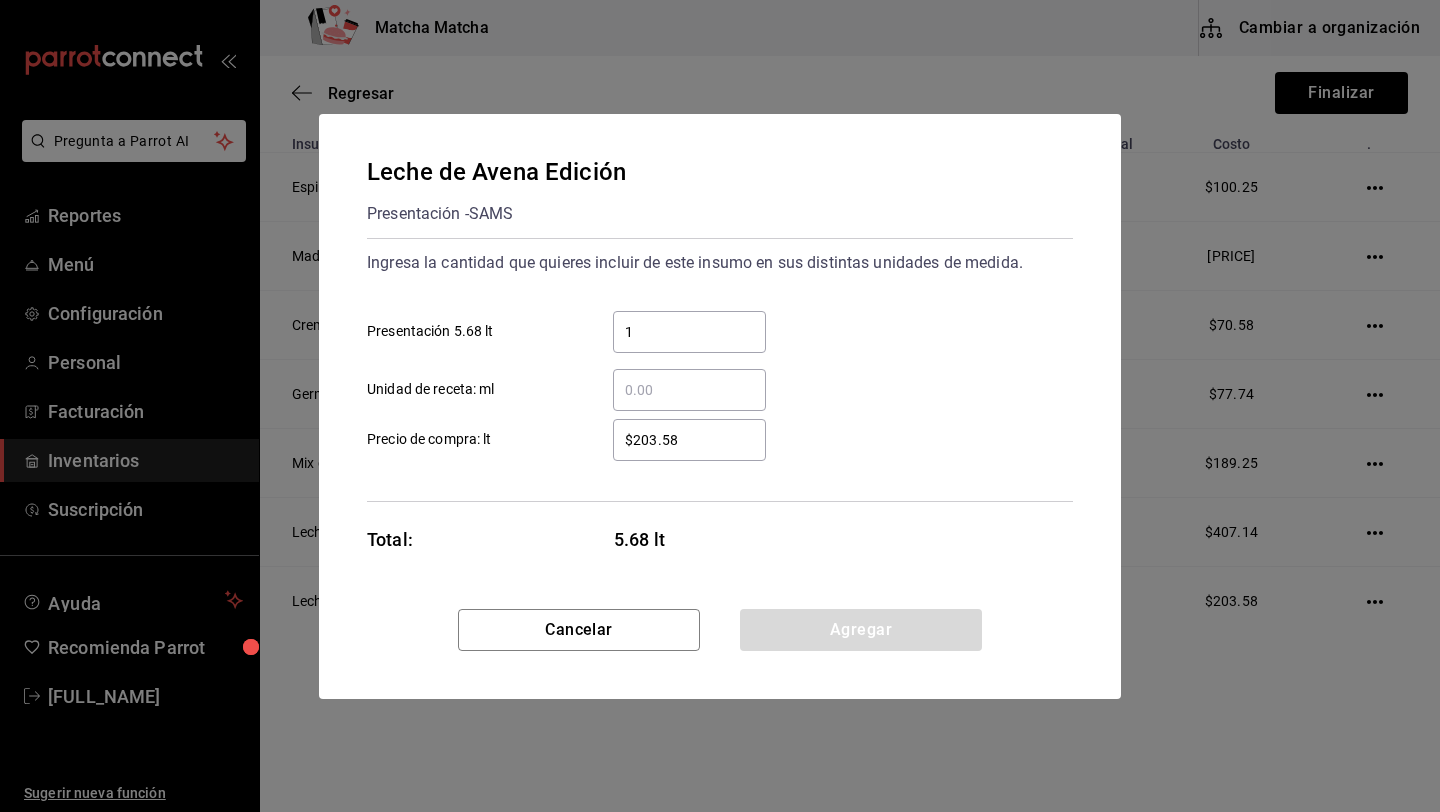 click on "$203.58" at bounding box center [689, 440] 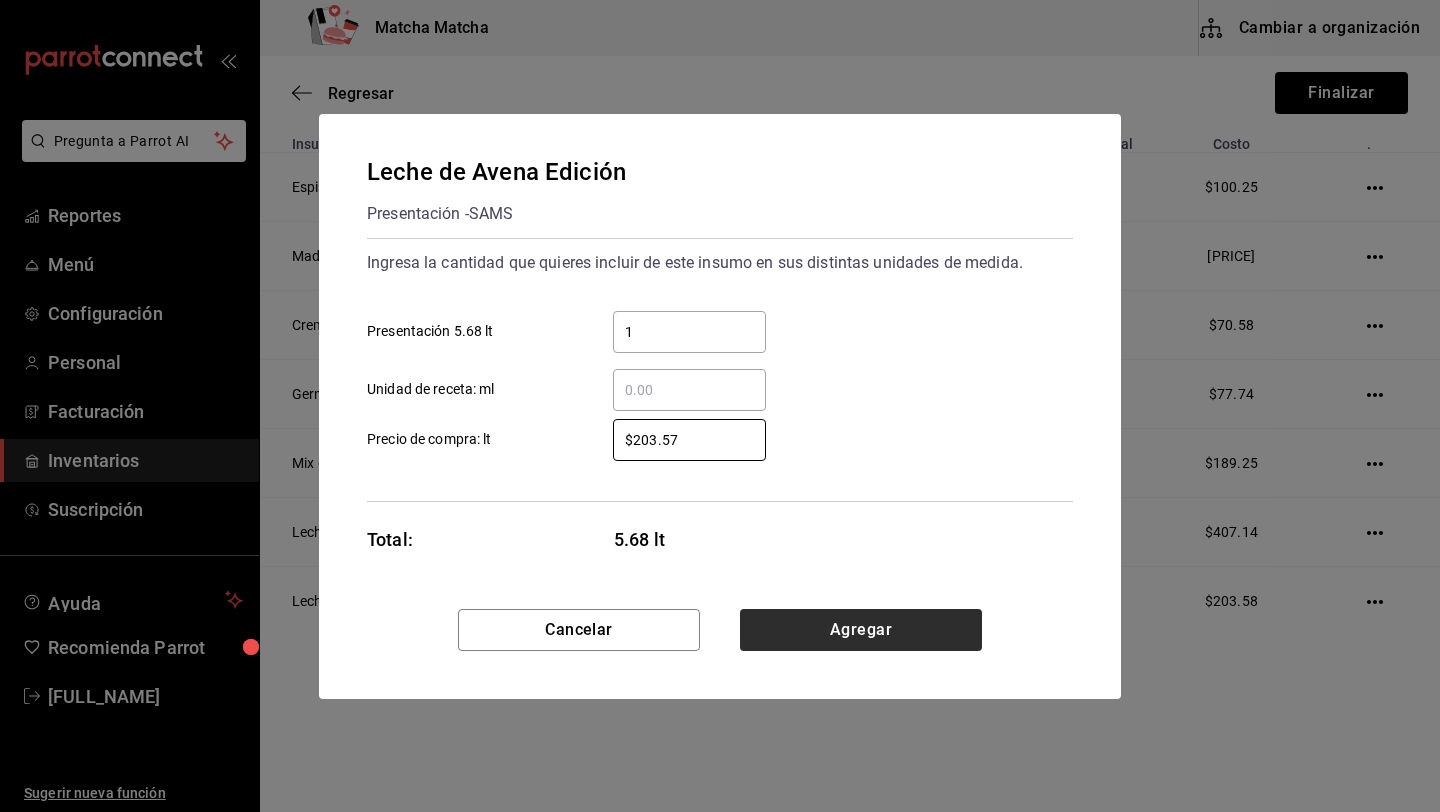 type on "$203.57" 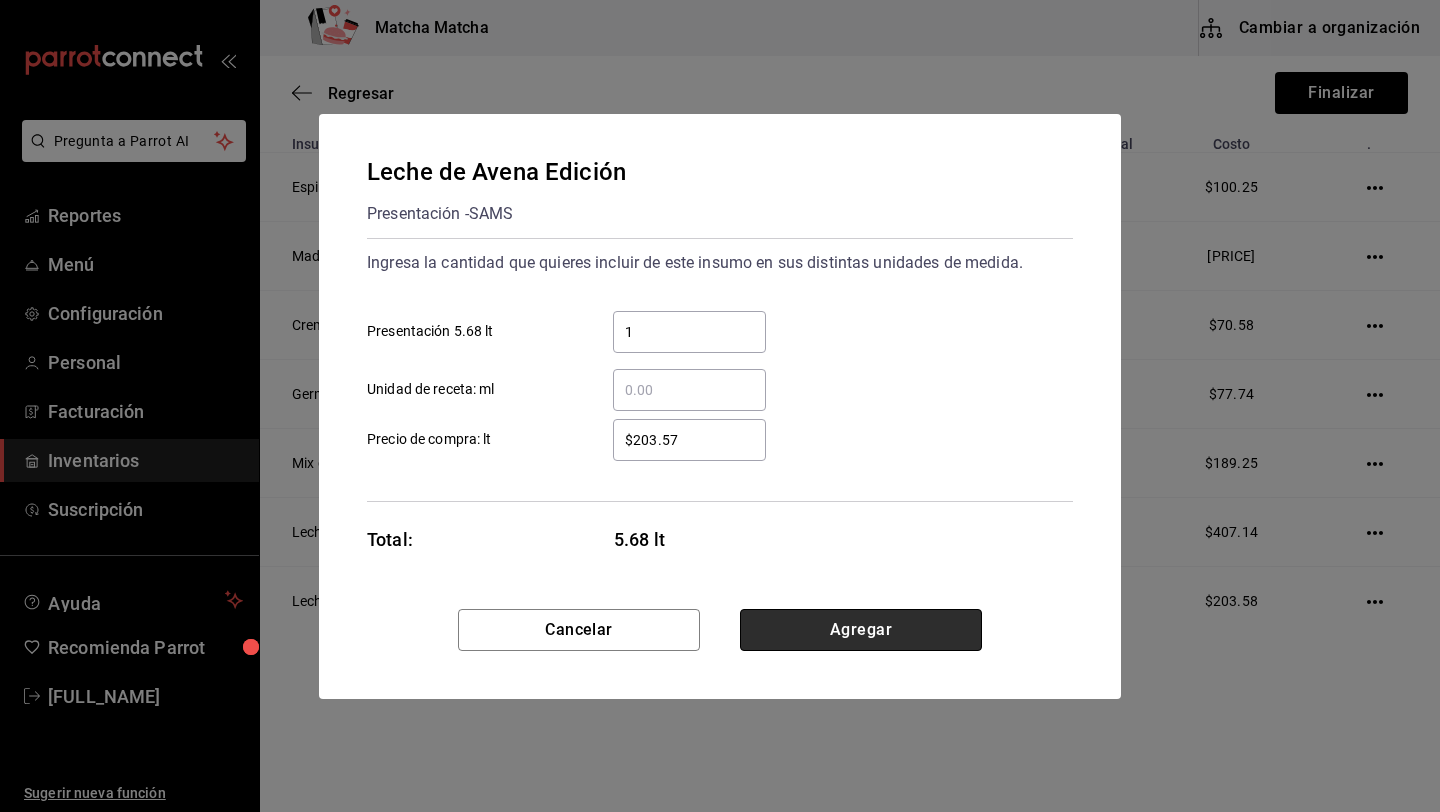 click on "Agregar" at bounding box center [861, 630] 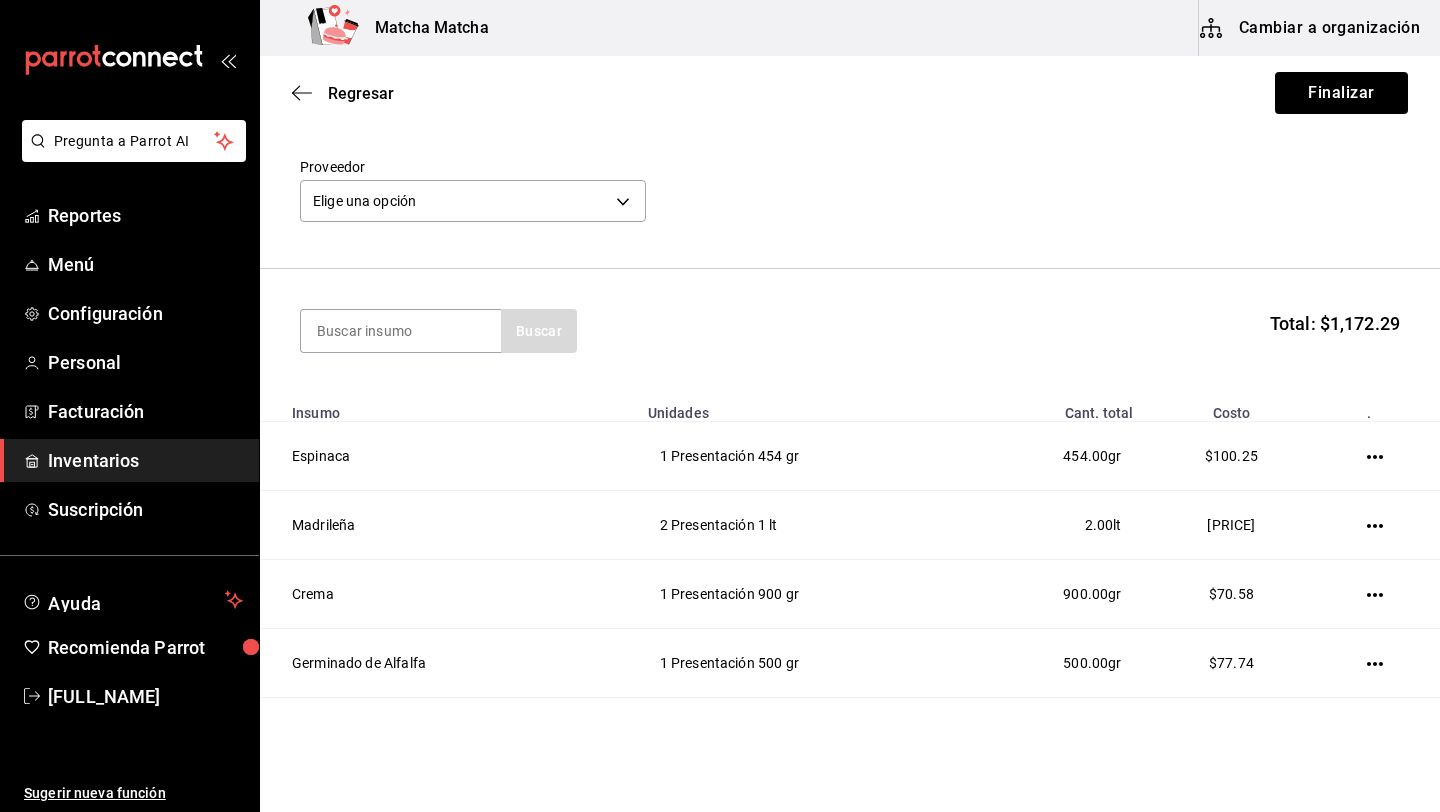 scroll, scrollTop: 0, scrollLeft: 0, axis: both 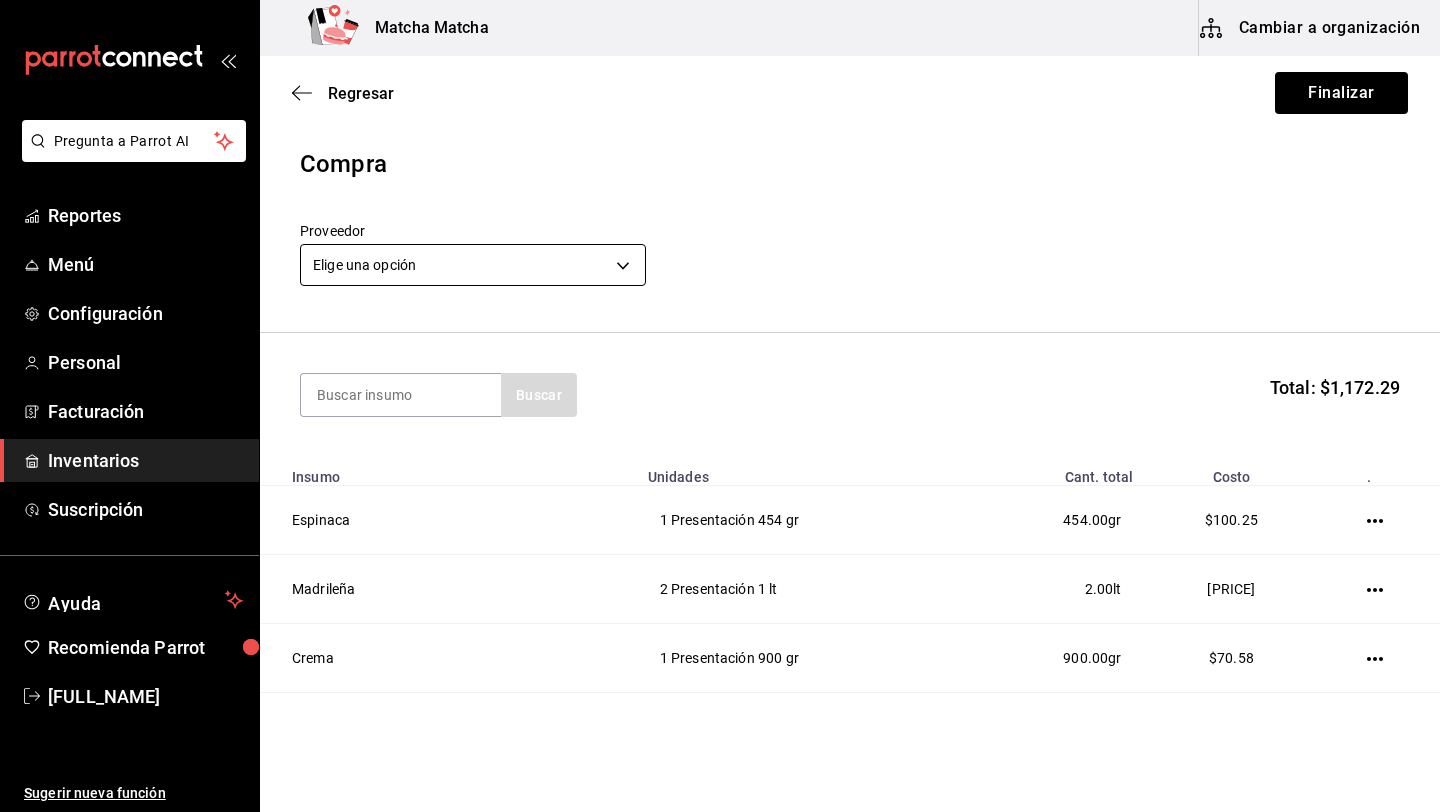 click on "Pregunta a Parrot AI Reportes   Menú   Configuración   Personal   Facturación   Inventarios   Suscripción   Ayuda Recomienda Parrot   [FULL_NAME]   Sugerir nueva función   Matcha Matcha Cambiar a organización Regresar Finalizar Compra Proveedor Elige una opción default Buscar Total: $1,172.29 Insumo Unidades Cant. total Costo  .  Espinaca 1 Presentación 454 gr 454.00  gr $100.25 Madrileña 2 Presentación 1 lt 2.00  lt $123.76 Crema 1 Presentación 900 gr 900.00  gr $70.58 Germinado de Alfalfa 1 Presentación 500 gr 500.00  gr $77.74 Mix de Berries congeladas 1 Presentación 1.36 kg 1.36  kg $189.25 Leche de coco 2 Presentación 5.68 lt 11.36  lt $407.14 Leche de Avena 1 Presentación 5.68 lt 5.68  lt $203.57 GANA 1 MES GRATIS EN TU SUSCRIPCIÓN AQUÍ Ver video tutorial Ir a video Pregunta a Parrot AI Reportes   Menú   Configuración   Personal   Facturación   Inventarios   Suscripción   Ayuda Recomienda Parrot   [FULL_NAME]   Sugerir nueva función   Editar Eliminar Visitar centro de ayuda" at bounding box center [720, 349] 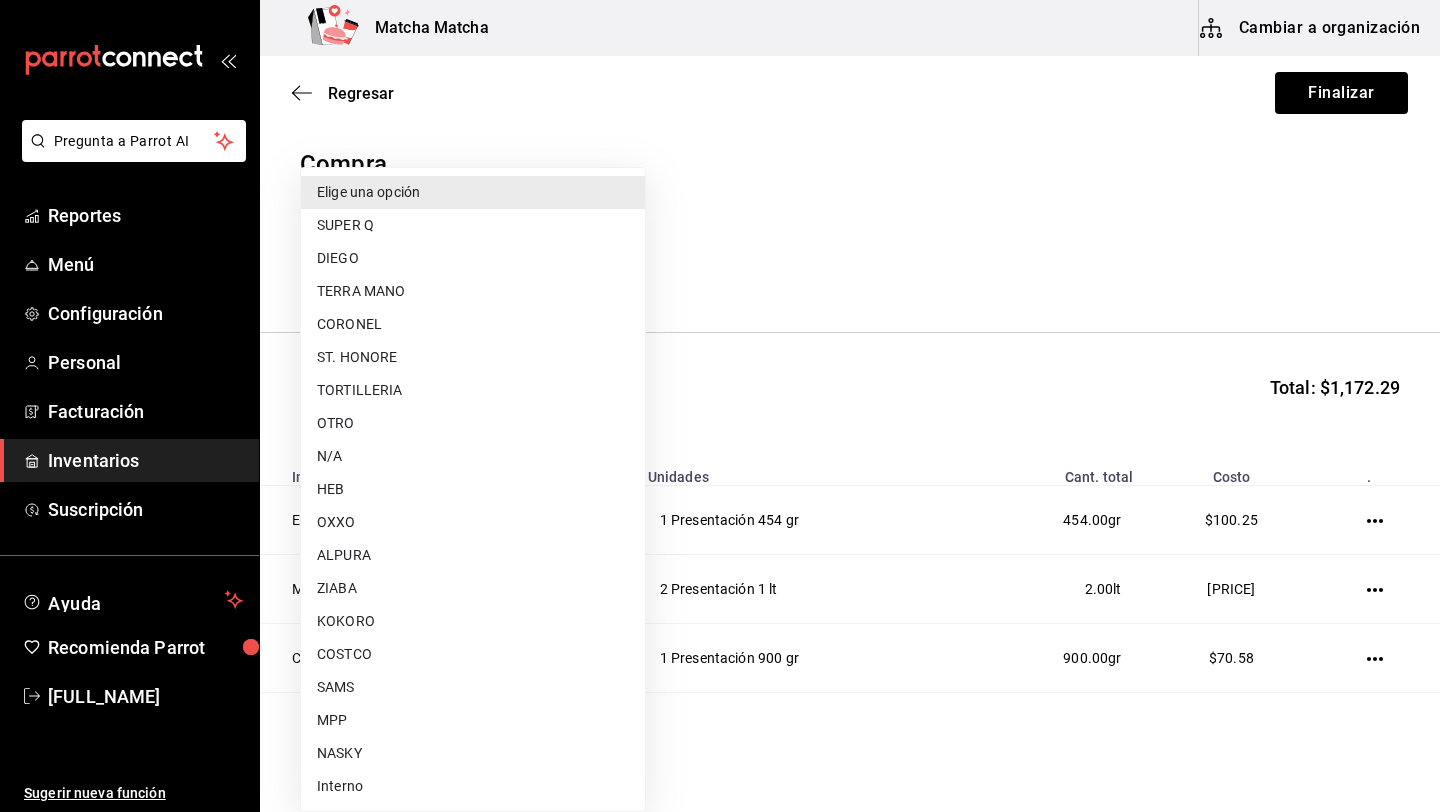 click on "SAMS" at bounding box center (473, 687) 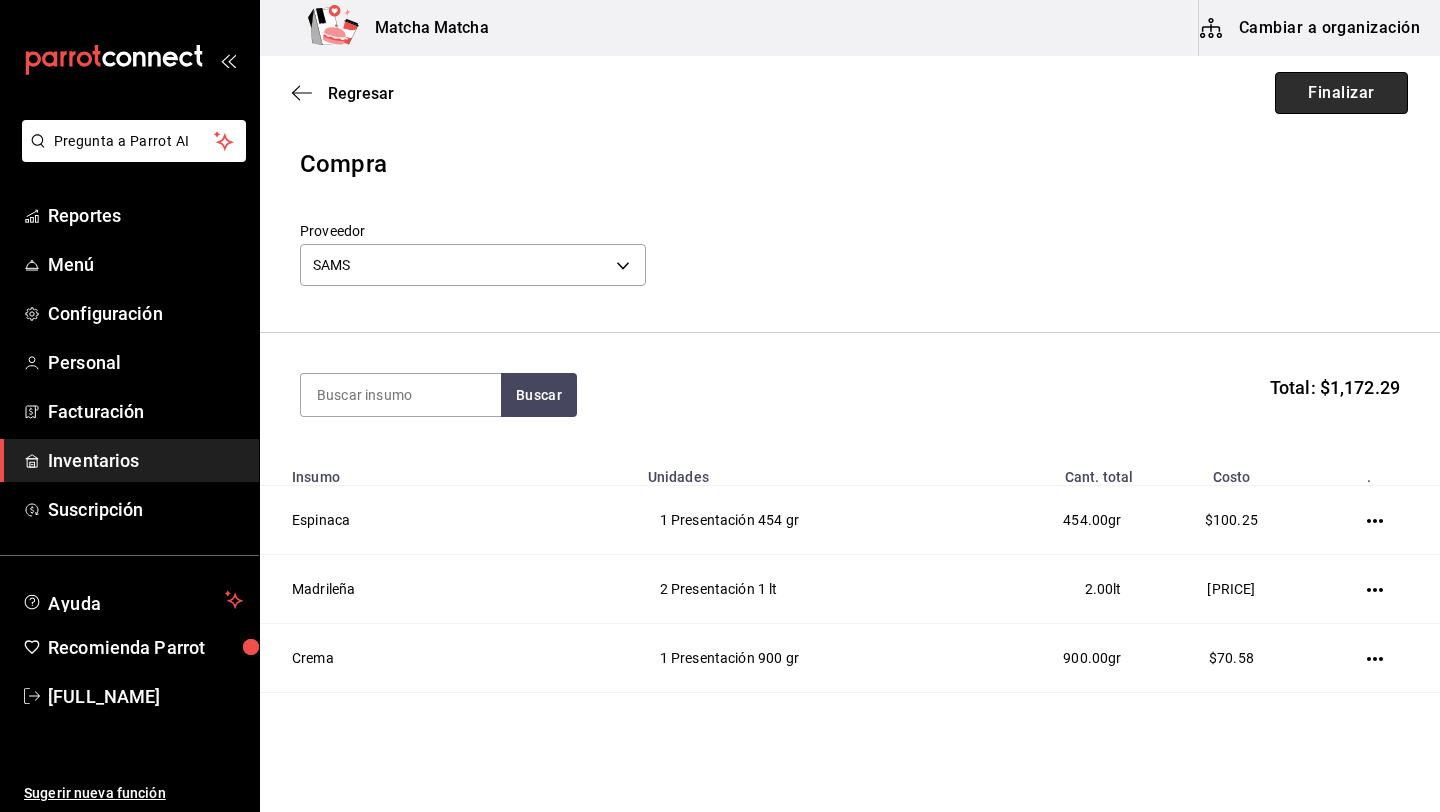 click on "Finalizar" at bounding box center (1341, 93) 